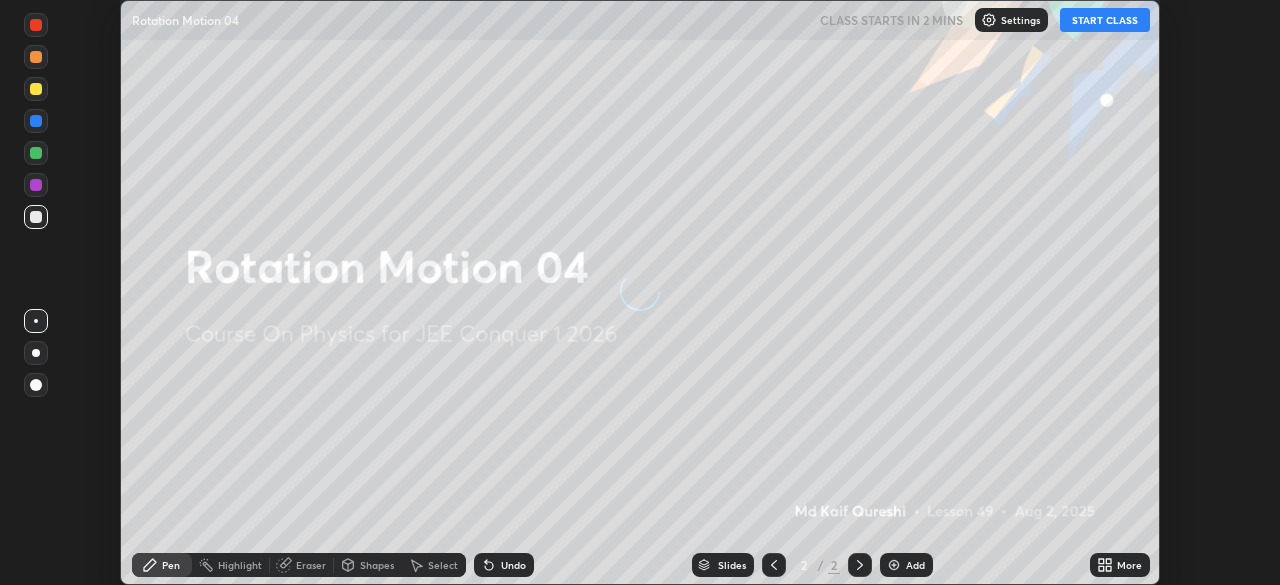 scroll, scrollTop: 0, scrollLeft: 0, axis: both 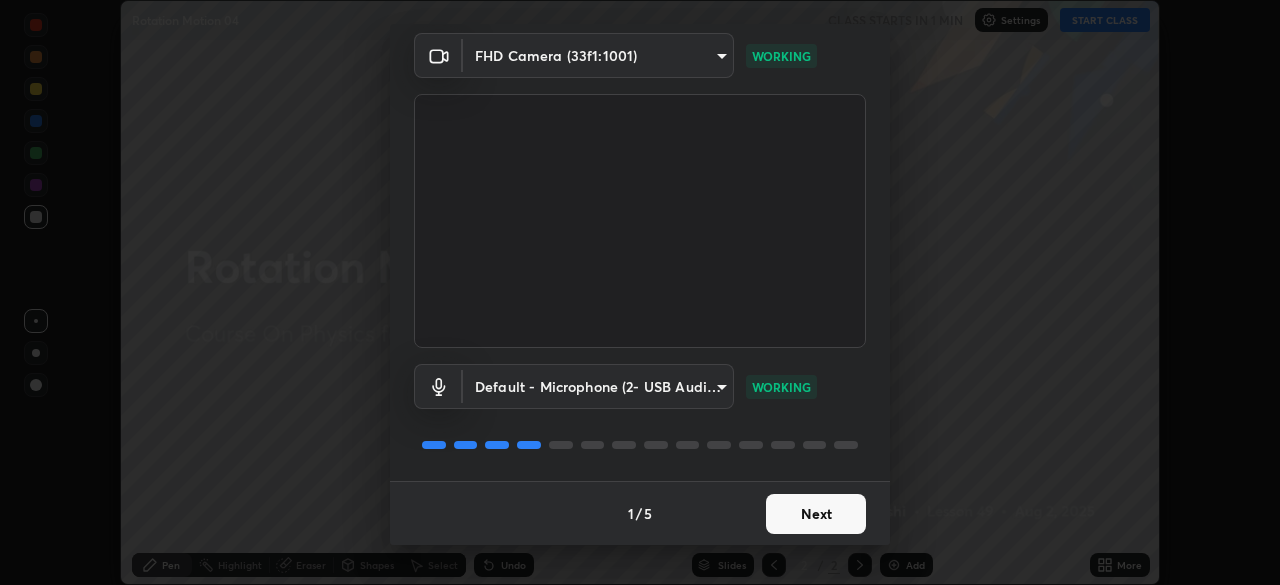 click on "Next" at bounding box center [816, 514] 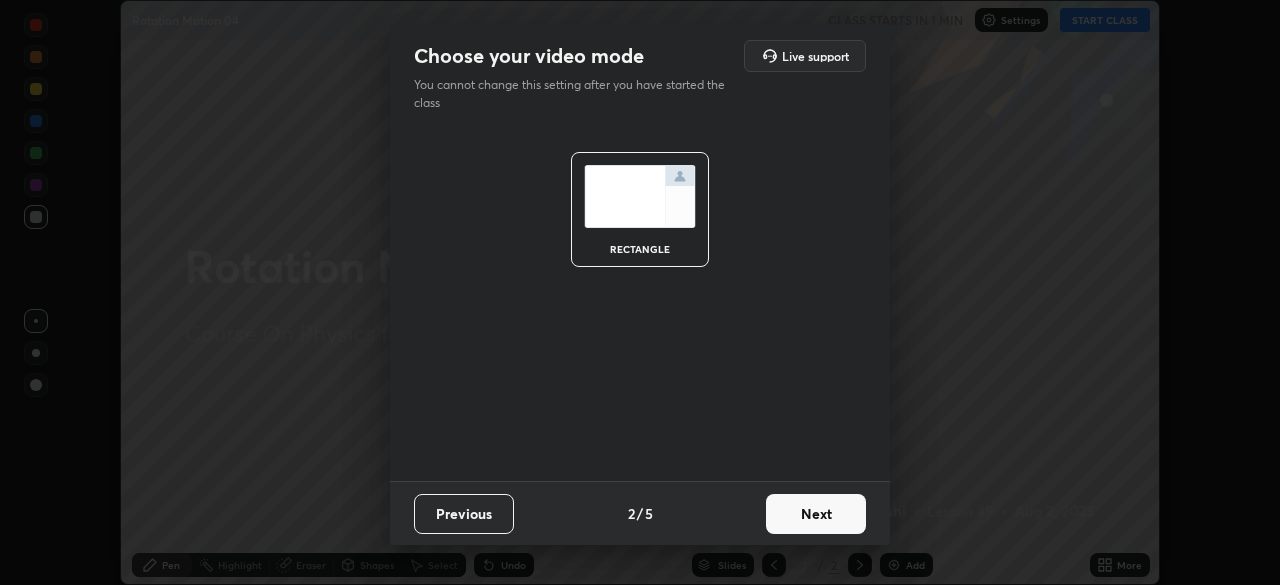 scroll, scrollTop: 0, scrollLeft: 0, axis: both 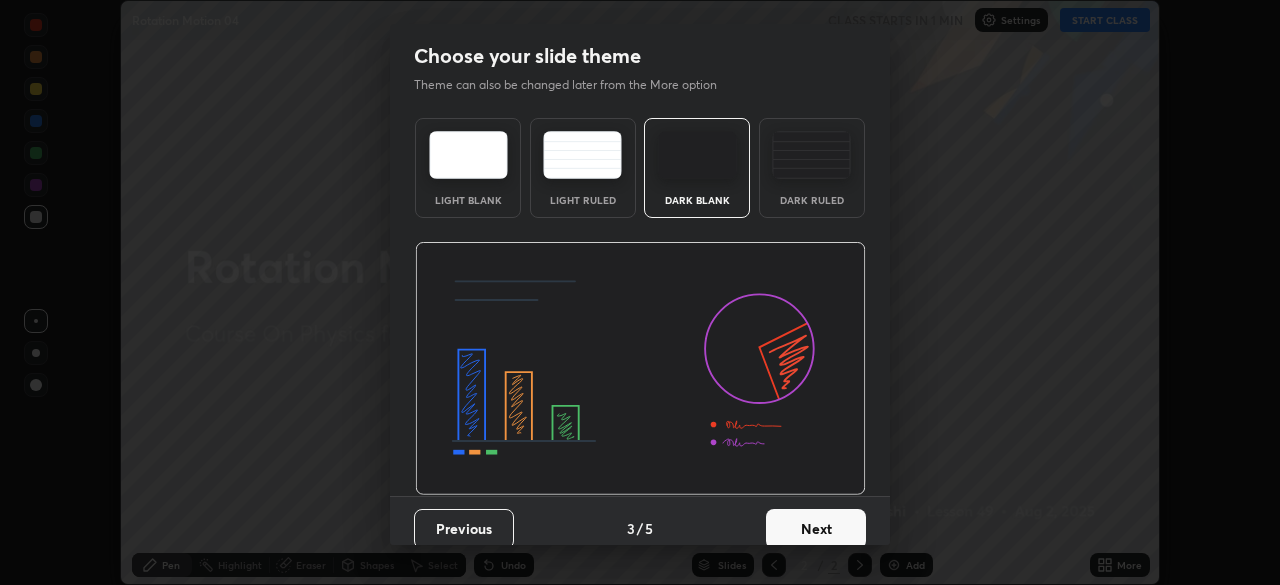 click on "Next" at bounding box center [816, 529] 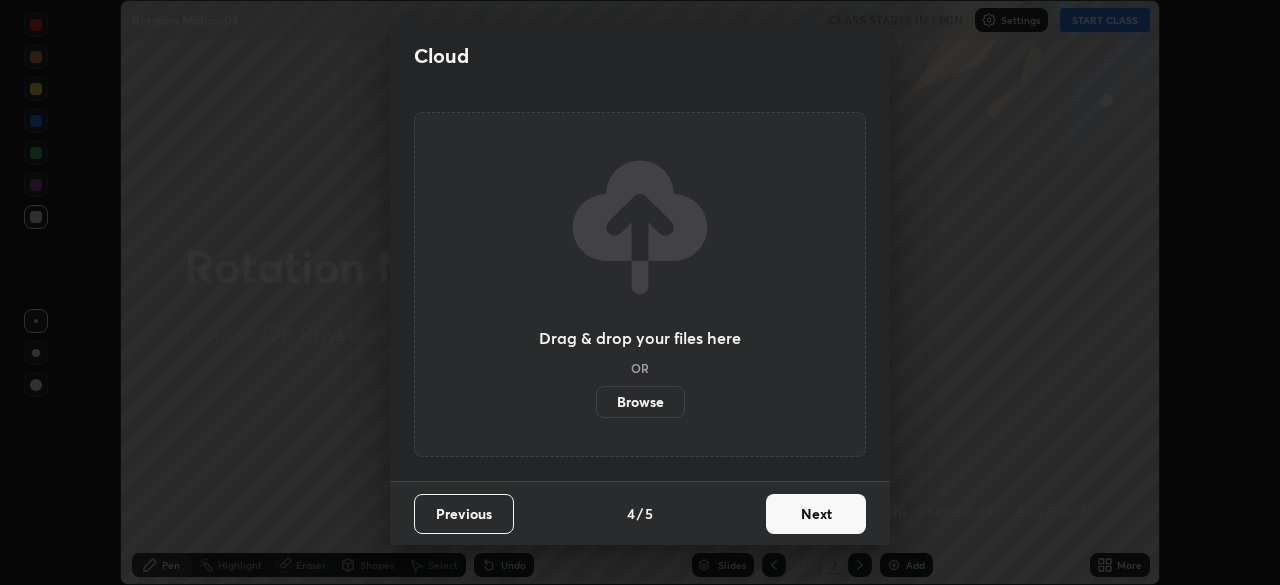 click on "Next" at bounding box center [816, 514] 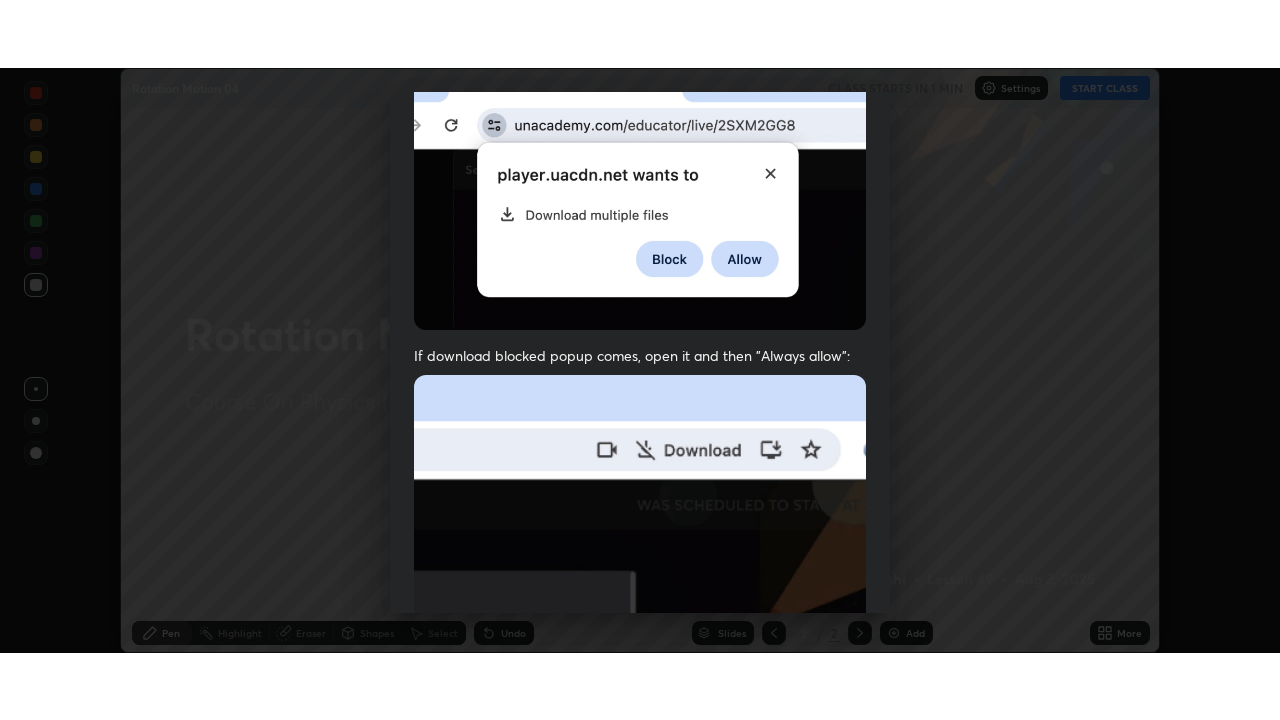 scroll, scrollTop: 479, scrollLeft: 0, axis: vertical 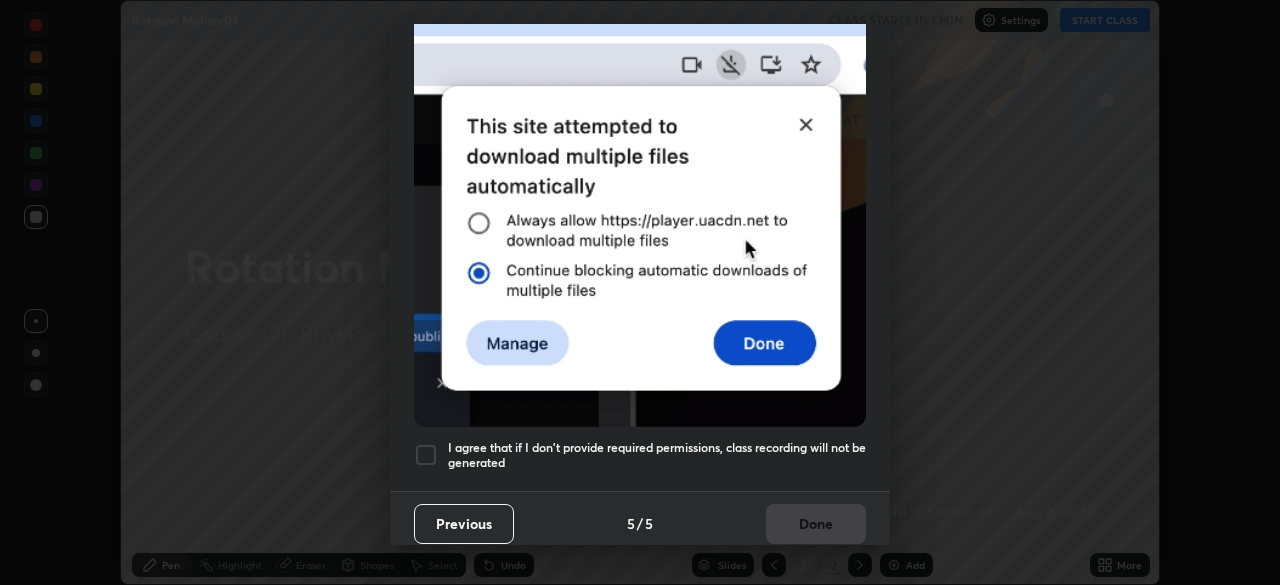 click at bounding box center [426, 455] 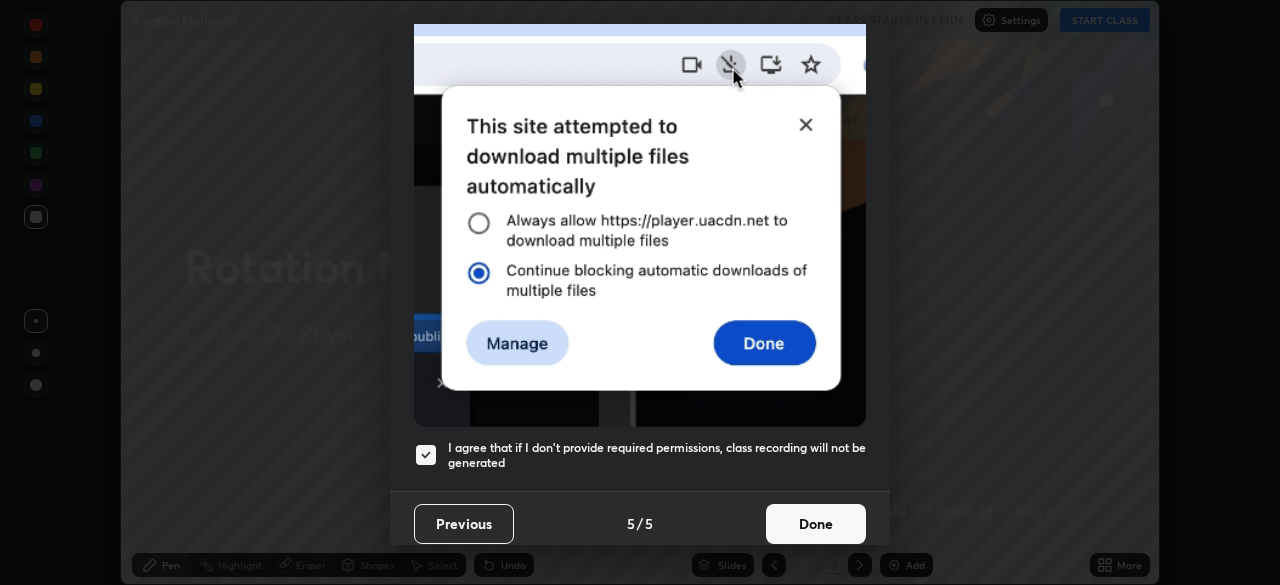 click on "Done" at bounding box center (816, 524) 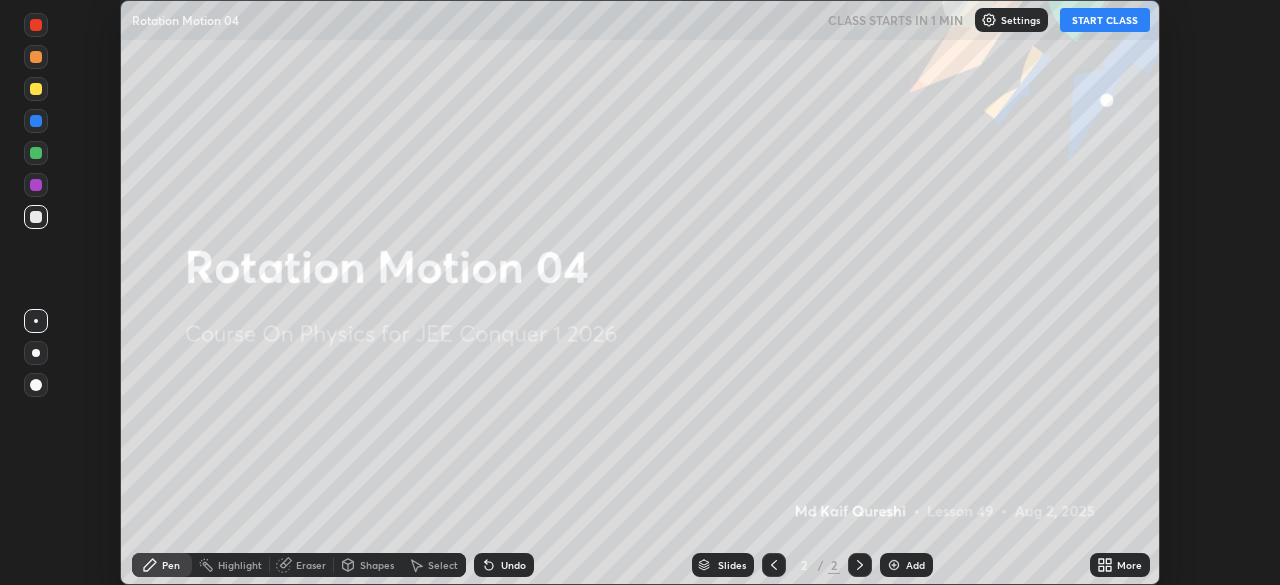 click 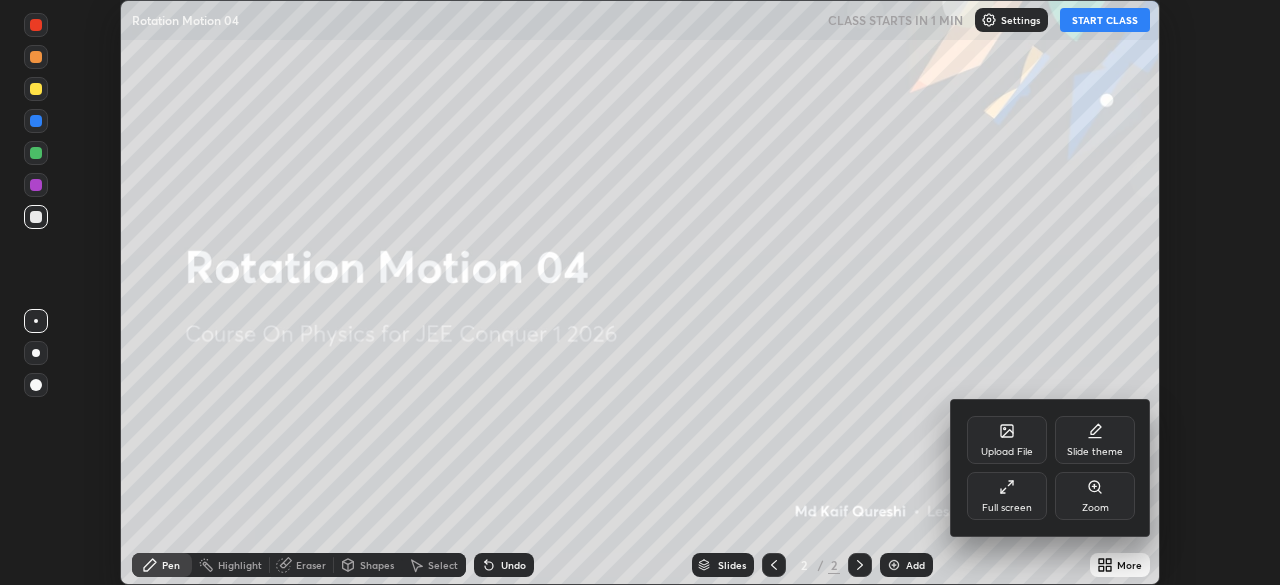 click on "Full screen" at bounding box center (1007, 496) 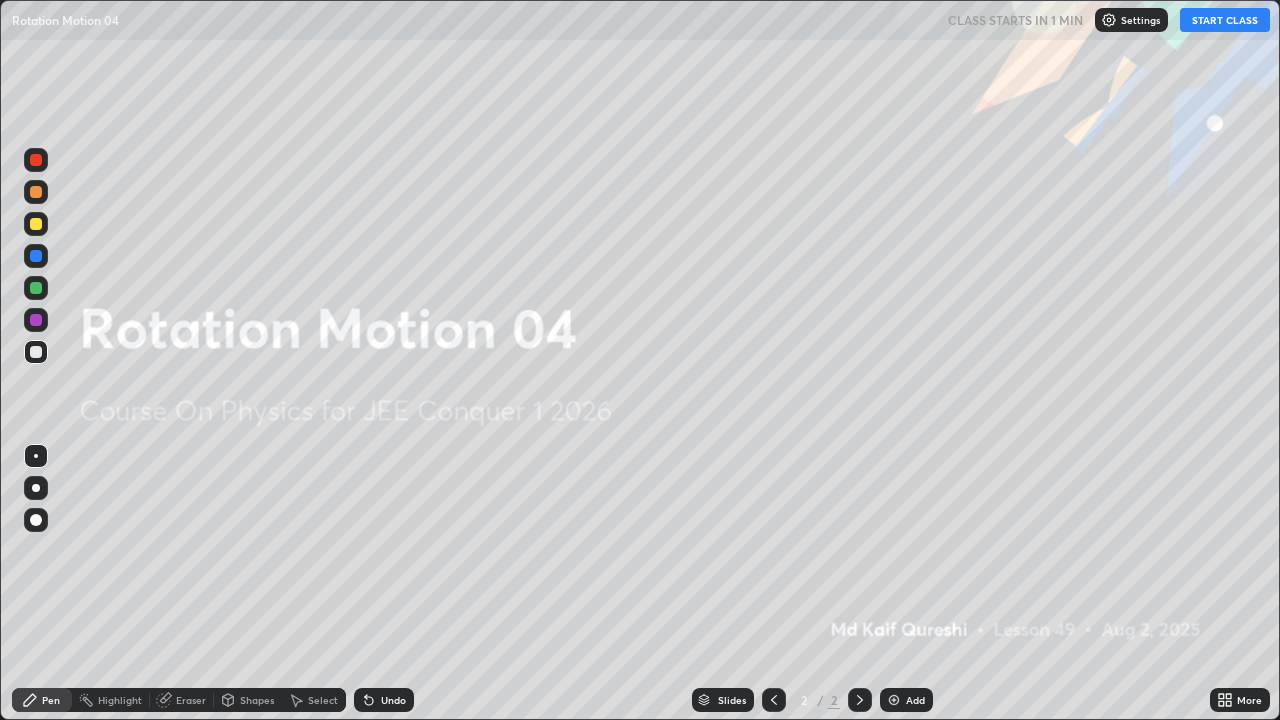 scroll, scrollTop: 99280, scrollLeft: 98720, axis: both 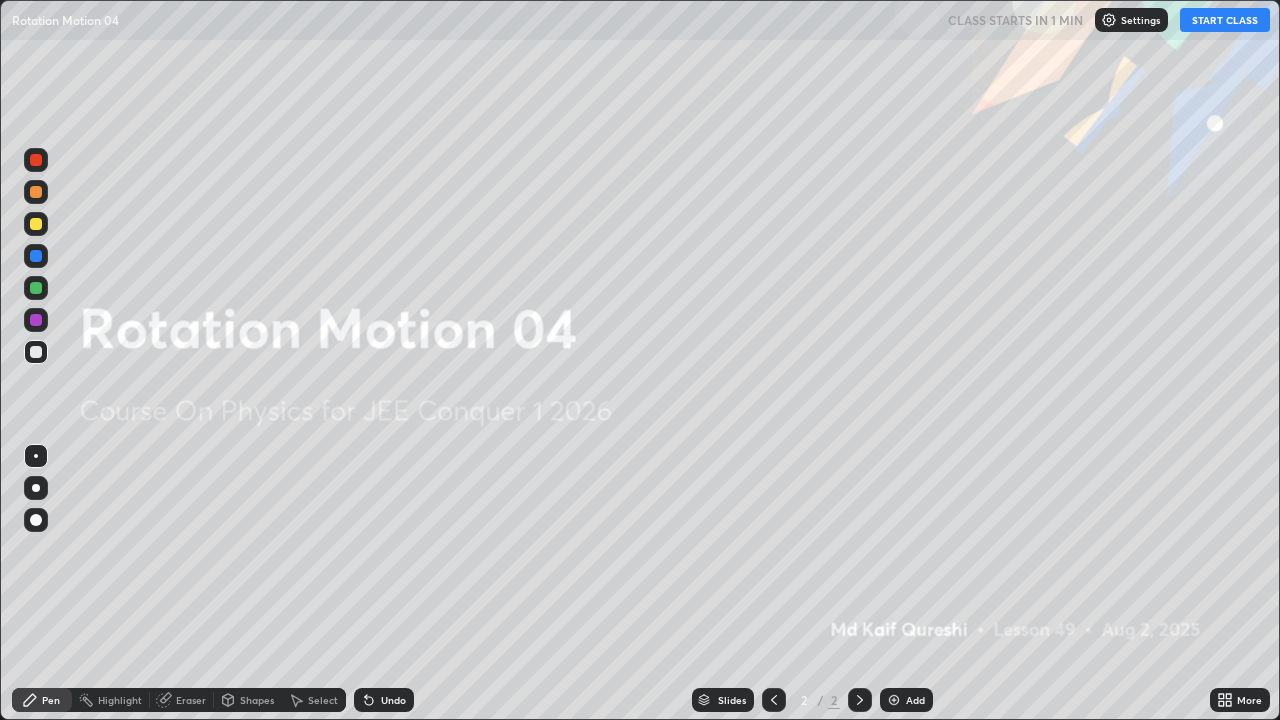click on "START CLASS" at bounding box center (1225, 20) 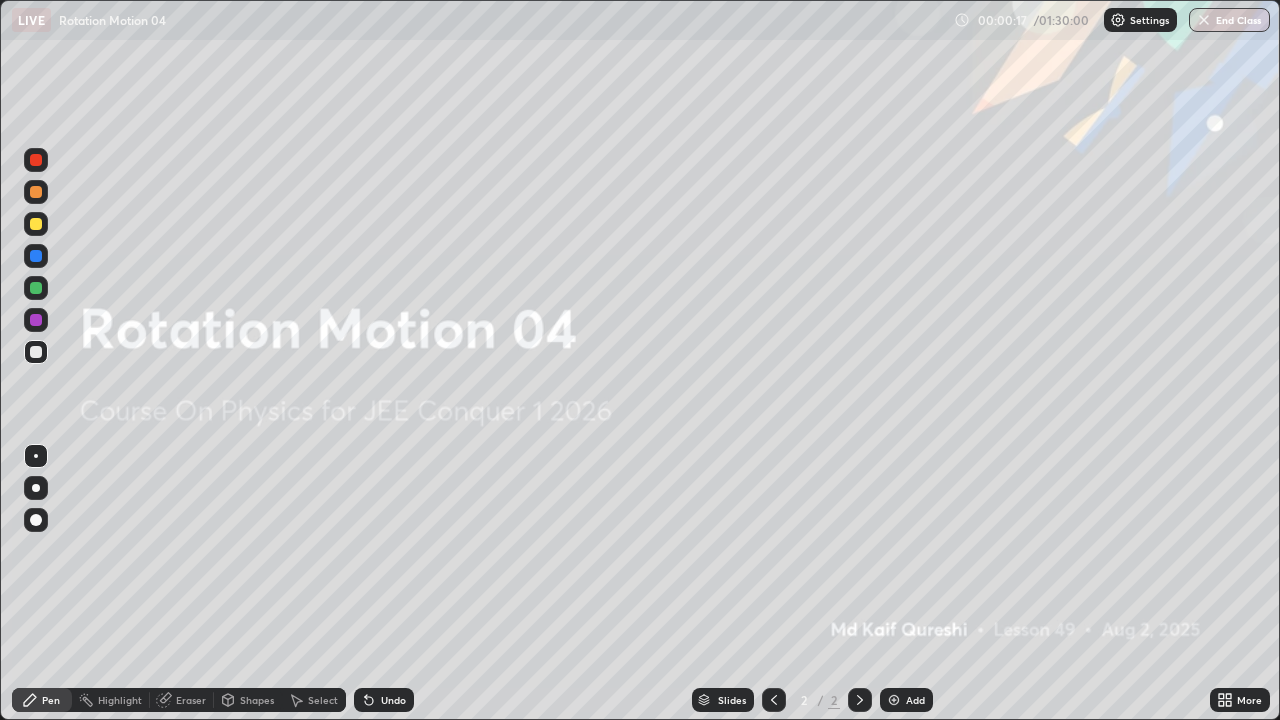 click on "Add" at bounding box center [906, 700] 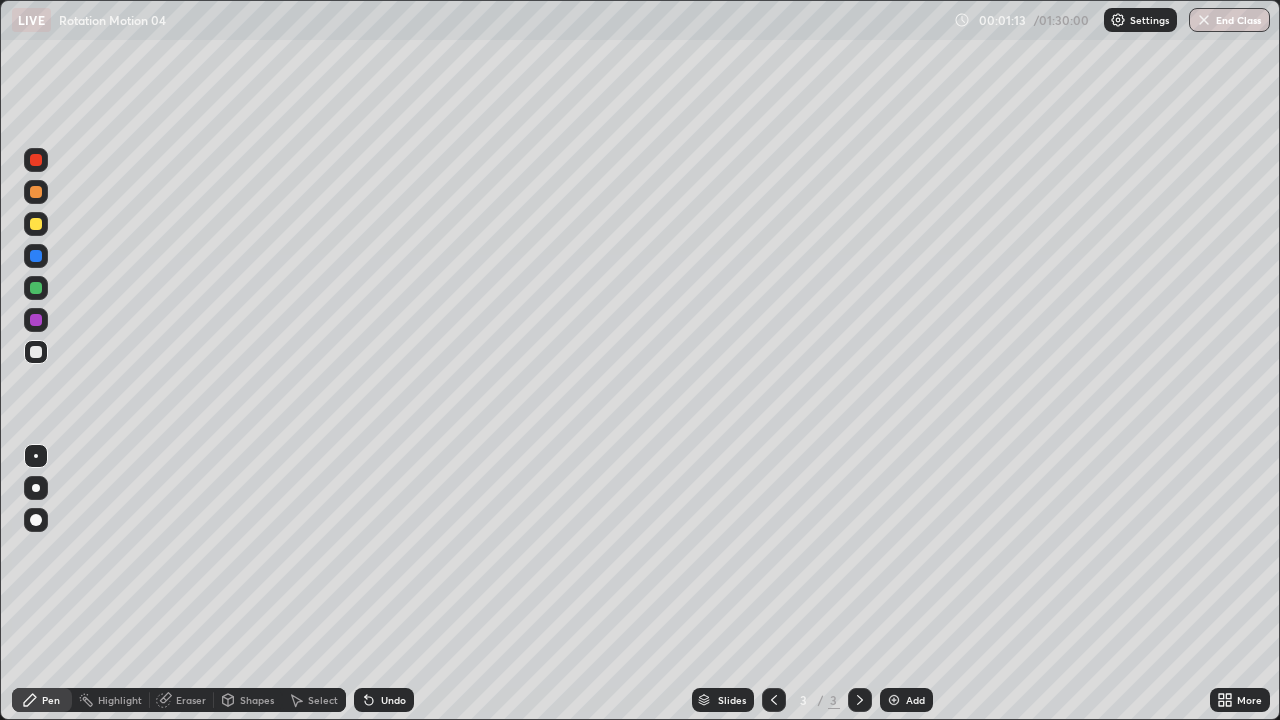 click on "Settings" at bounding box center [1140, 20] 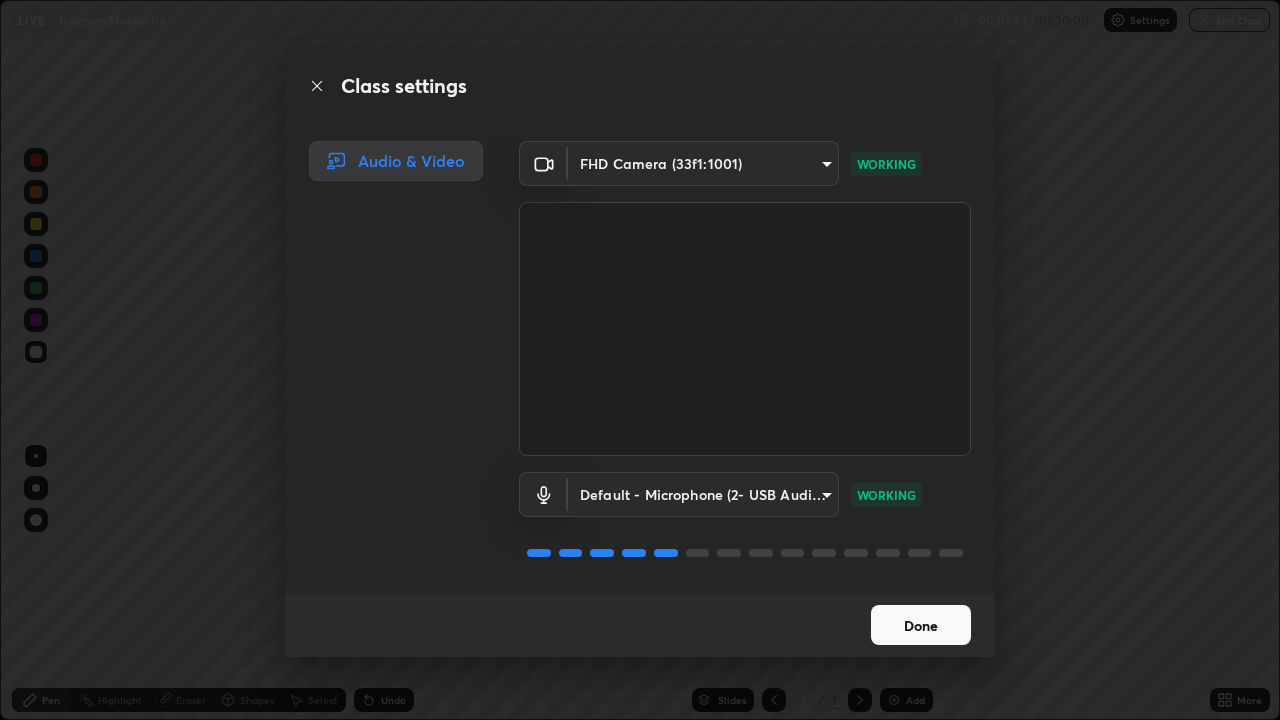 click on "Done" at bounding box center [921, 625] 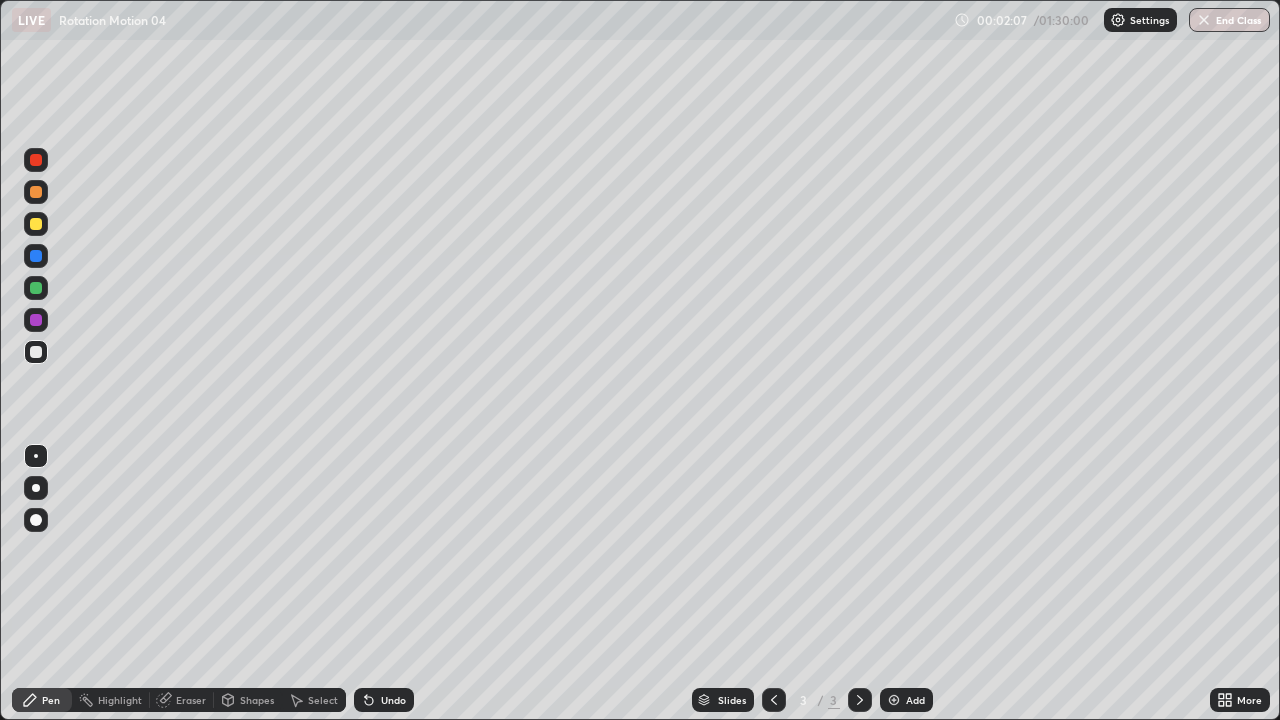 click on "Shapes" at bounding box center [257, 700] 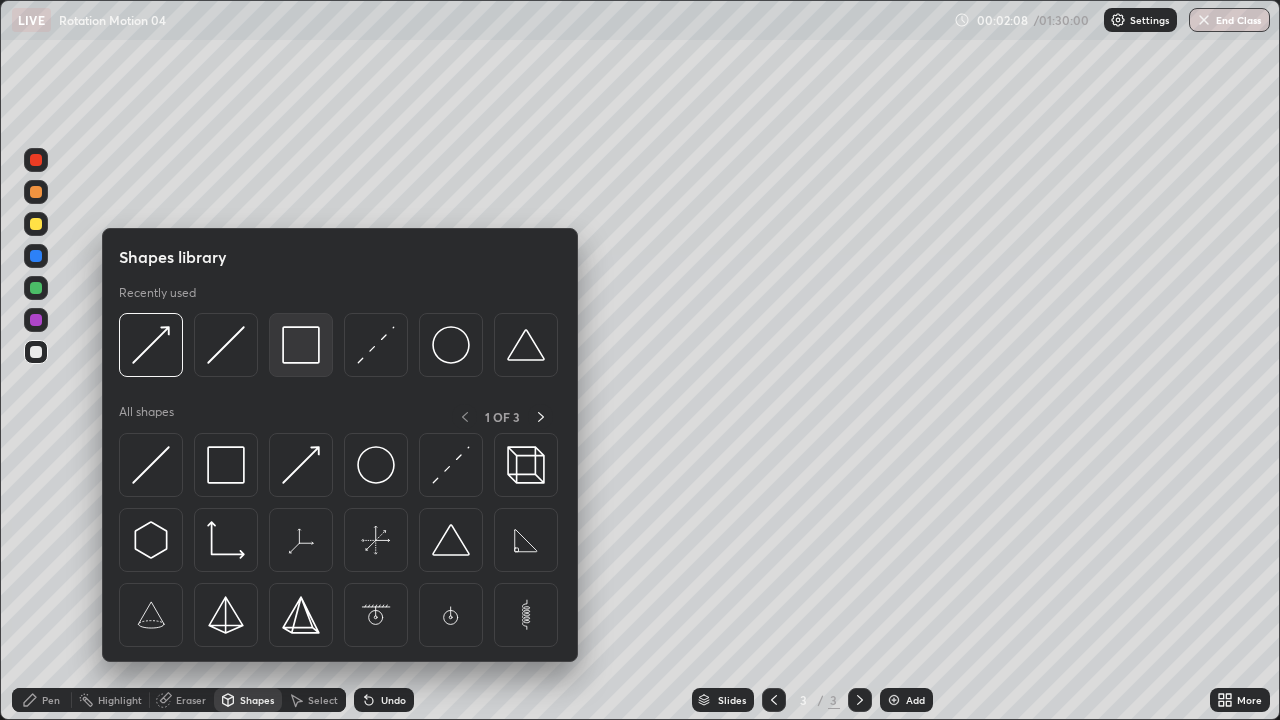 click at bounding box center (301, 345) 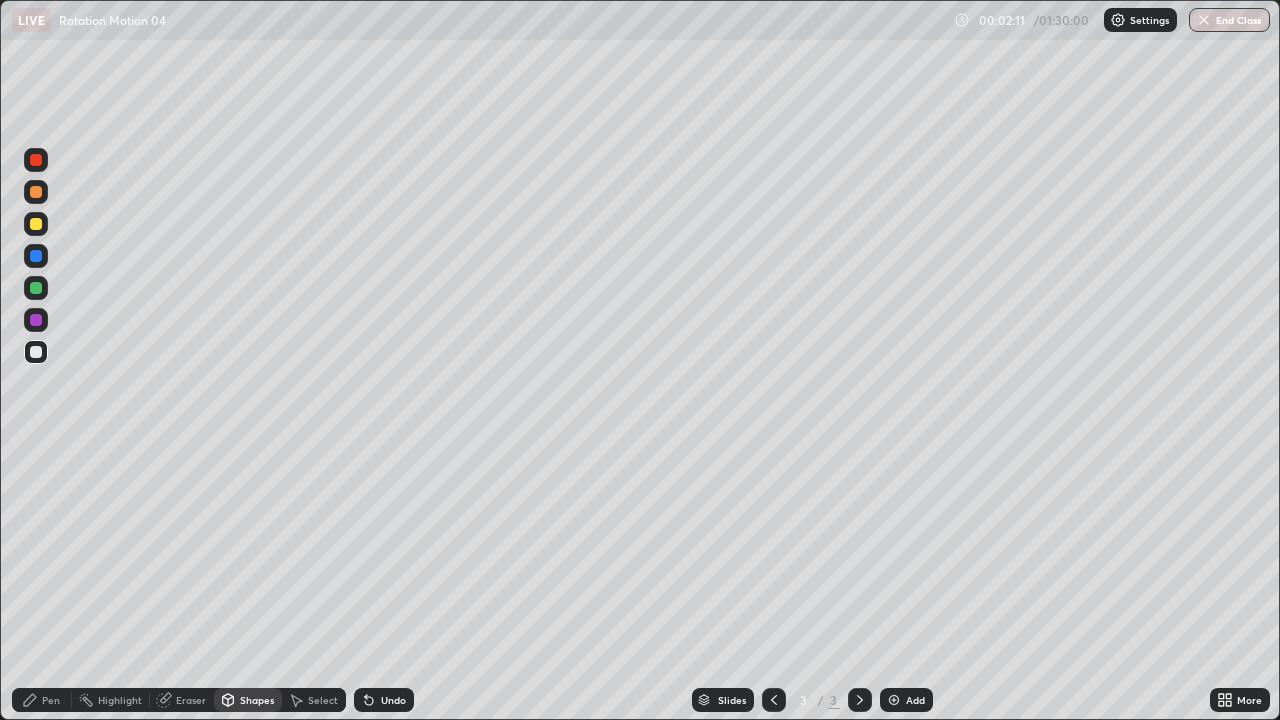 click on "Undo" at bounding box center (393, 700) 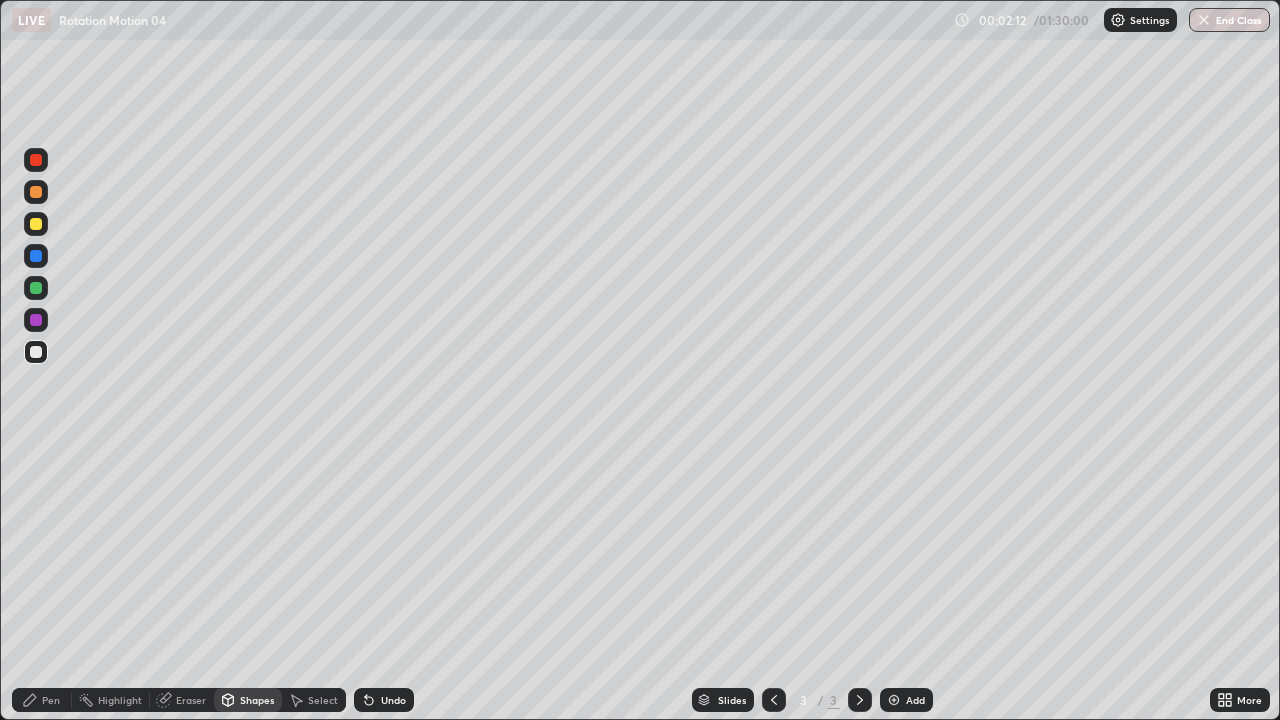 click at bounding box center (36, 224) 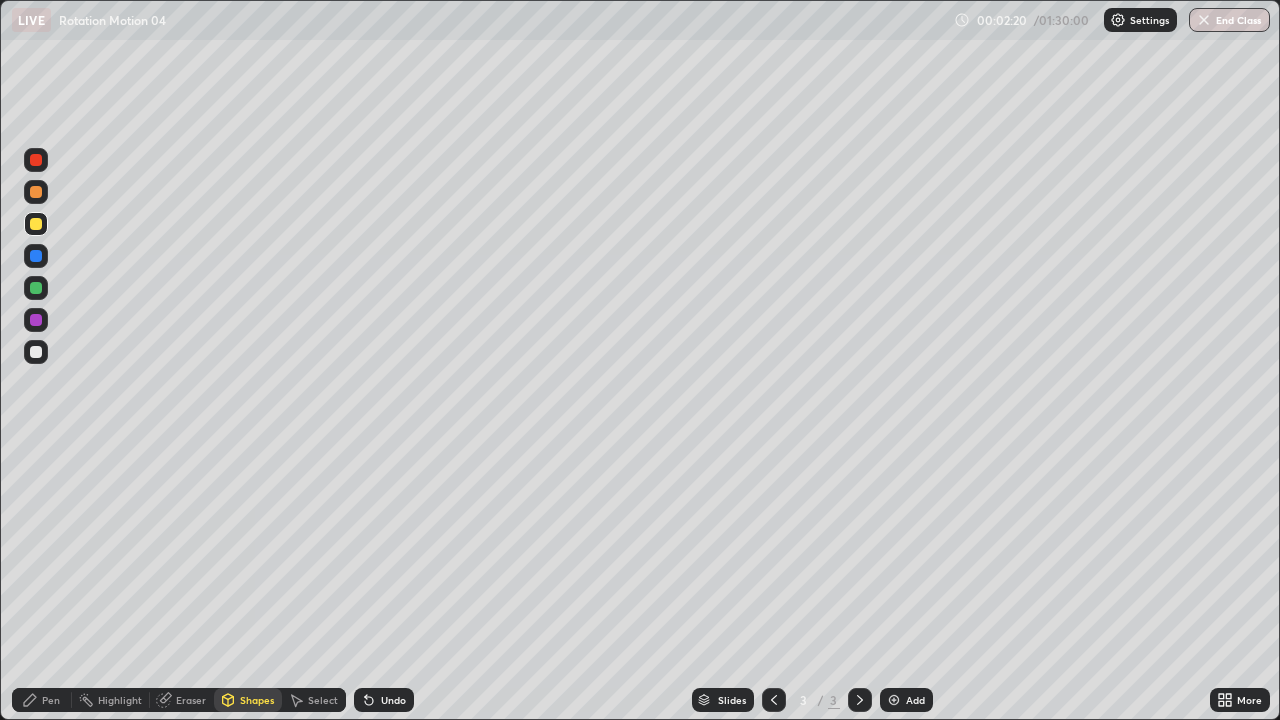 click on "Pen" at bounding box center (42, 700) 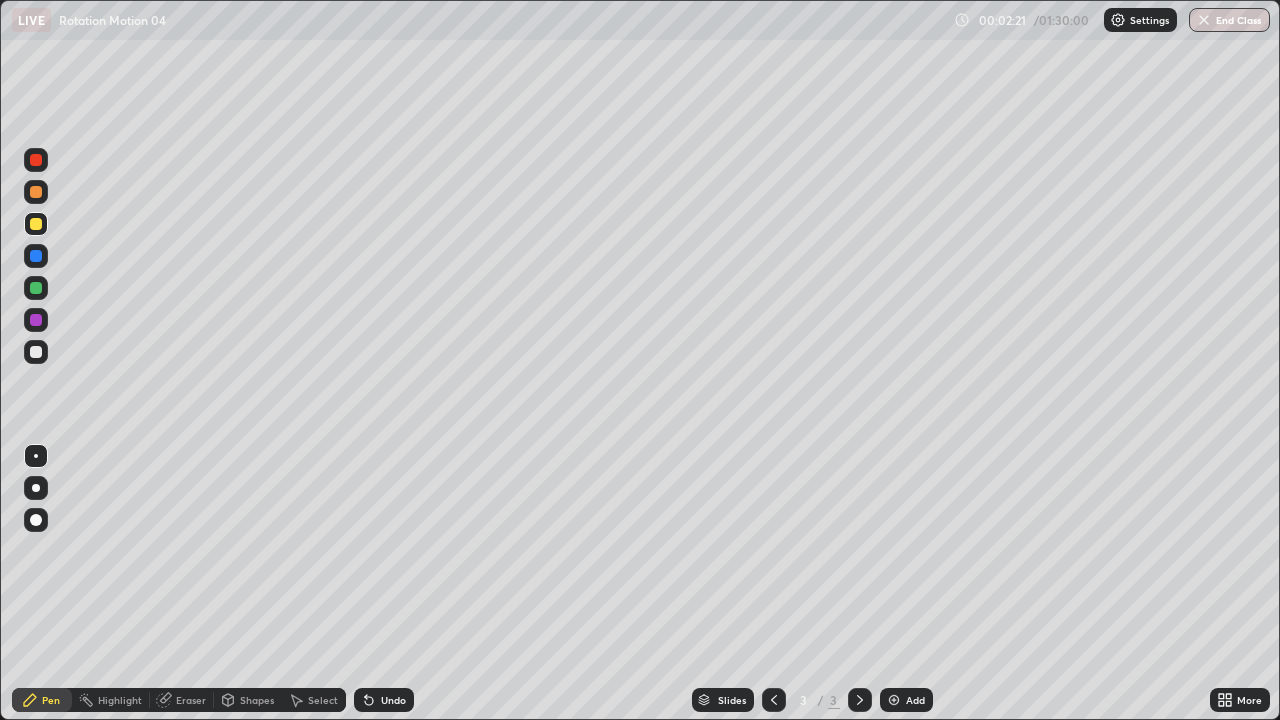 click at bounding box center (36, 352) 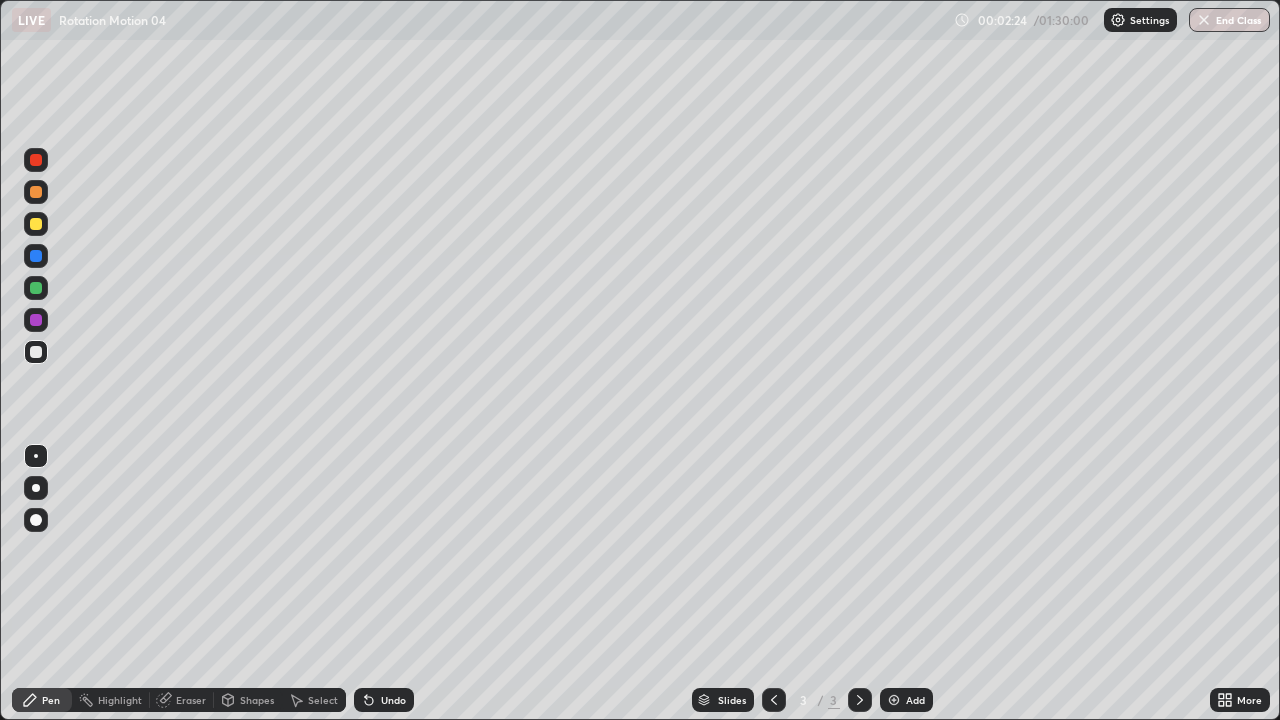 click at bounding box center (36, 192) 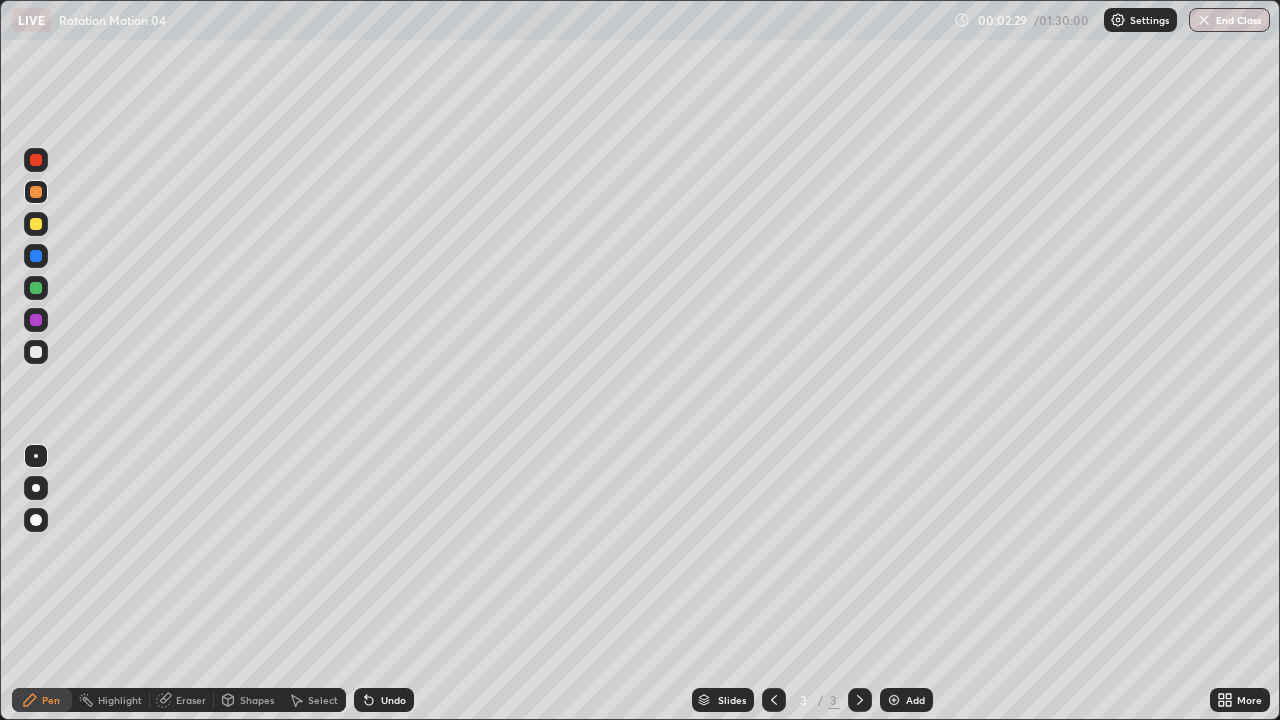click at bounding box center (36, 352) 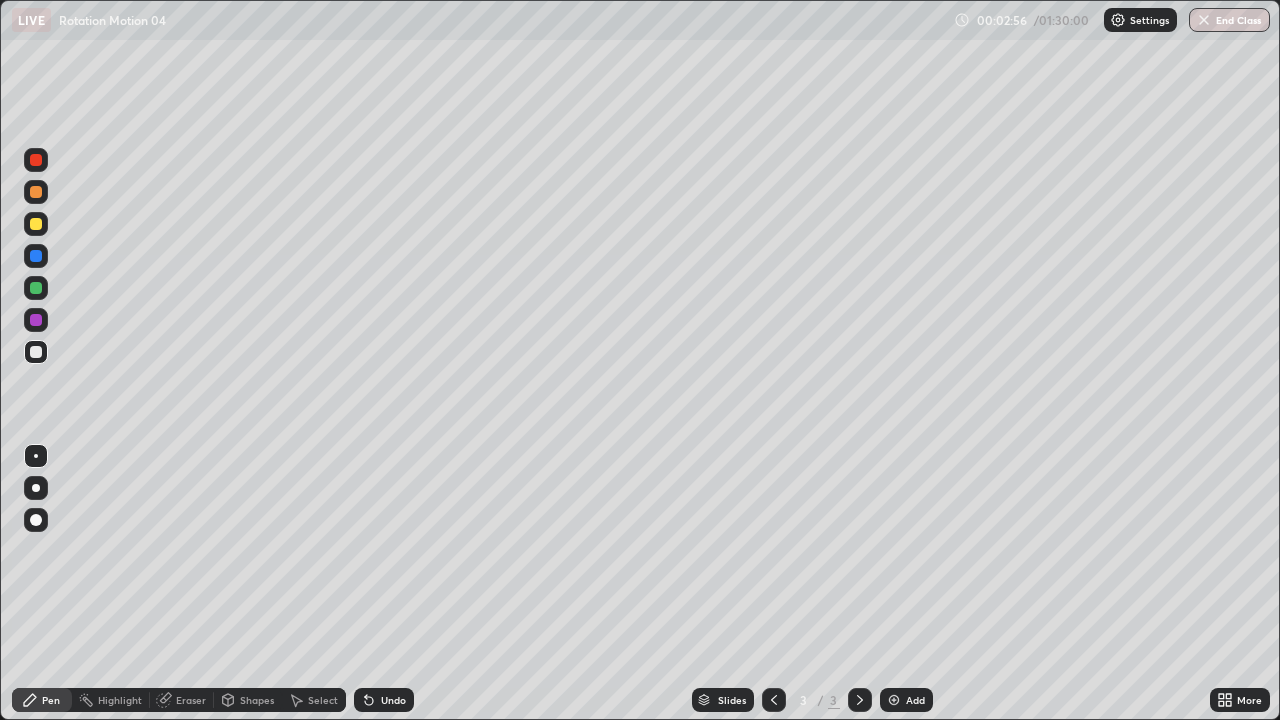 click at bounding box center [36, 352] 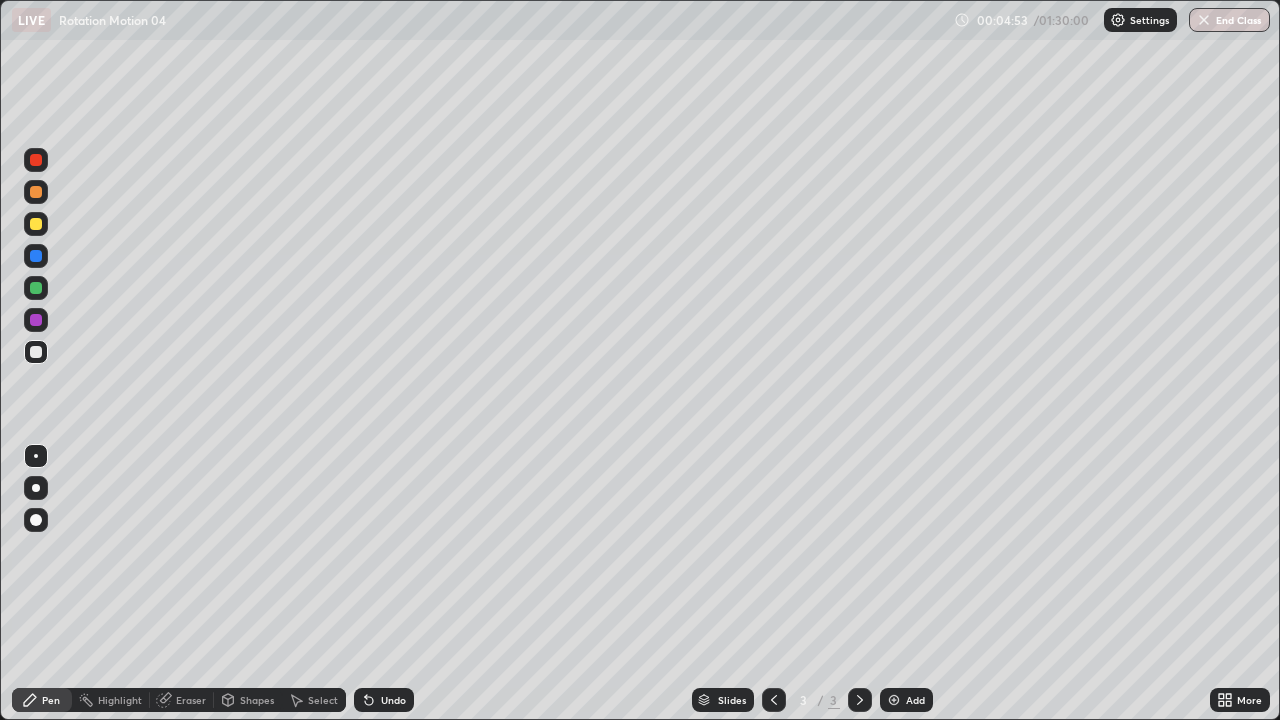 click on "Shapes" at bounding box center [257, 700] 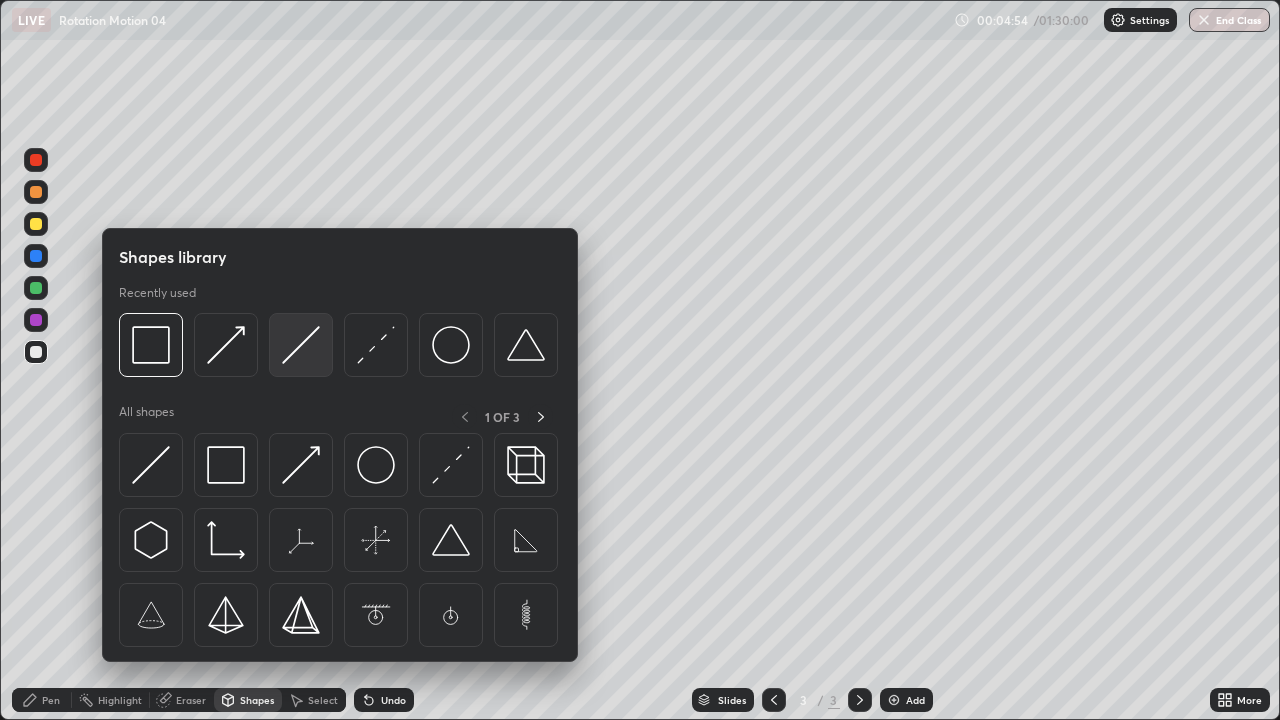 click at bounding box center (301, 345) 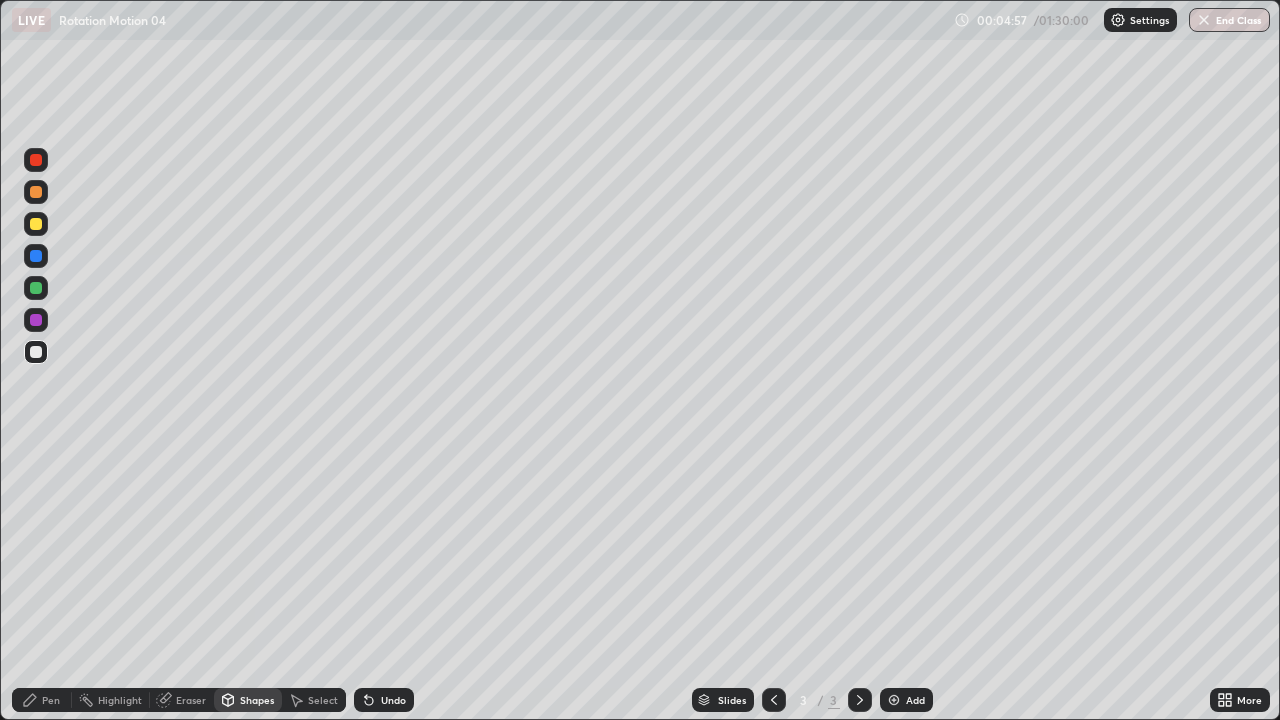click on "Shapes" at bounding box center (257, 700) 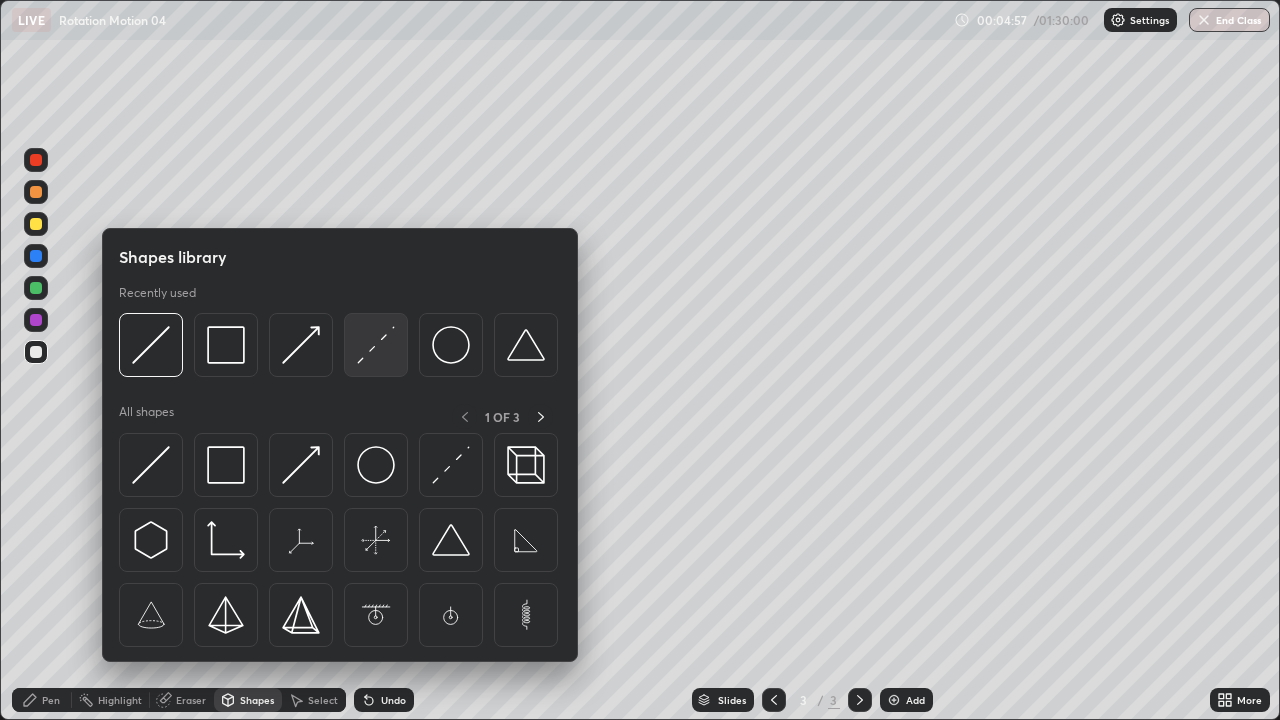 click at bounding box center [376, 345] 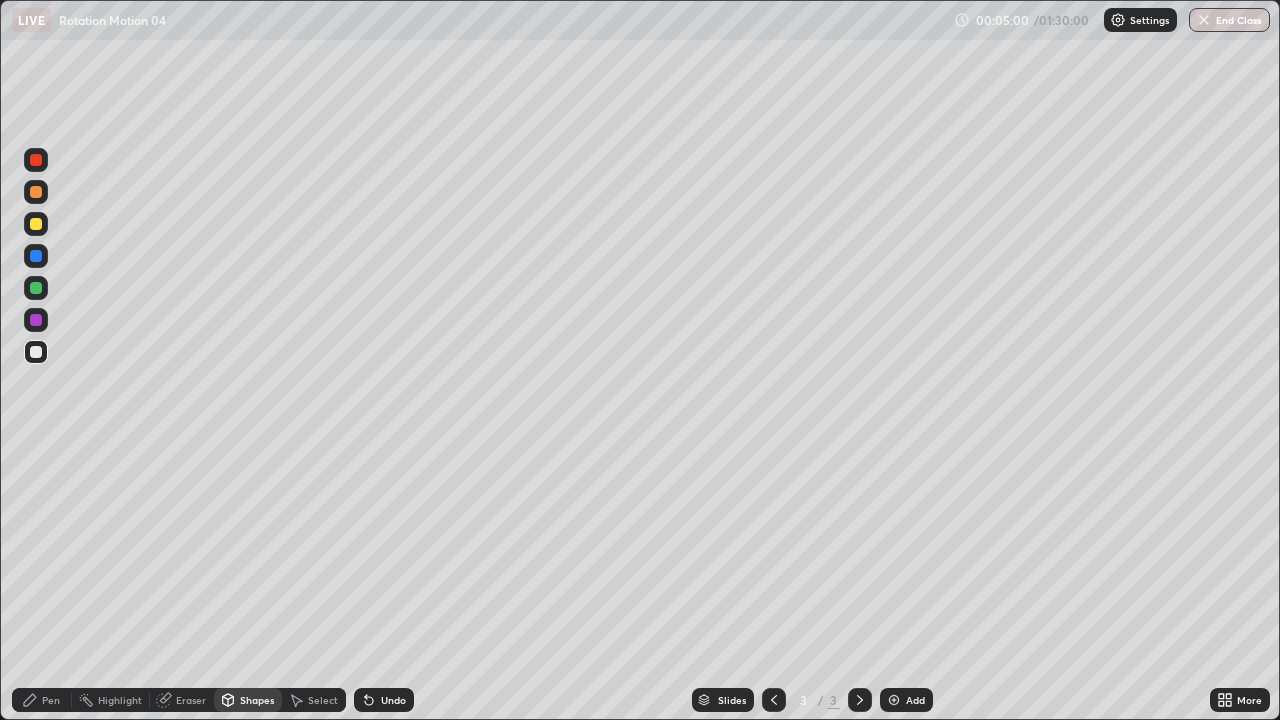 click at bounding box center (36, 192) 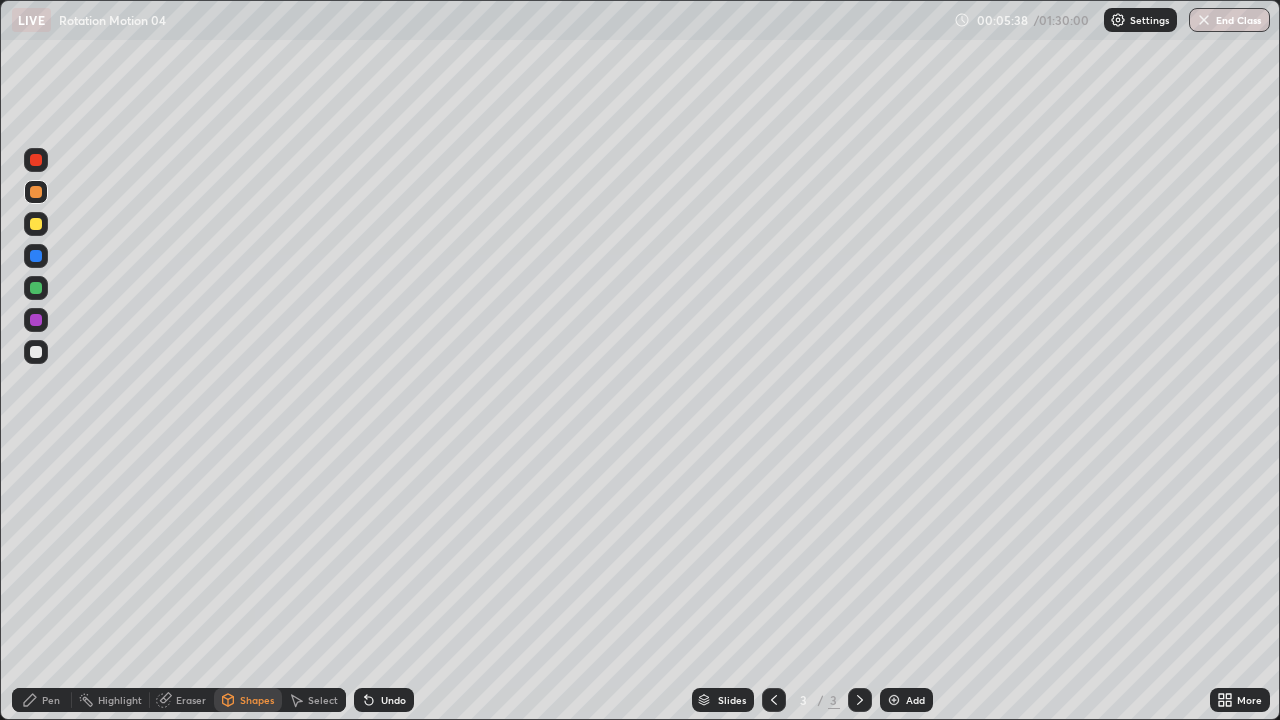 click at bounding box center (36, 352) 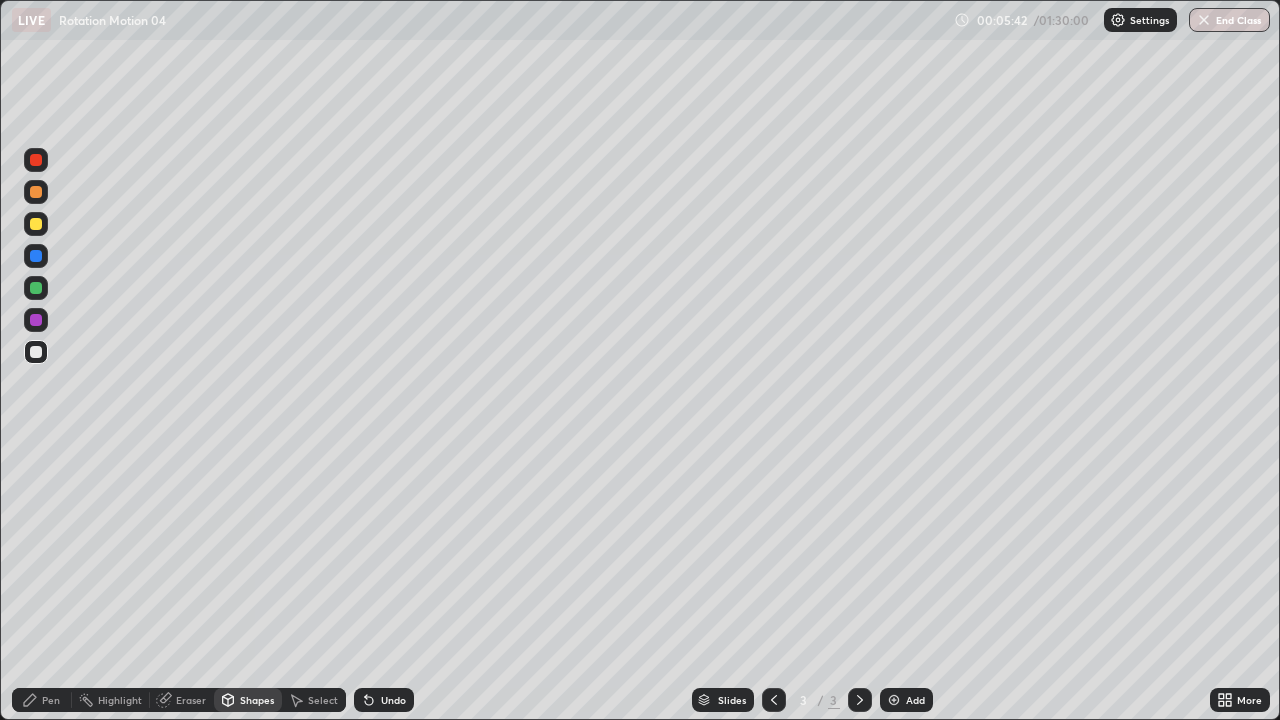 click on "Pen" at bounding box center (51, 700) 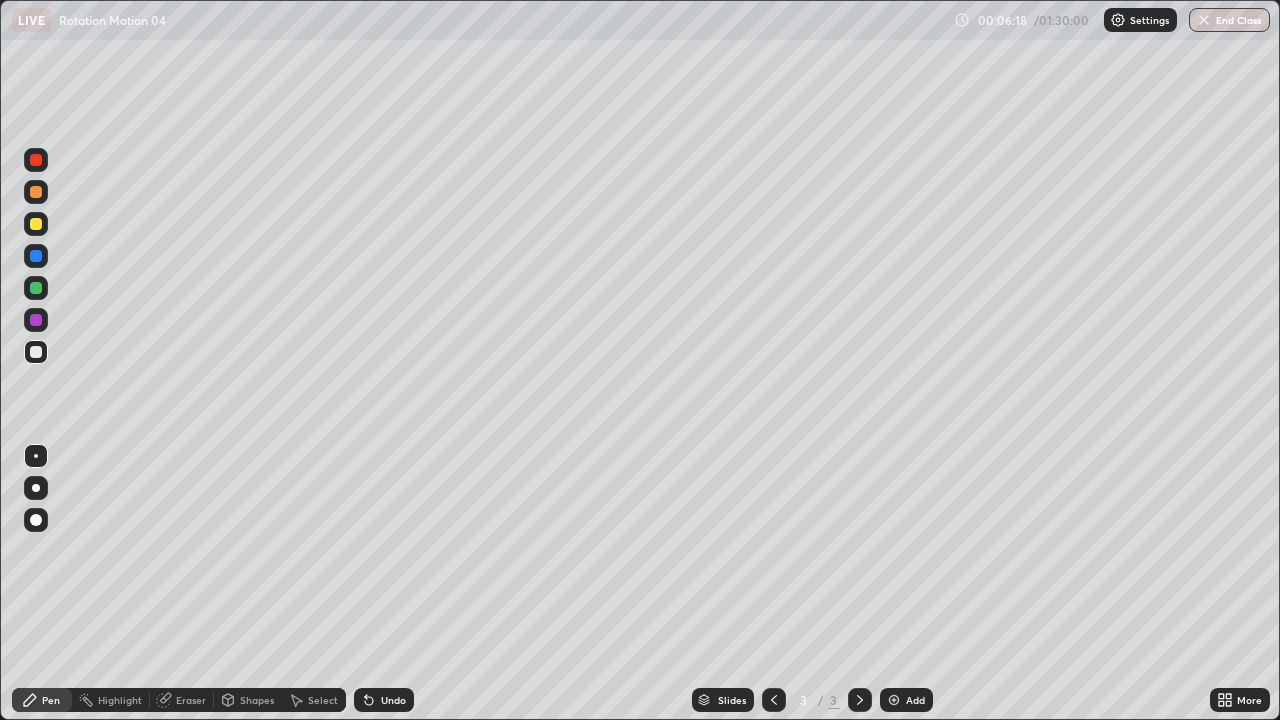 click on "Shapes" at bounding box center (257, 700) 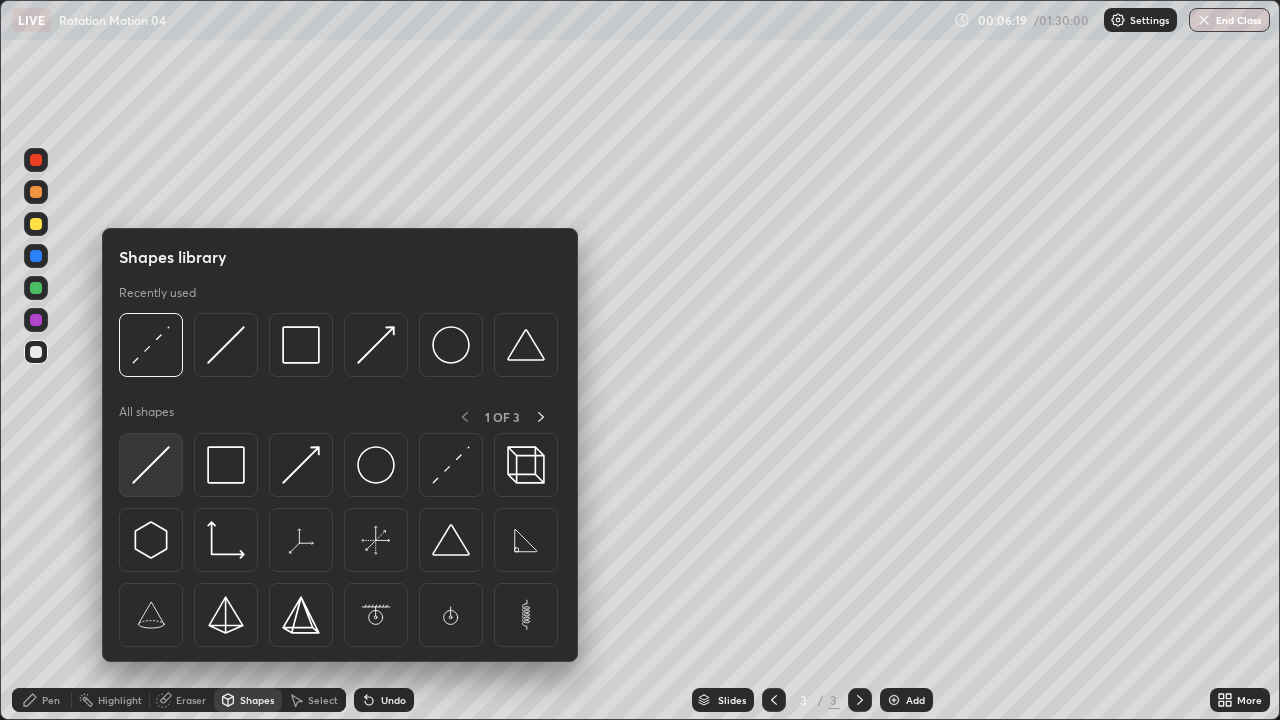 click at bounding box center [151, 465] 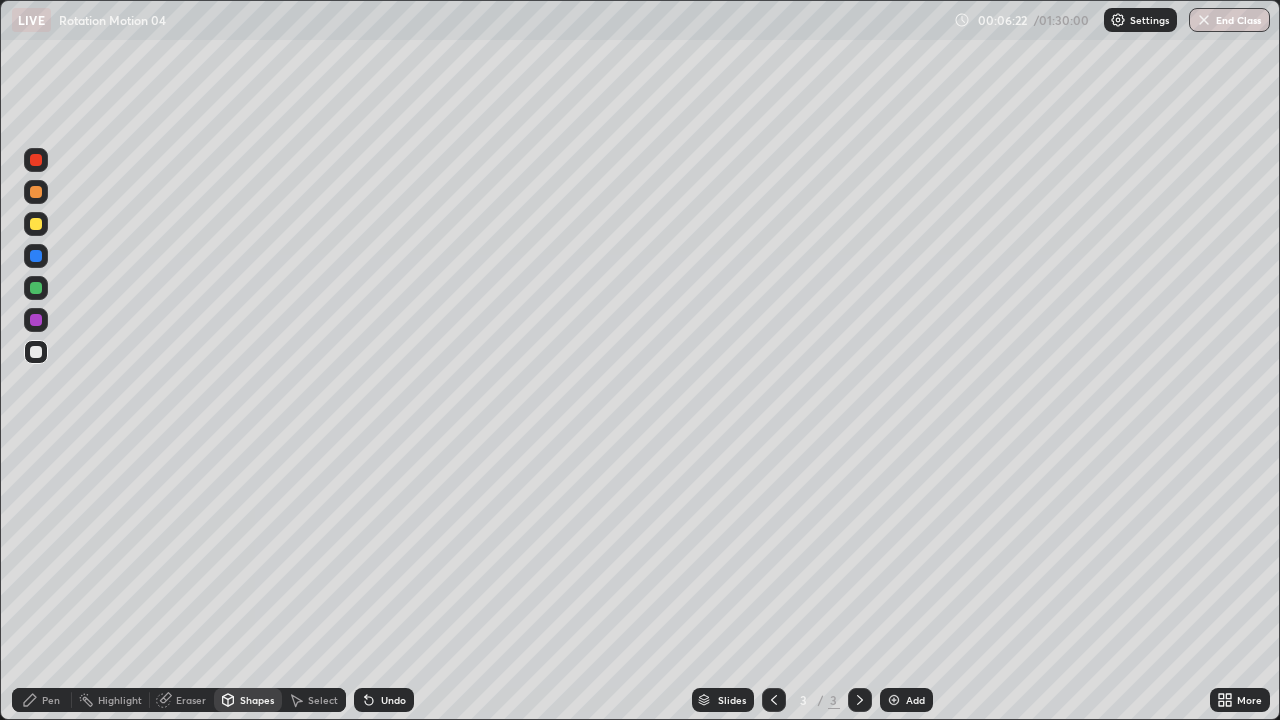 click at bounding box center [36, 192] 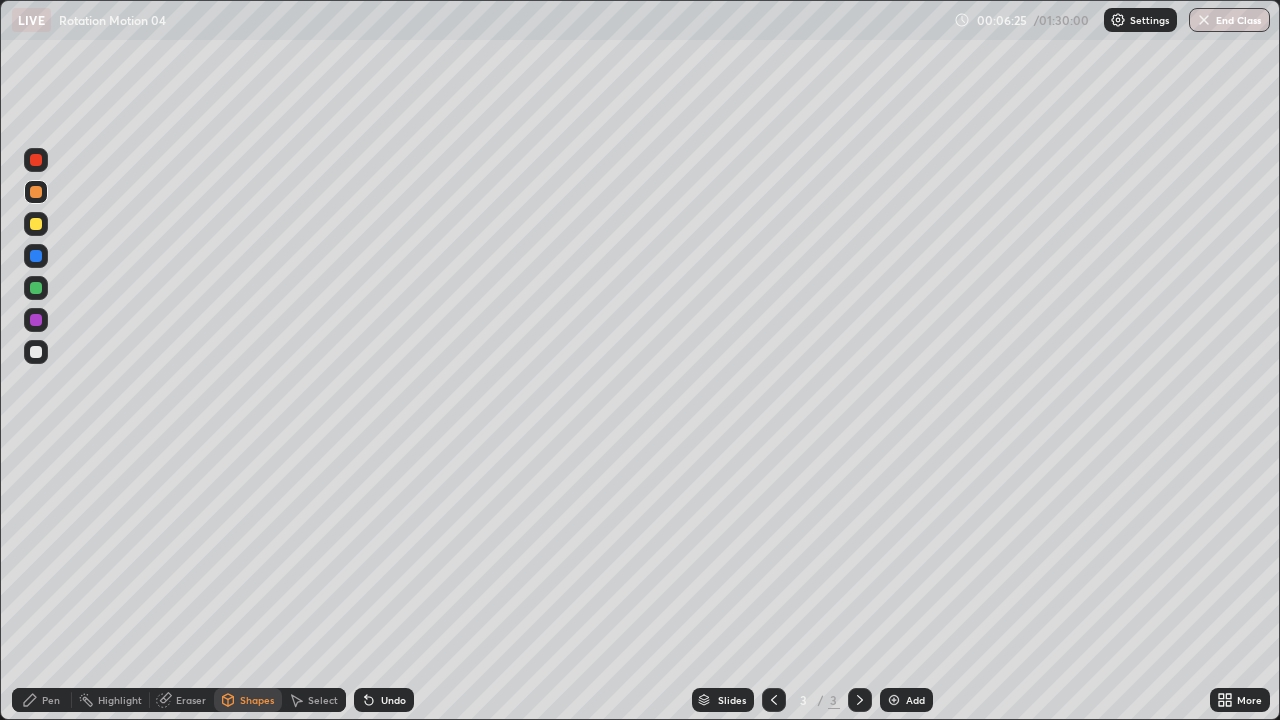click on "Shapes" at bounding box center (248, 700) 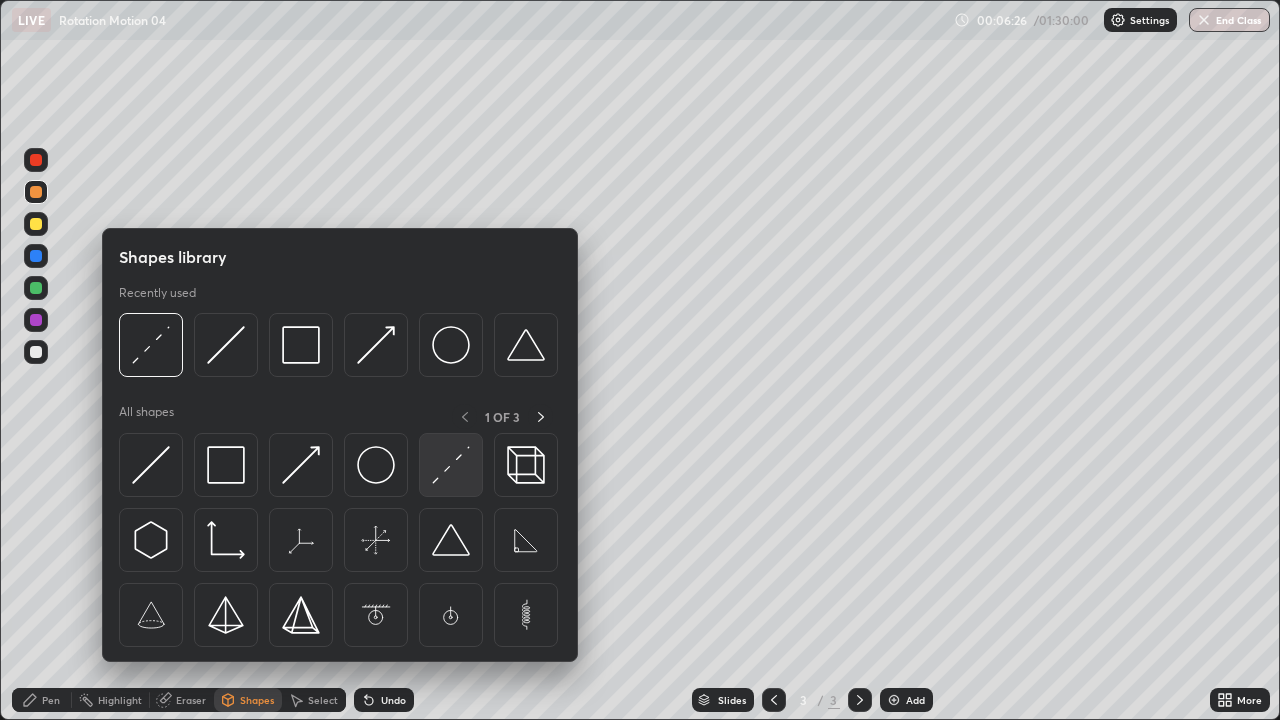 click at bounding box center (451, 465) 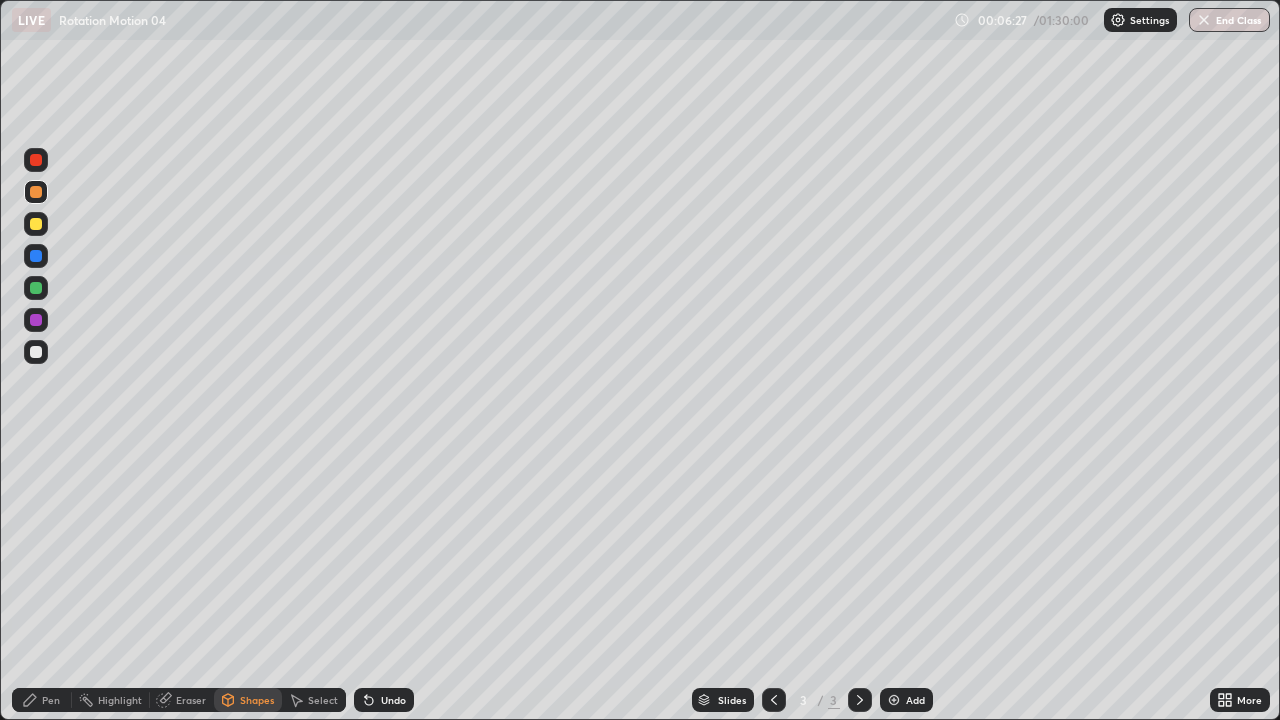click at bounding box center [36, 288] 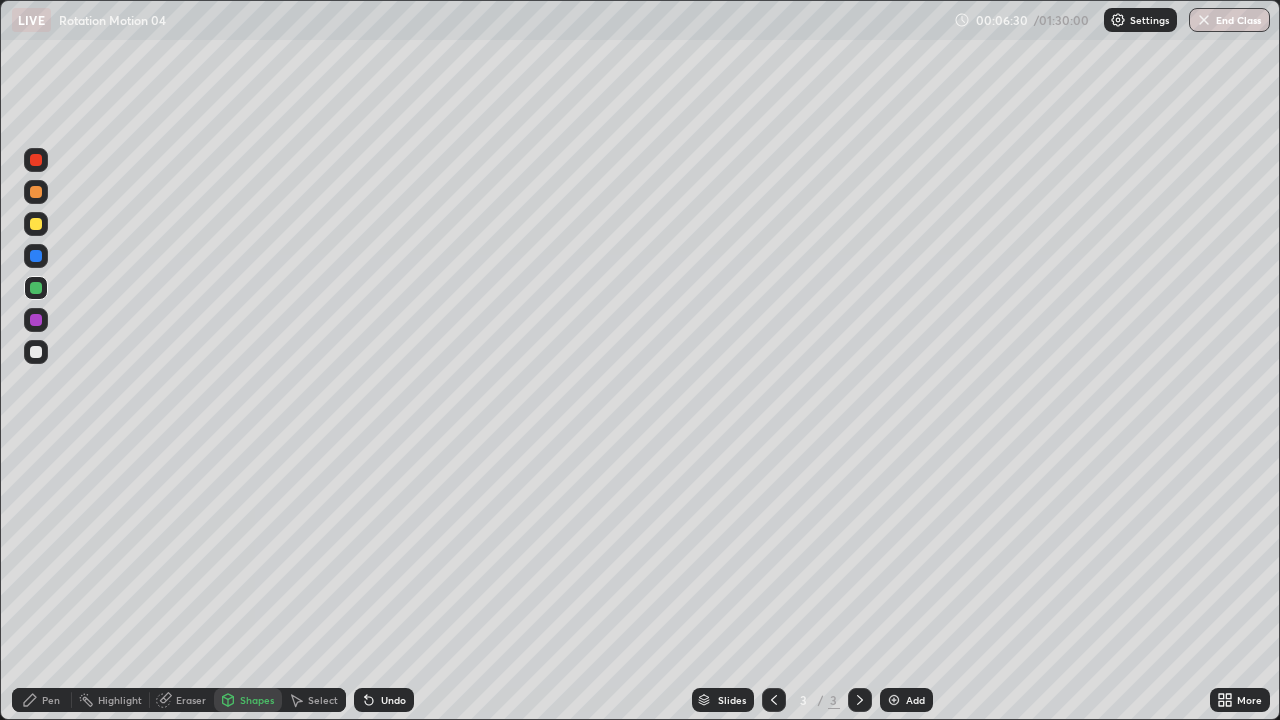 click on "Pen" at bounding box center [51, 700] 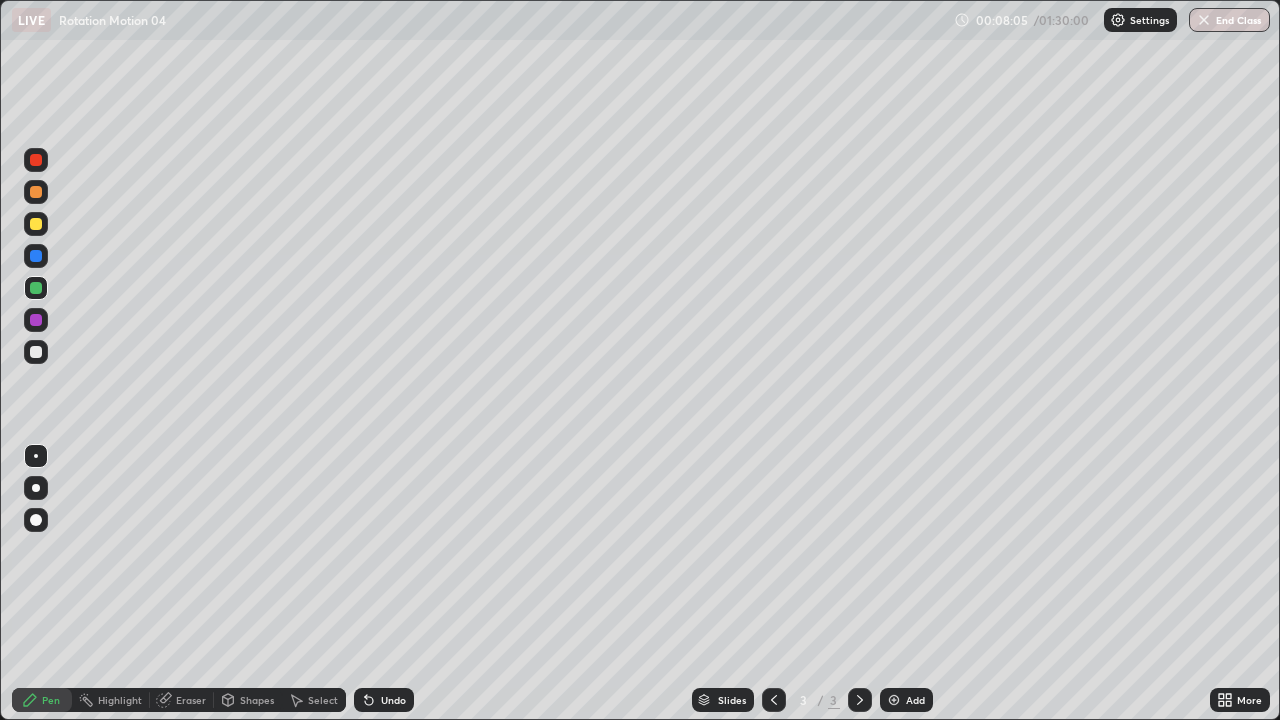 click at bounding box center (36, 352) 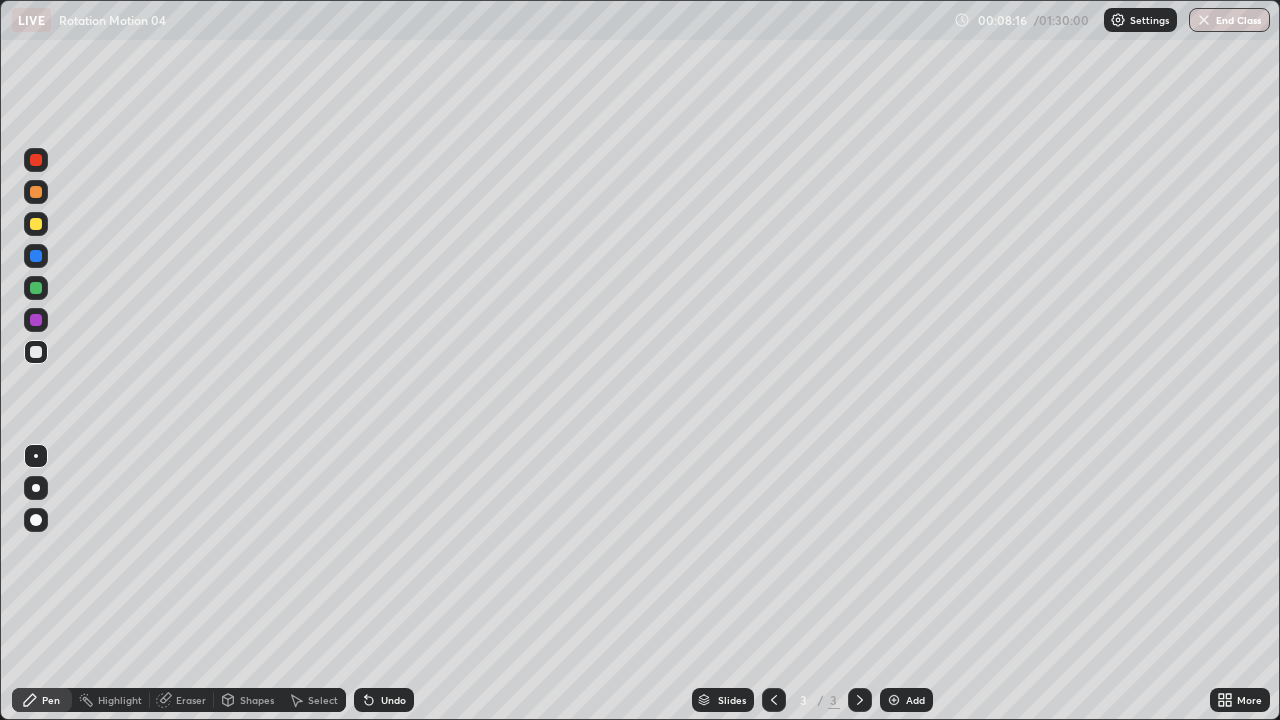 click on "Undo" at bounding box center (384, 700) 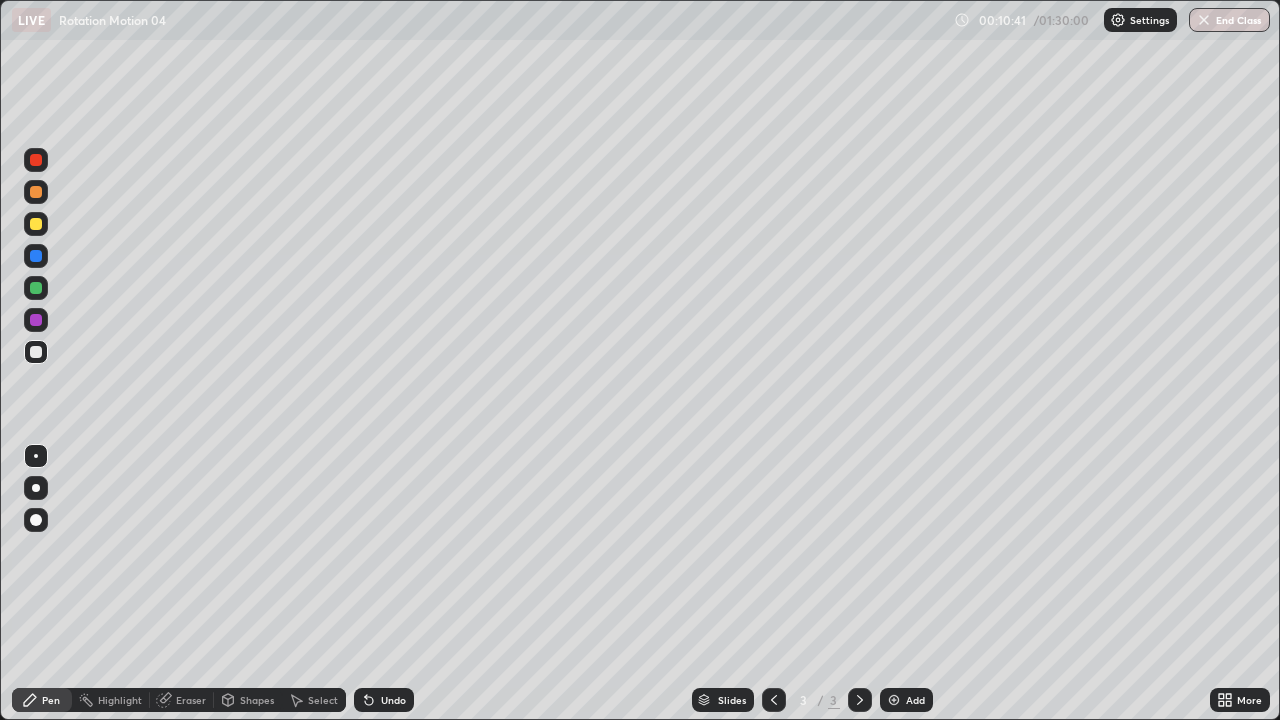click on "Shapes" at bounding box center [257, 700] 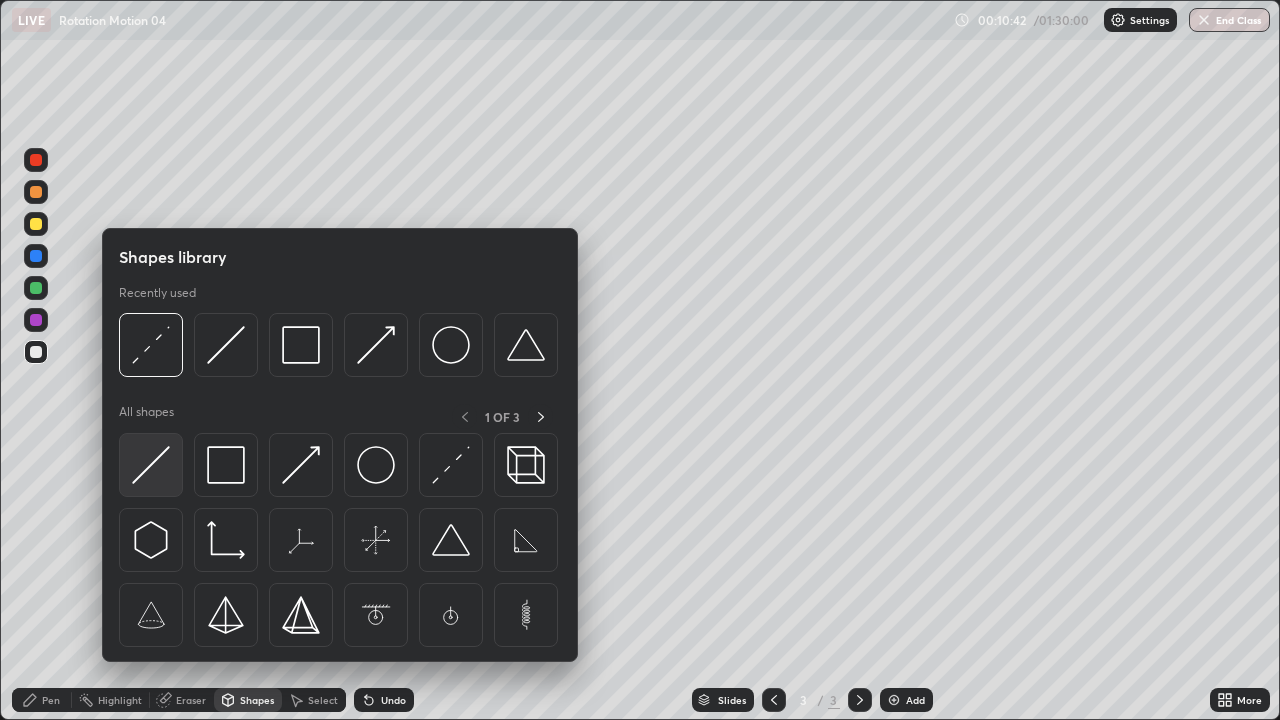 click at bounding box center (151, 465) 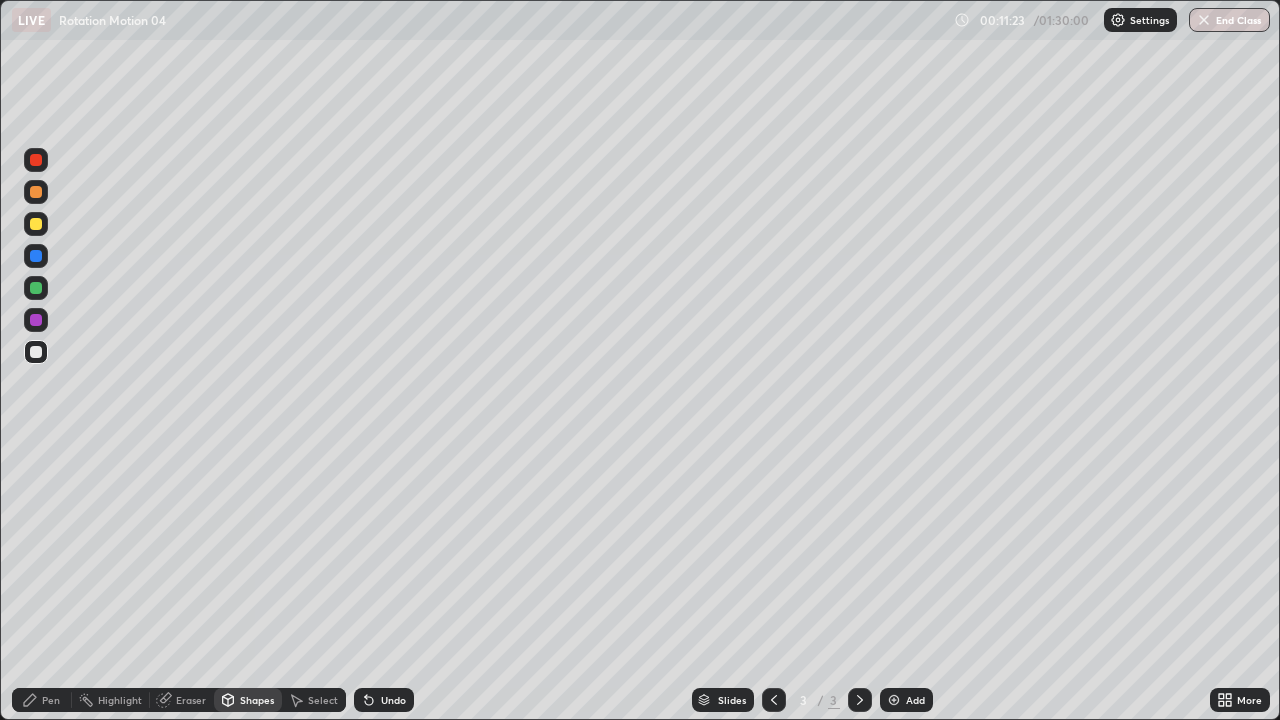 click at bounding box center (36, 224) 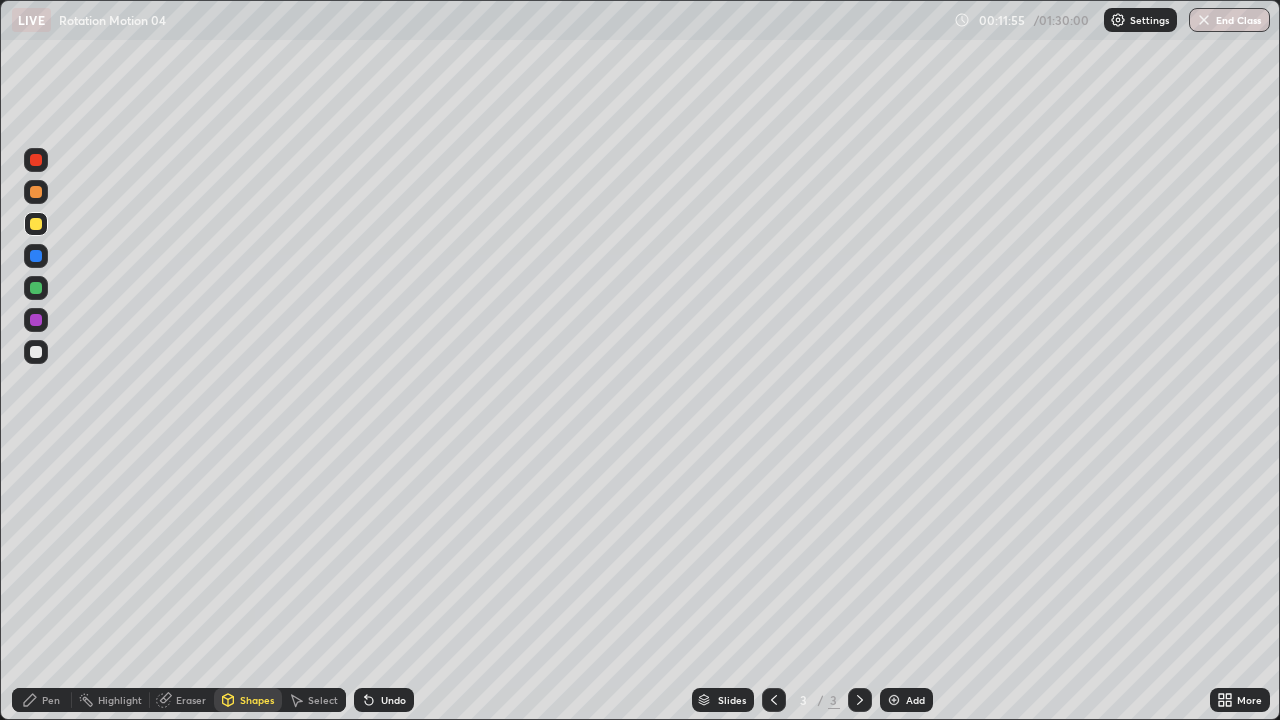 click on "Select" at bounding box center (323, 700) 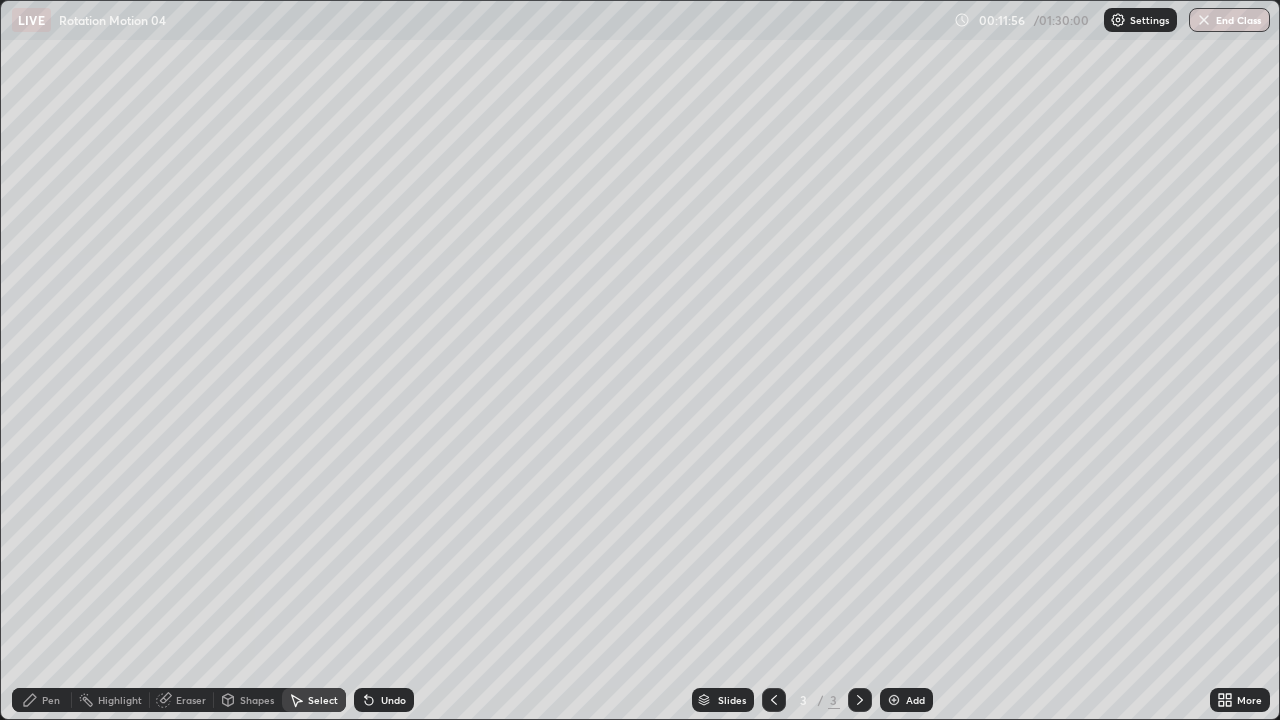 click on "Shapes" at bounding box center [257, 700] 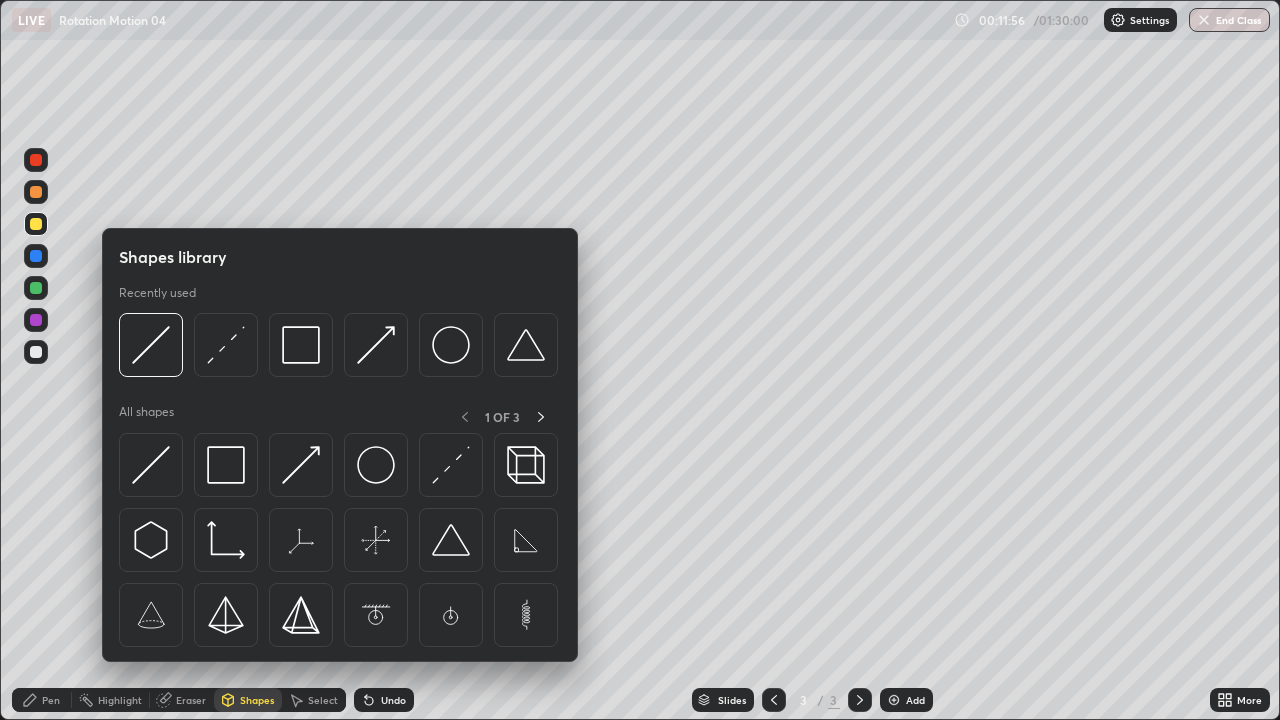 click on "Shapes" at bounding box center [257, 700] 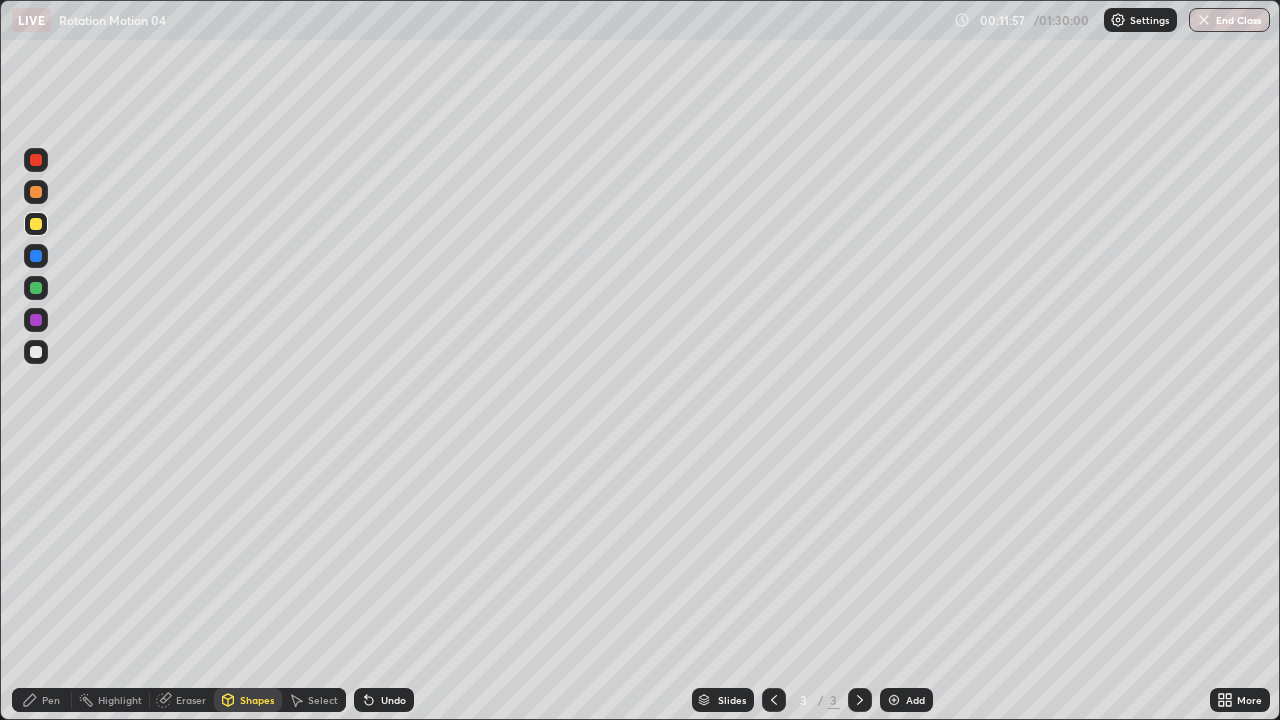 click on "Shapes" at bounding box center [248, 700] 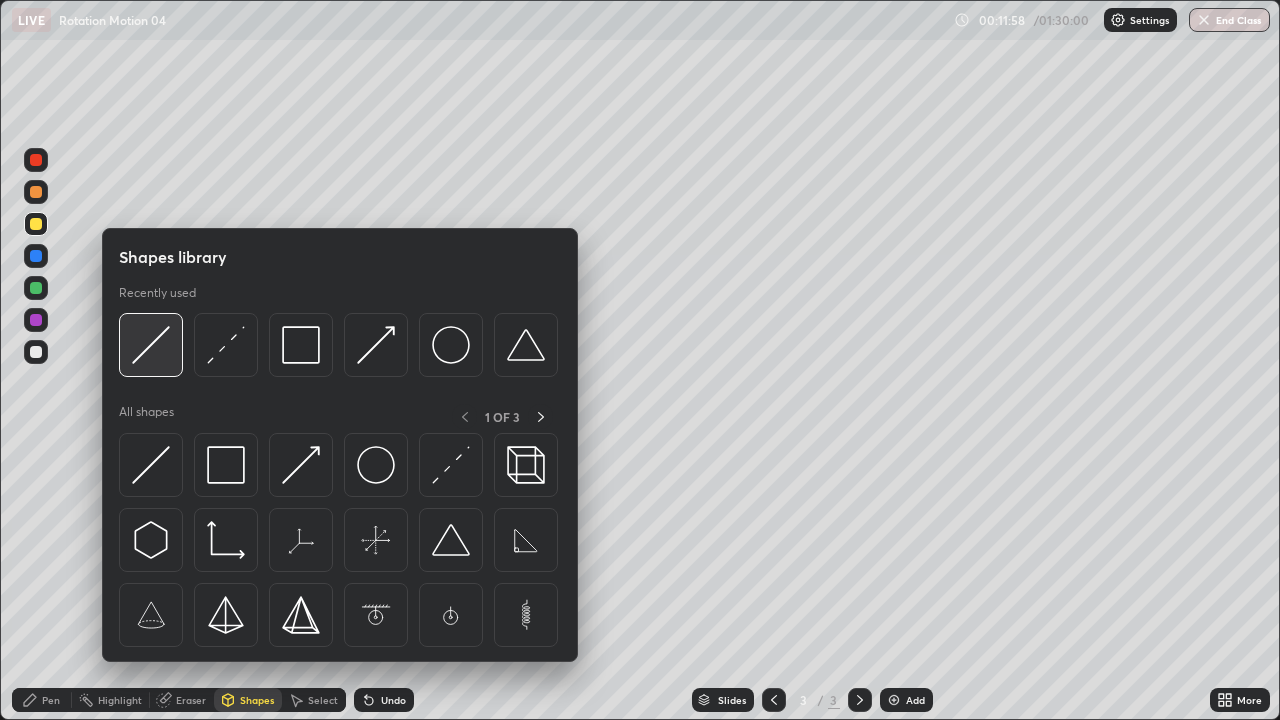 click at bounding box center (151, 345) 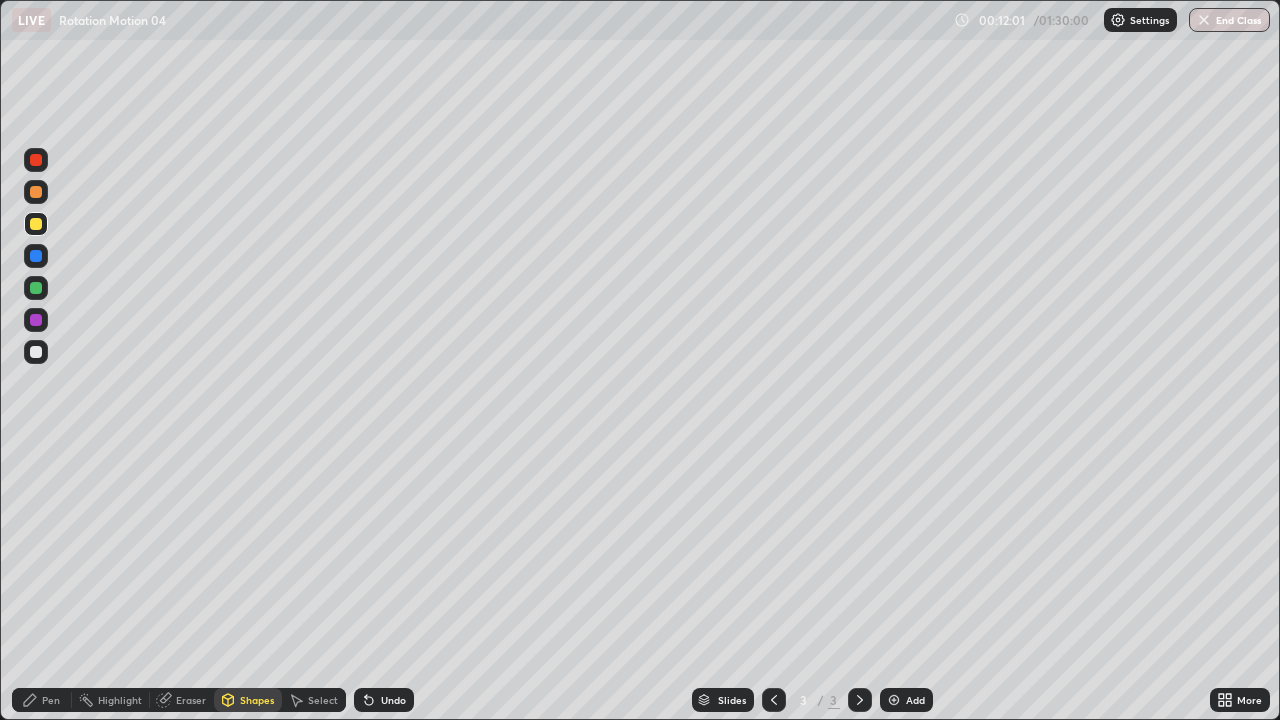 click on "Pen" at bounding box center [42, 700] 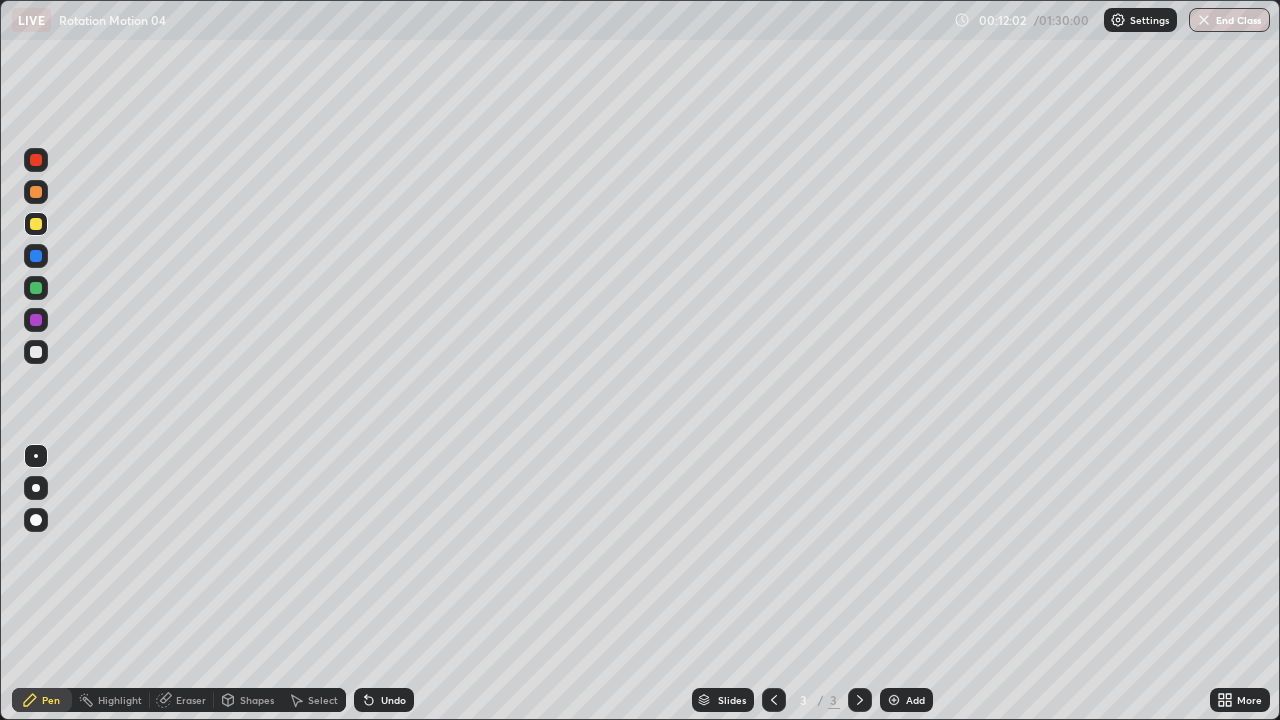 click at bounding box center (36, 224) 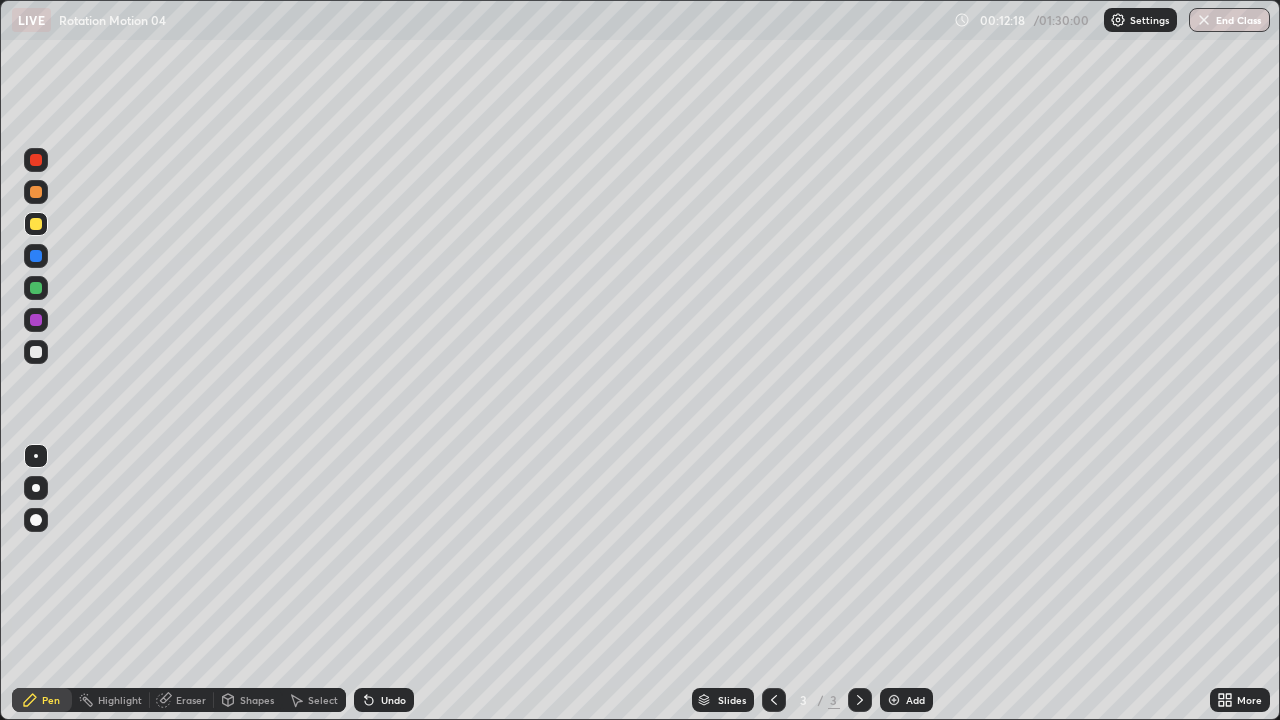 click on "Shapes" at bounding box center [248, 700] 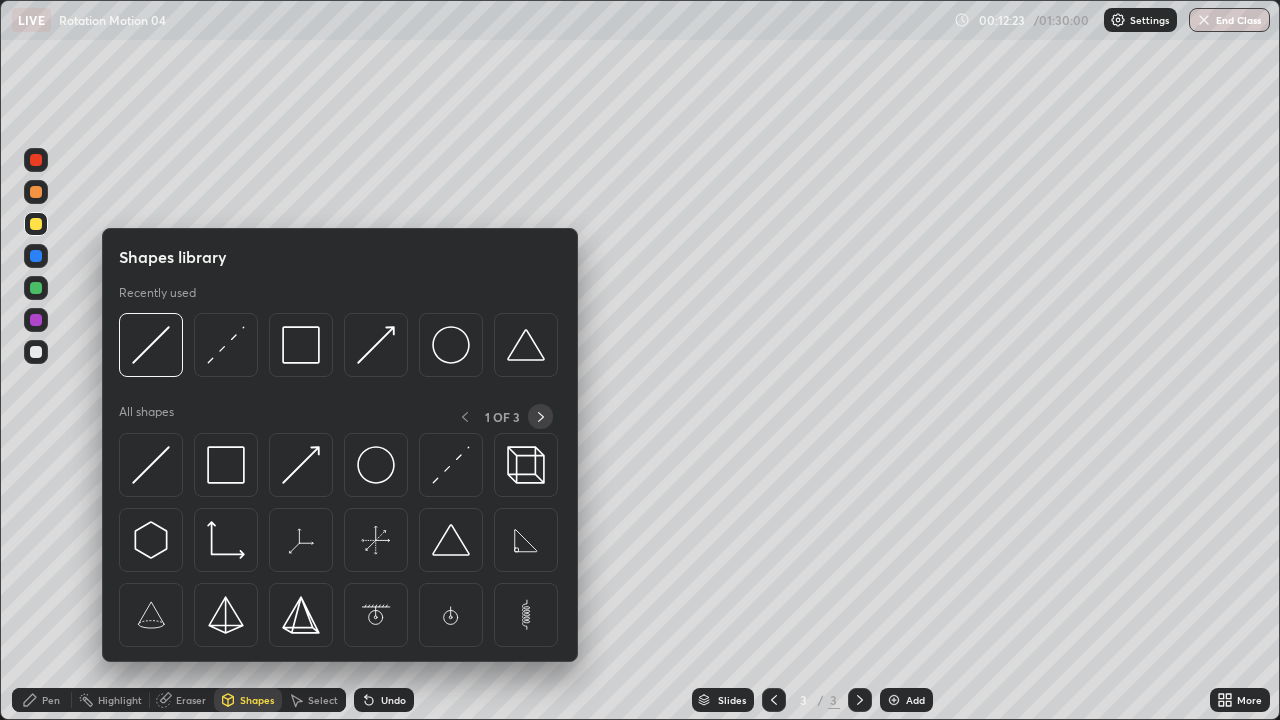 click 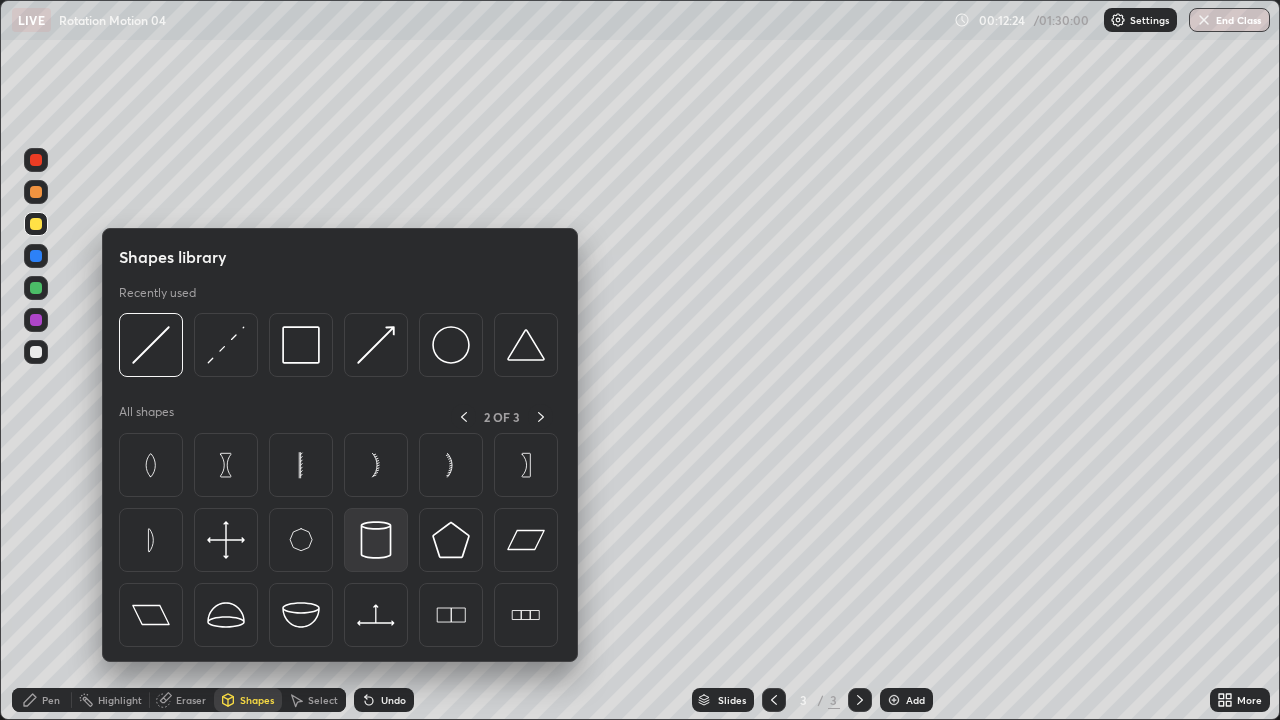 click at bounding box center (376, 540) 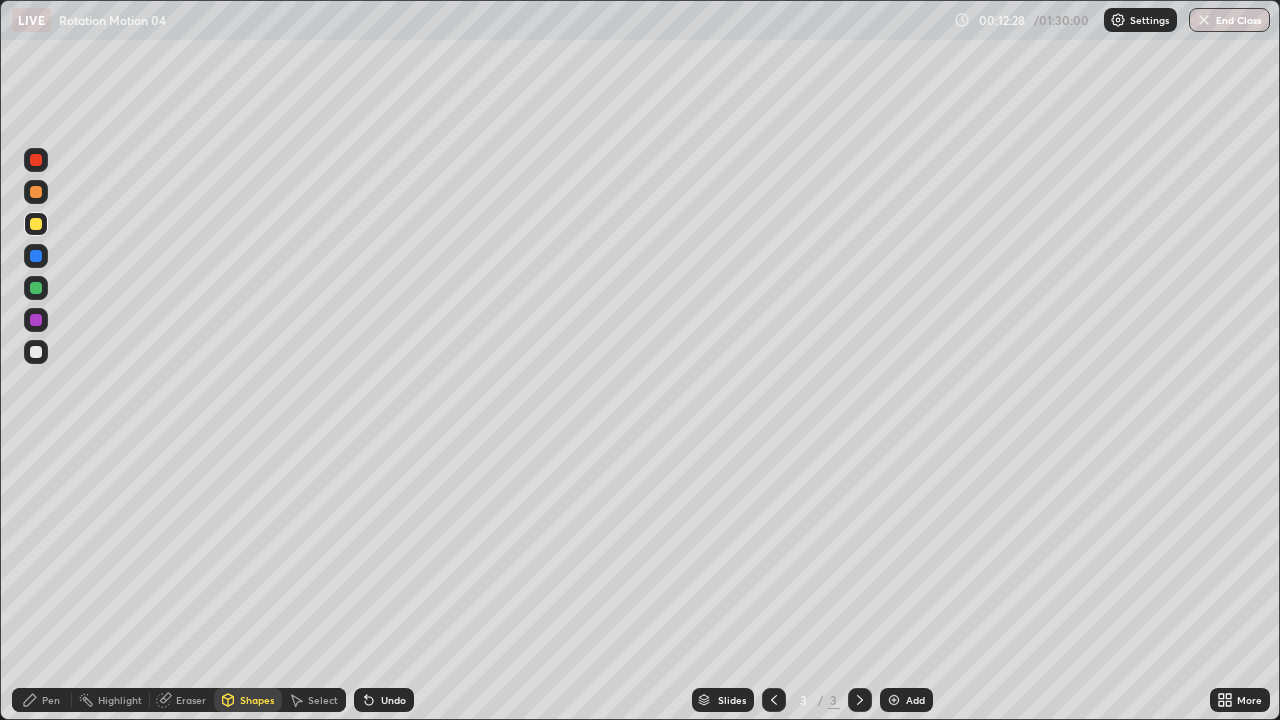 click on "Pen" at bounding box center [42, 700] 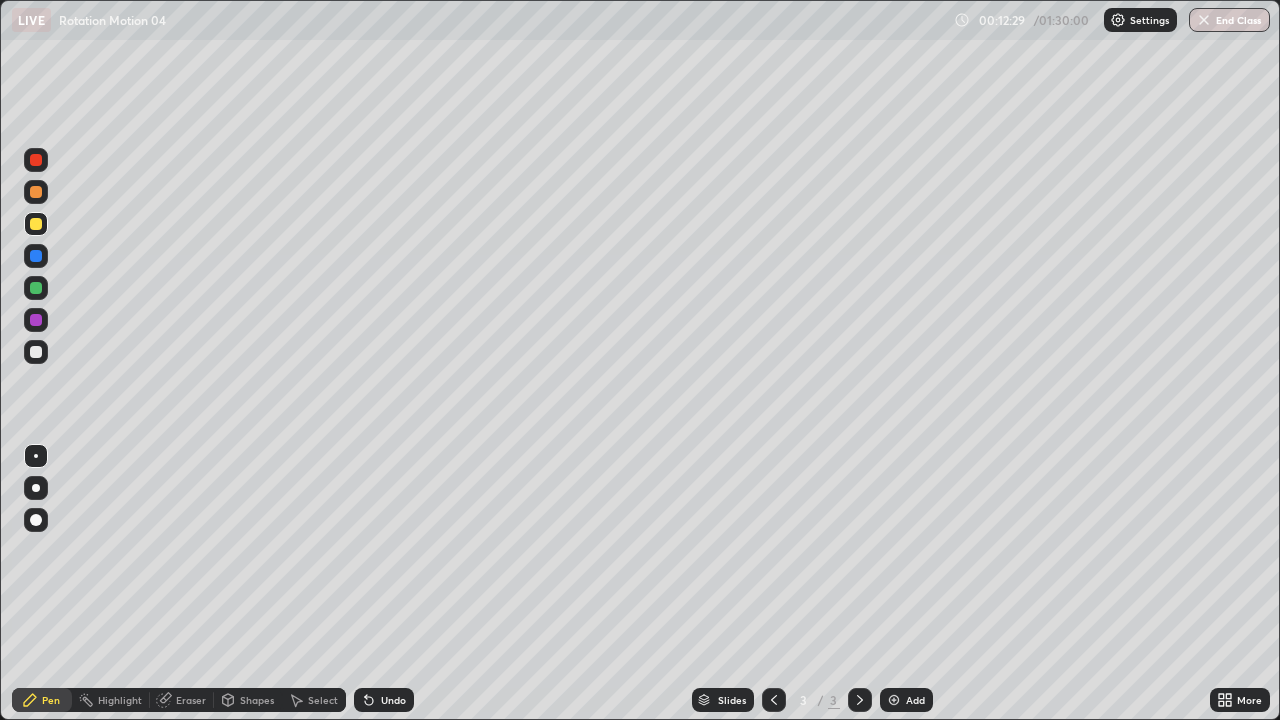 click at bounding box center [36, 352] 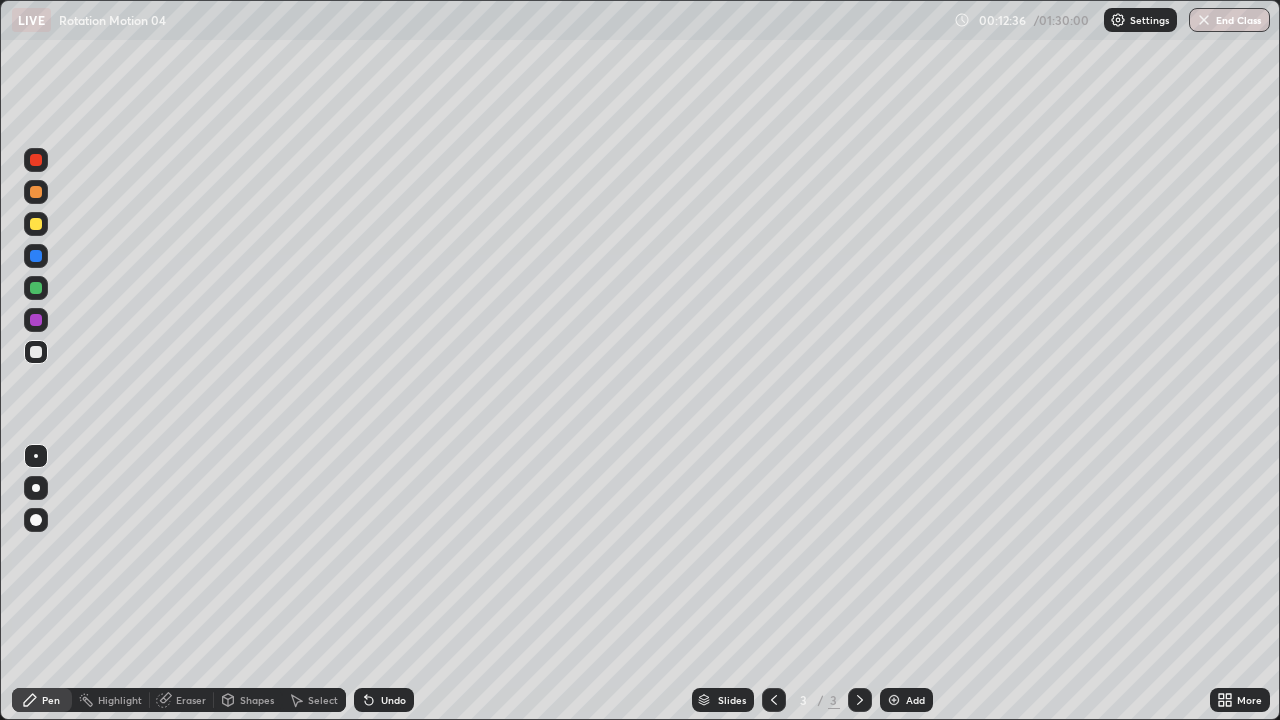 click 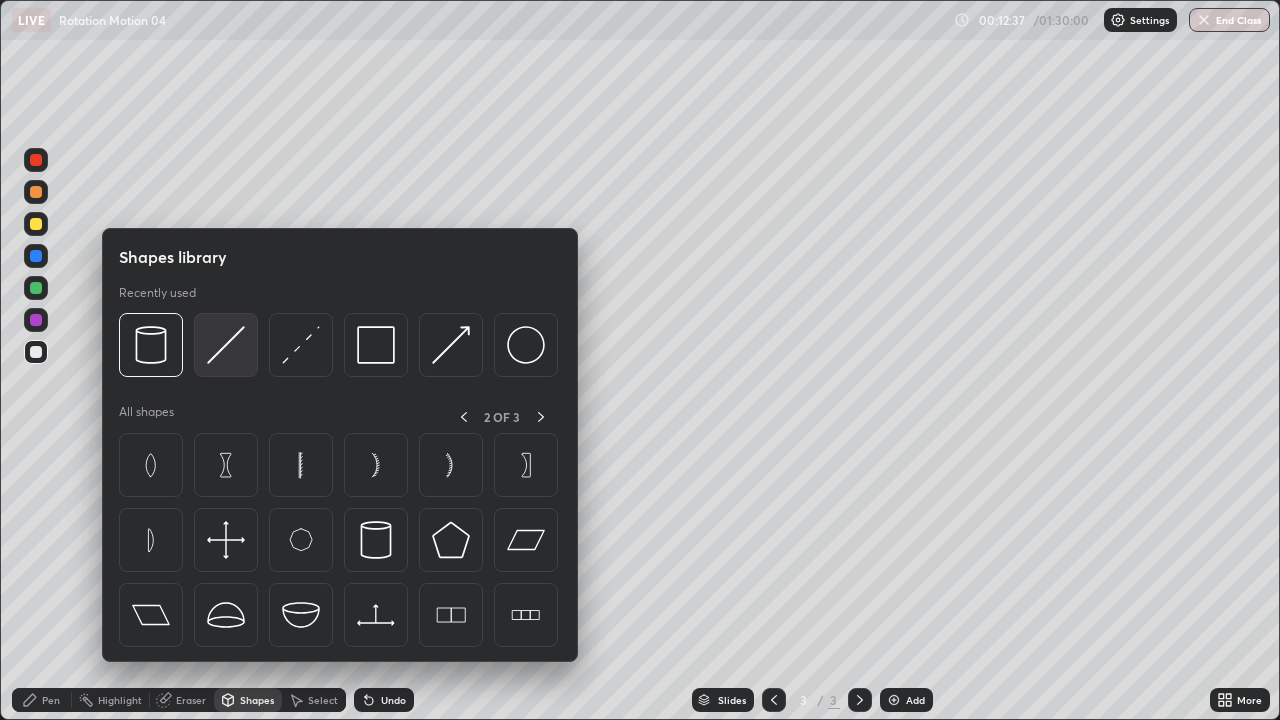 click at bounding box center (226, 345) 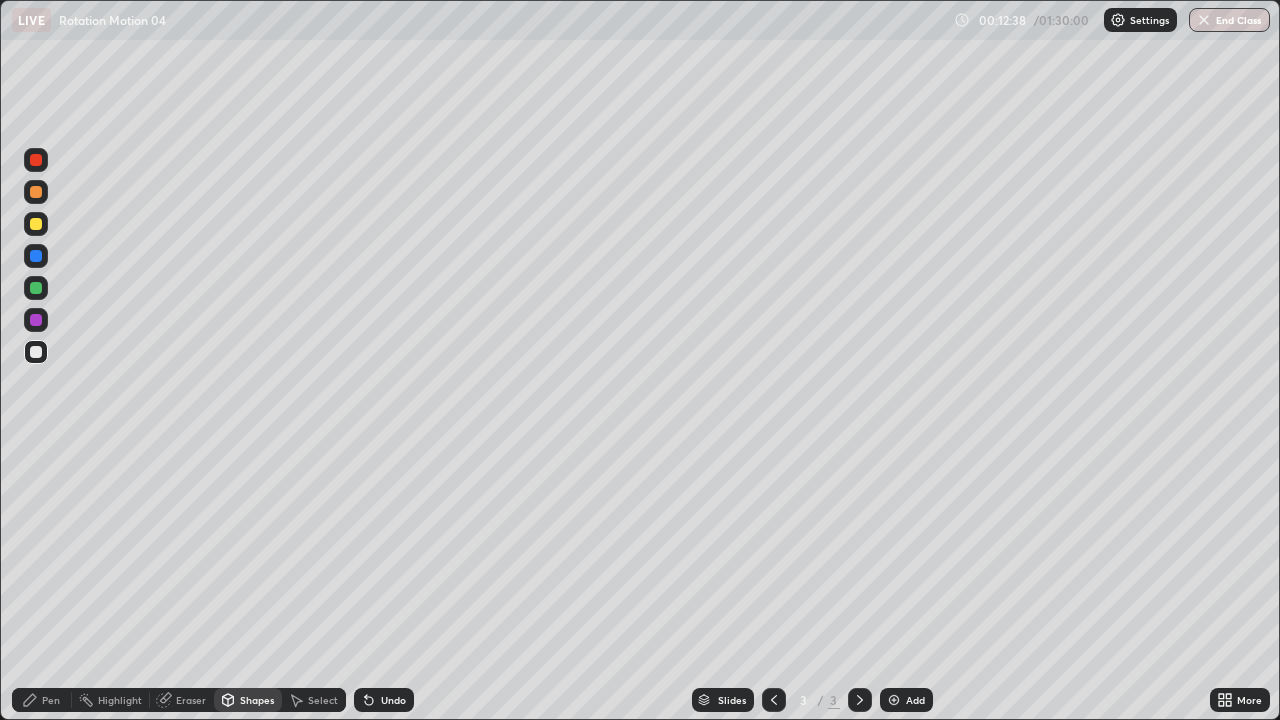 click at bounding box center (36, 192) 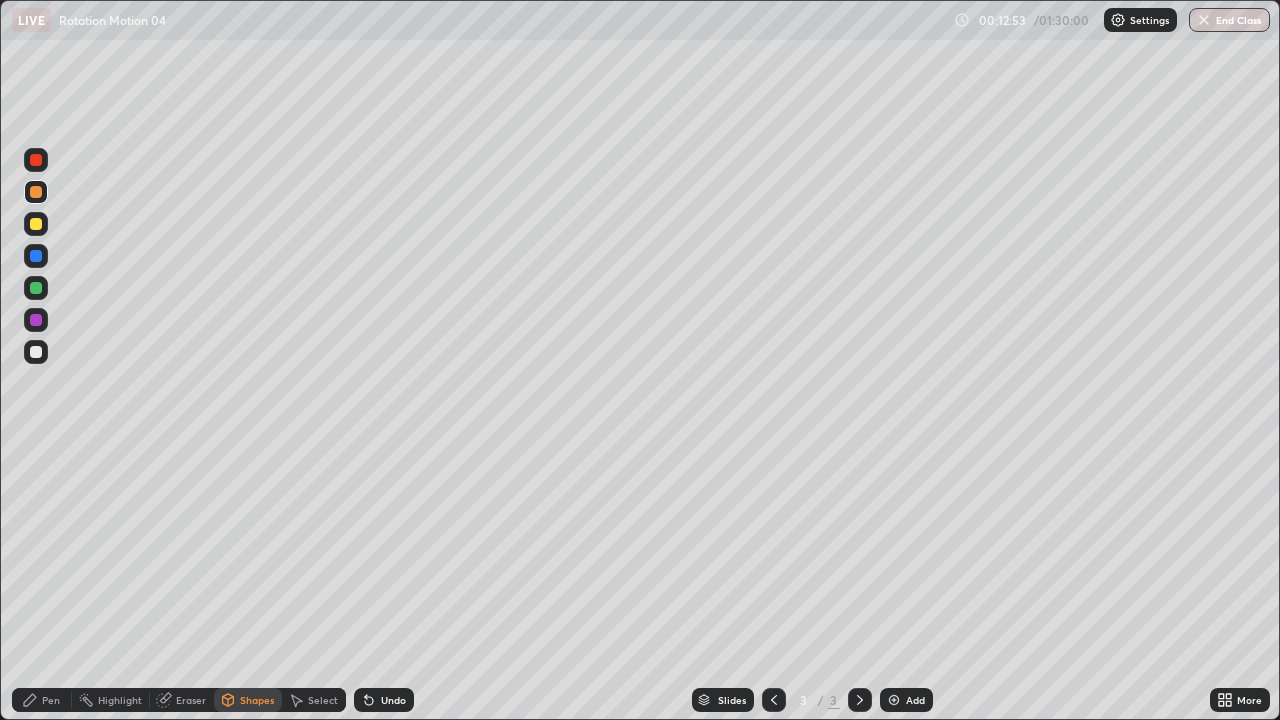 click on "Pen" at bounding box center (42, 700) 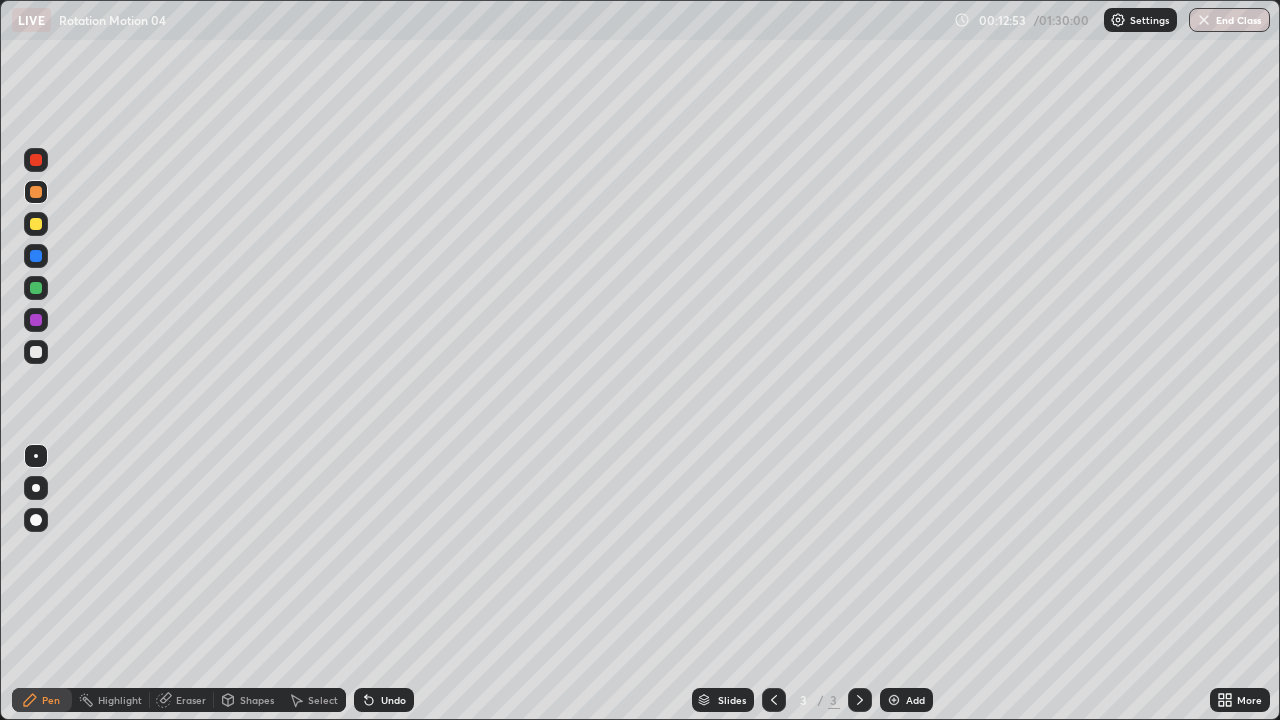 click at bounding box center (36, 352) 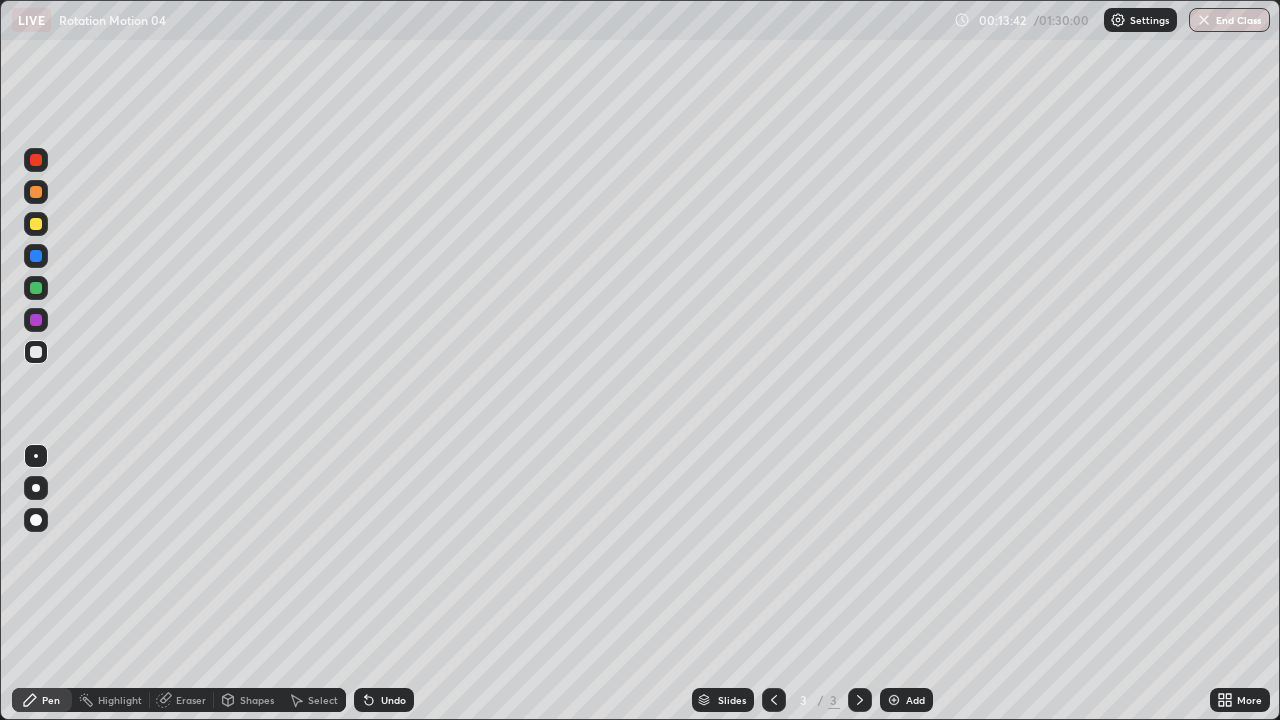 click at bounding box center (36, 224) 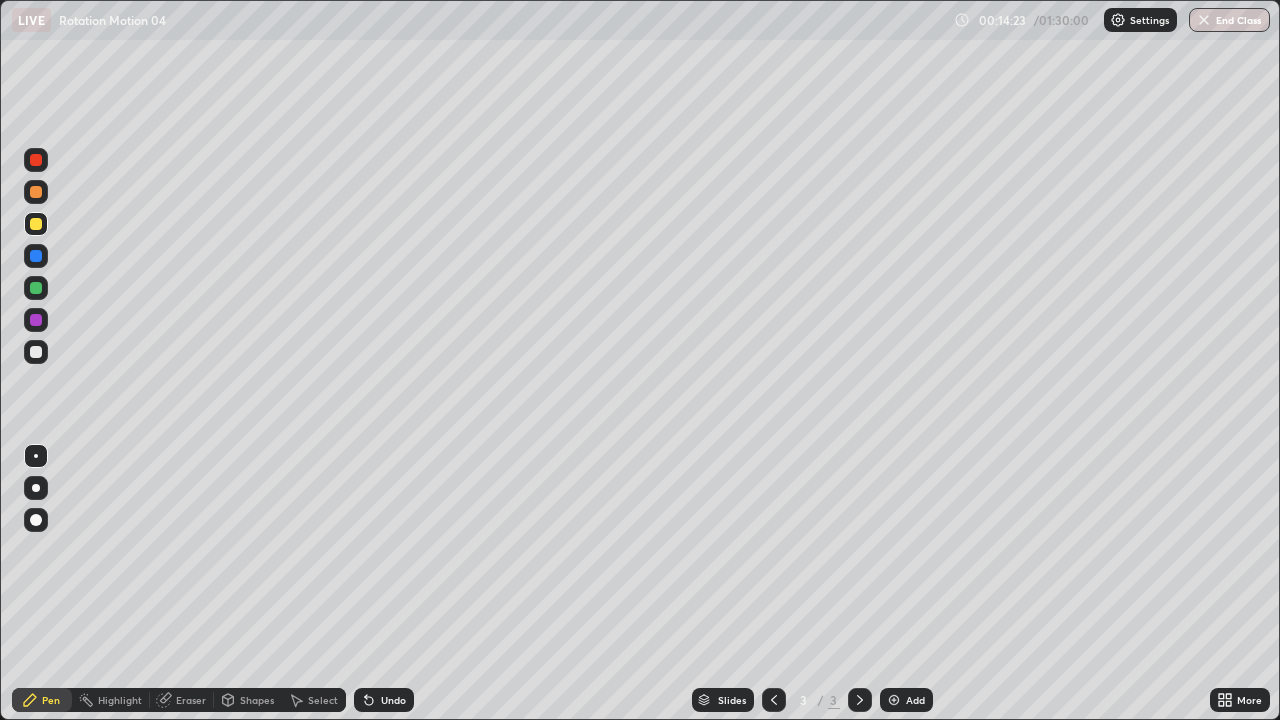click at bounding box center [36, 352] 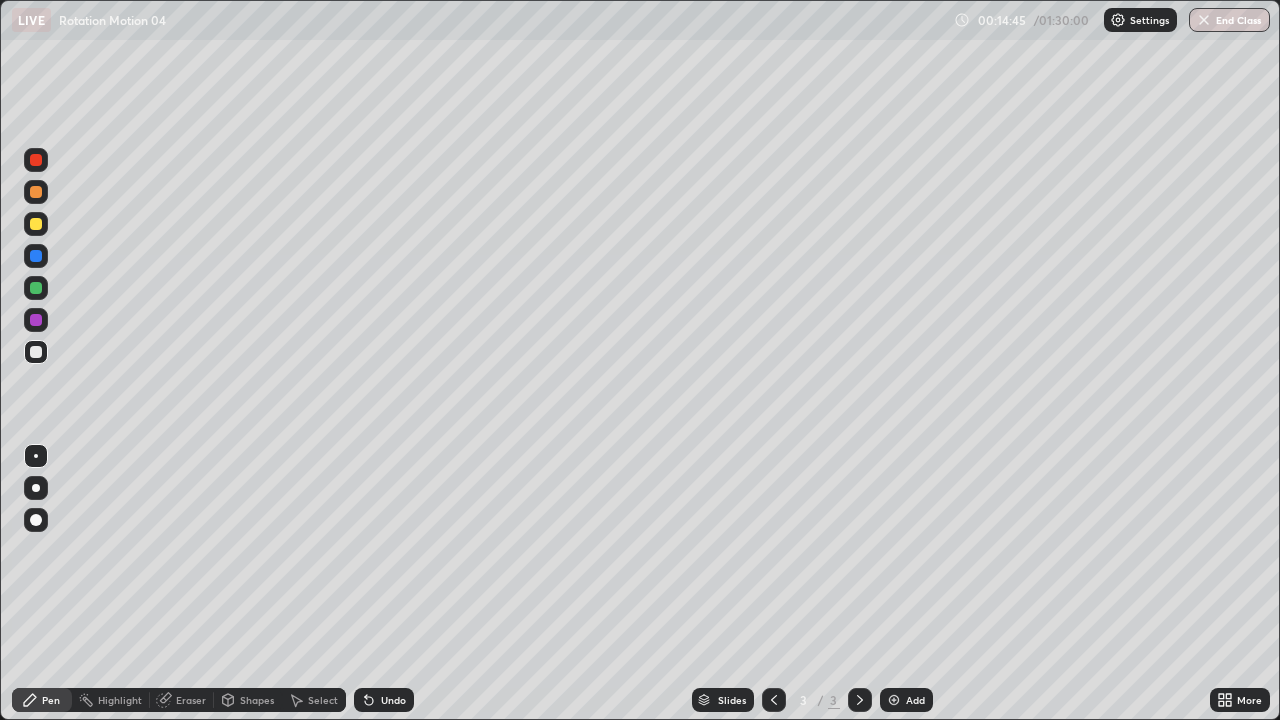 click on "Add" at bounding box center (915, 700) 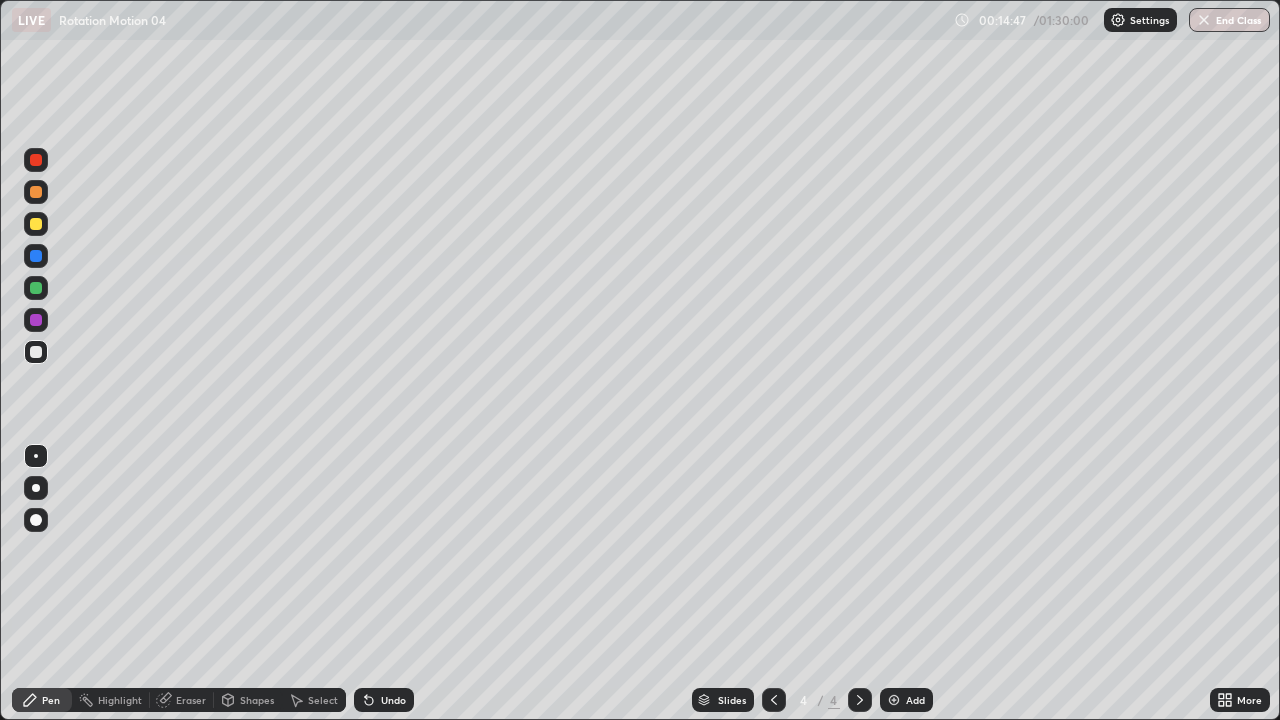 click at bounding box center (36, 224) 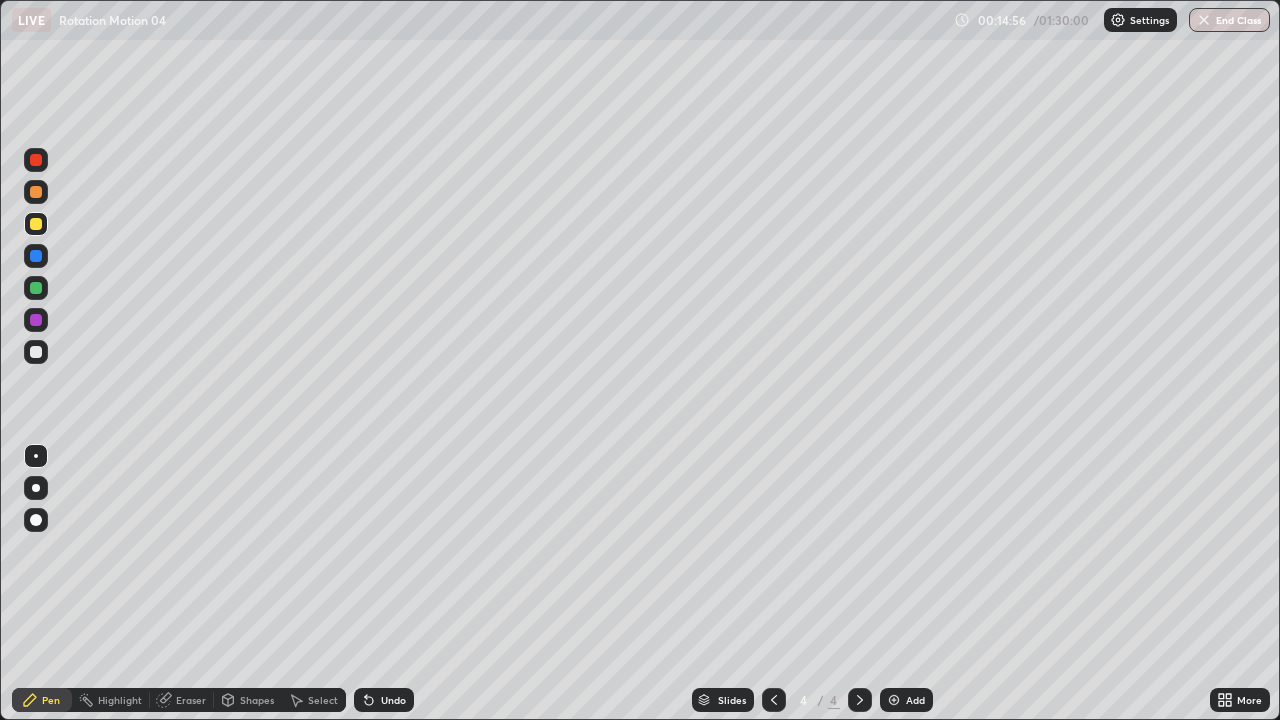 click on "Shapes" at bounding box center (257, 700) 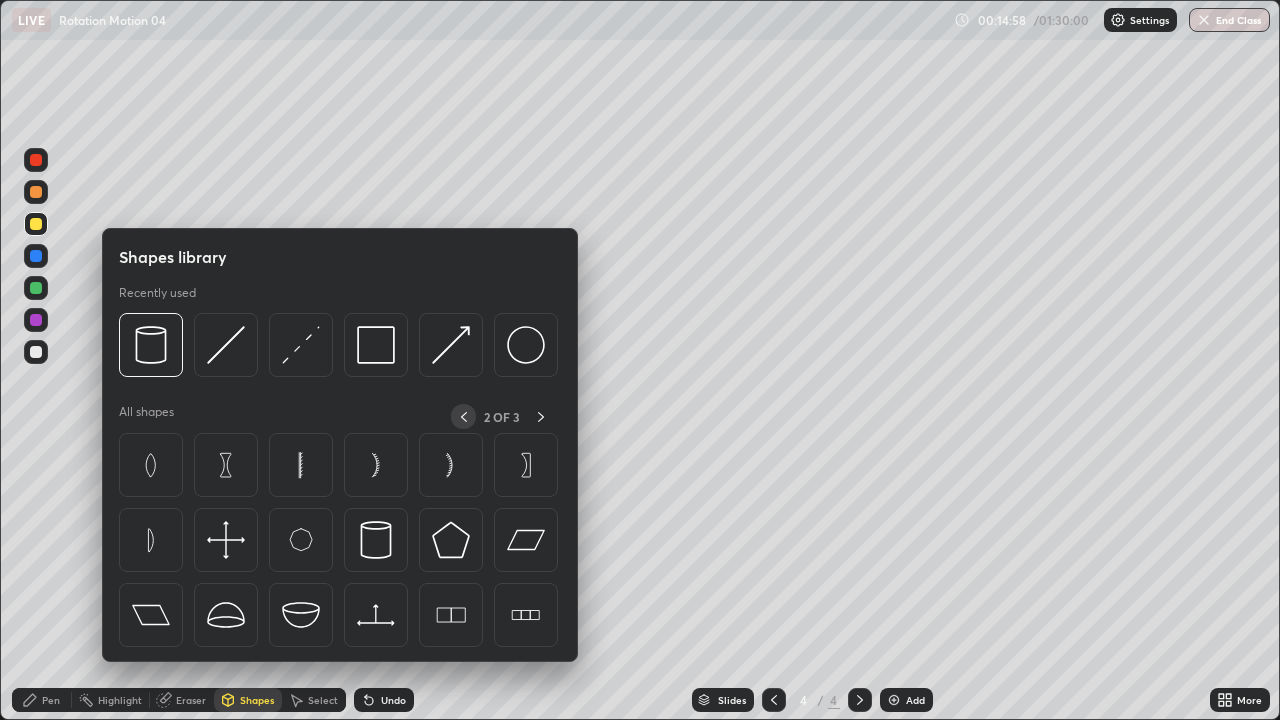 click at bounding box center [463, 416] 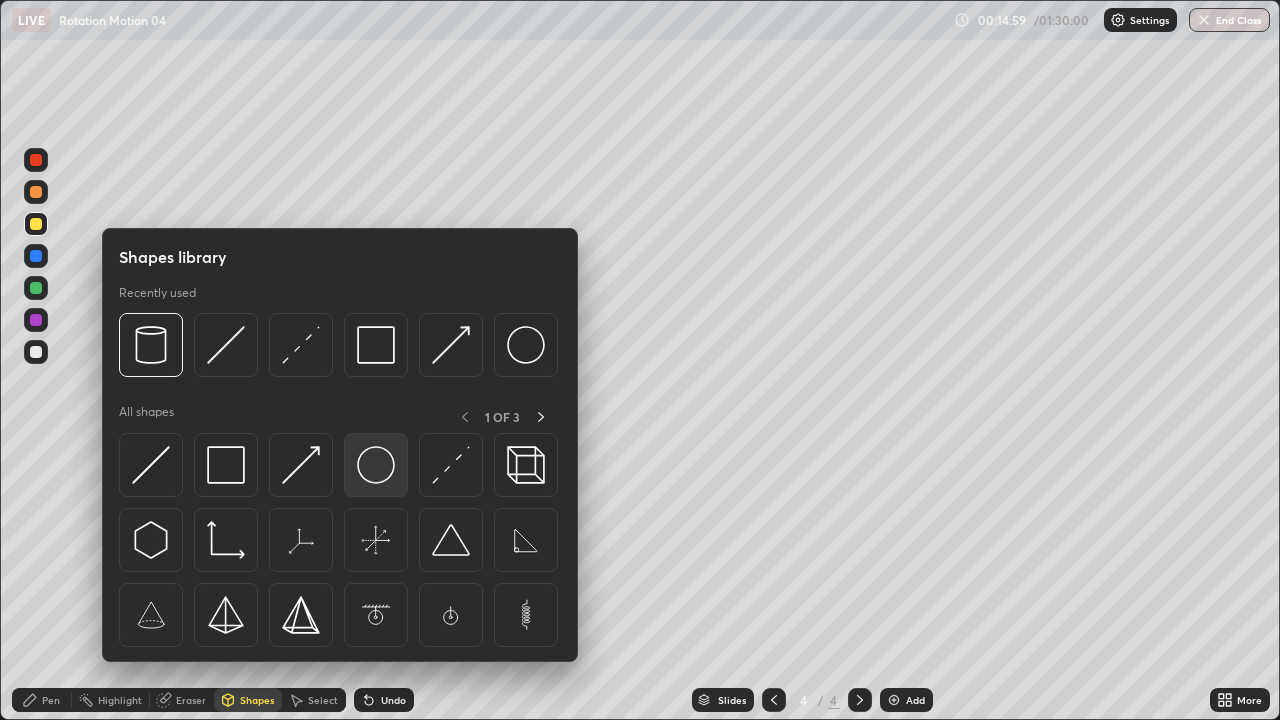 click at bounding box center (376, 465) 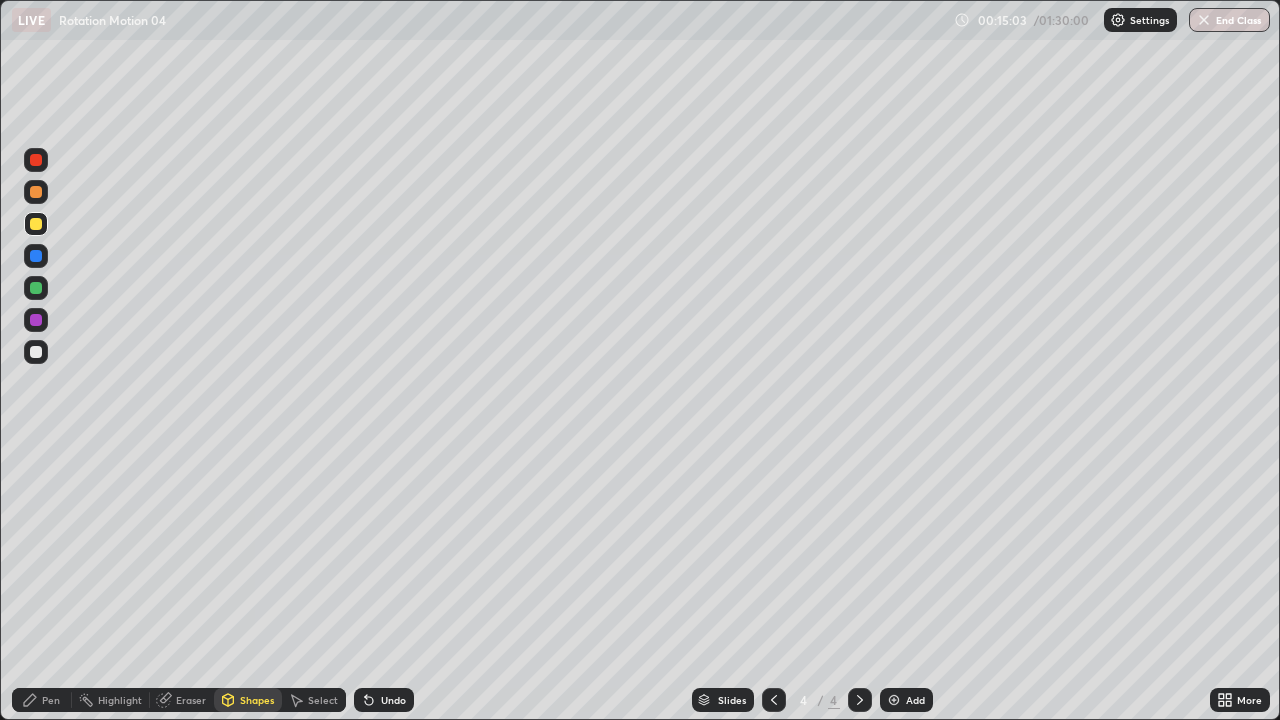 click on "Shapes" at bounding box center (248, 700) 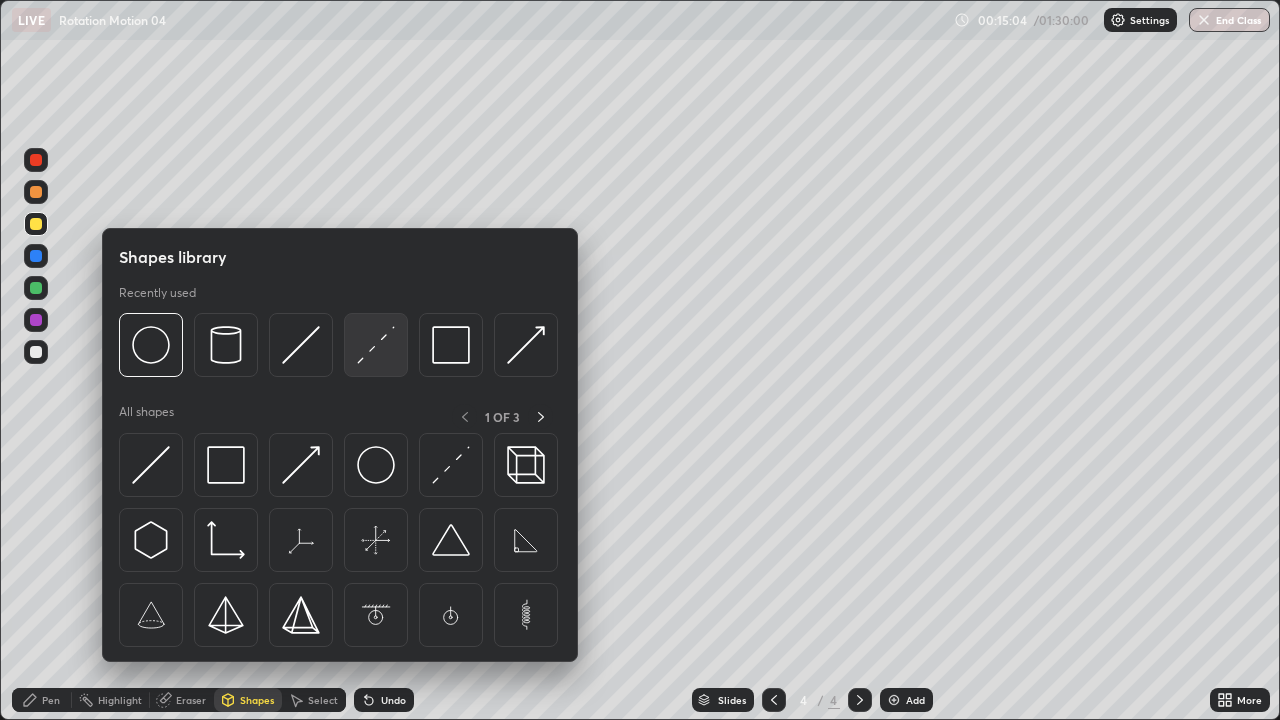 click at bounding box center (376, 345) 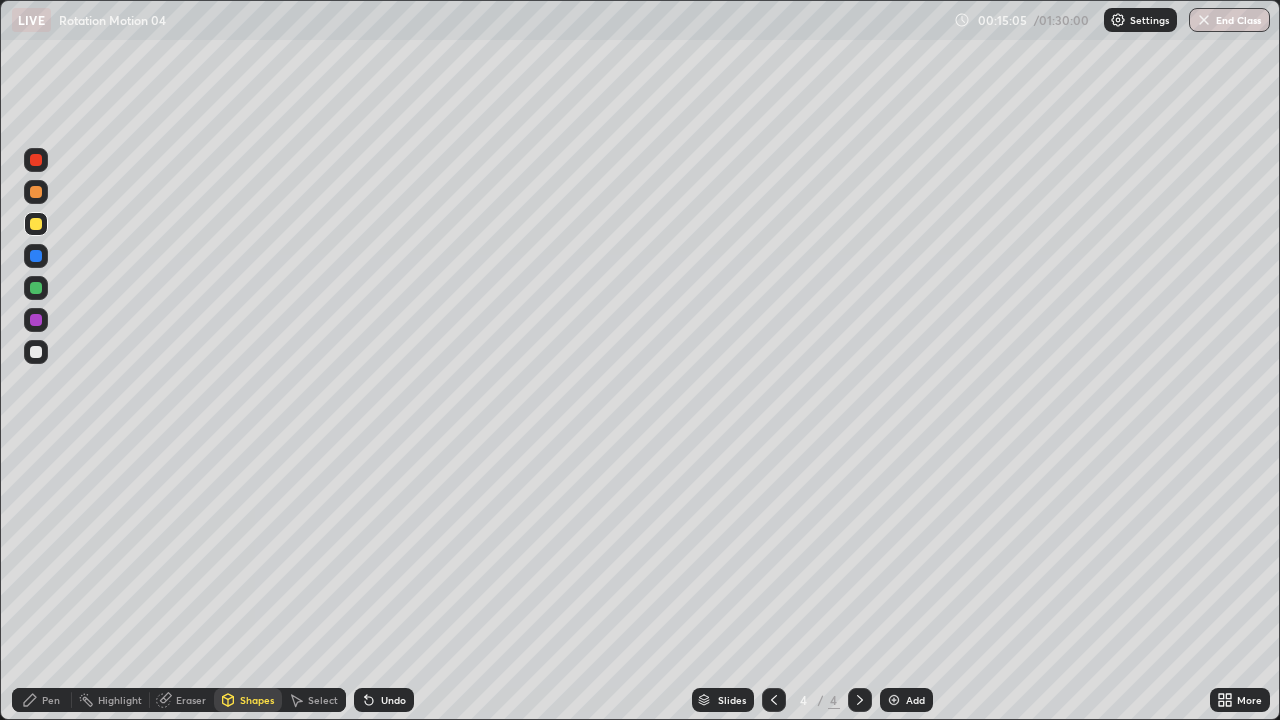 click at bounding box center (36, 192) 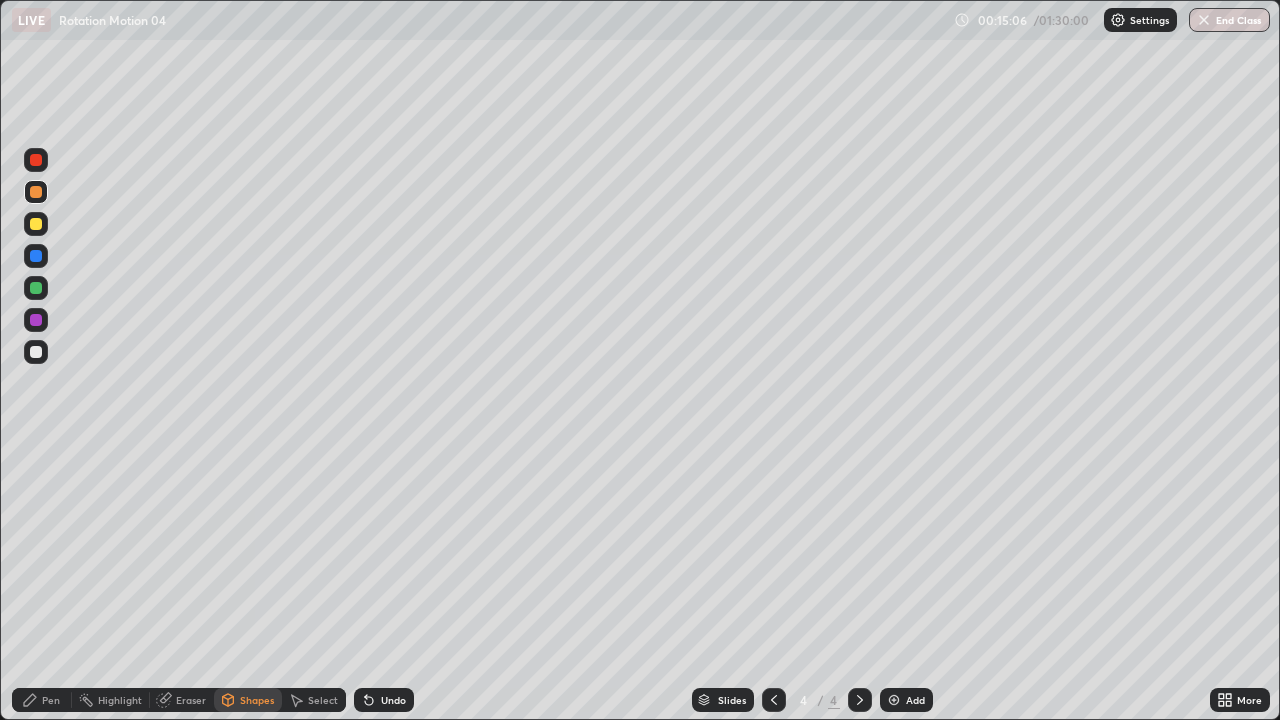 click on "Shapes" at bounding box center [257, 700] 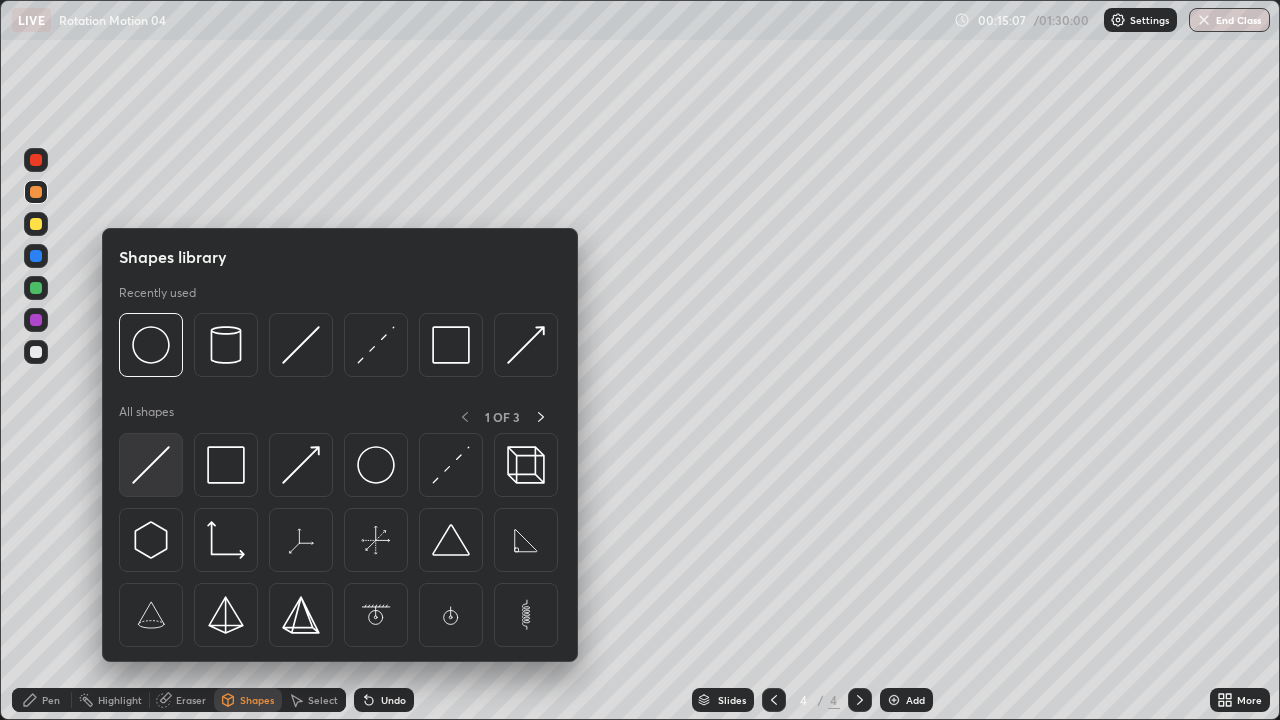 click at bounding box center (151, 465) 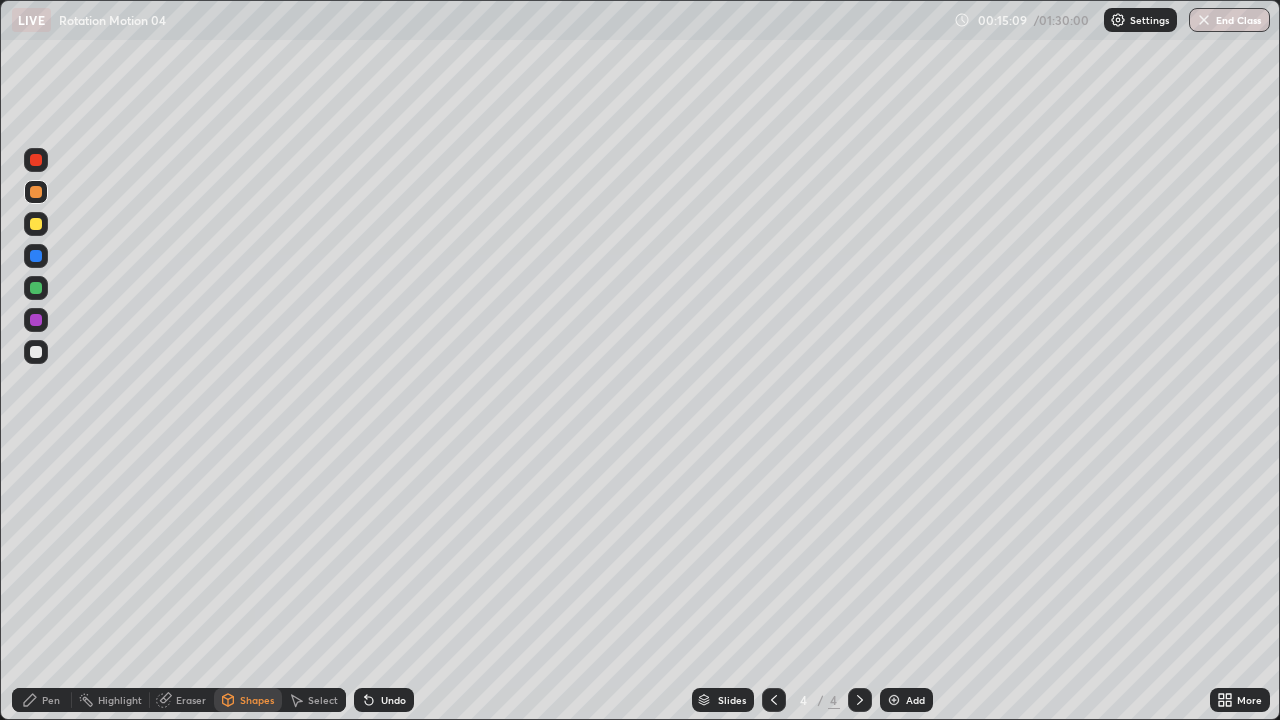 click at bounding box center (36, 352) 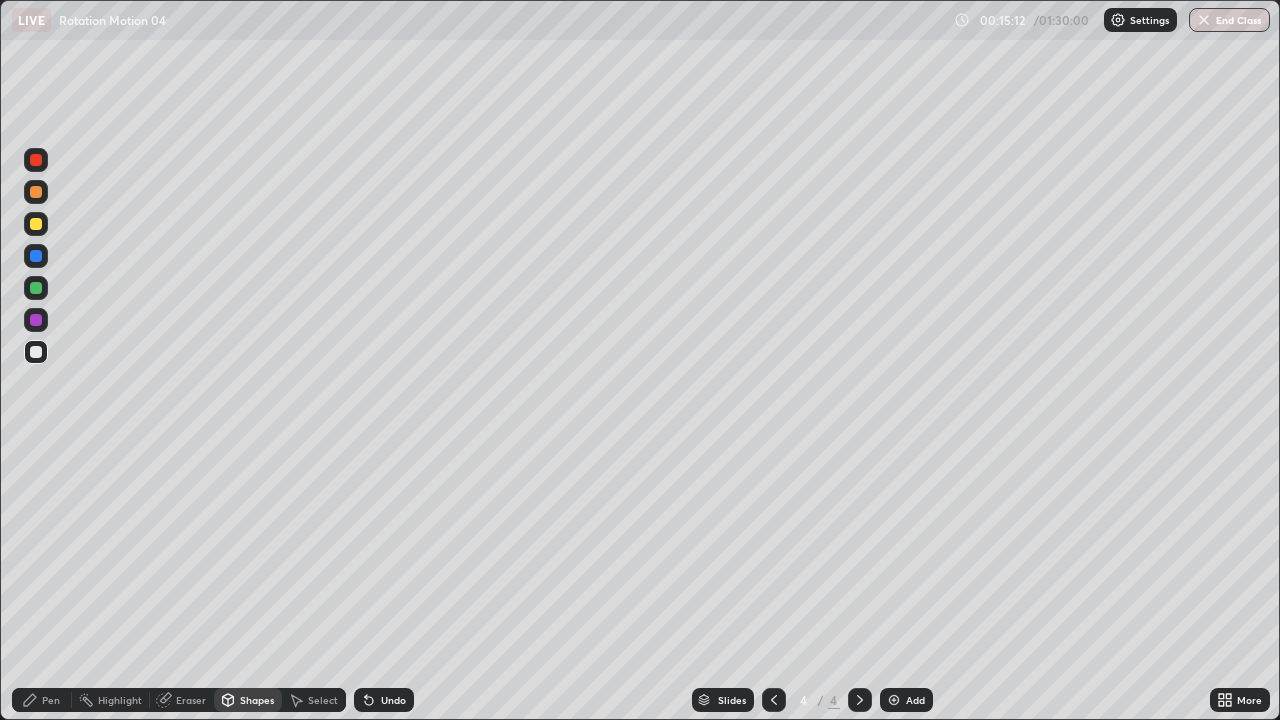 click on "Pen" at bounding box center [42, 700] 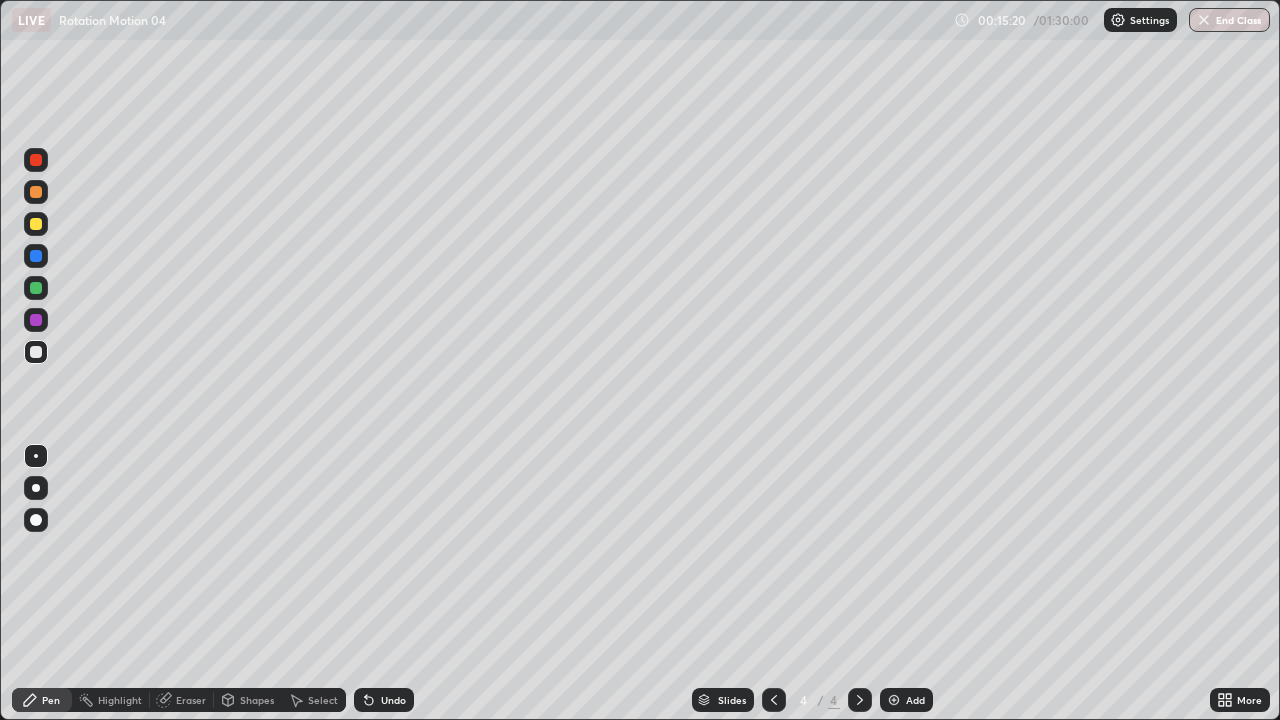 click at bounding box center [36, 224] 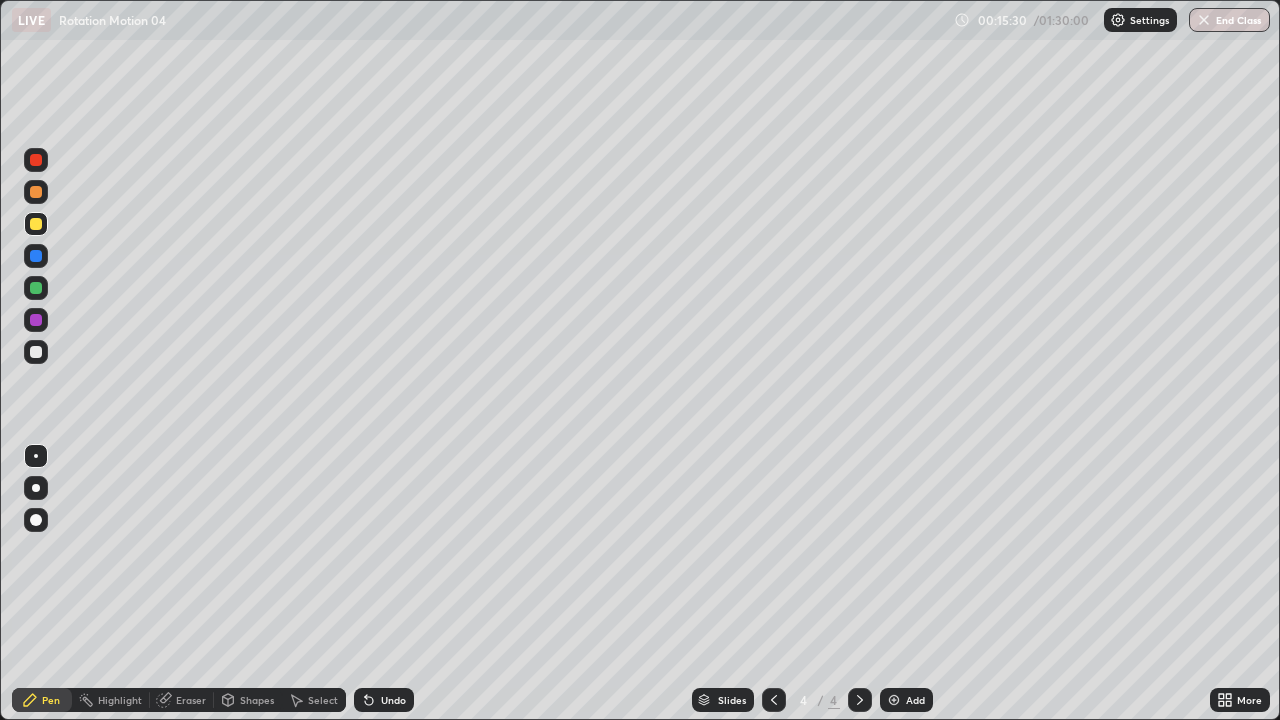 click at bounding box center [36, 352] 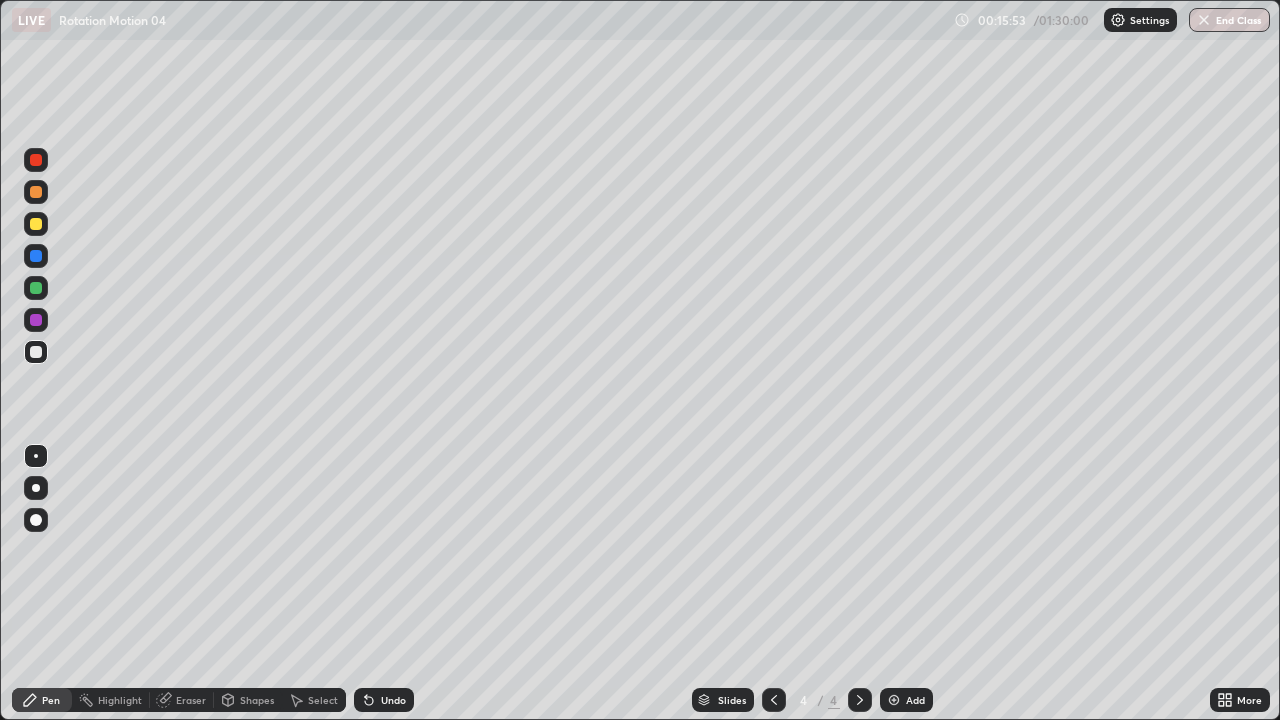 click 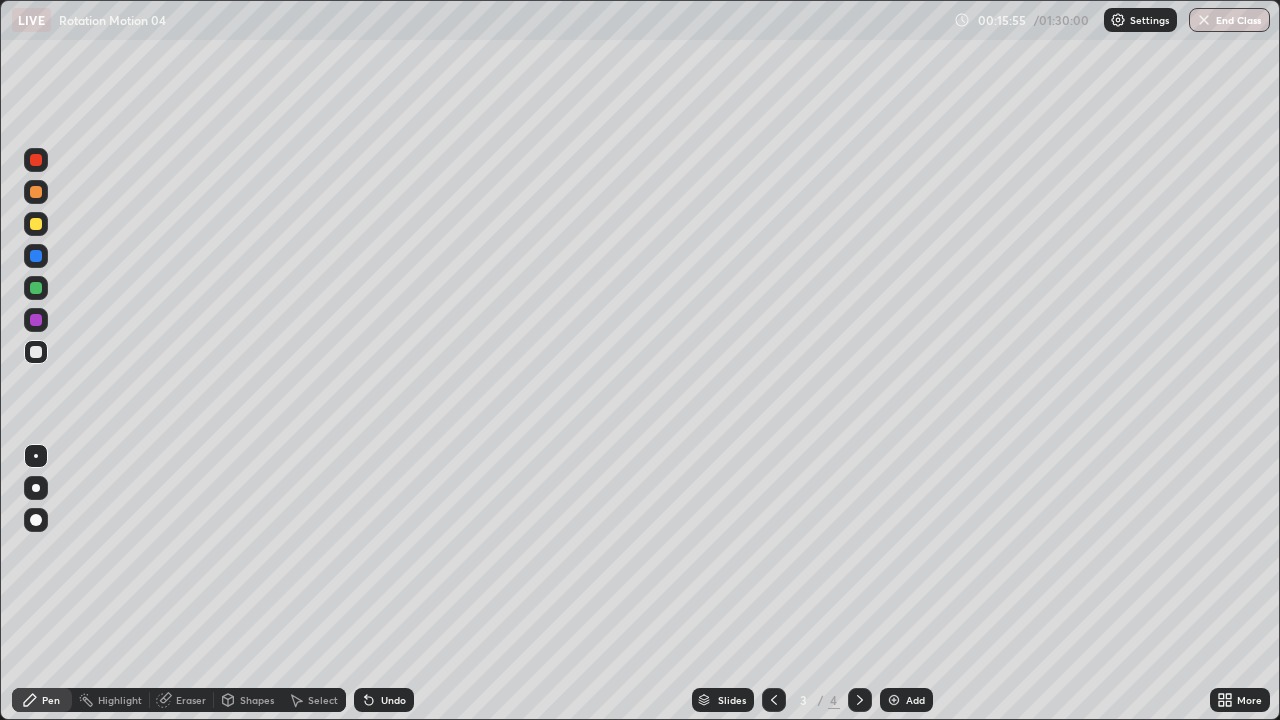 click at bounding box center [860, 700] 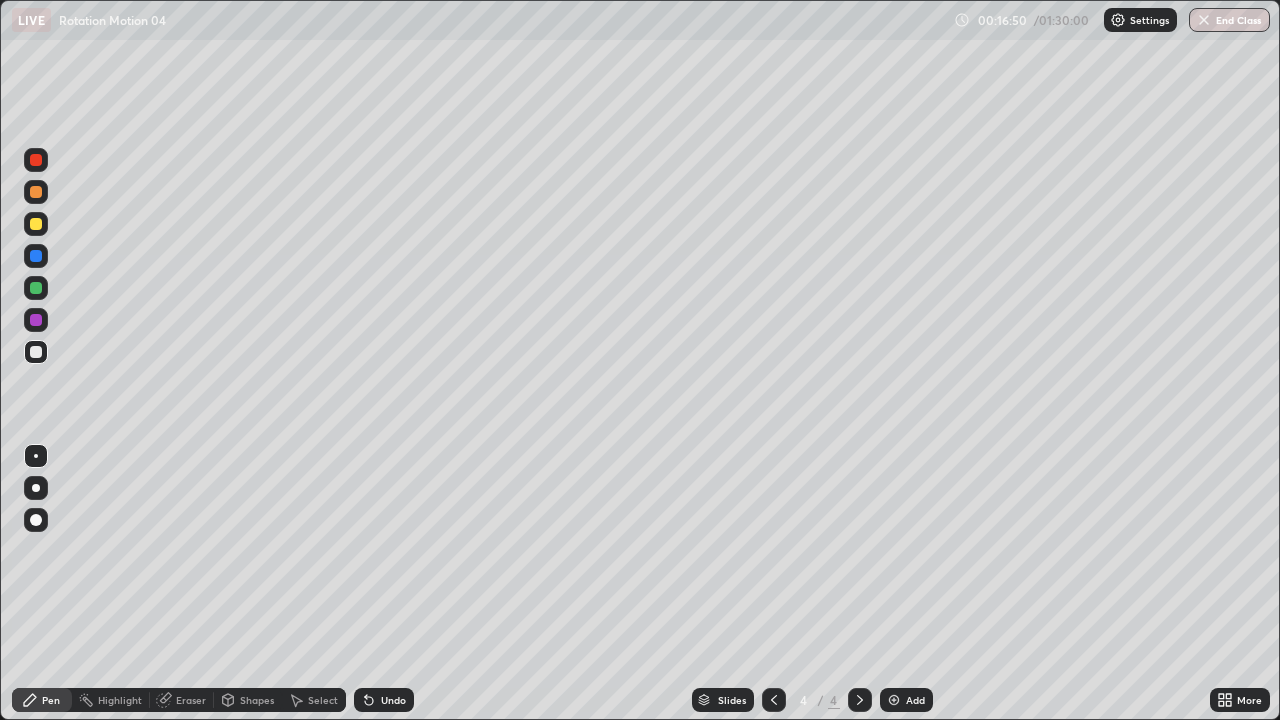 click 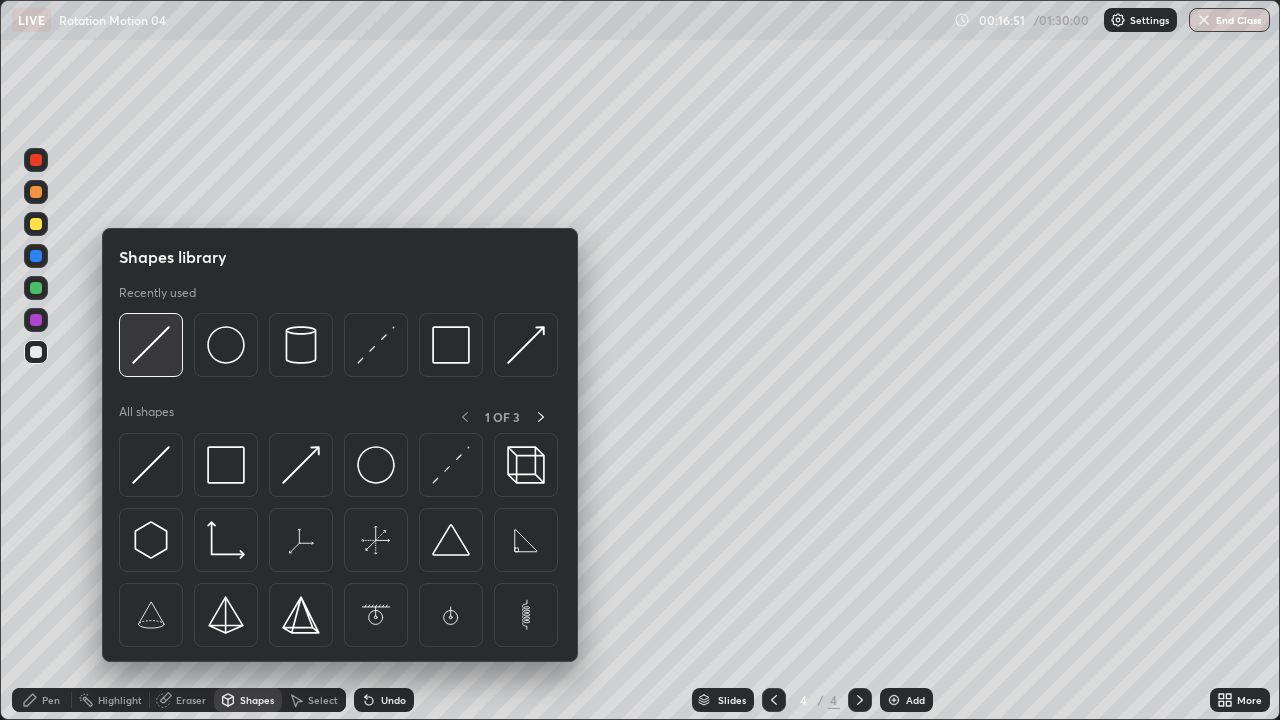click at bounding box center [151, 345] 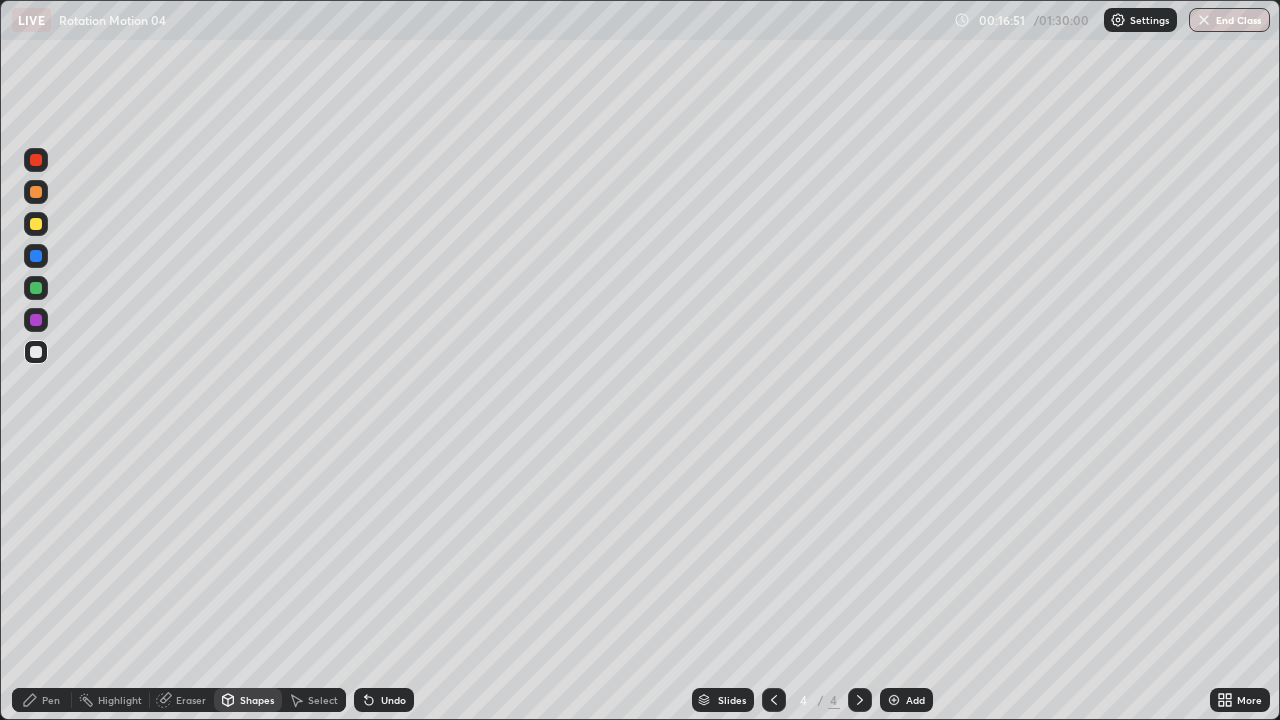 click at bounding box center (36, 224) 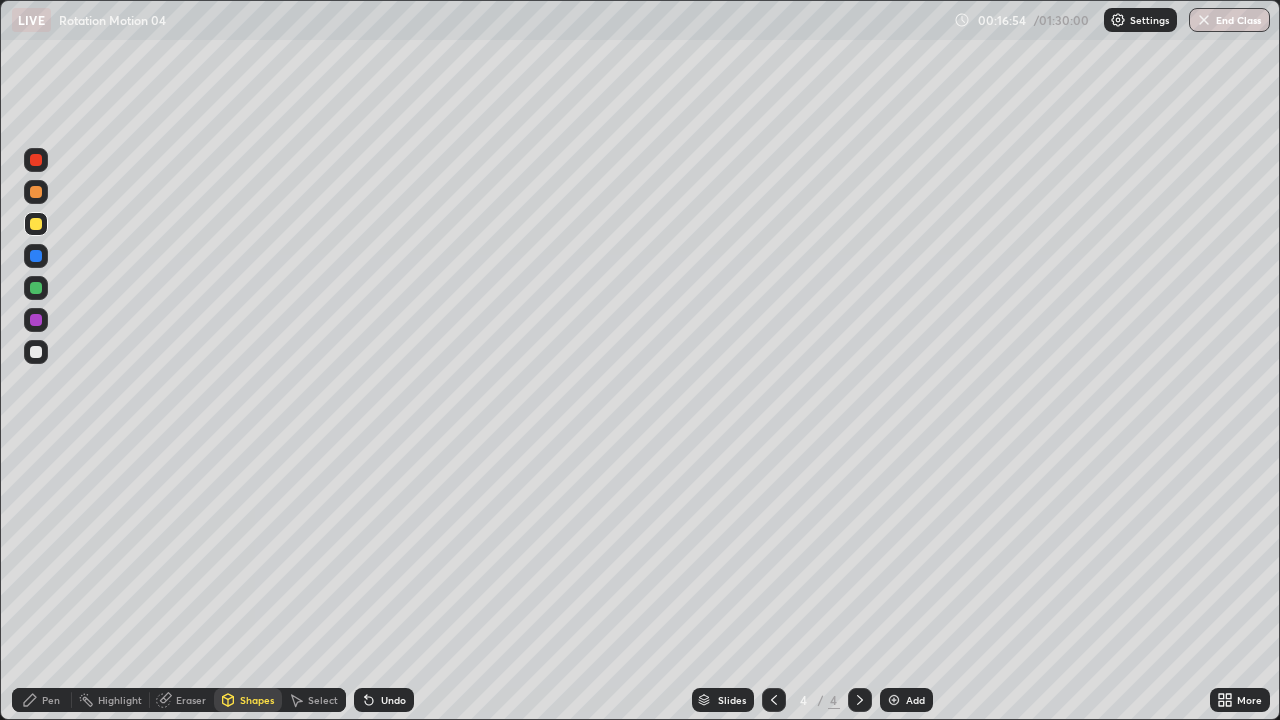 click on "Pen" at bounding box center [42, 700] 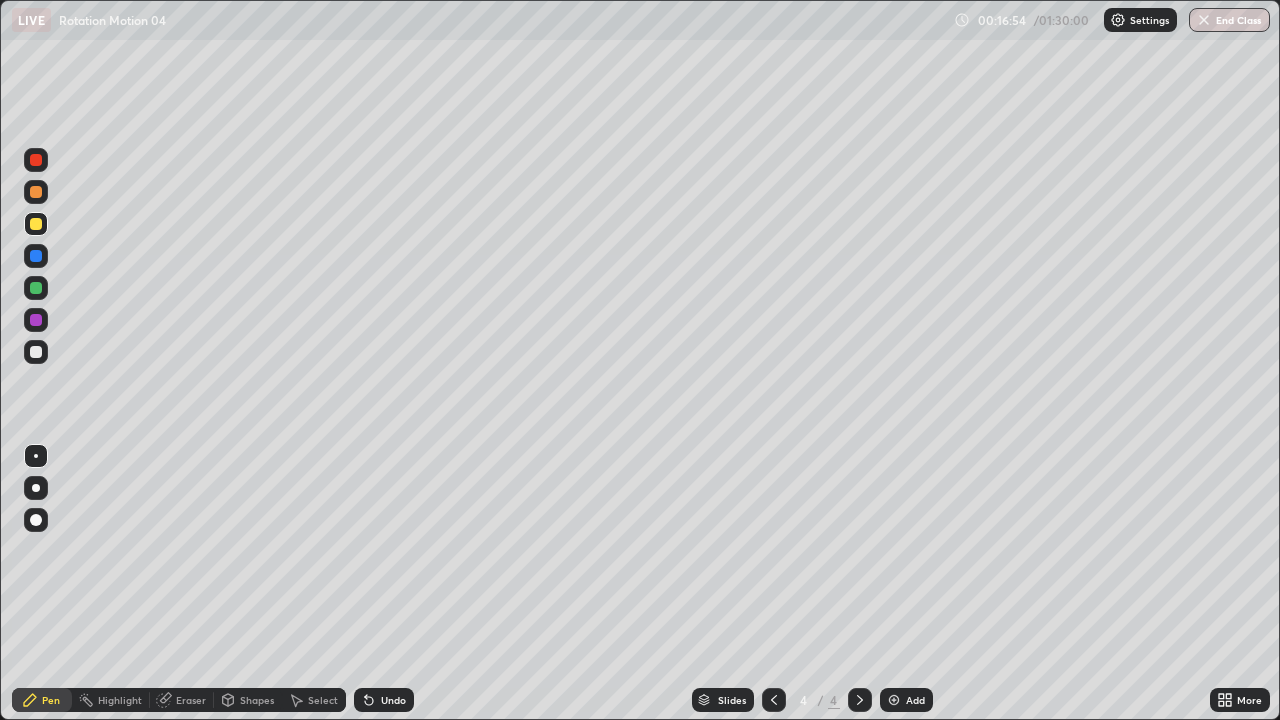 click at bounding box center [36, 352] 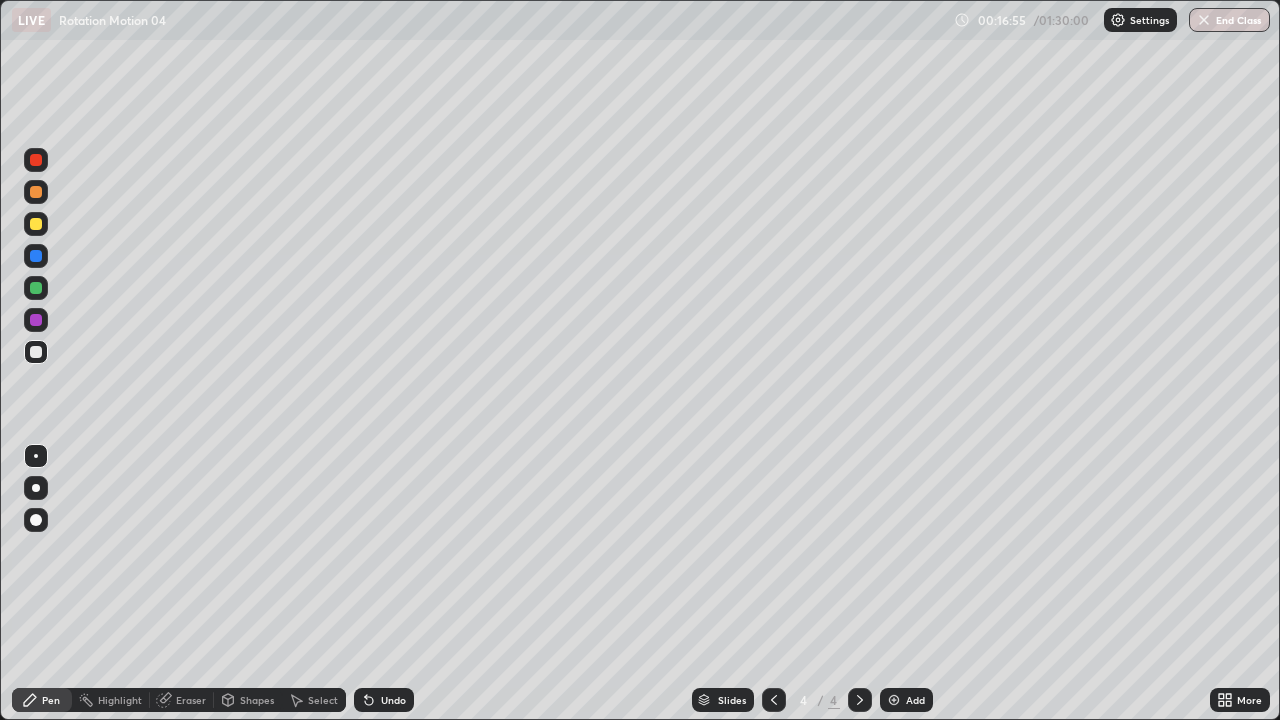 click at bounding box center (36, 224) 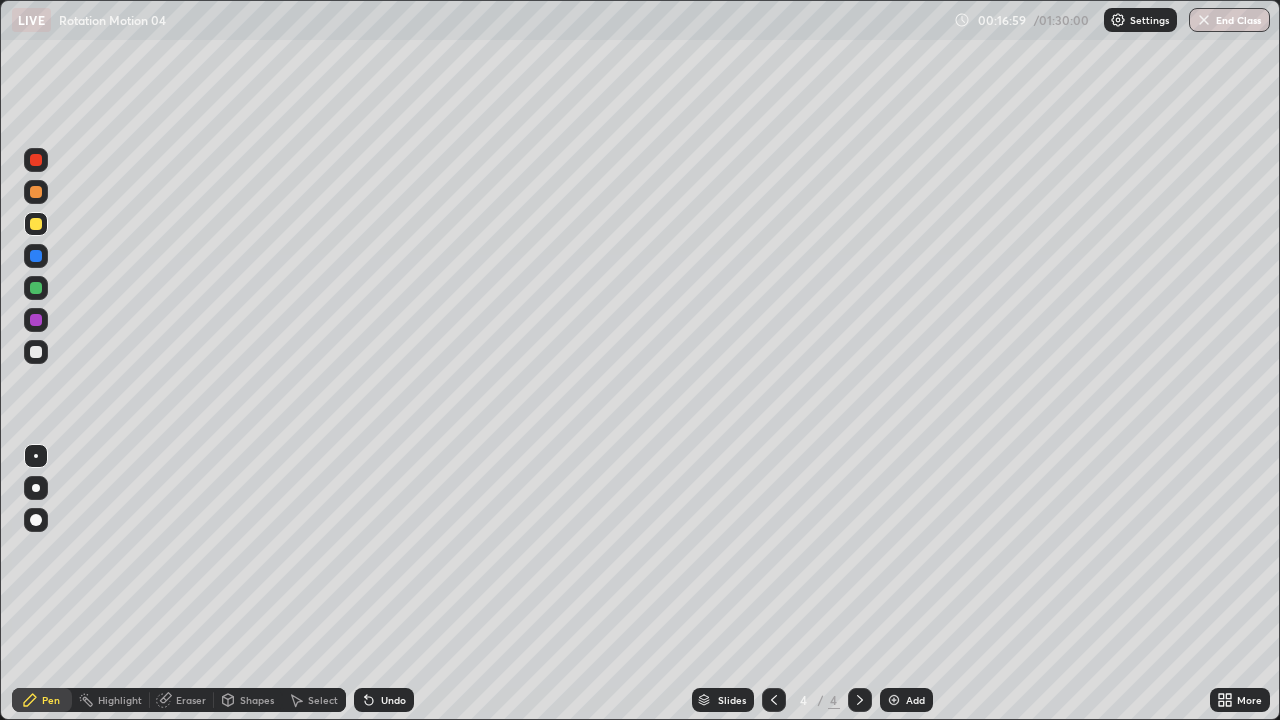 click on "Undo" at bounding box center (384, 700) 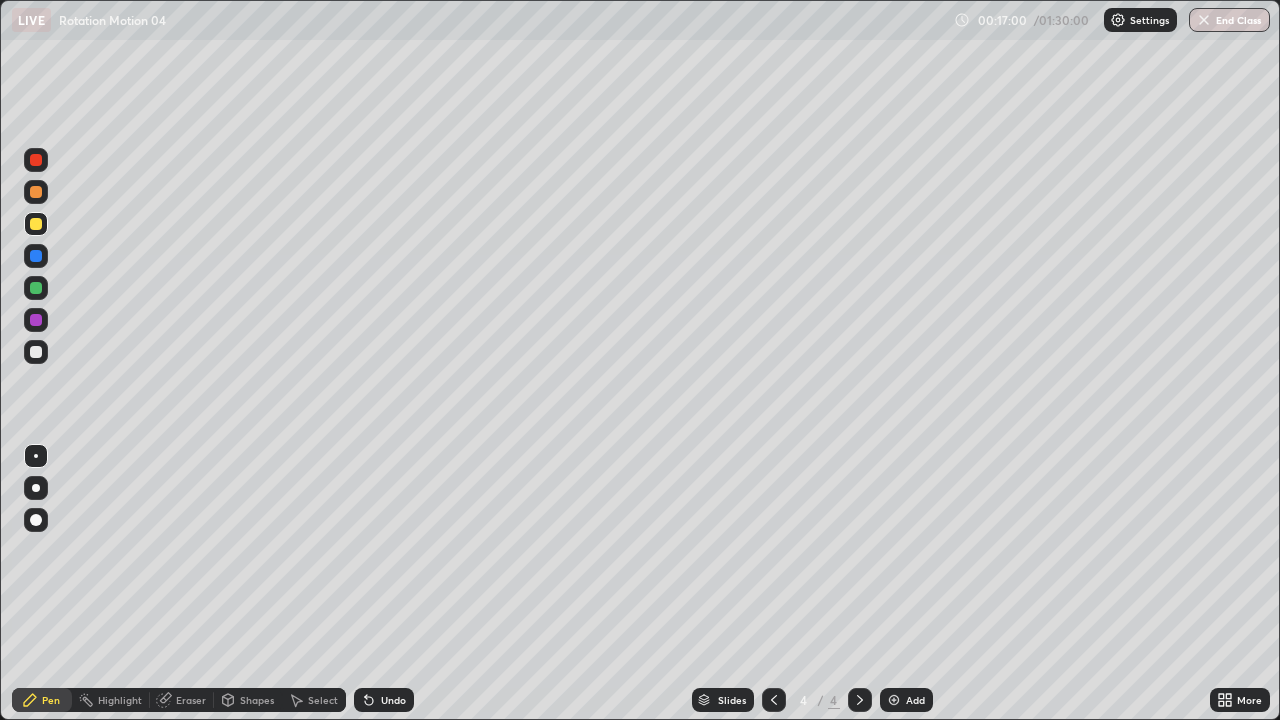 click on "Undo" at bounding box center (384, 700) 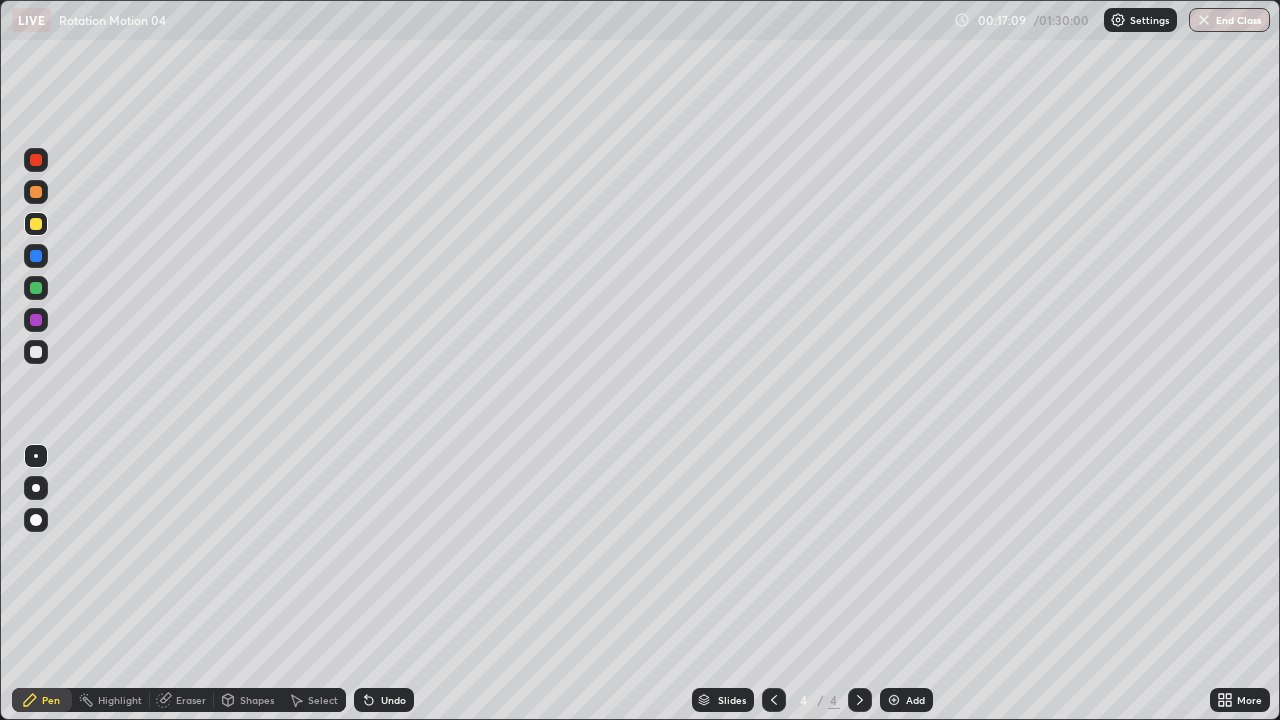 click on "Shapes" at bounding box center [257, 700] 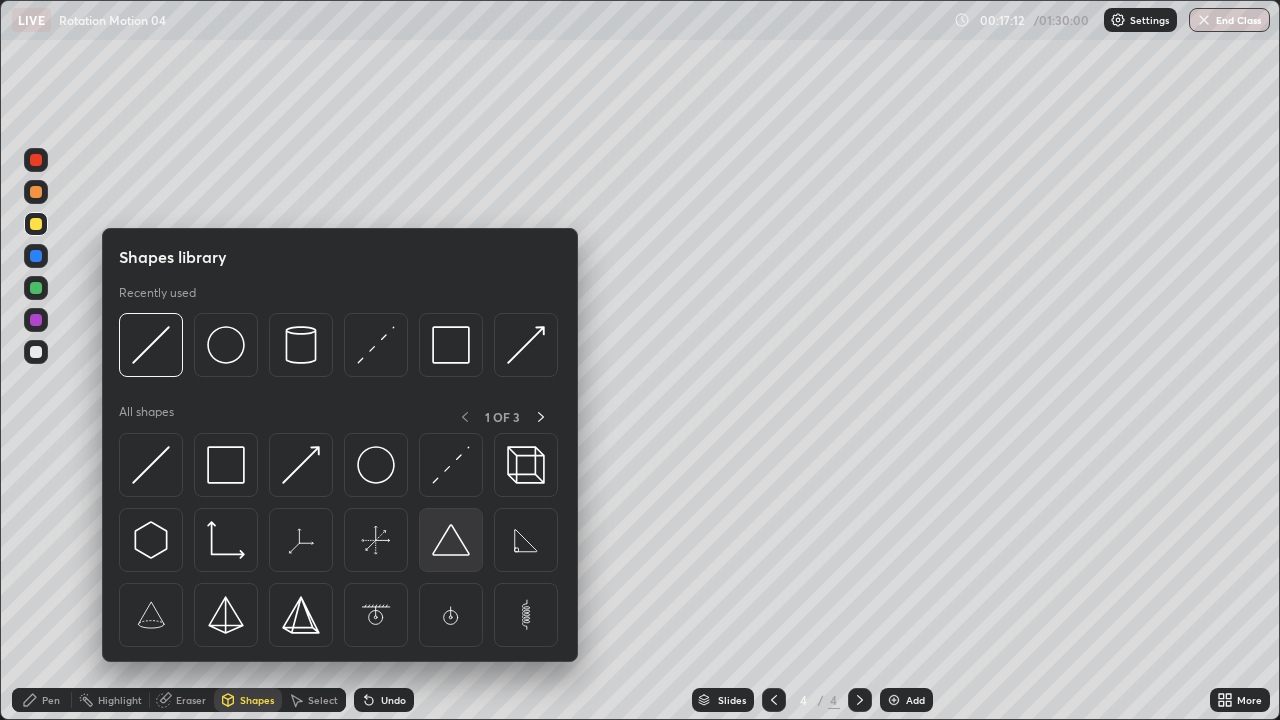 click at bounding box center [451, 540] 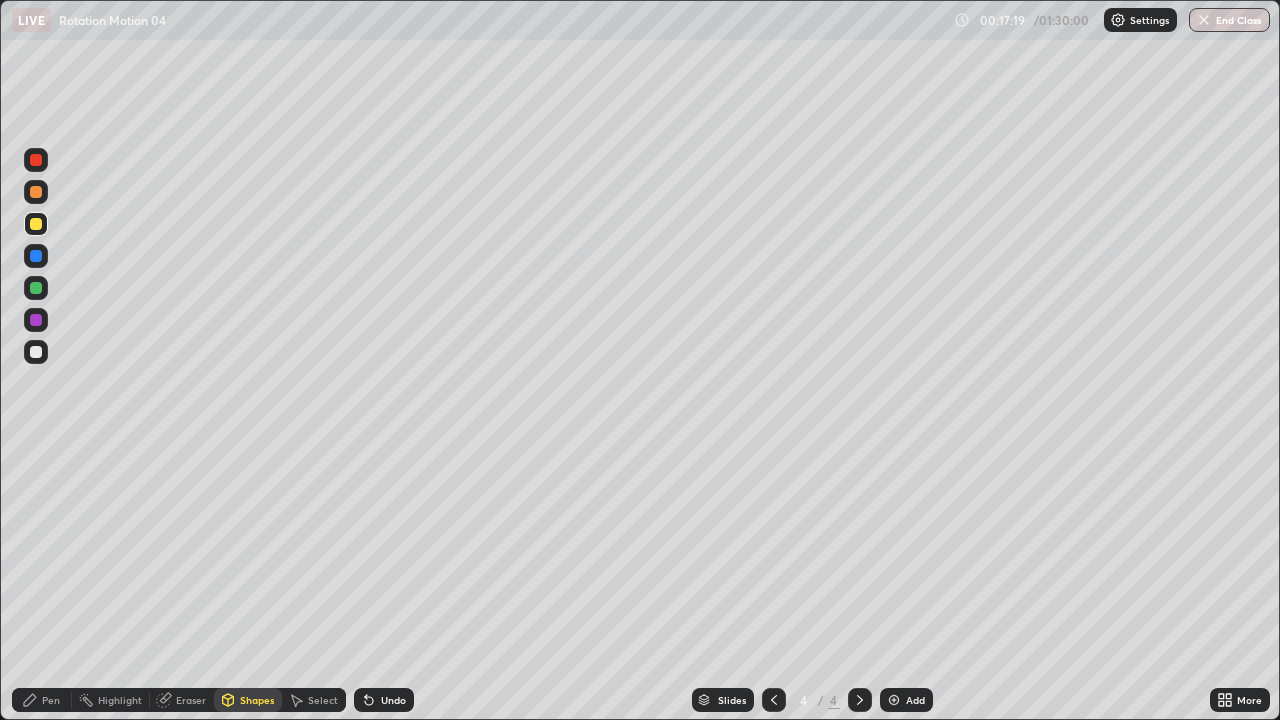 click on "Shapes" at bounding box center [257, 700] 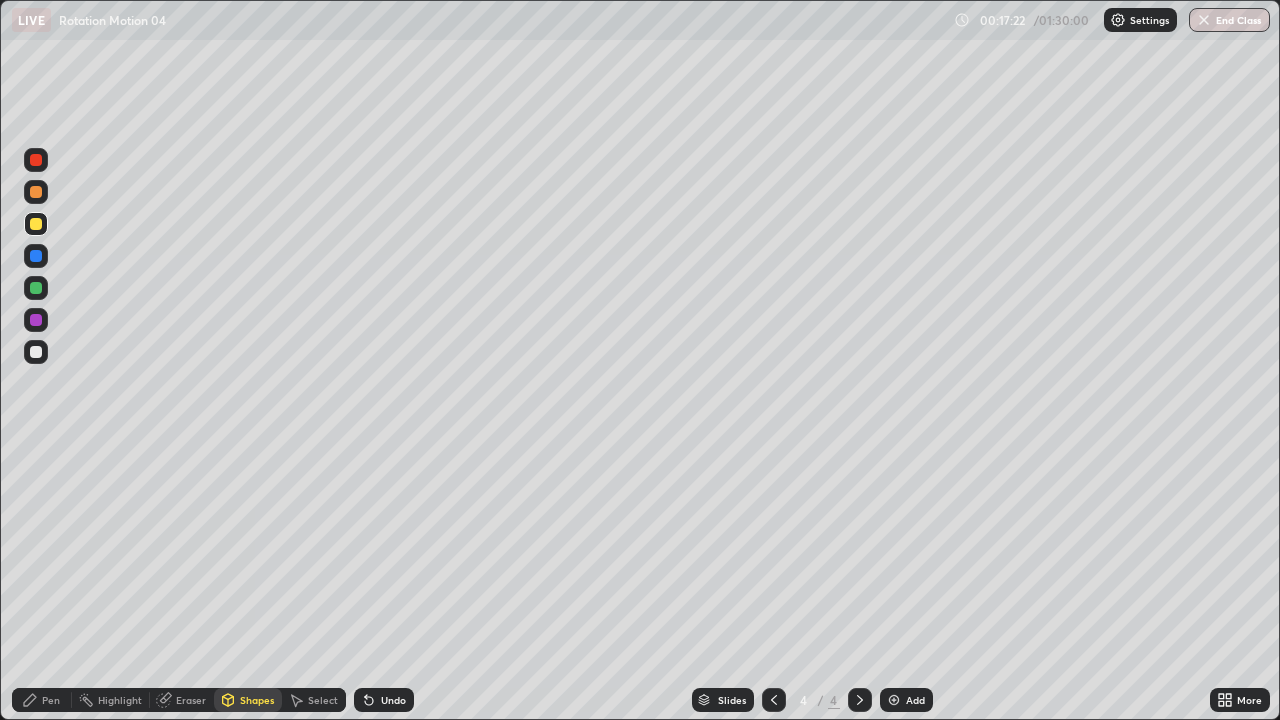 click on "Undo" at bounding box center [384, 700] 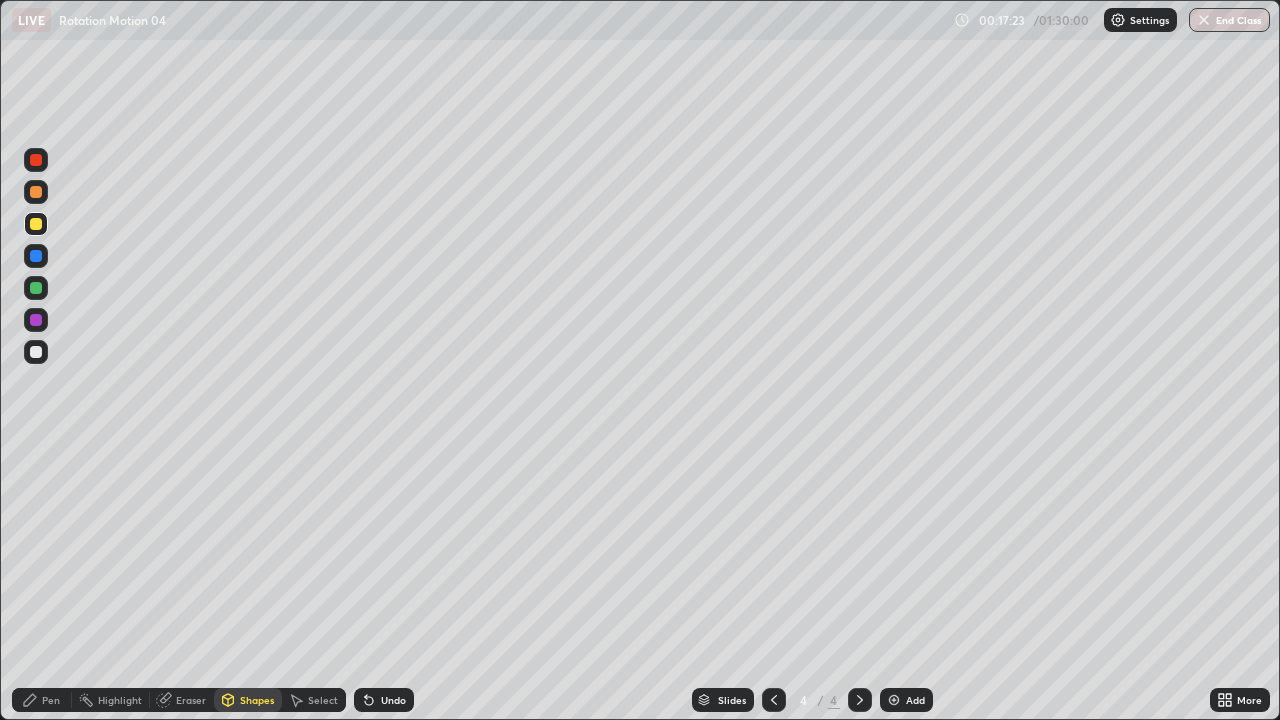 click on "Undo" at bounding box center [393, 700] 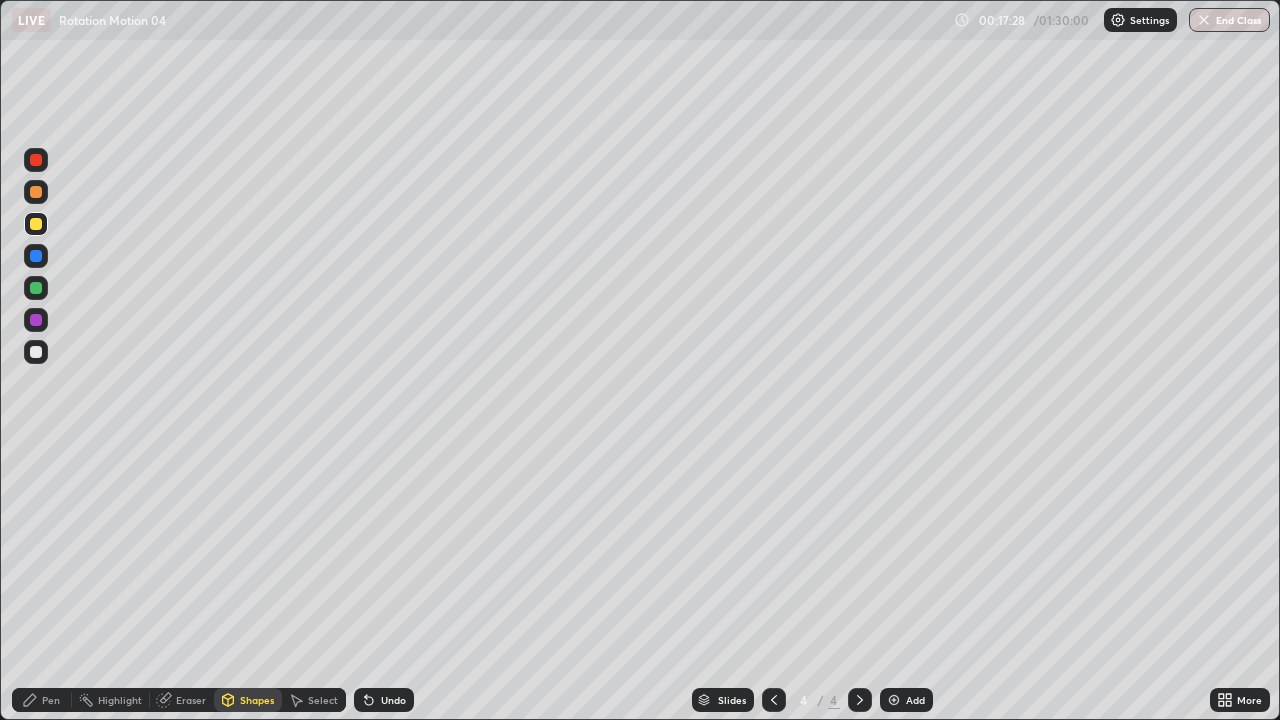 click on "Pen" at bounding box center [42, 700] 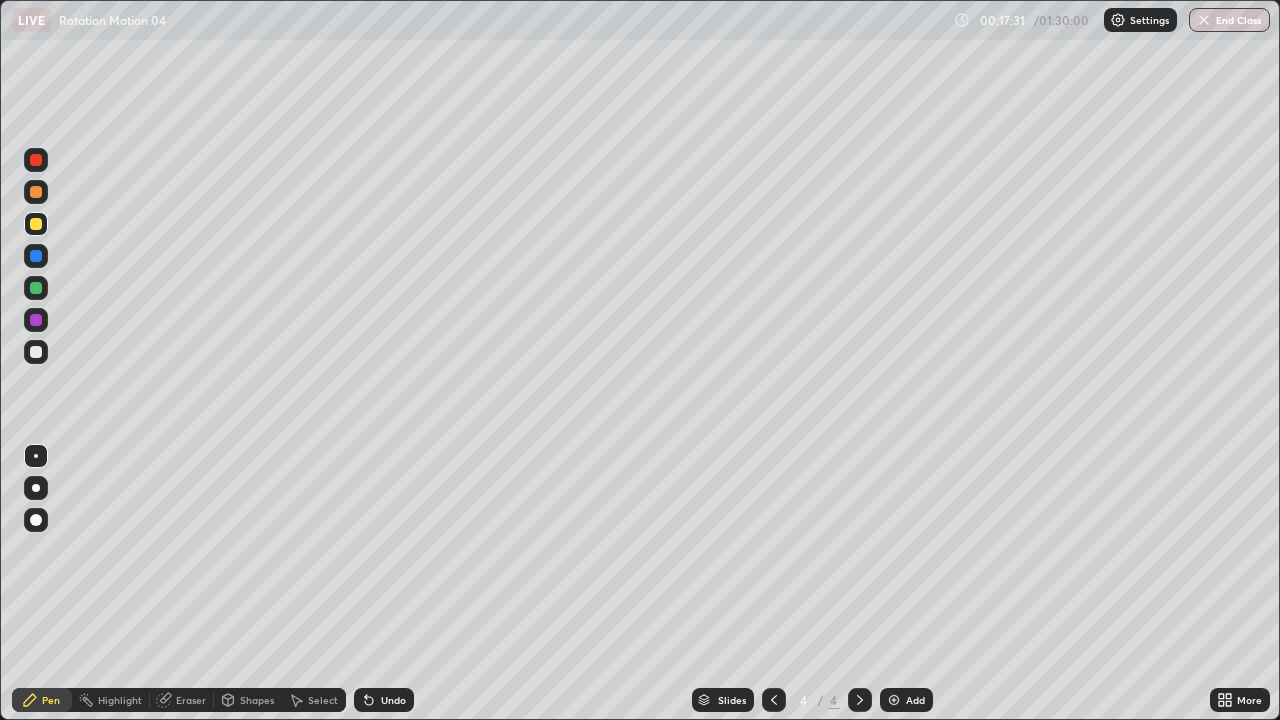 click on "Shapes" at bounding box center (248, 700) 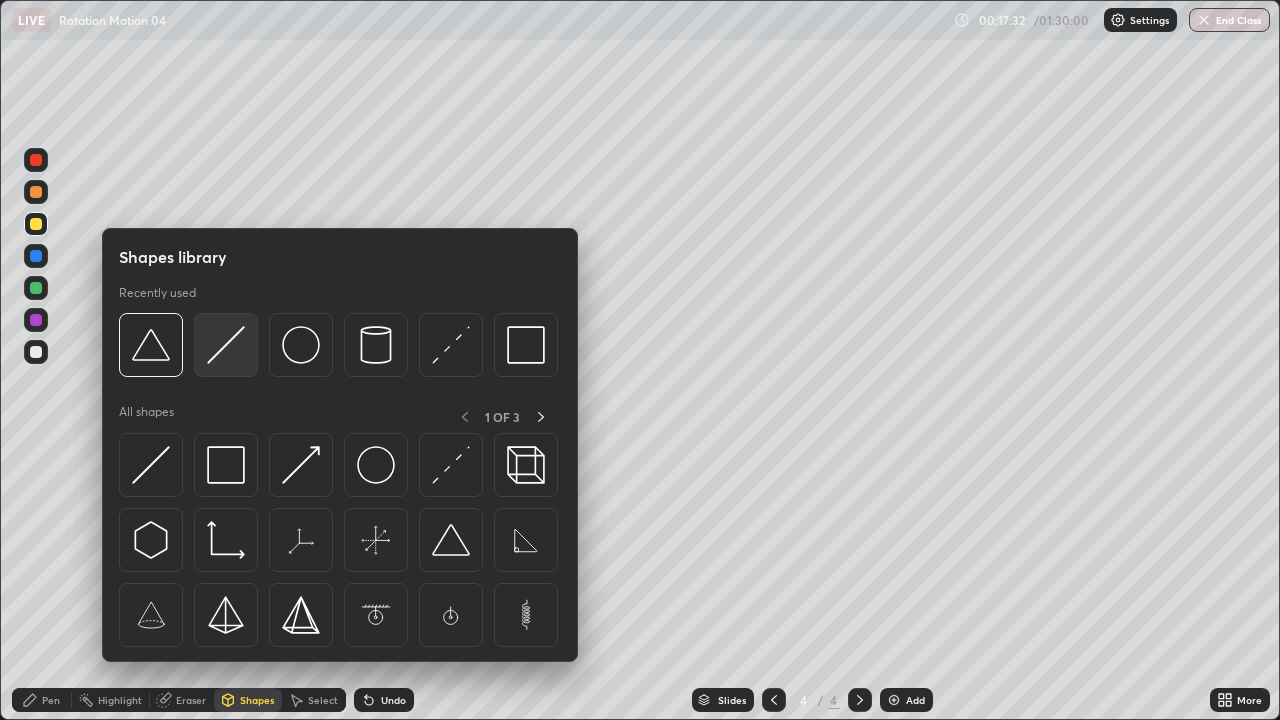 click at bounding box center [226, 345] 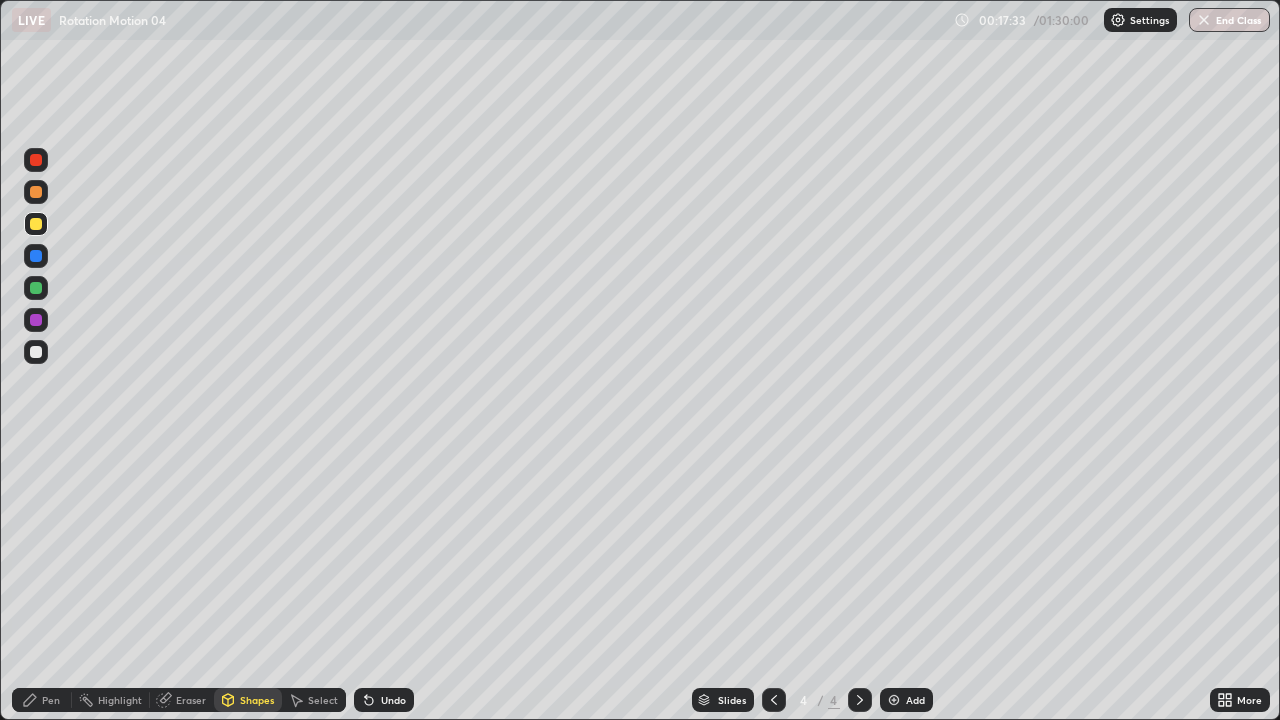 click at bounding box center (36, 192) 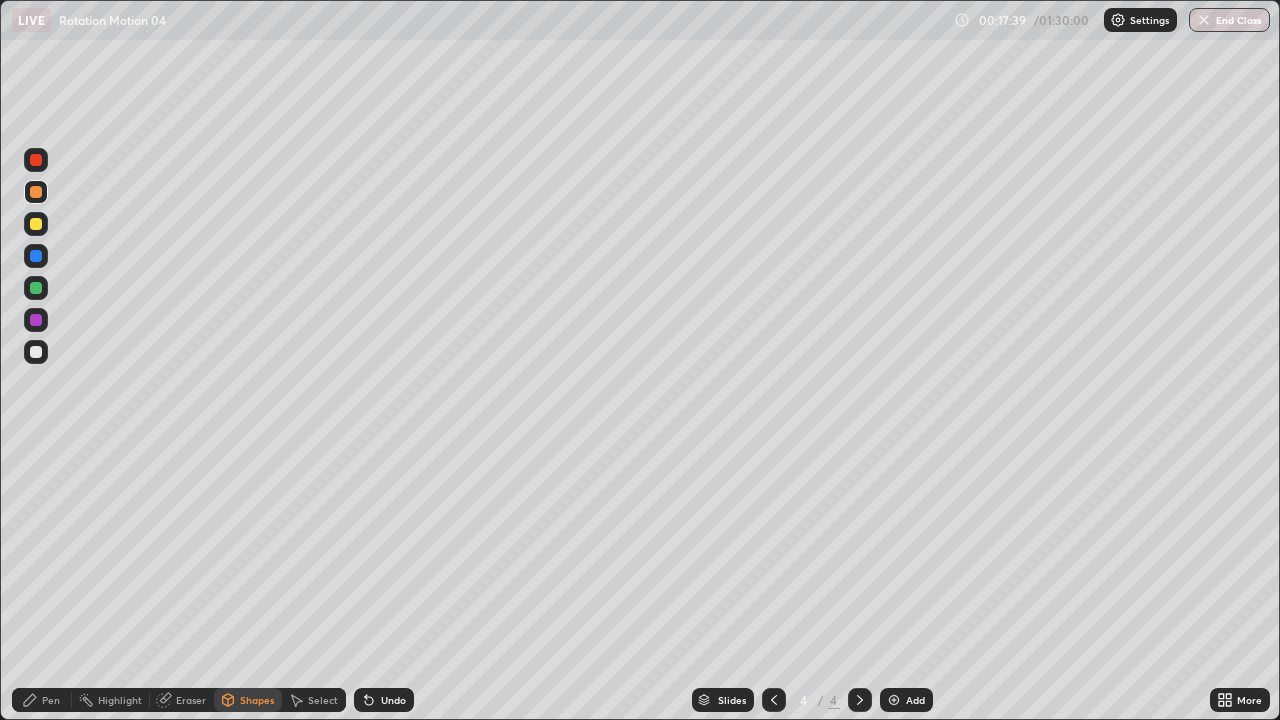 click on "Undo" at bounding box center (393, 700) 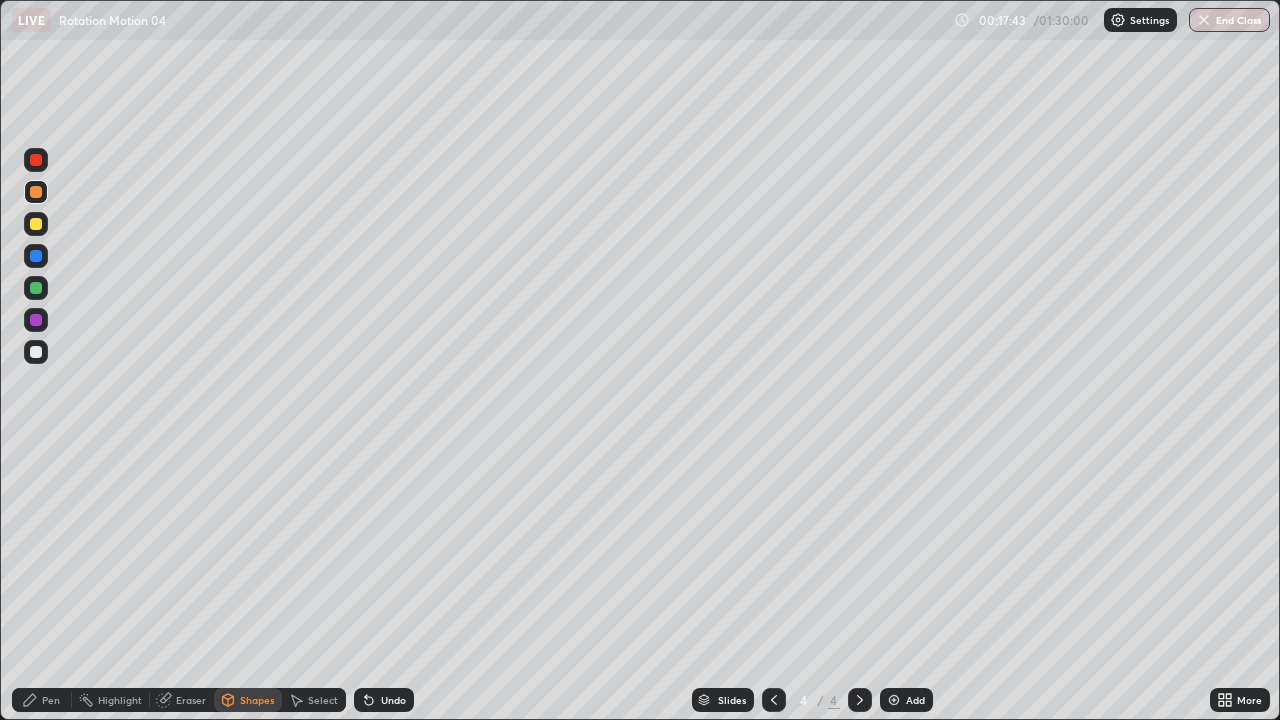 click on "Pen" at bounding box center (51, 700) 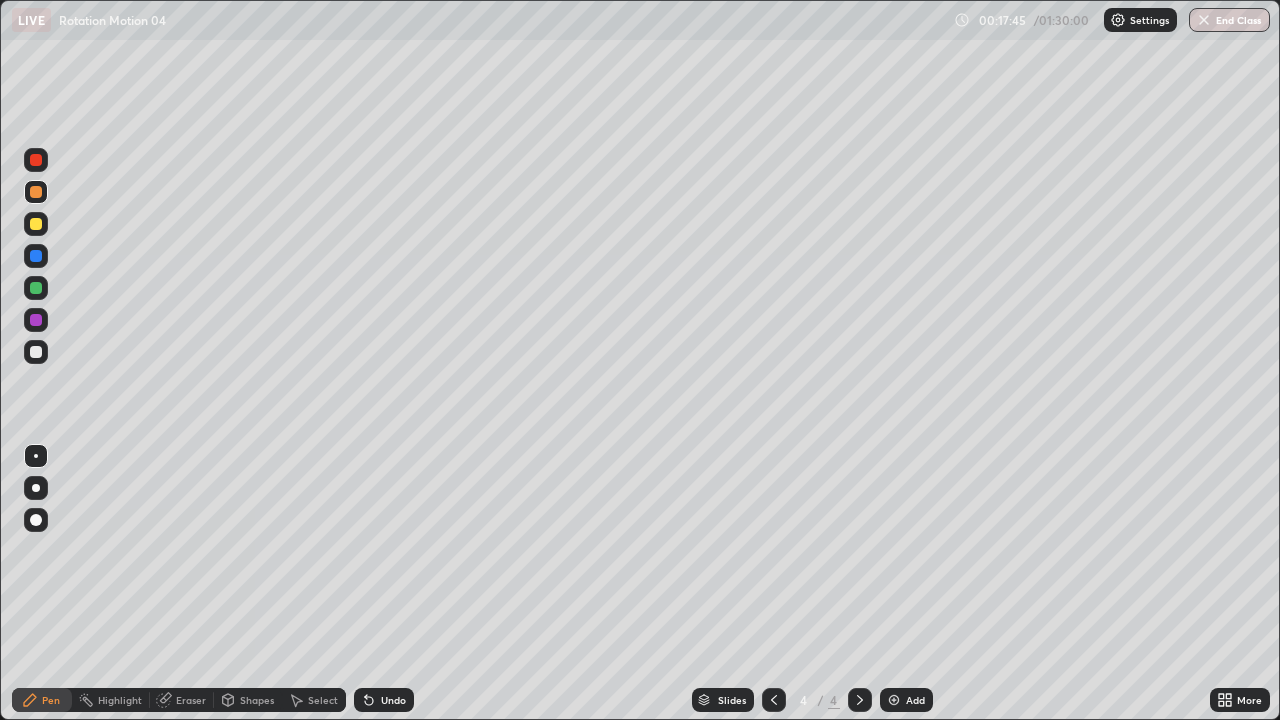 click 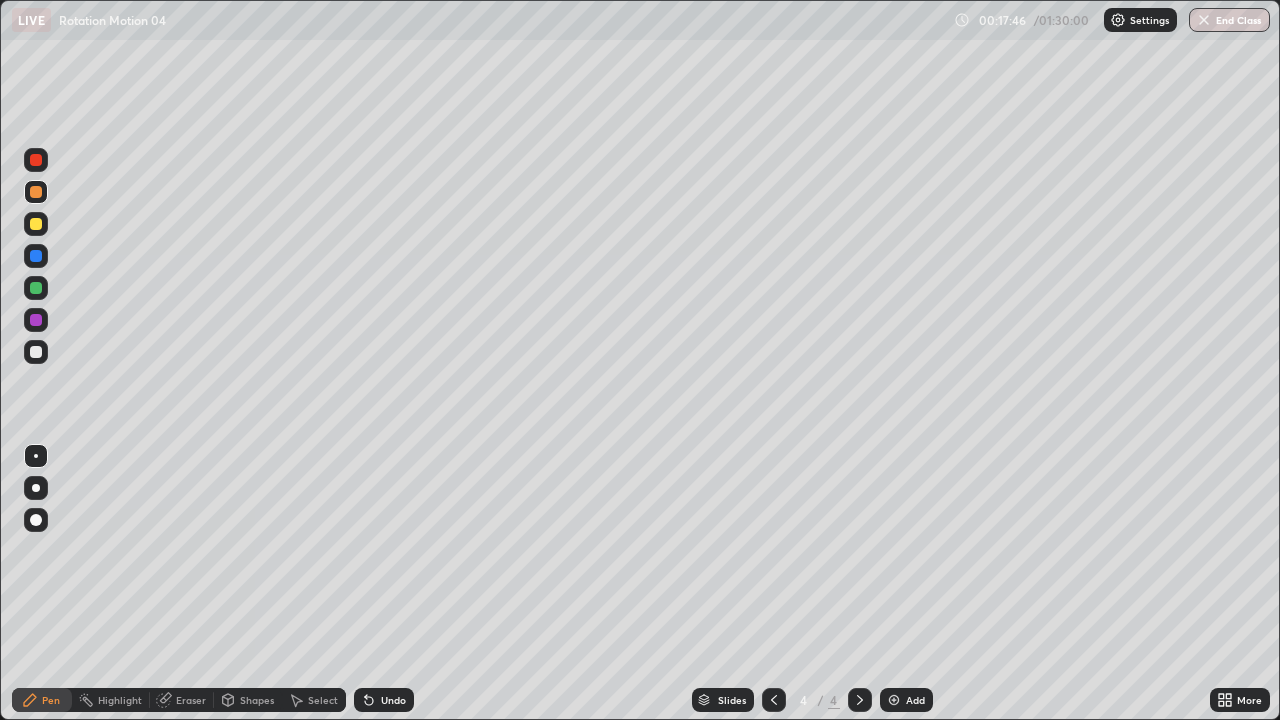 click at bounding box center (36, 352) 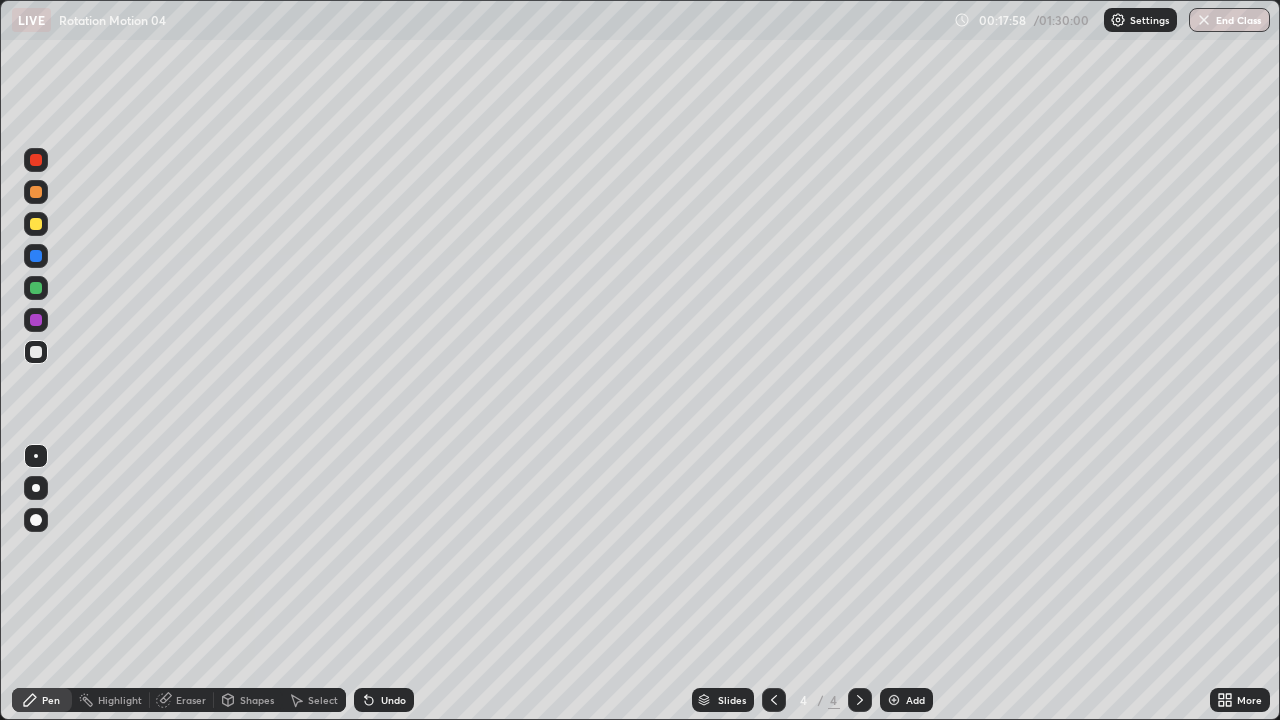 click on "Shapes" at bounding box center [257, 700] 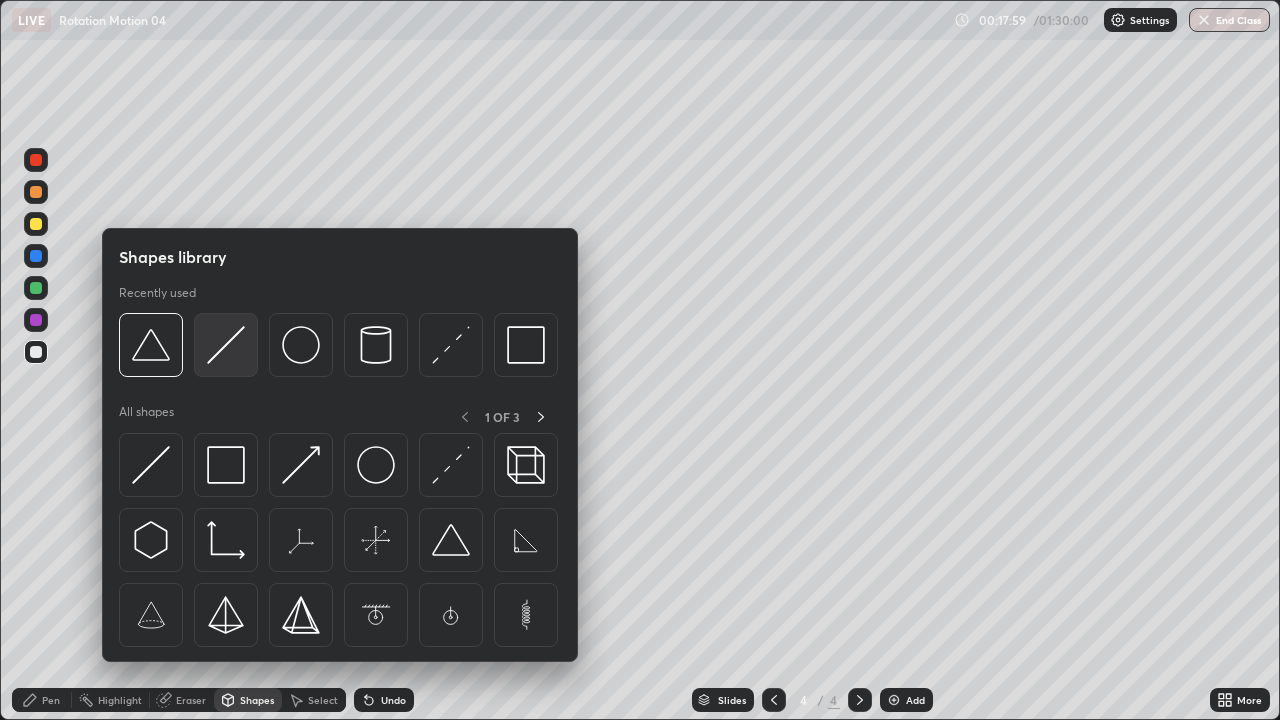 click at bounding box center [226, 345] 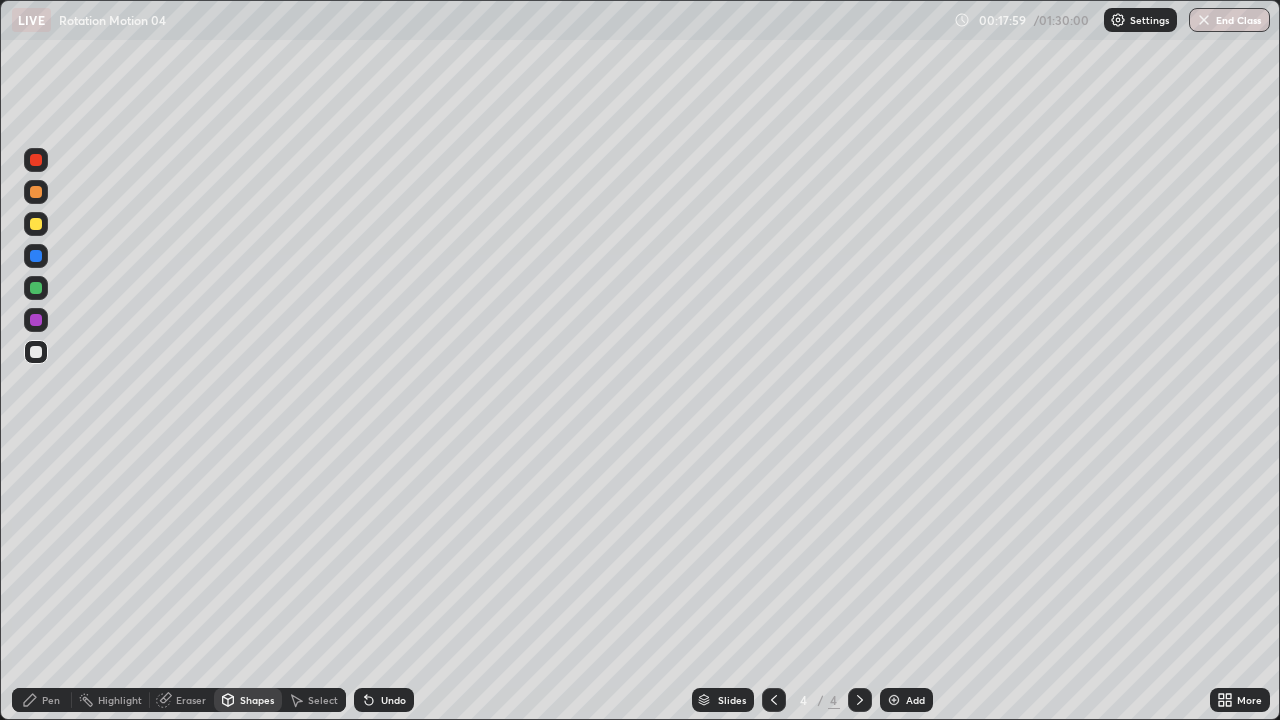 click at bounding box center (36, 288) 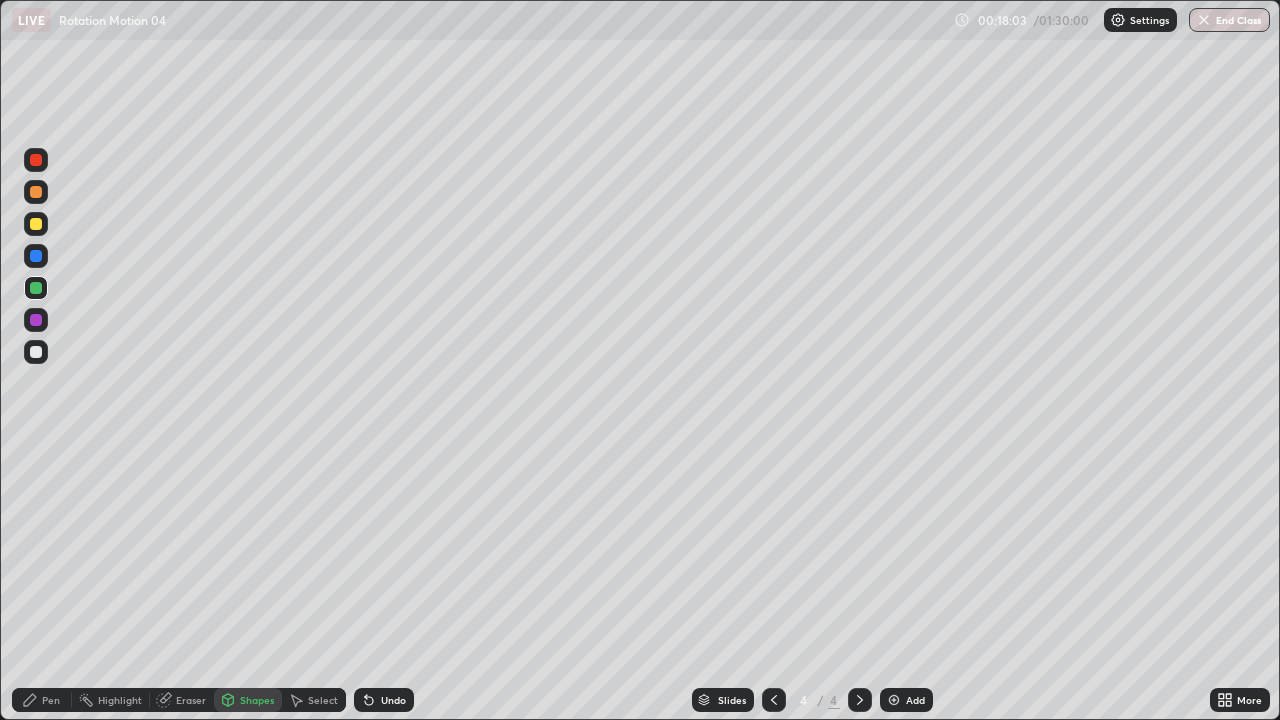 click on "Pen" at bounding box center [51, 700] 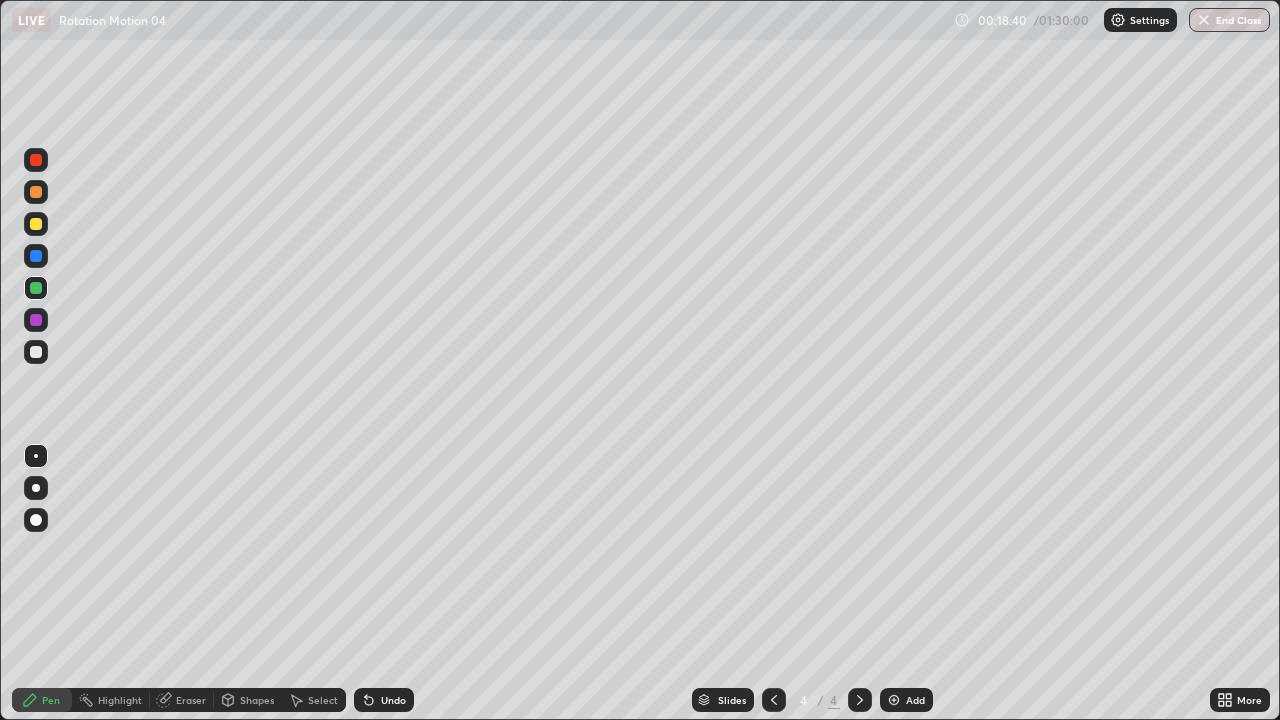 click on "Select" at bounding box center (314, 700) 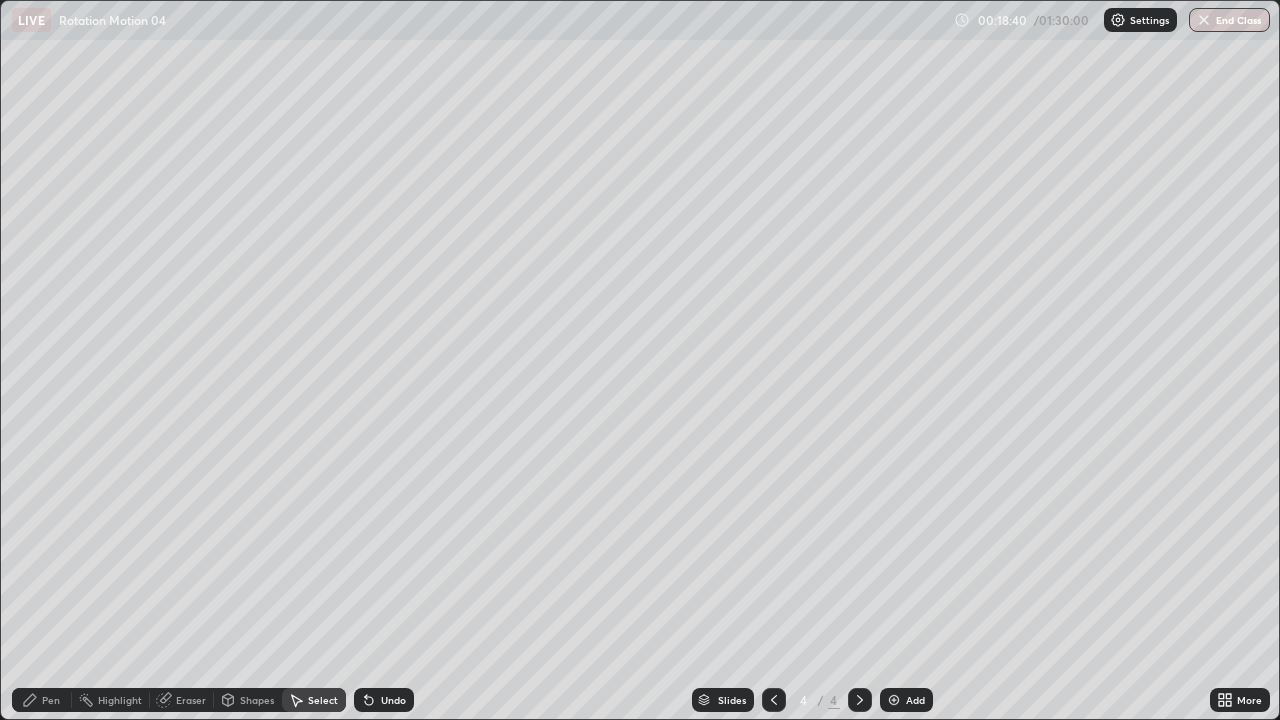 click on "Shapes" at bounding box center (257, 700) 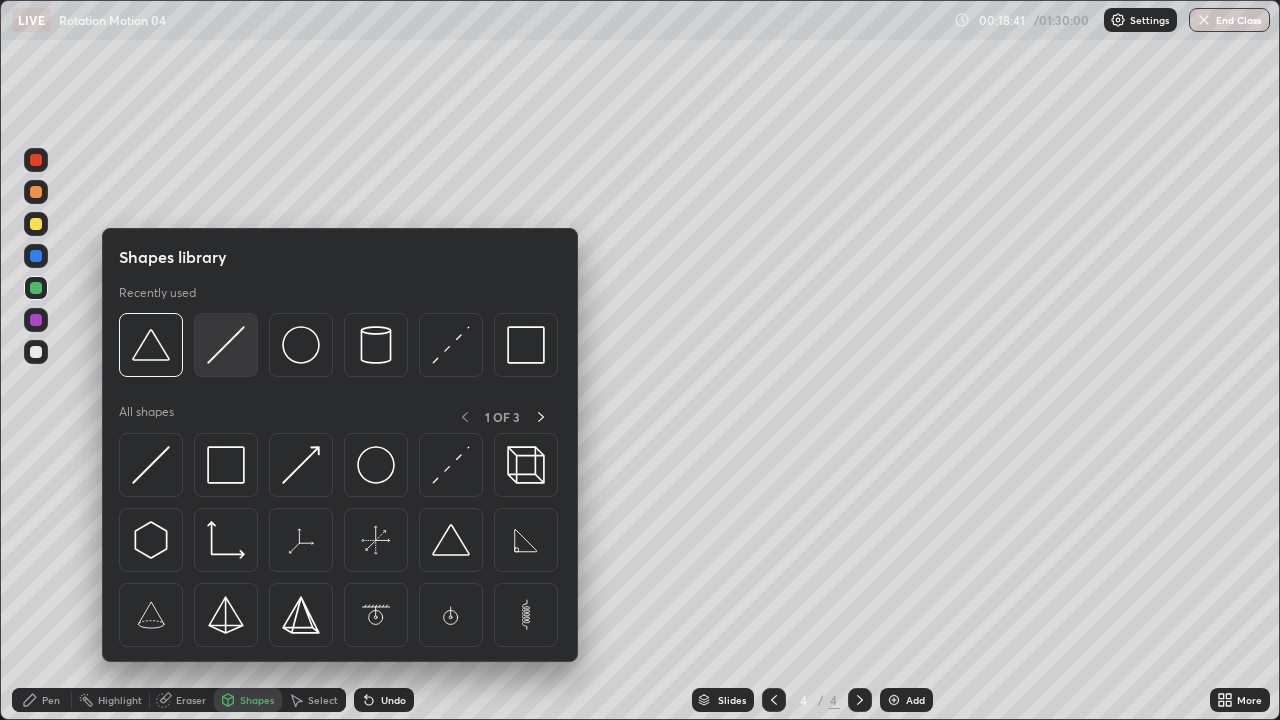 click at bounding box center [226, 345] 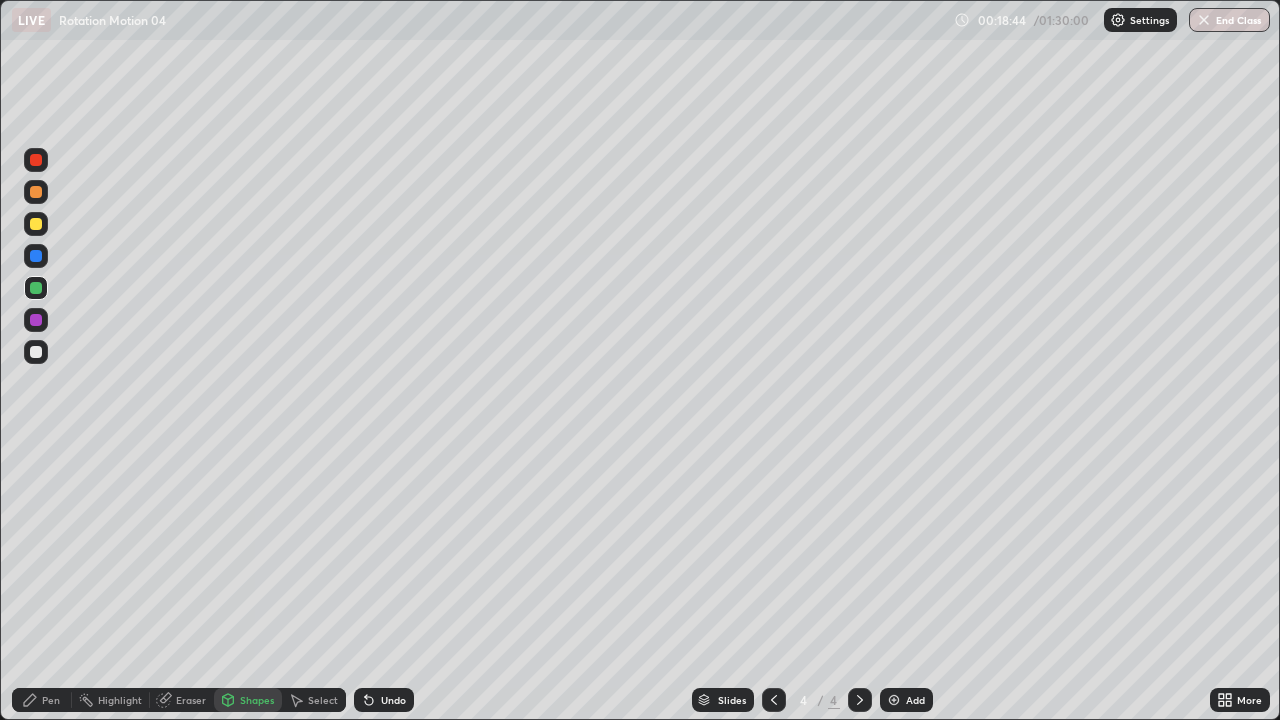 click on "Shapes" at bounding box center (257, 700) 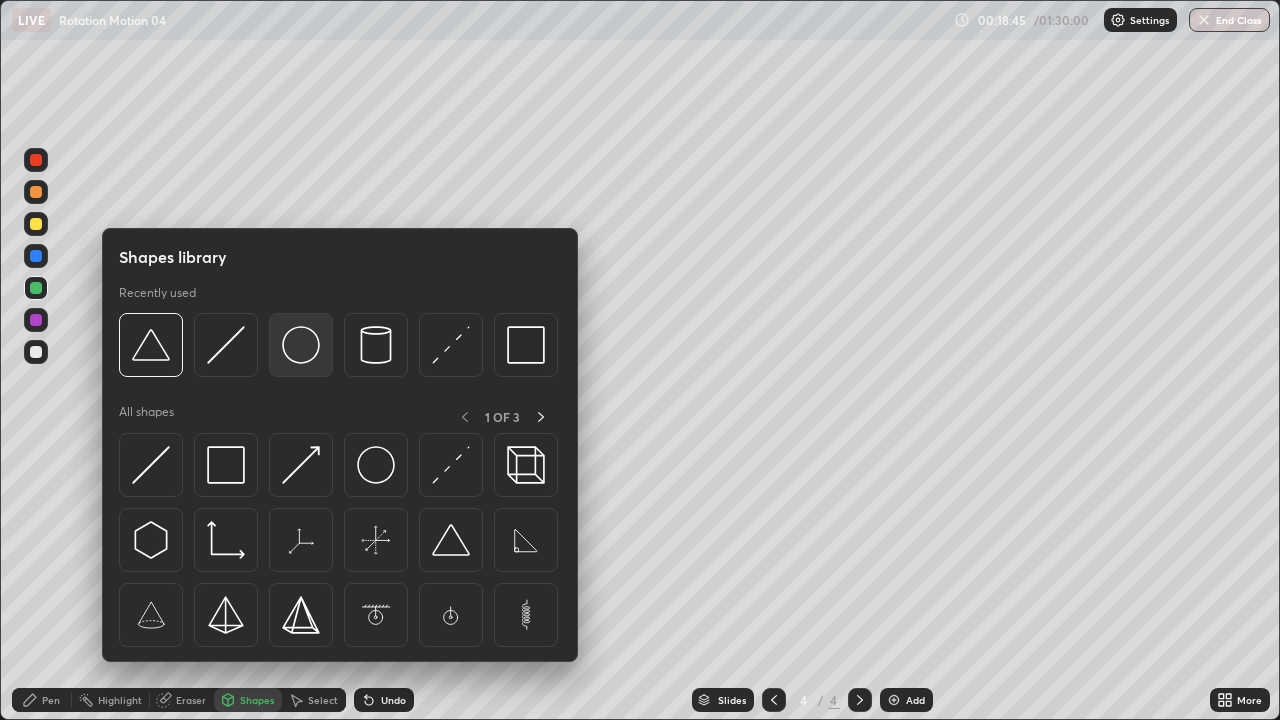 click at bounding box center (301, 345) 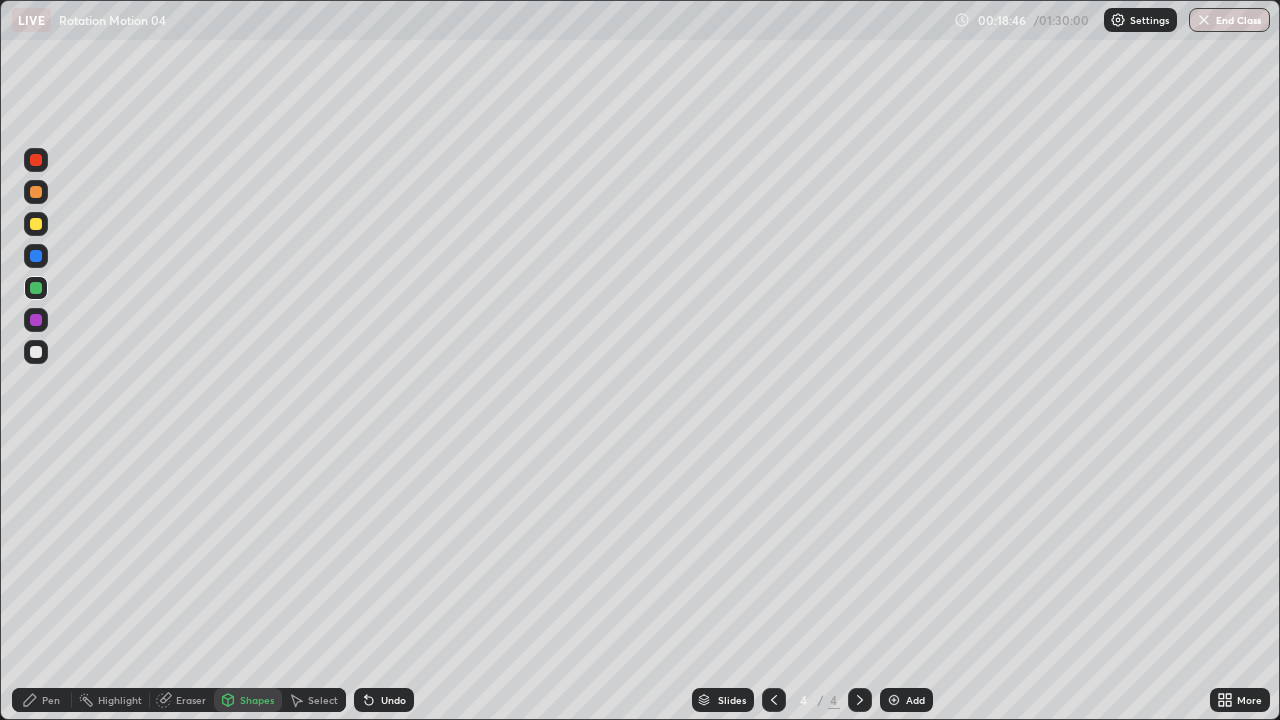 click at bounding box center (36, 224) 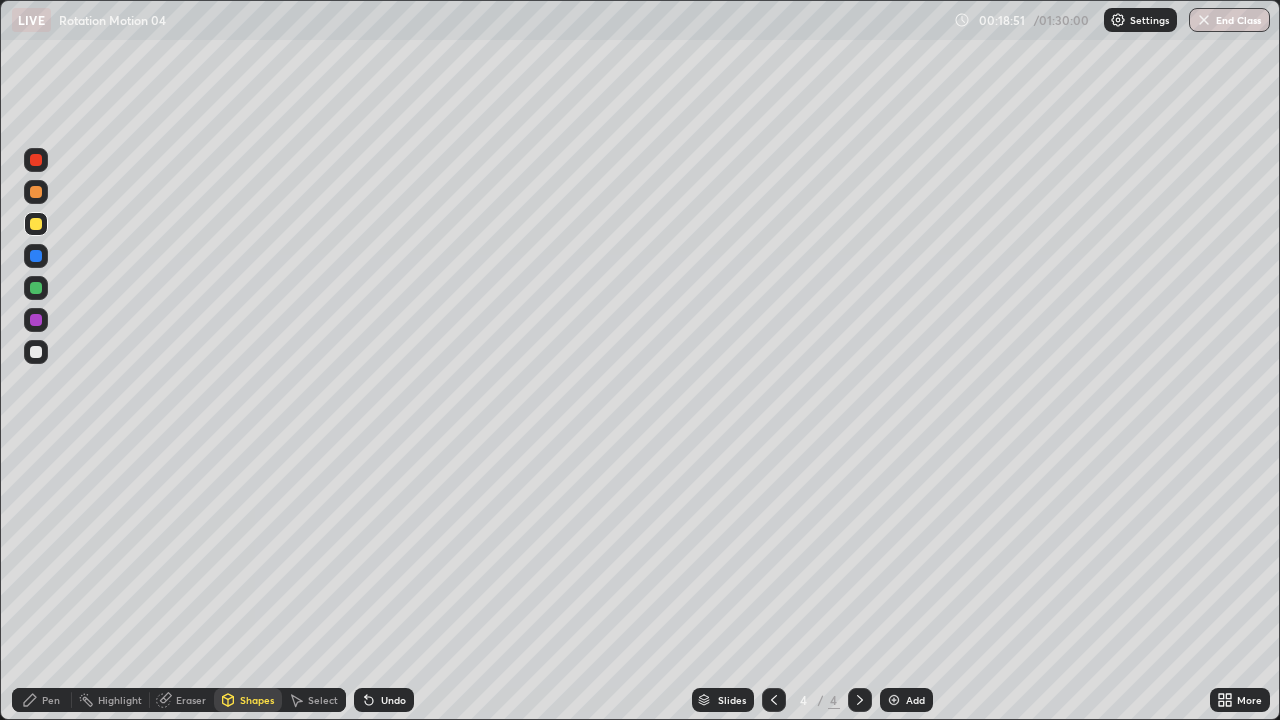 click on "Shapes" at bounding box center (257, 700) 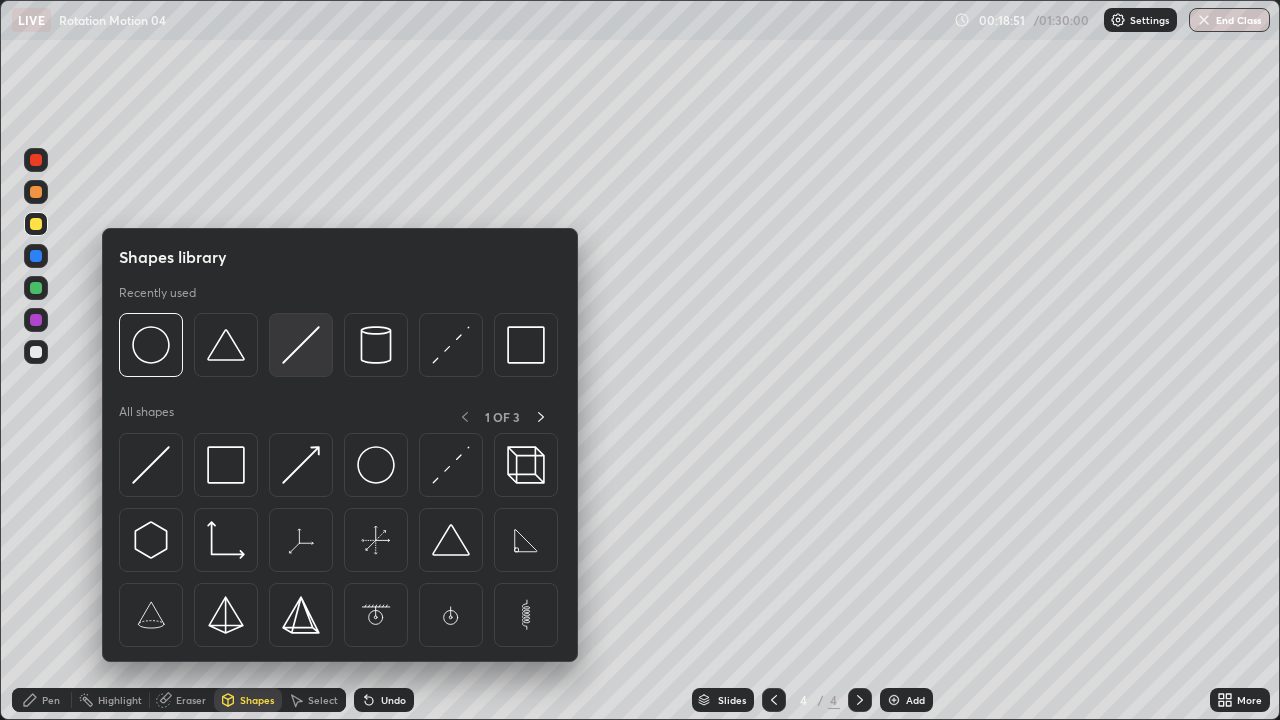 click at bounding box center (301, 345) 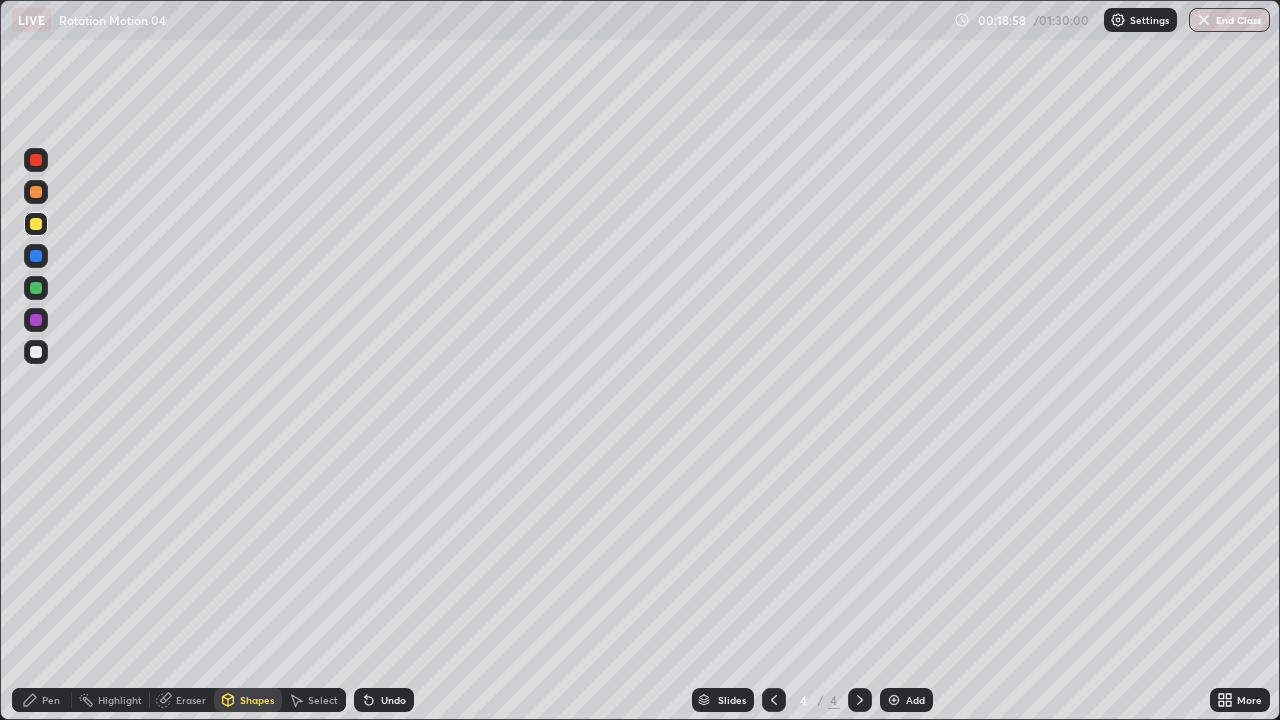click on "Undo" at bounding box center [393, 700] 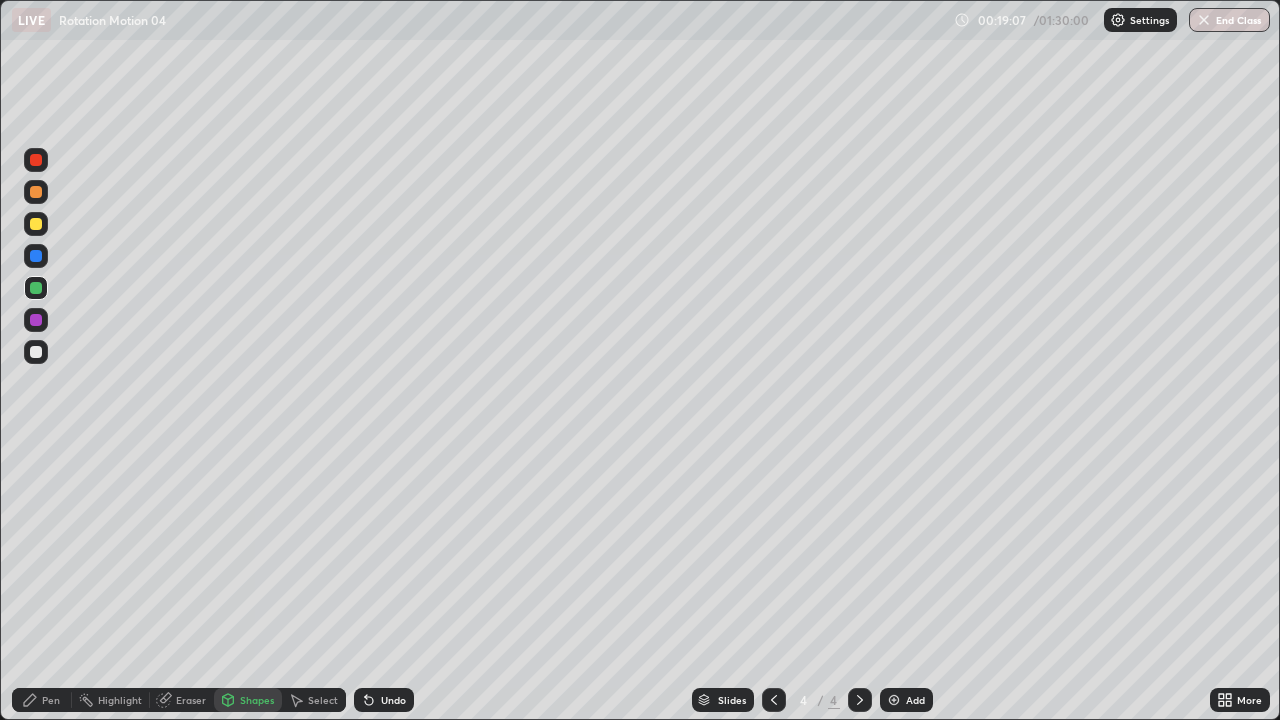 click on "Pen" at bounding box center [42, 700] 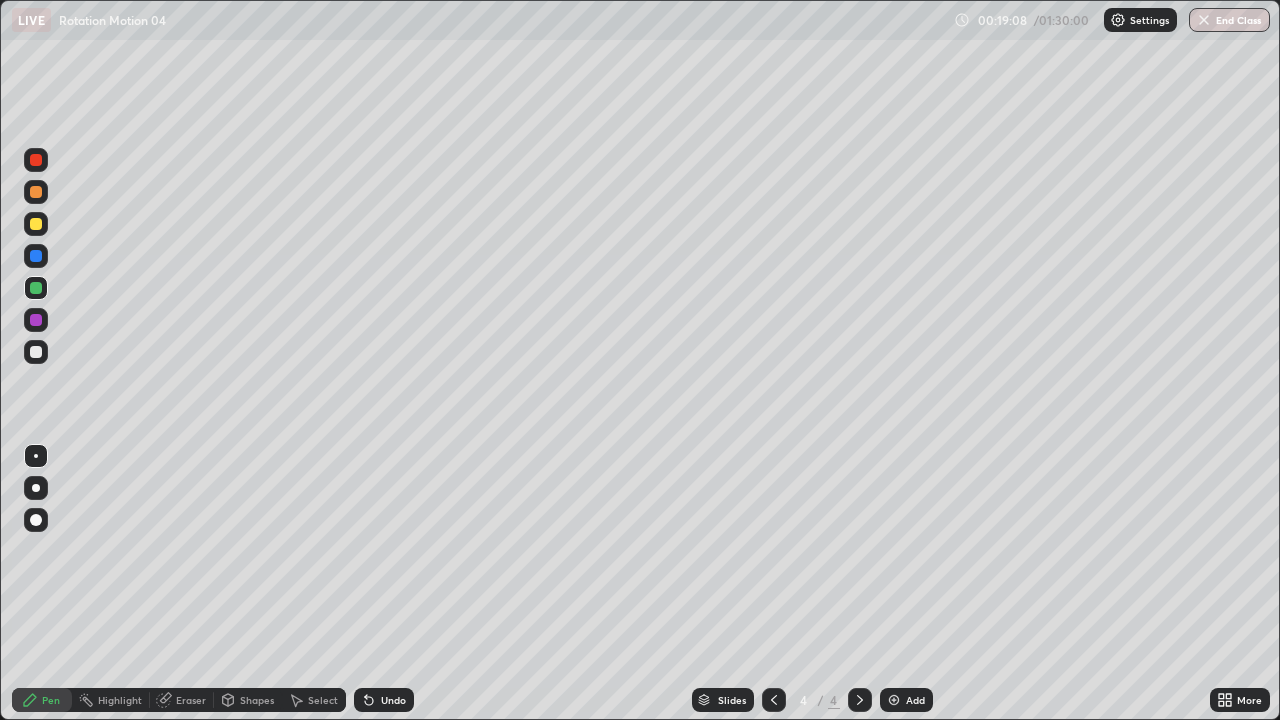 click at bounding box center (36, 224) 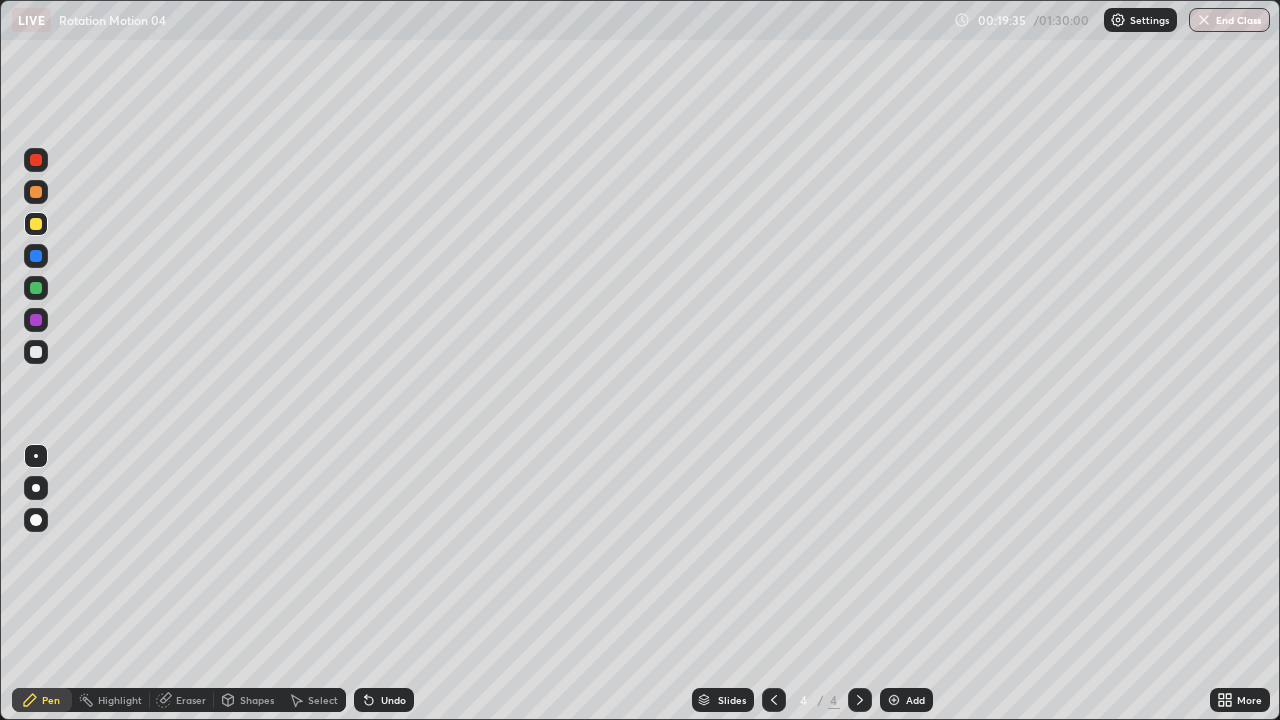 click on "Shapes" at bounding box center (248, 700) 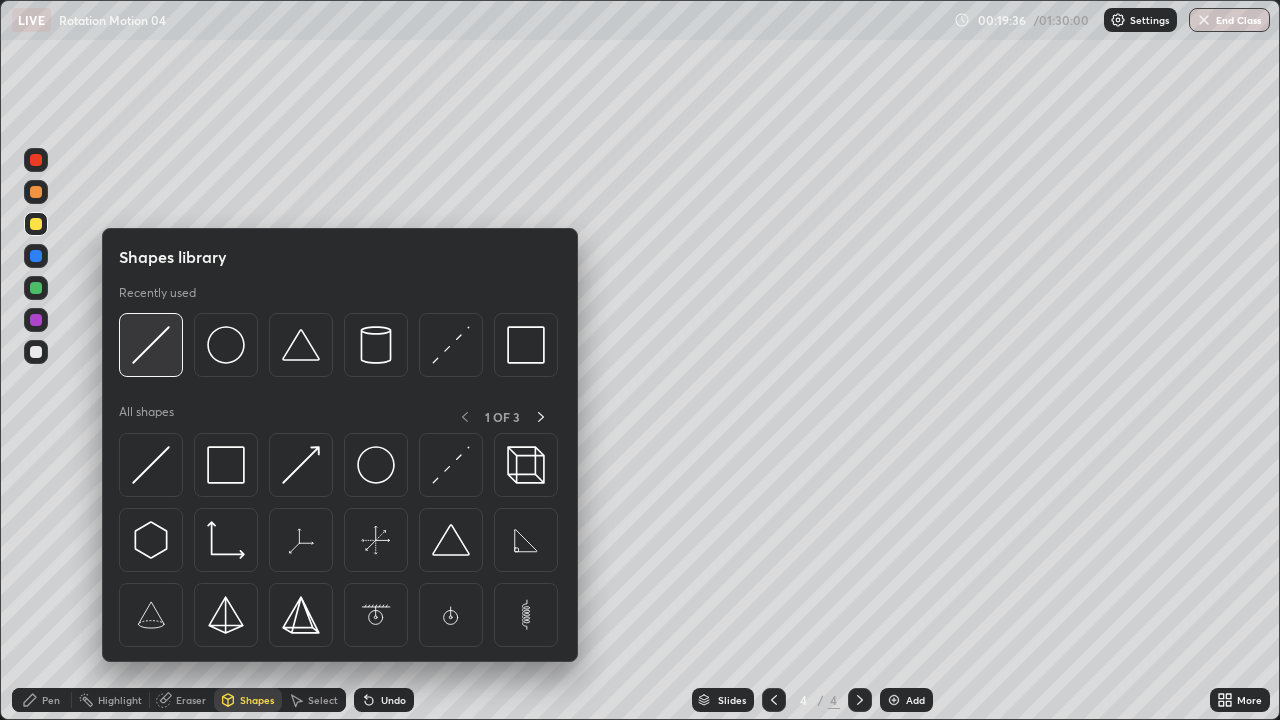click at bounding box center [151, 345] 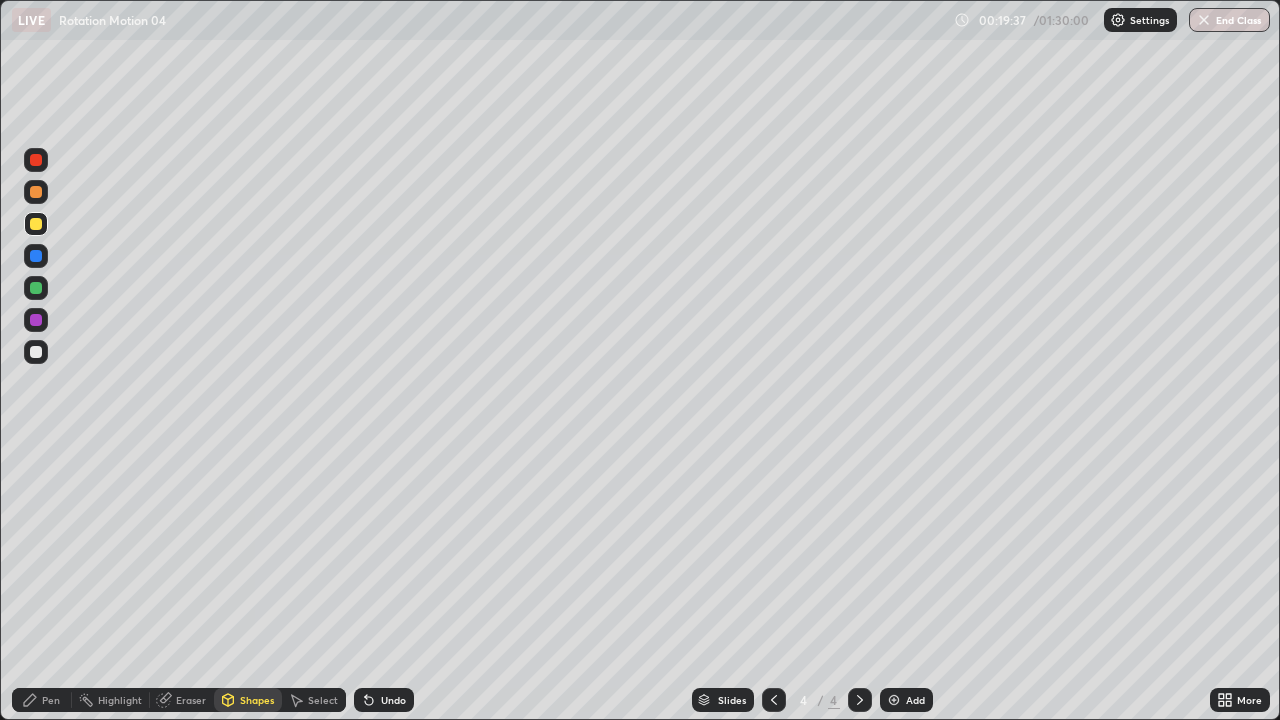 click at bounding box center [36, 256] 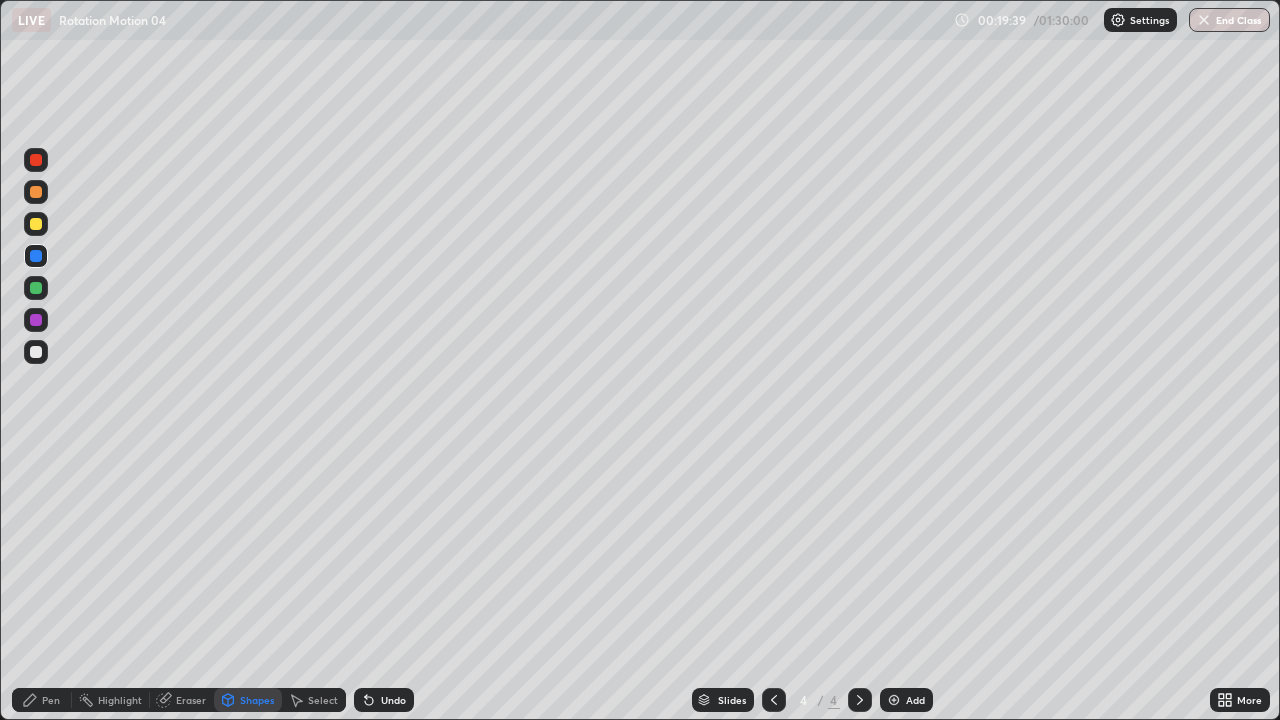 click on "Shapes" at bounding box center (248, 700) 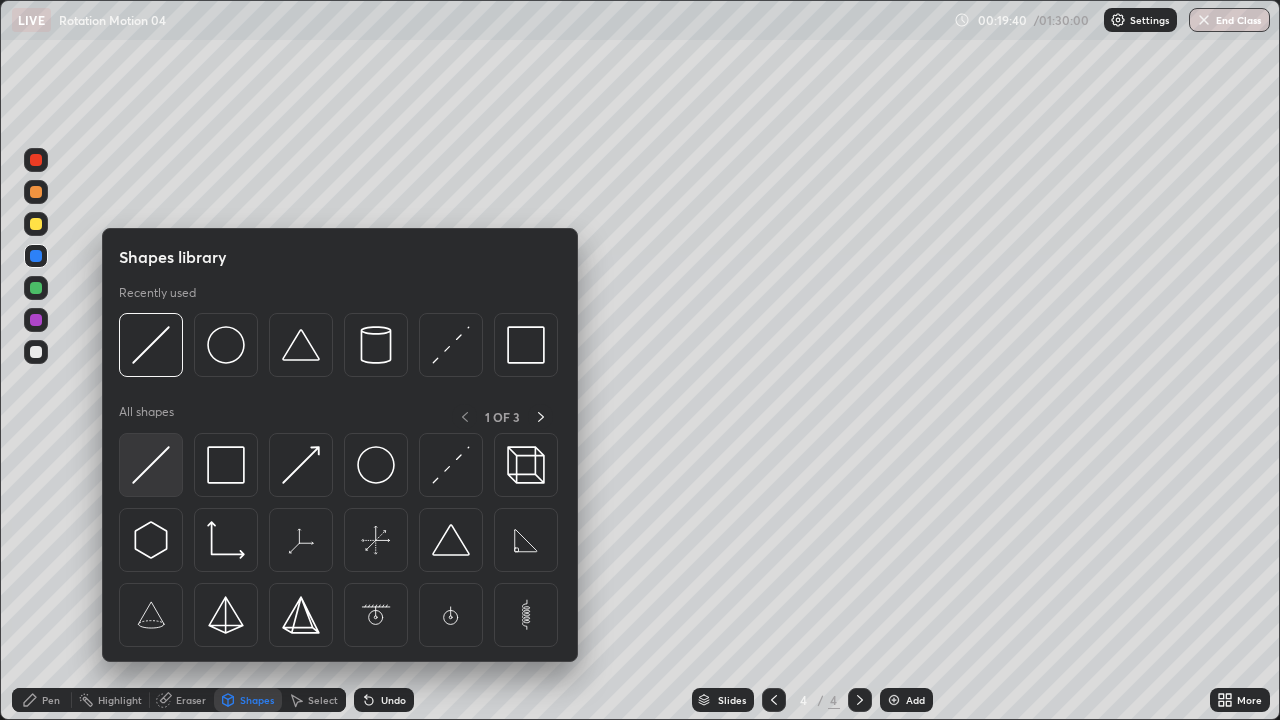 click at bounding box center [151, 465] 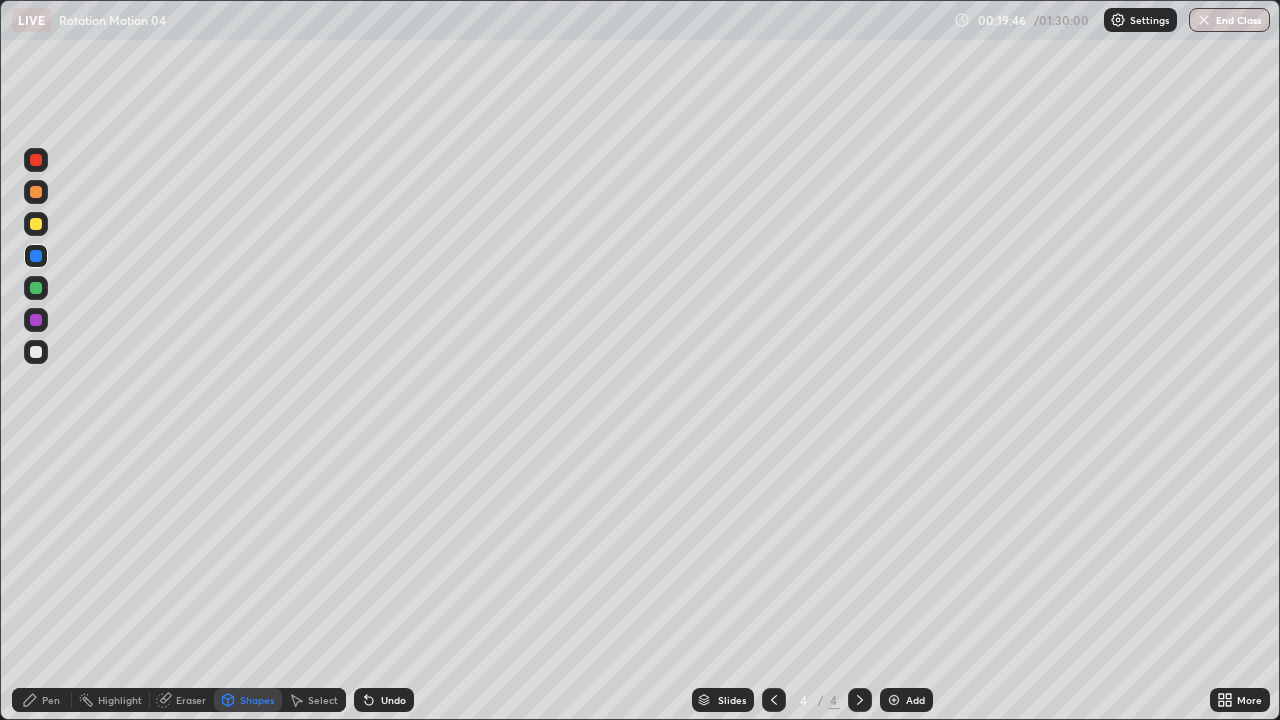 click on "Pen" at bounding box center [51, 700] 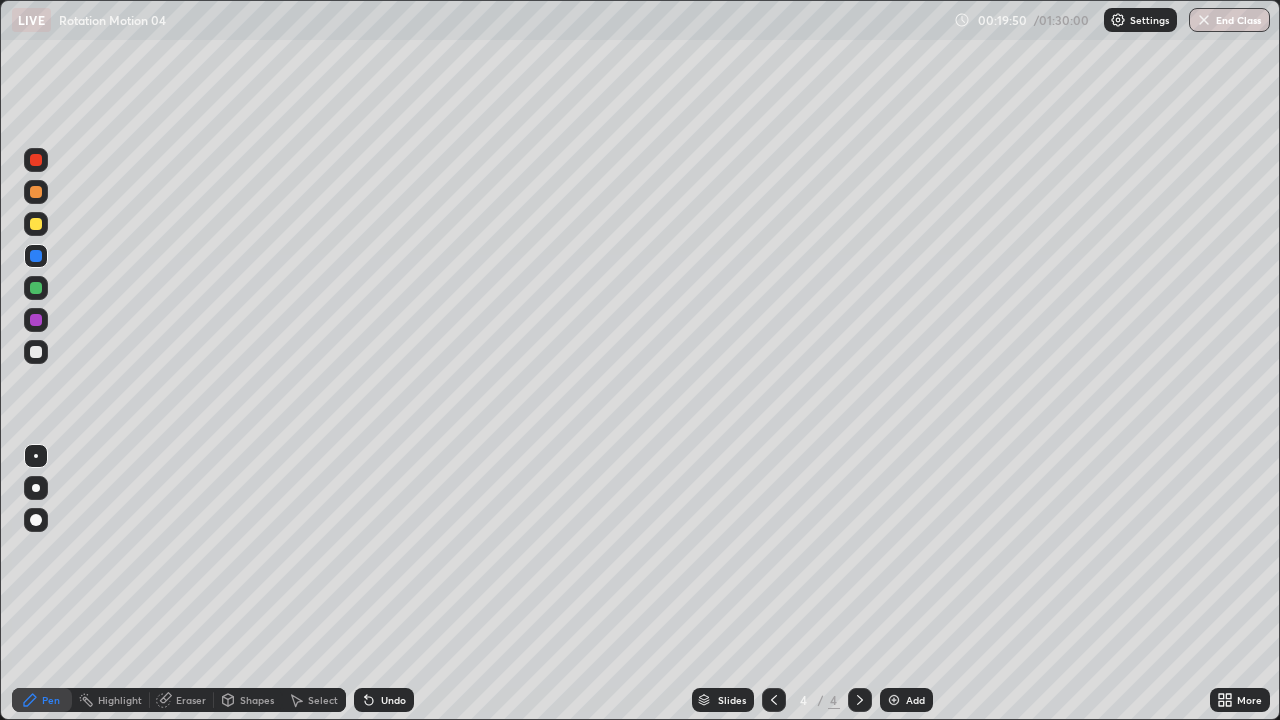 click at bounding box center (36, 352) 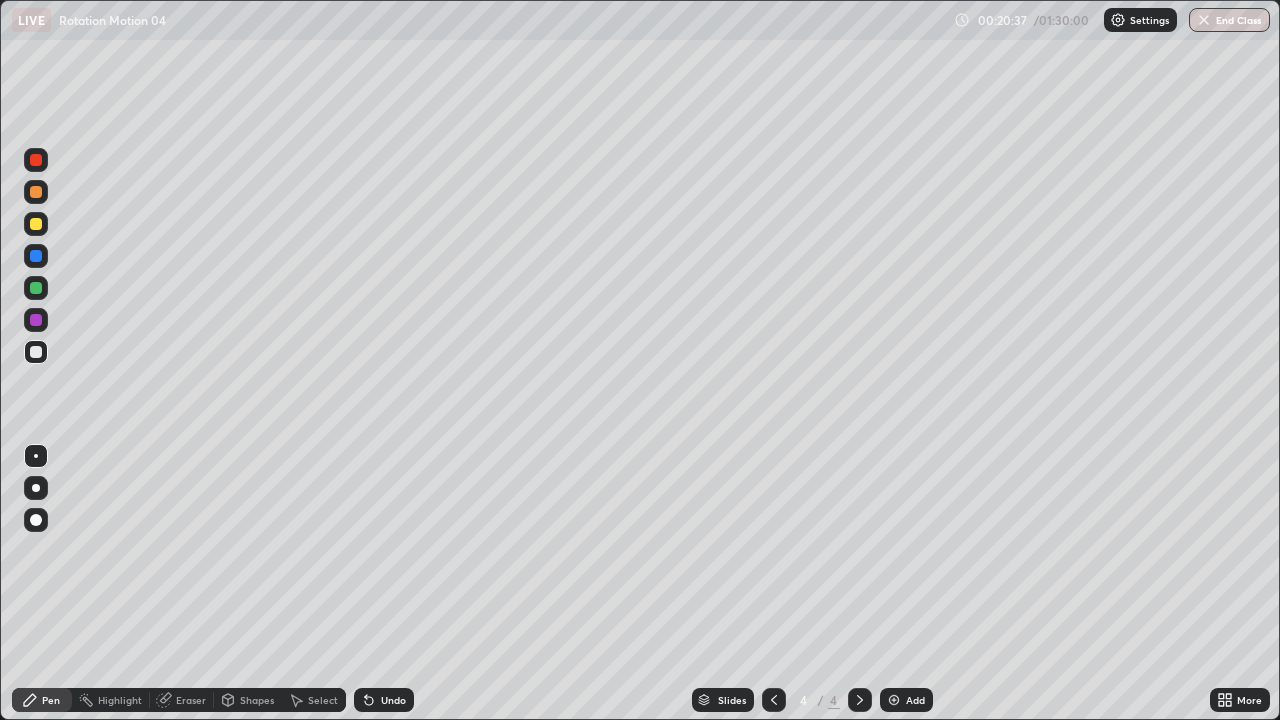 click on "Settings" at bounding box center [1149, 20] 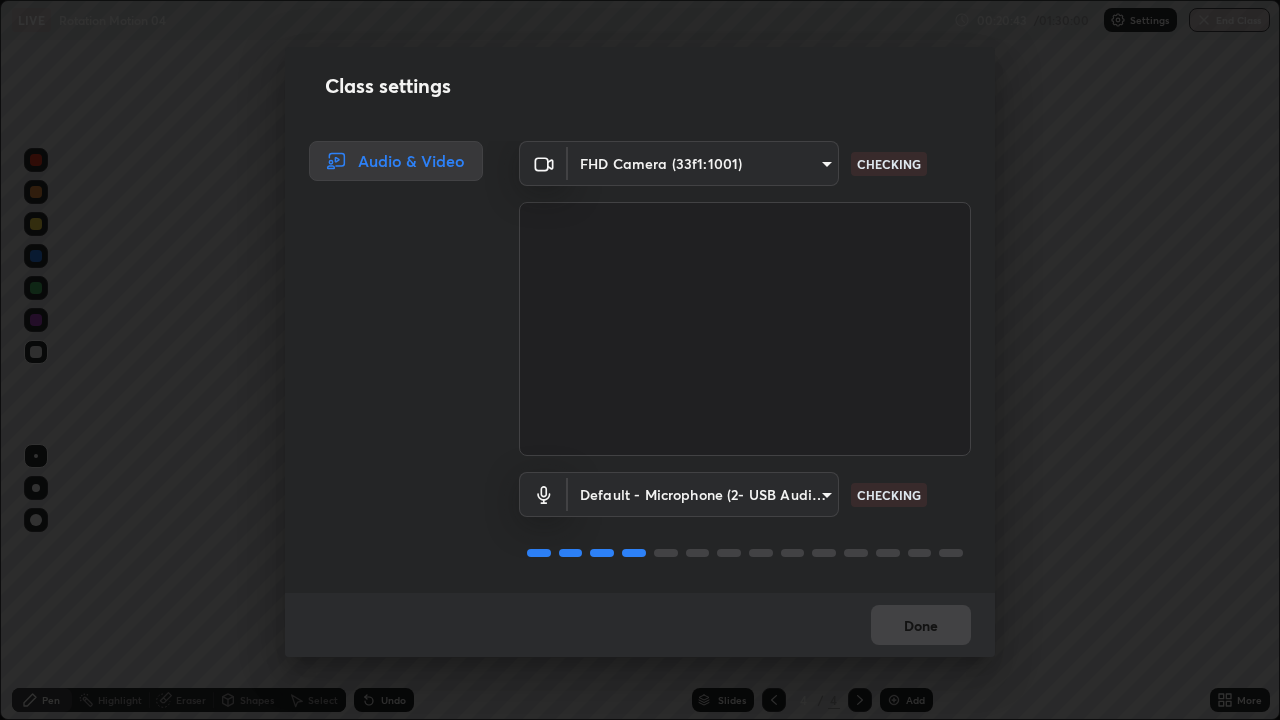 scroll, scrollTop: 2, scrollLeft: 0, axis: vertical 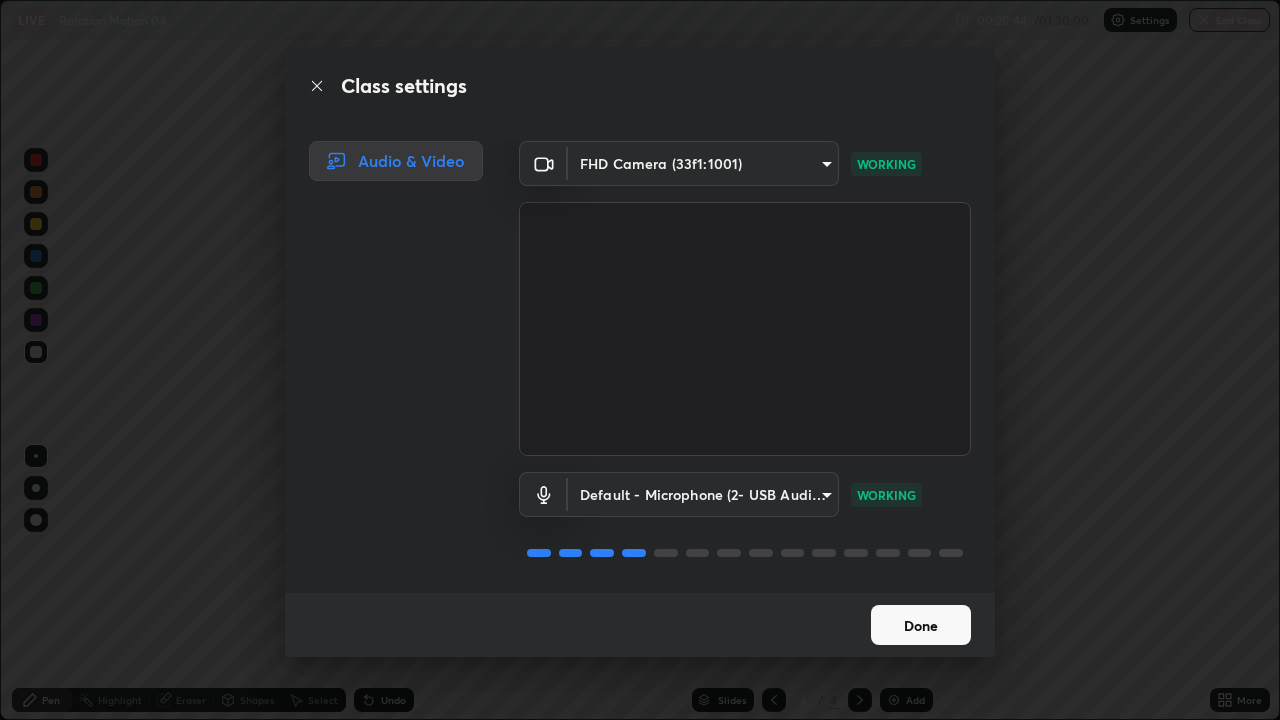 click on "Done" at bounding box center (921, 625) 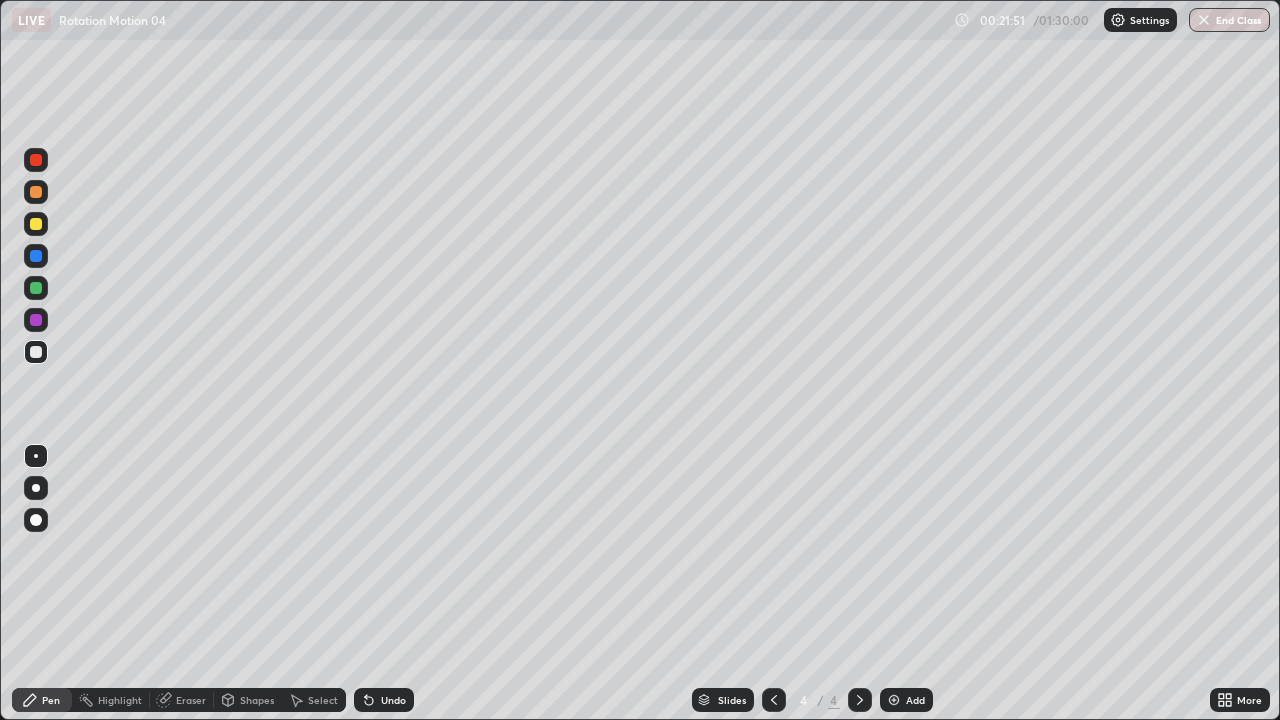 click on "Add" at bounding box center [906, 700] 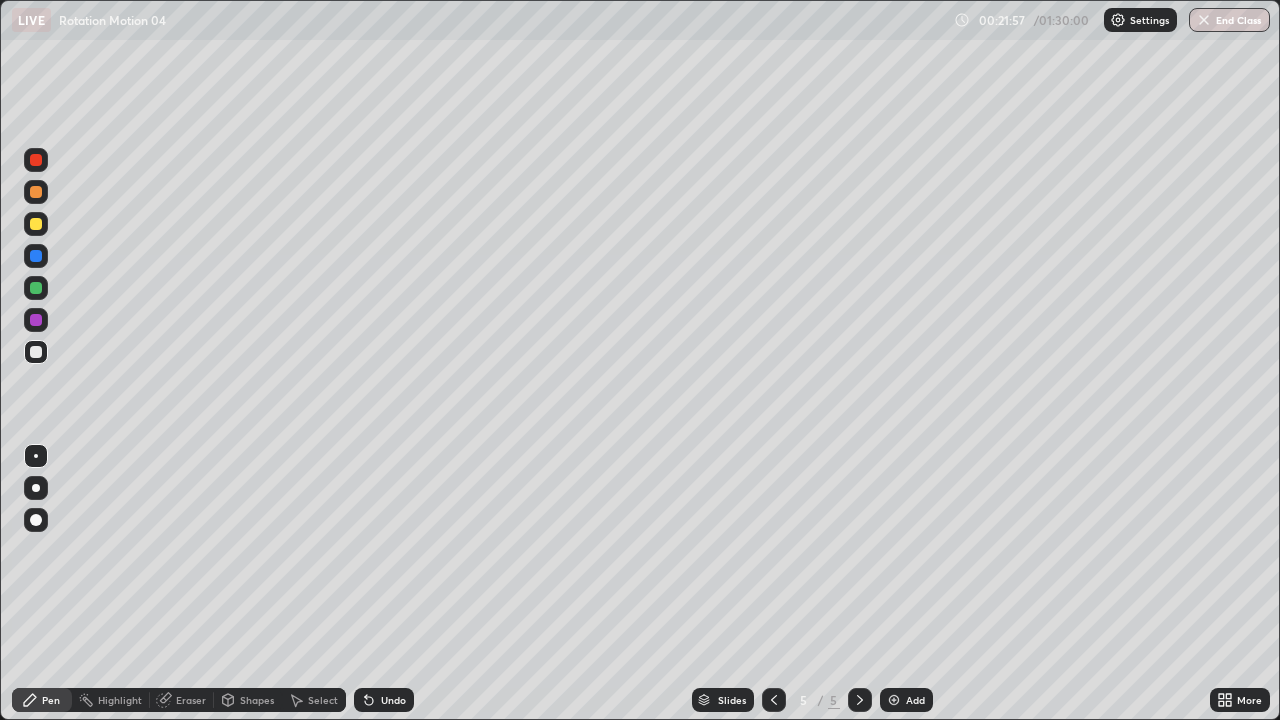 click at bounding box center (36, 224) 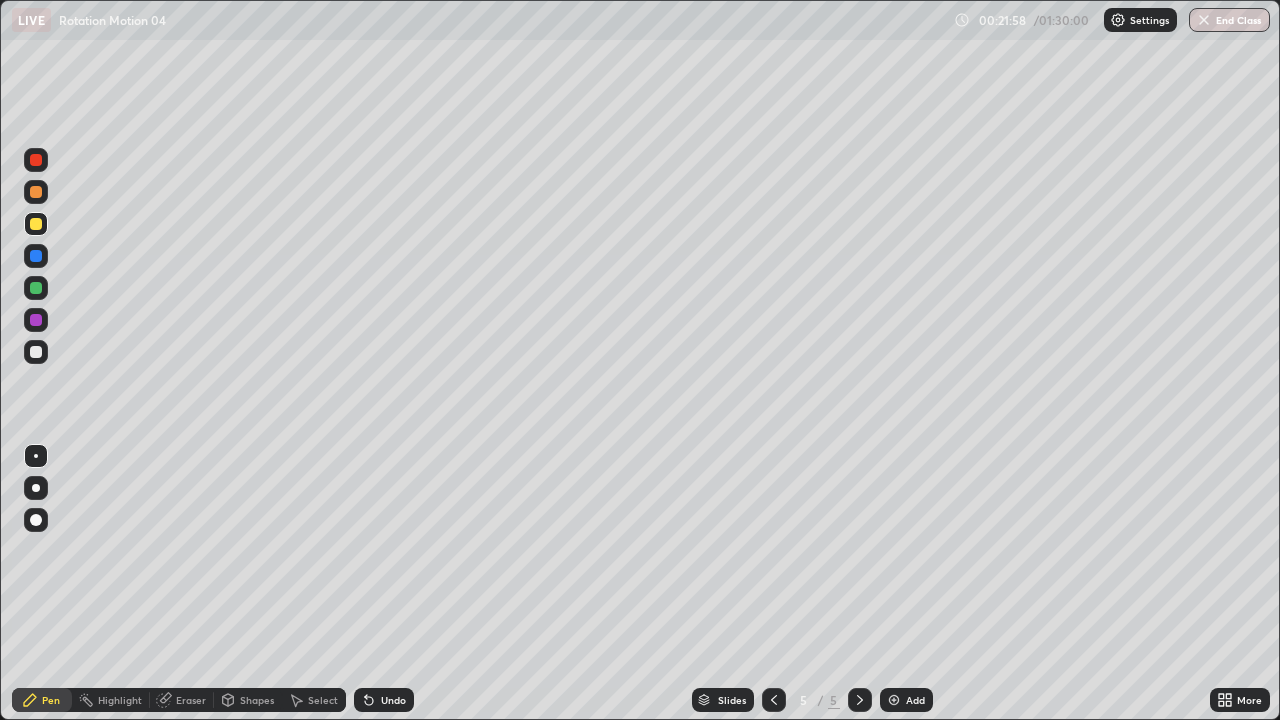 click on "Shapes" at bounding box center [248, 700] 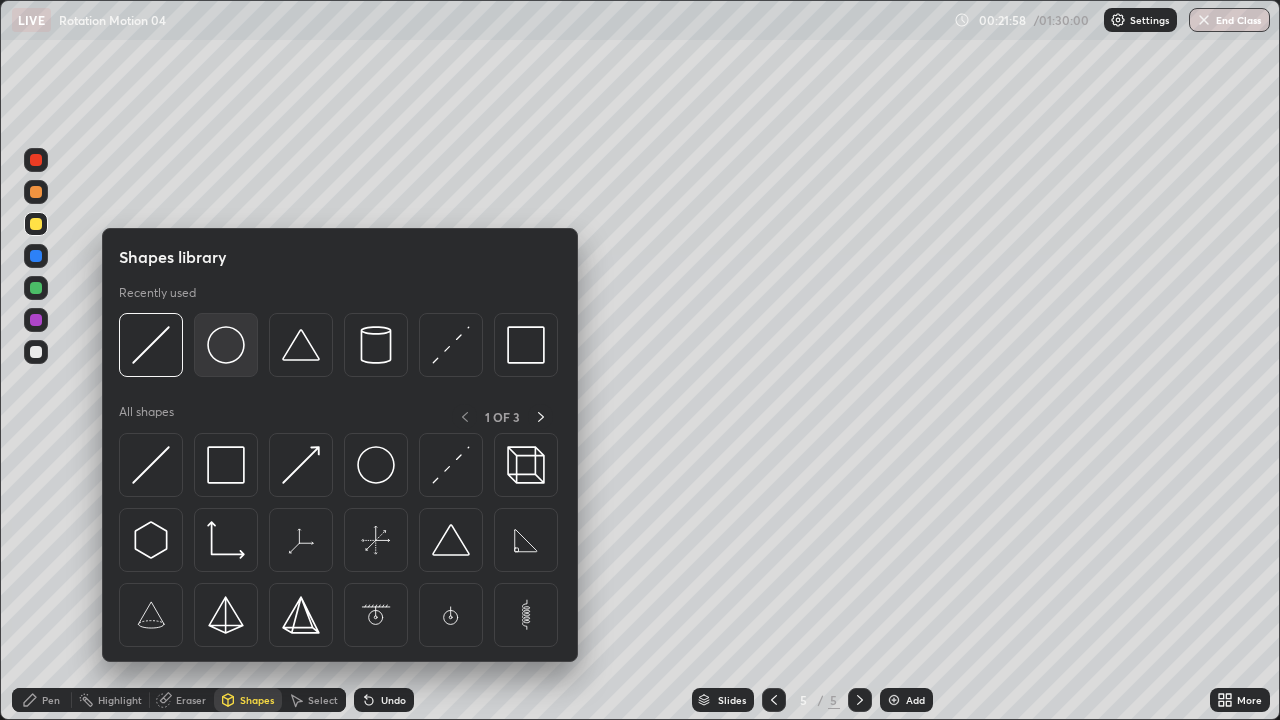 click at bounding box center [226, 345] 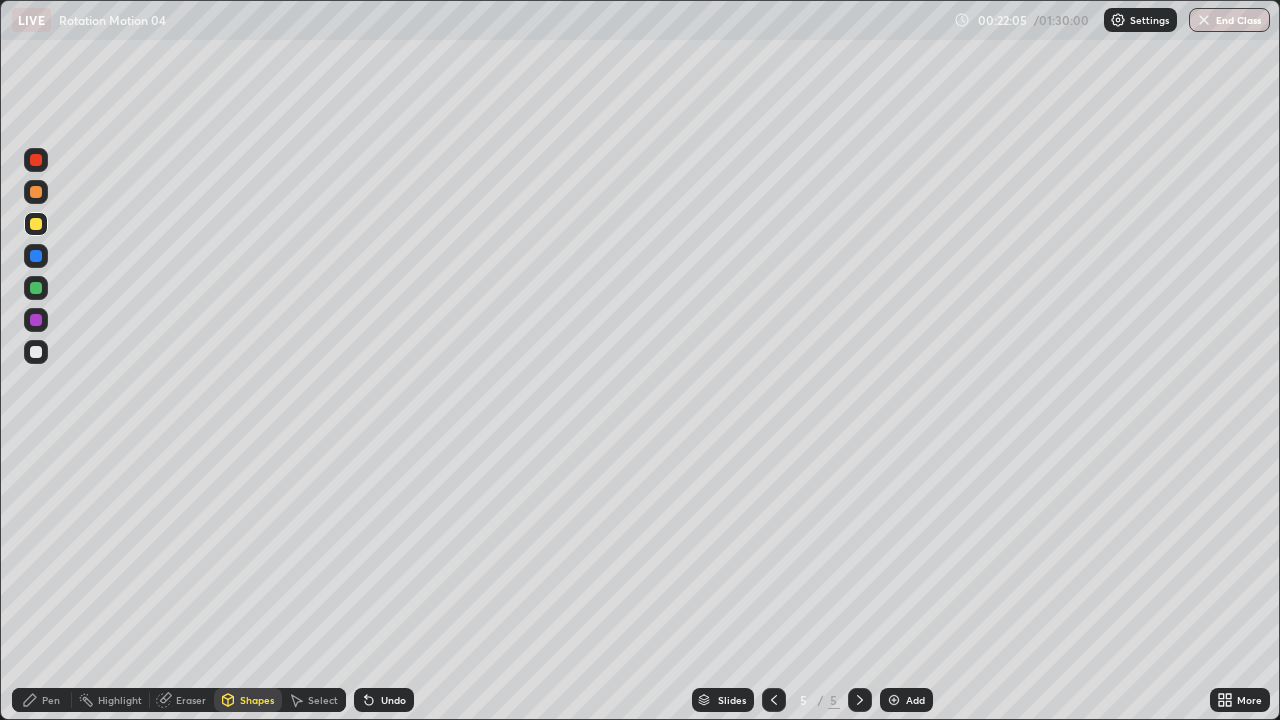 click 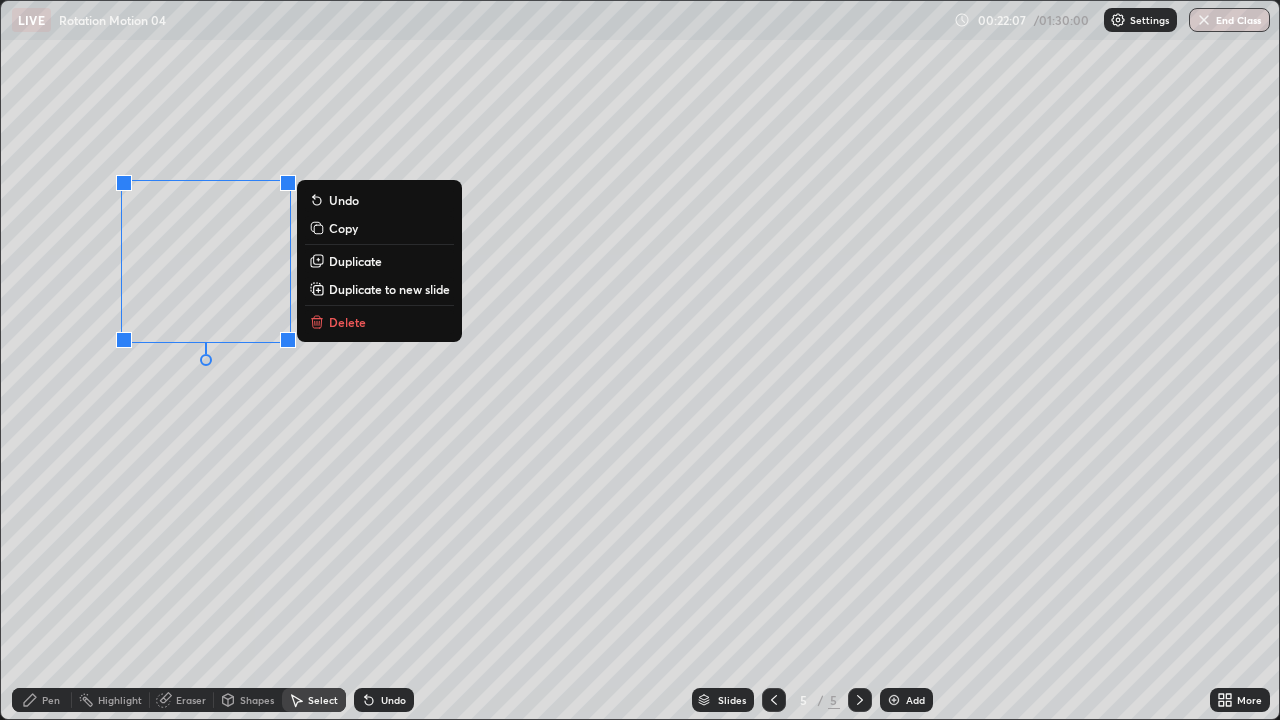 click on "Duplicate" at bounding box center (355, 261) 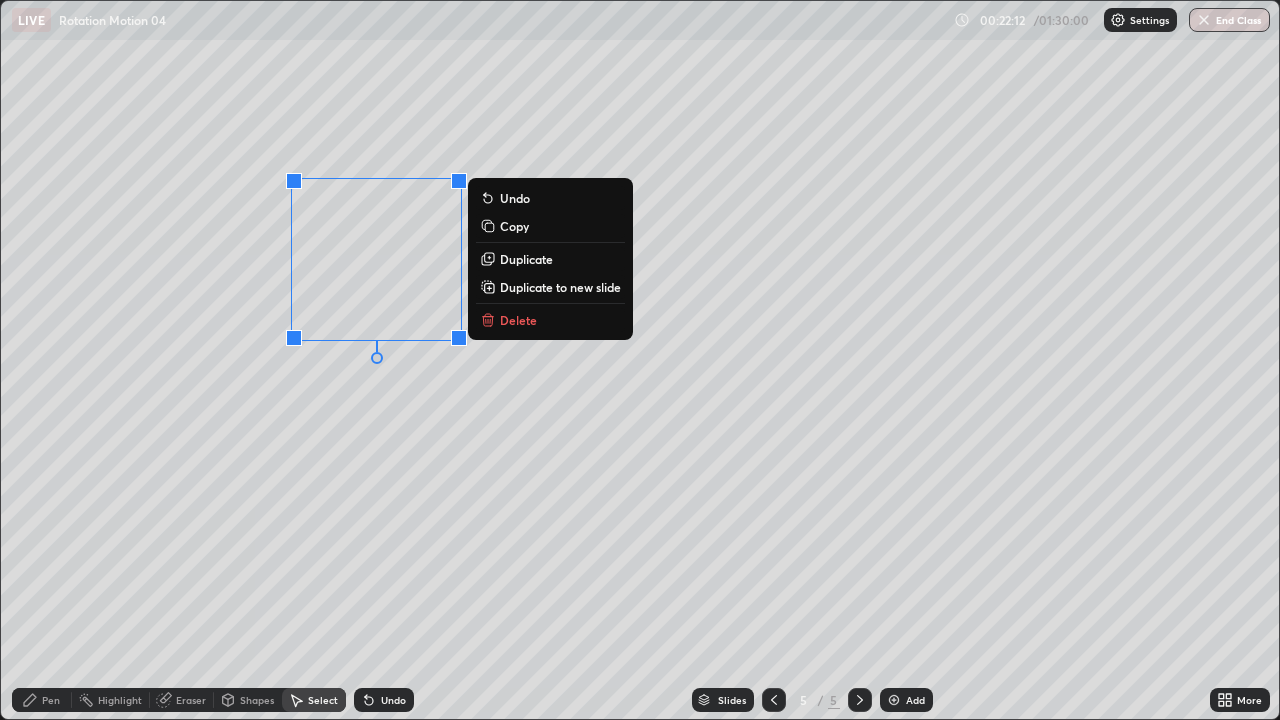 click on "0 ° Undo Copy Duplicate Duplicate to new slide Delete" at bounding box center [640, 360] 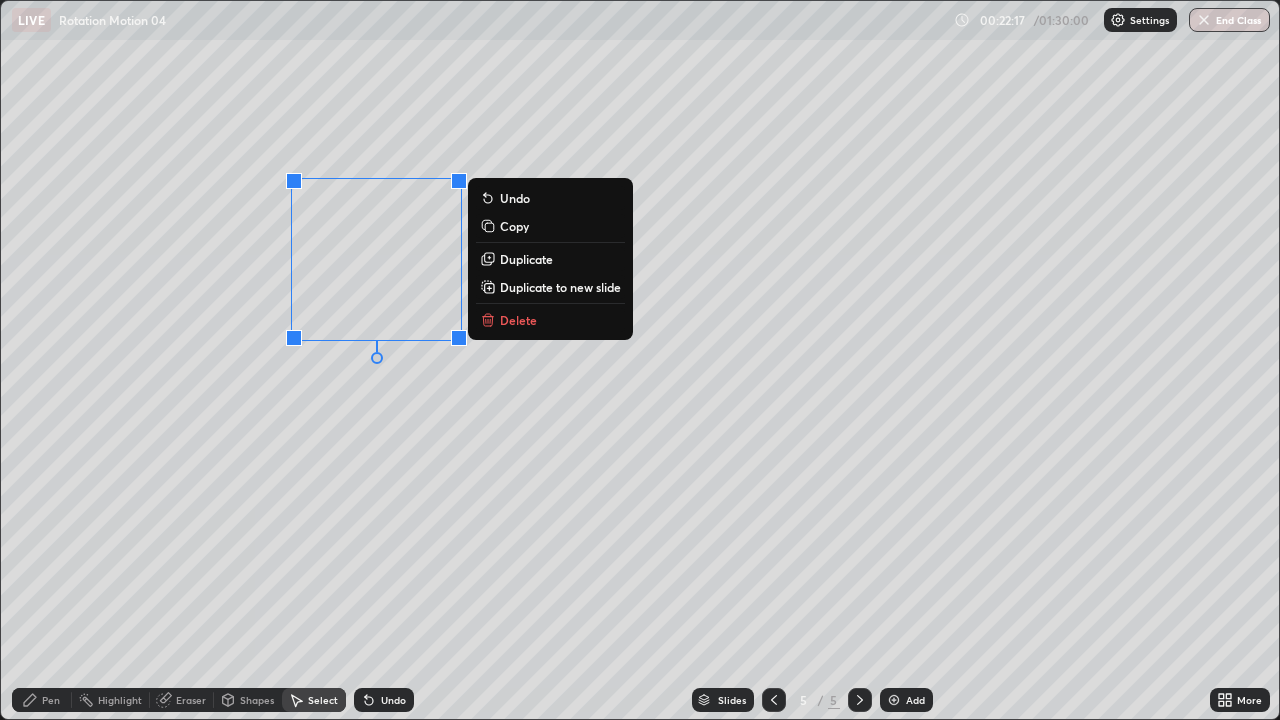 click on "Duplicate" at bounding box center [526, 259] 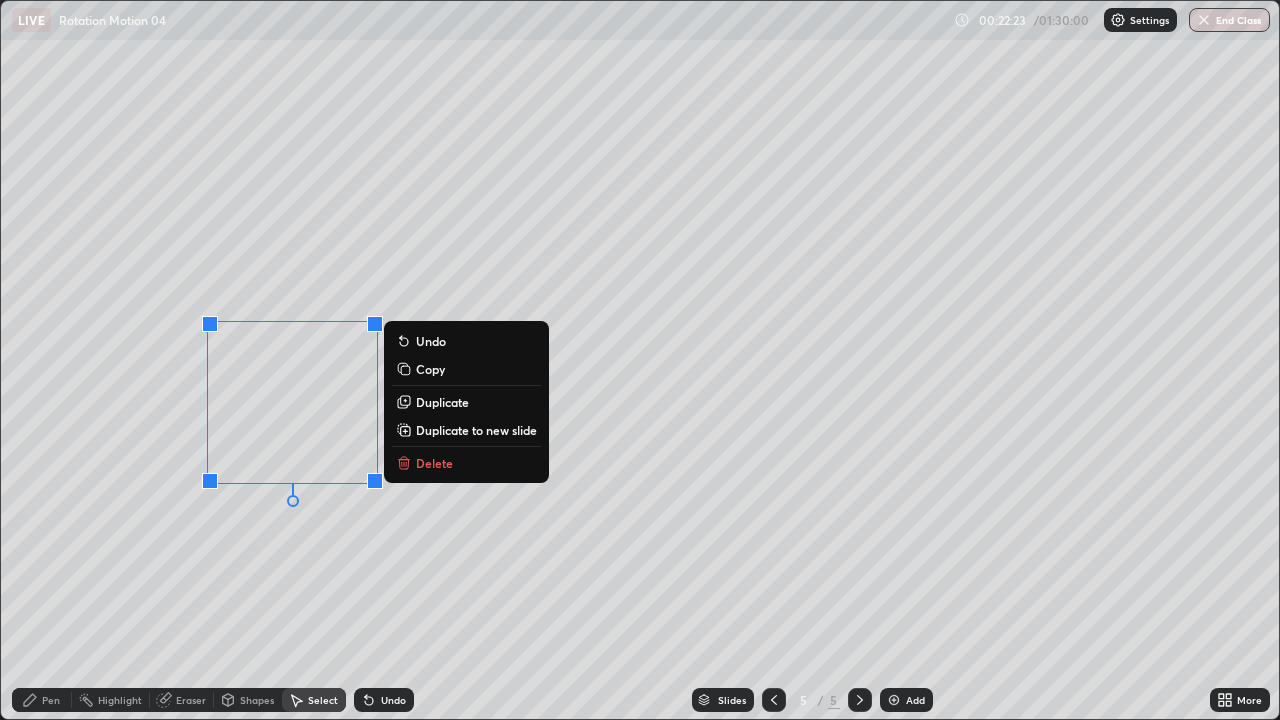 click on "0 ° Undo Copy Duplicate Duplicate to new slide Delete" at bounding box center (640, 360) 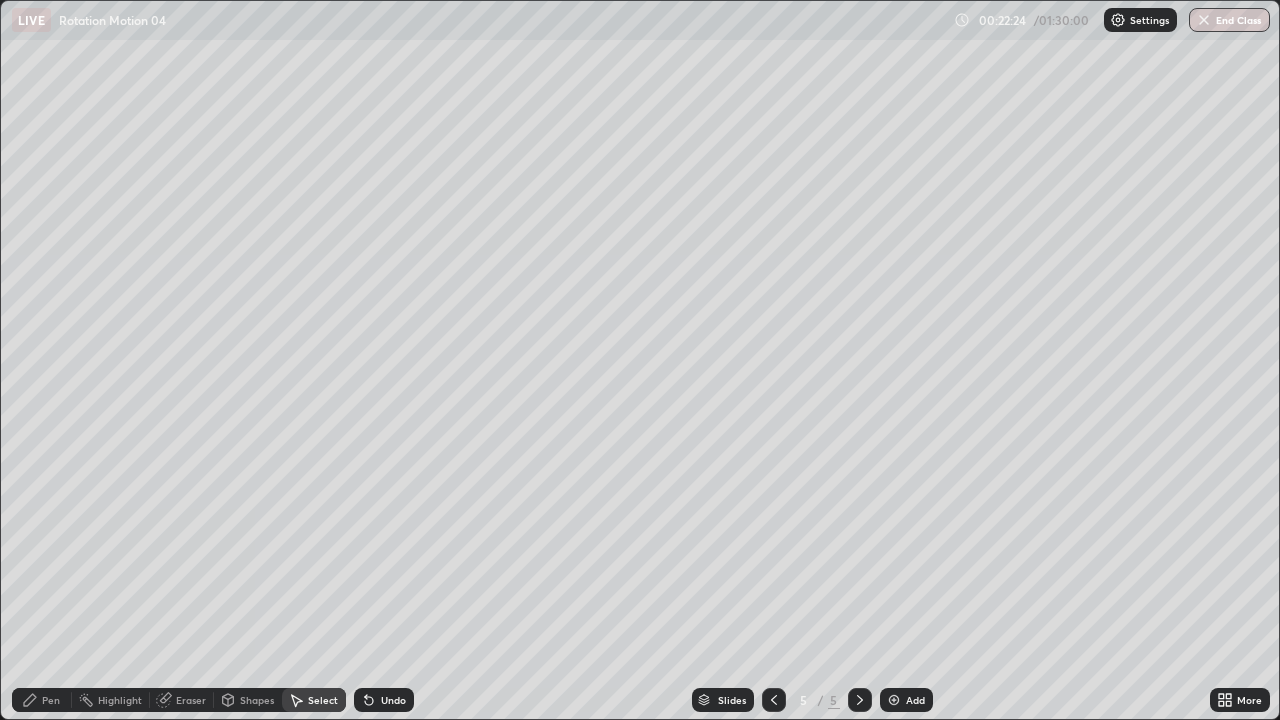 click on "Pen" at bounding box center (51, 700) 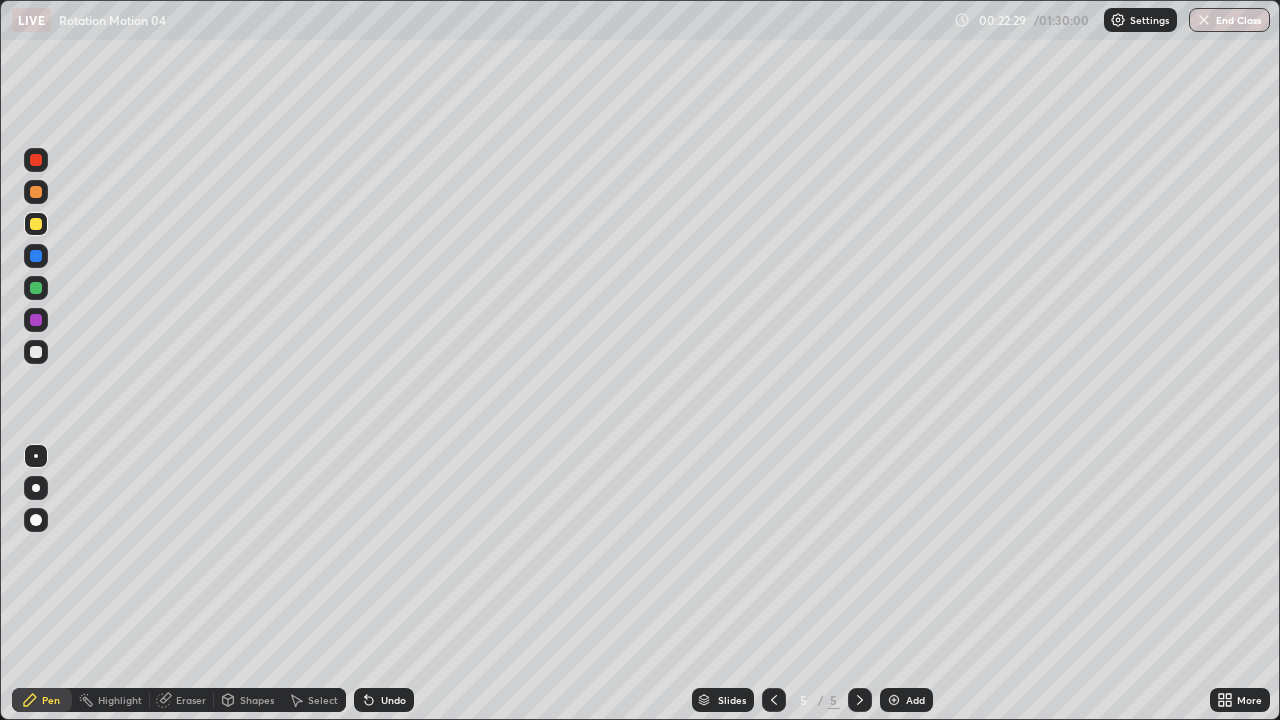 click at bounding box center [36, 352] 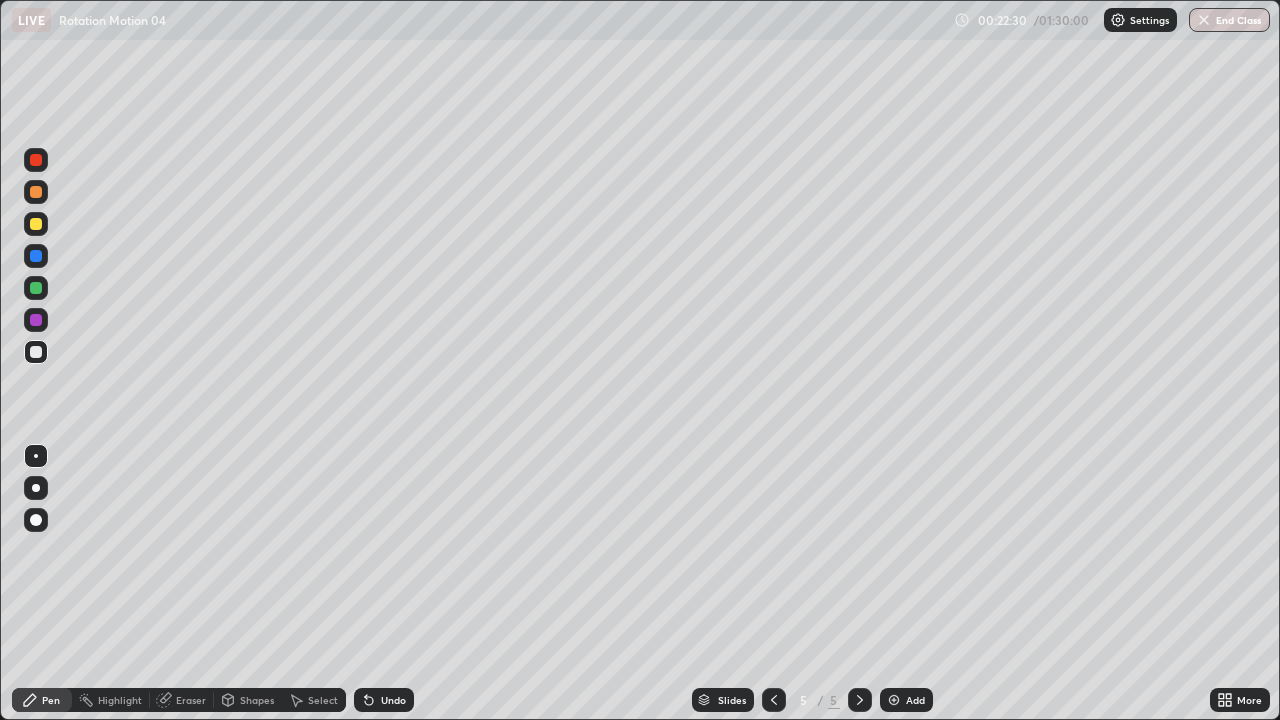 click at bounding box center (36, 224) 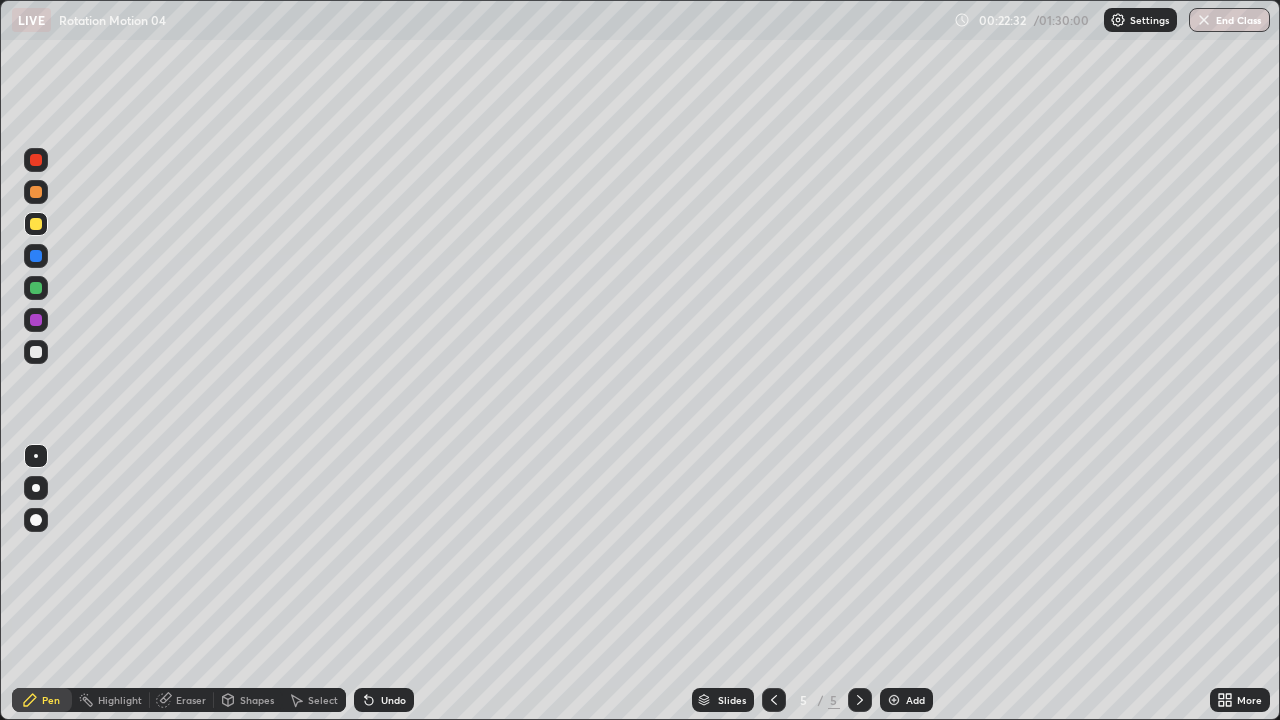 click on "Undo" at bounding box center (384, 700) 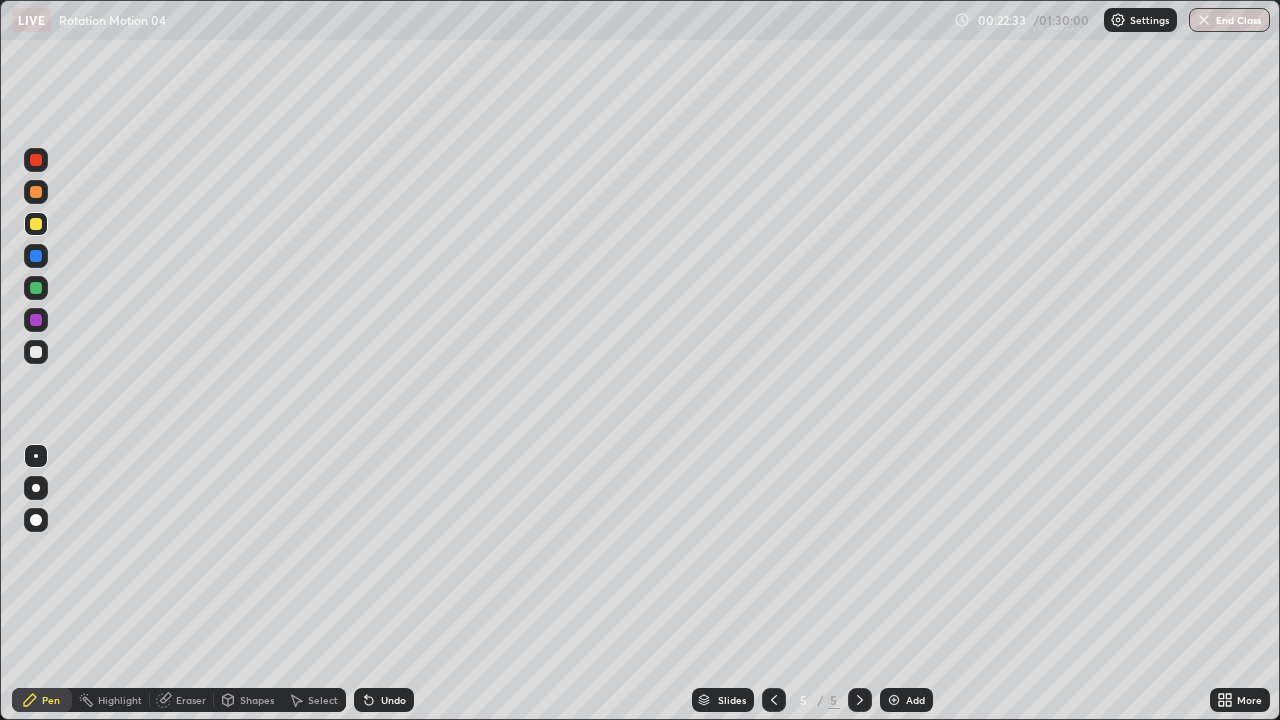 click on "Pen" at bounding box center [51, 700] 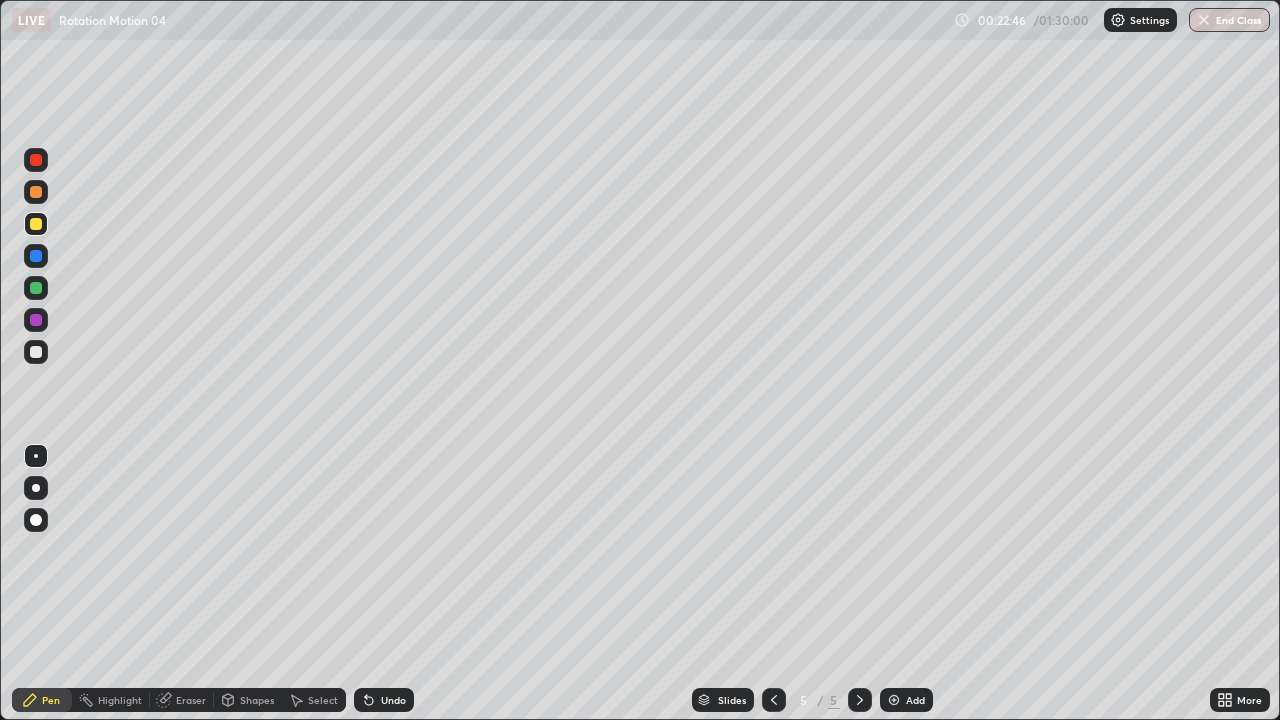 click on "Shapes" at bounding box center (248, 700) 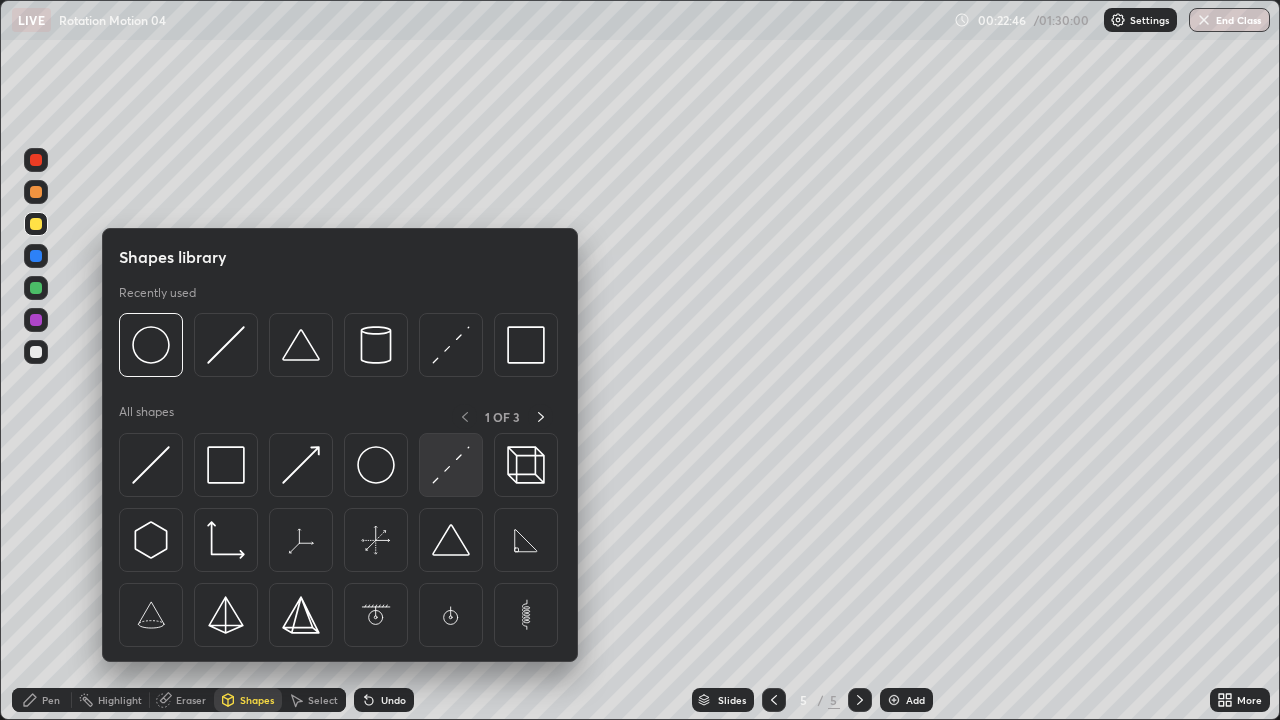 click at bounding box center [451, 465] 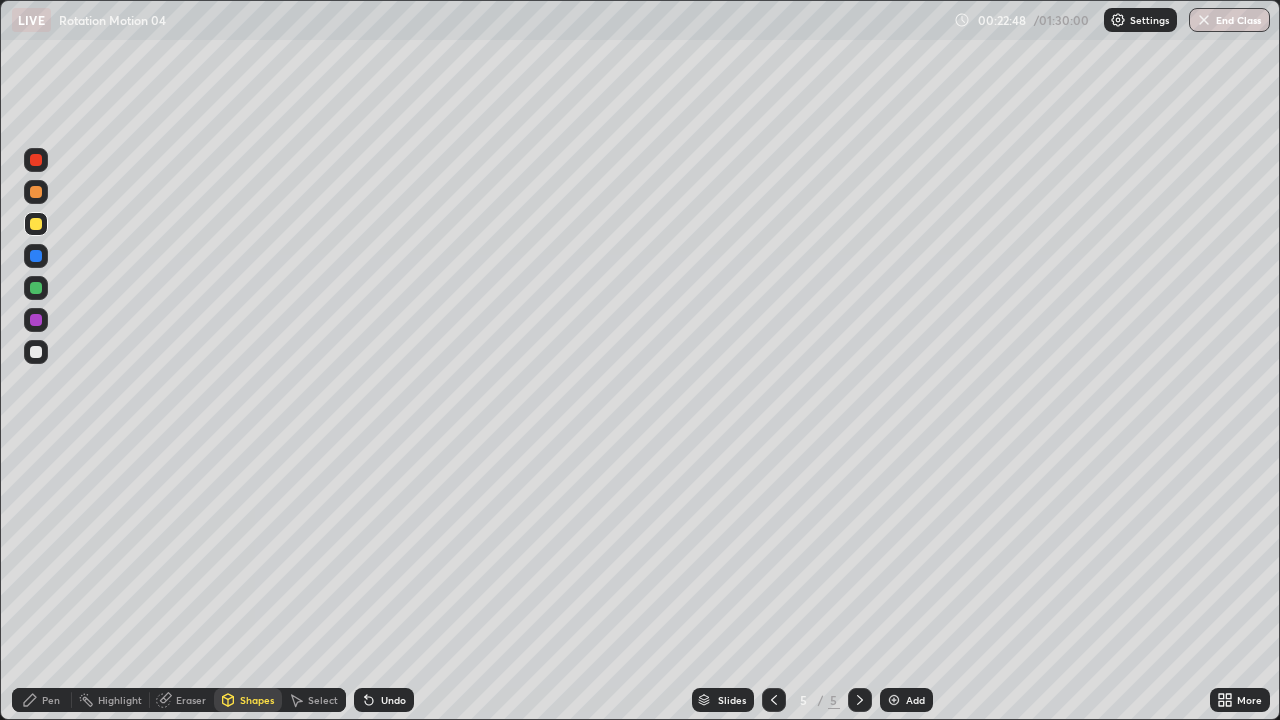 click 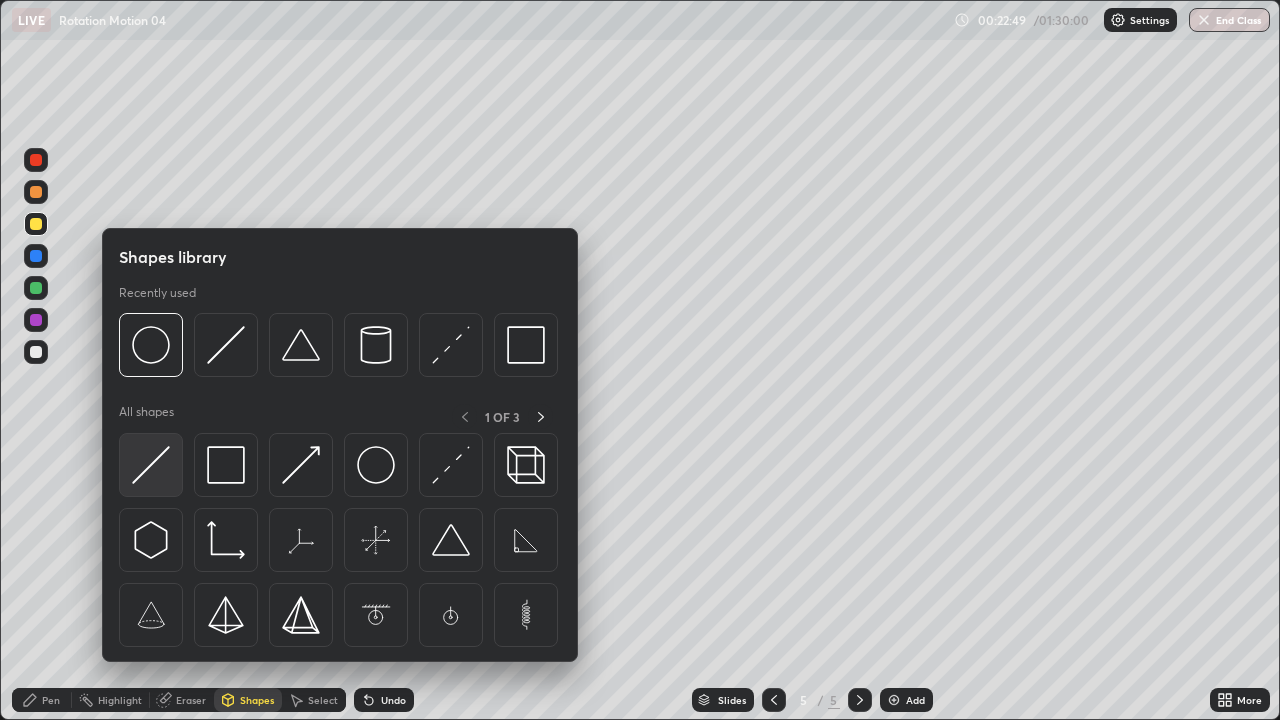click at bounding box center [151, 465] 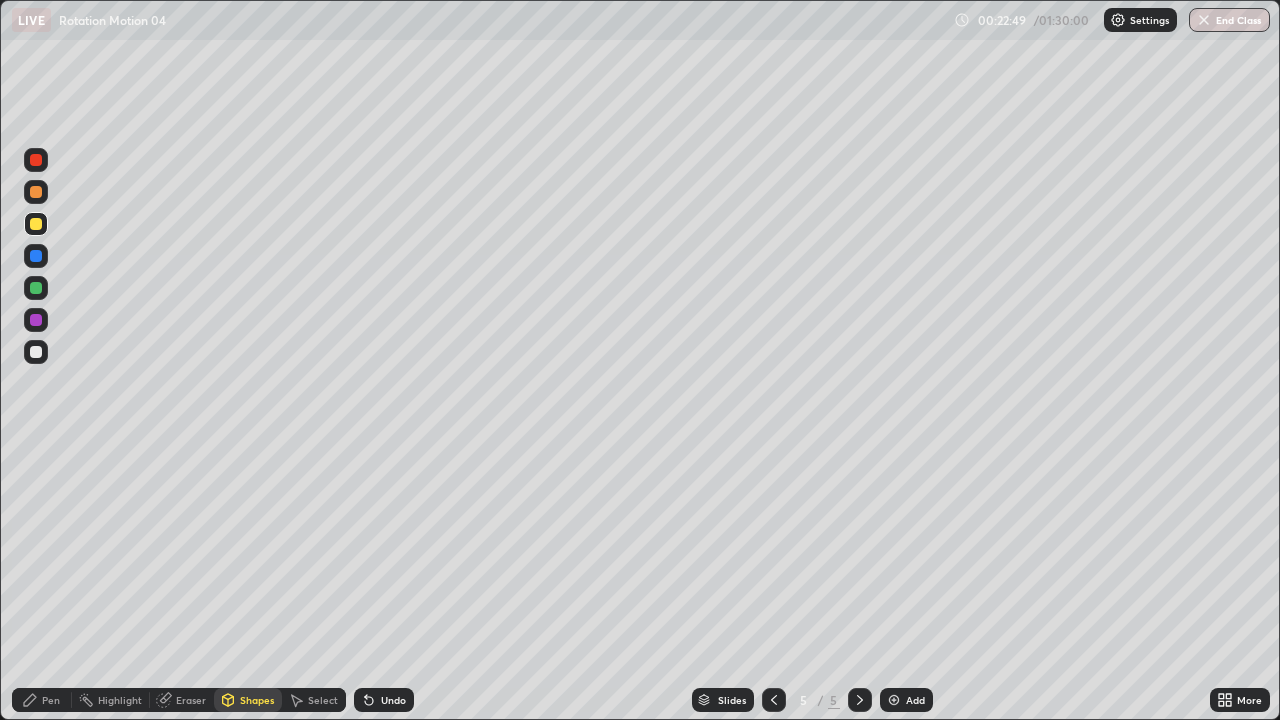 click at bounding box center [36, 320] 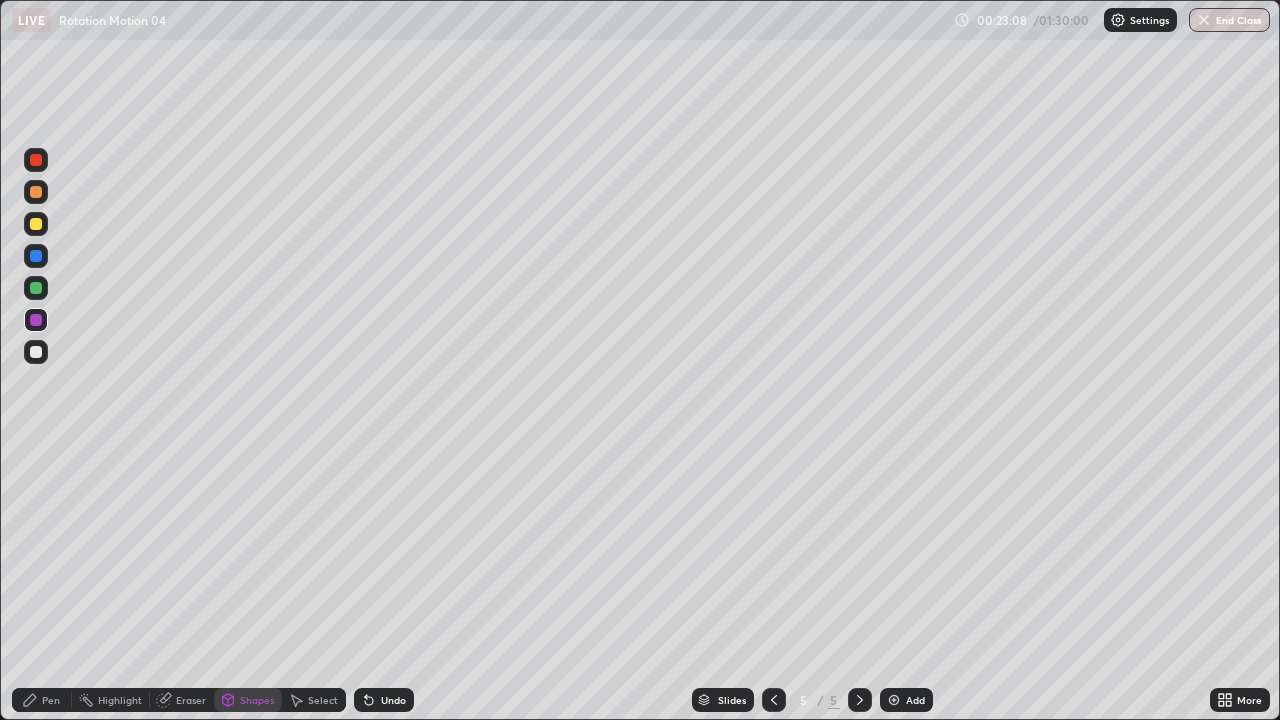 click 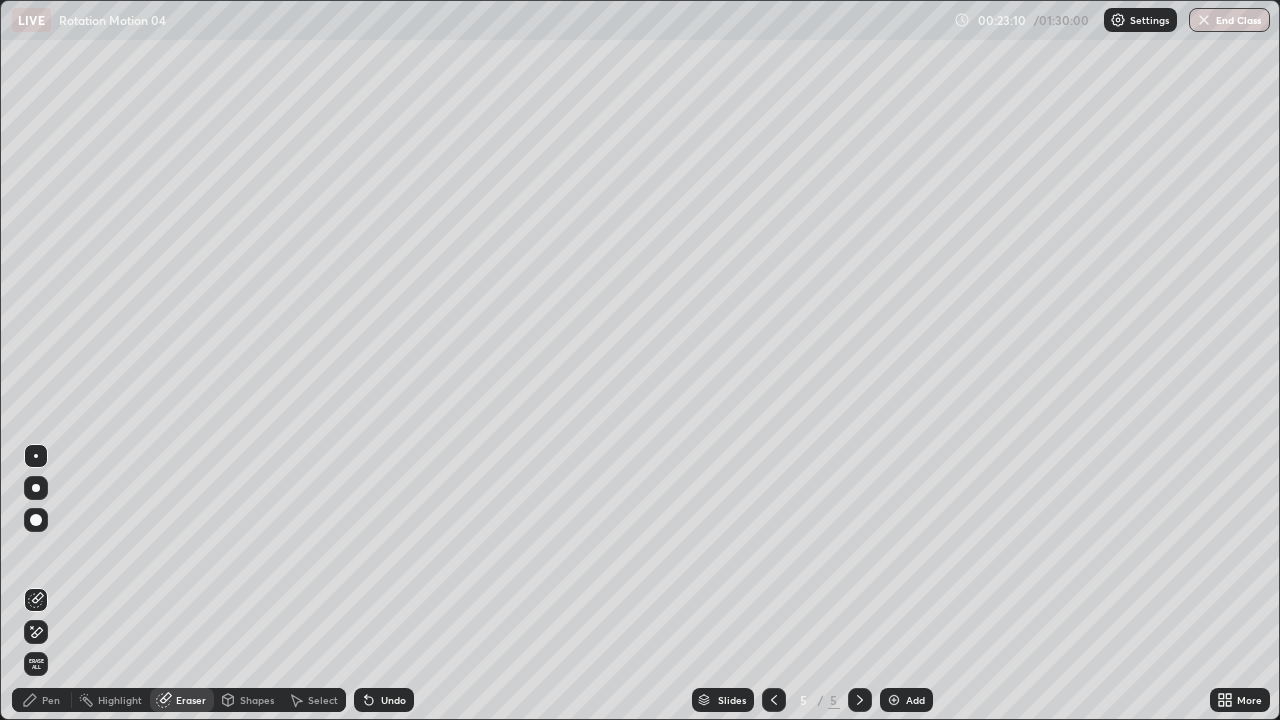 click 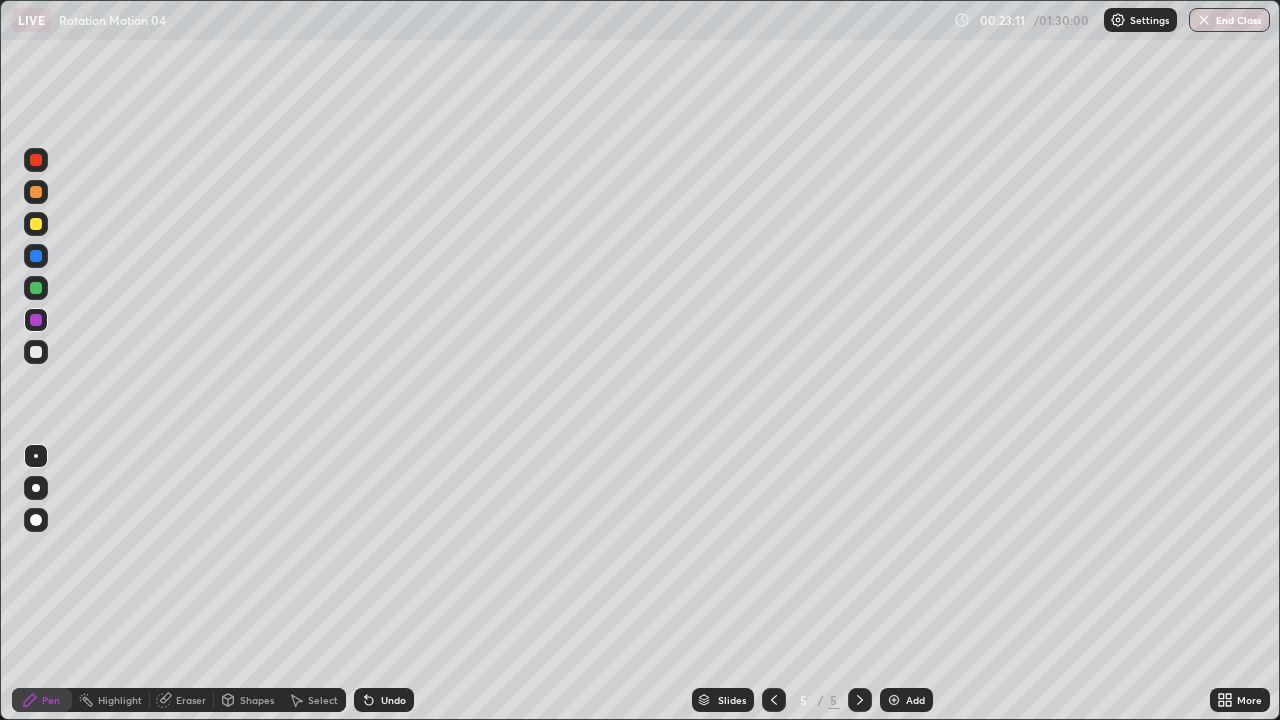 click at bounding box center (36, 224) 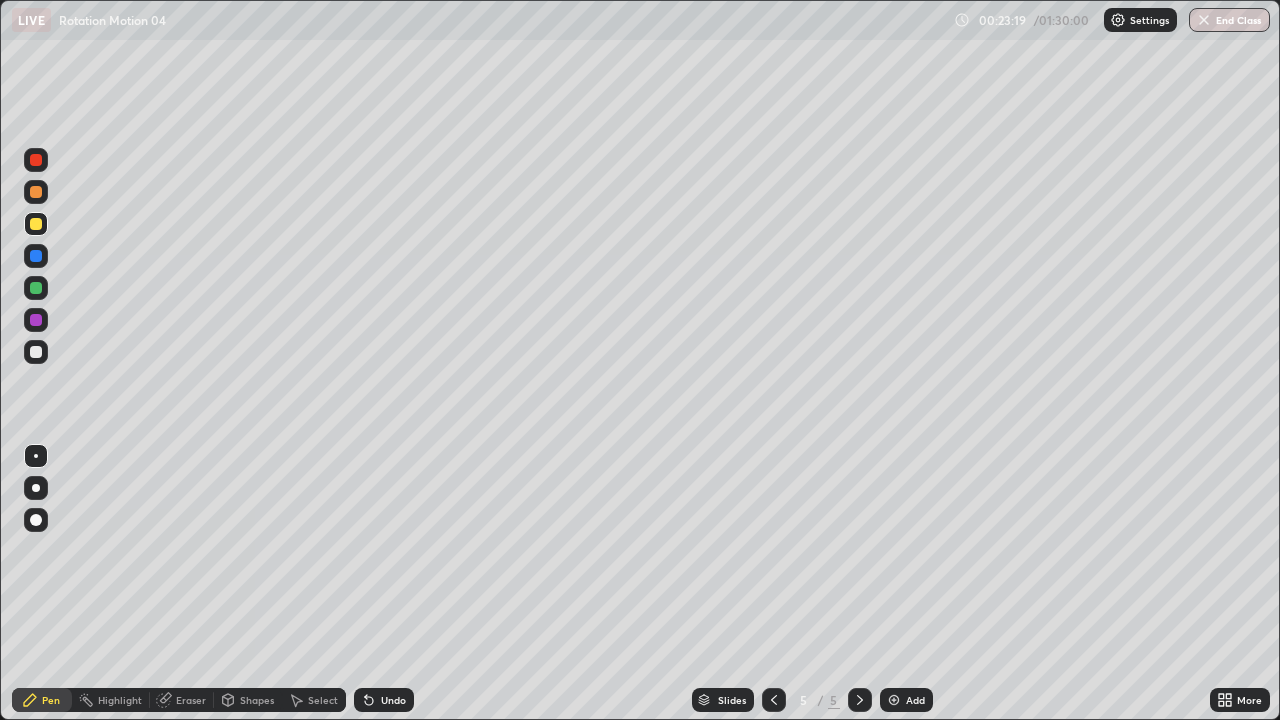 click on "Eraser" at bounding box center [182, 700] 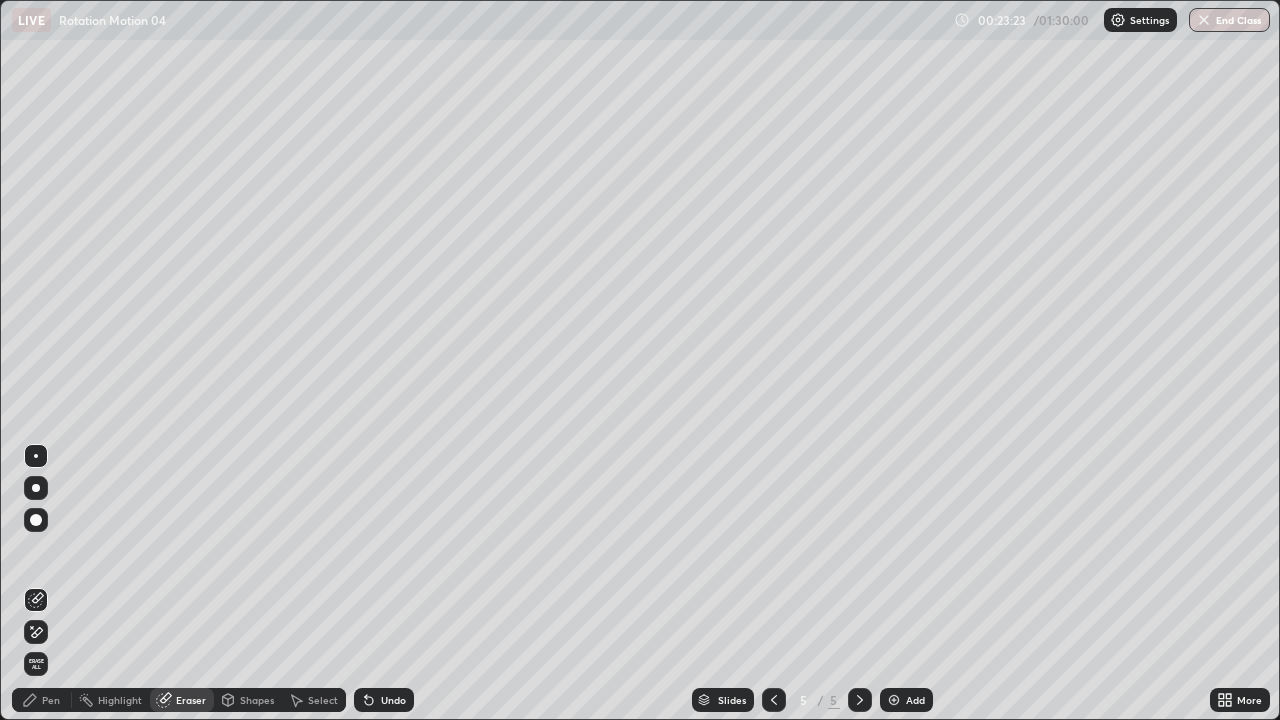 click on "Pen" at bounding box center (51, 700) 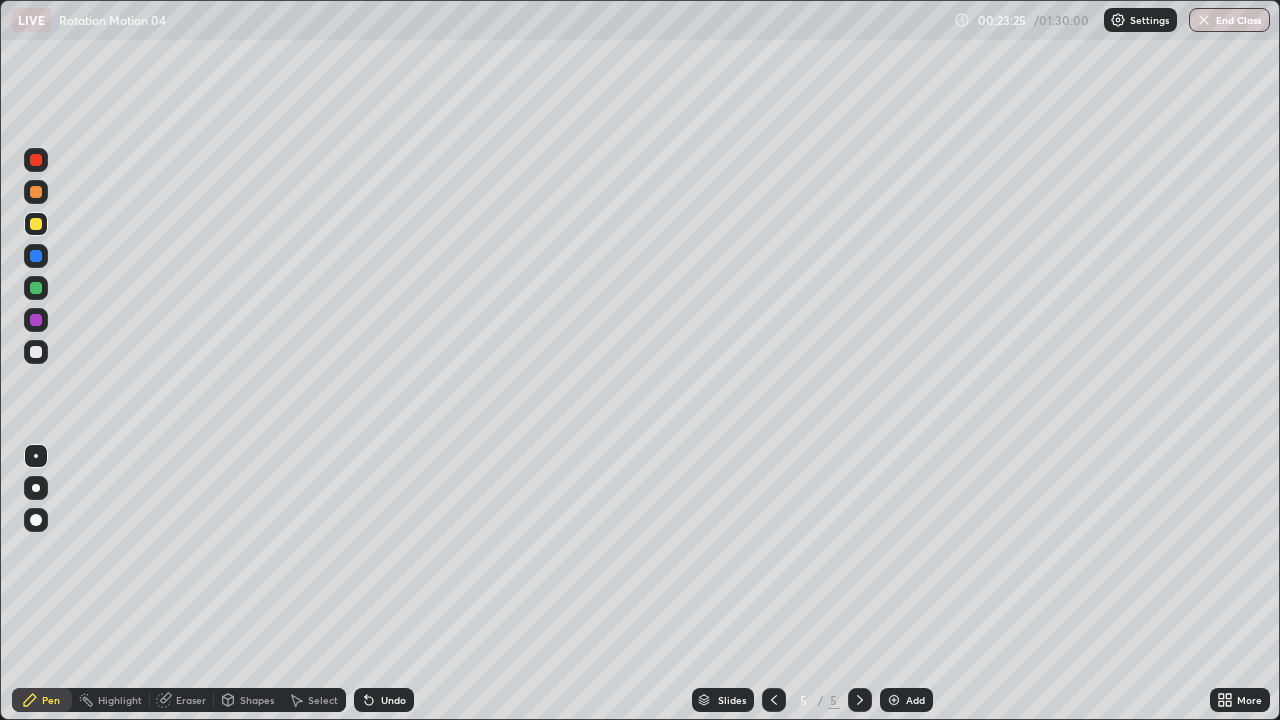 click at bounding box center [36, 352] 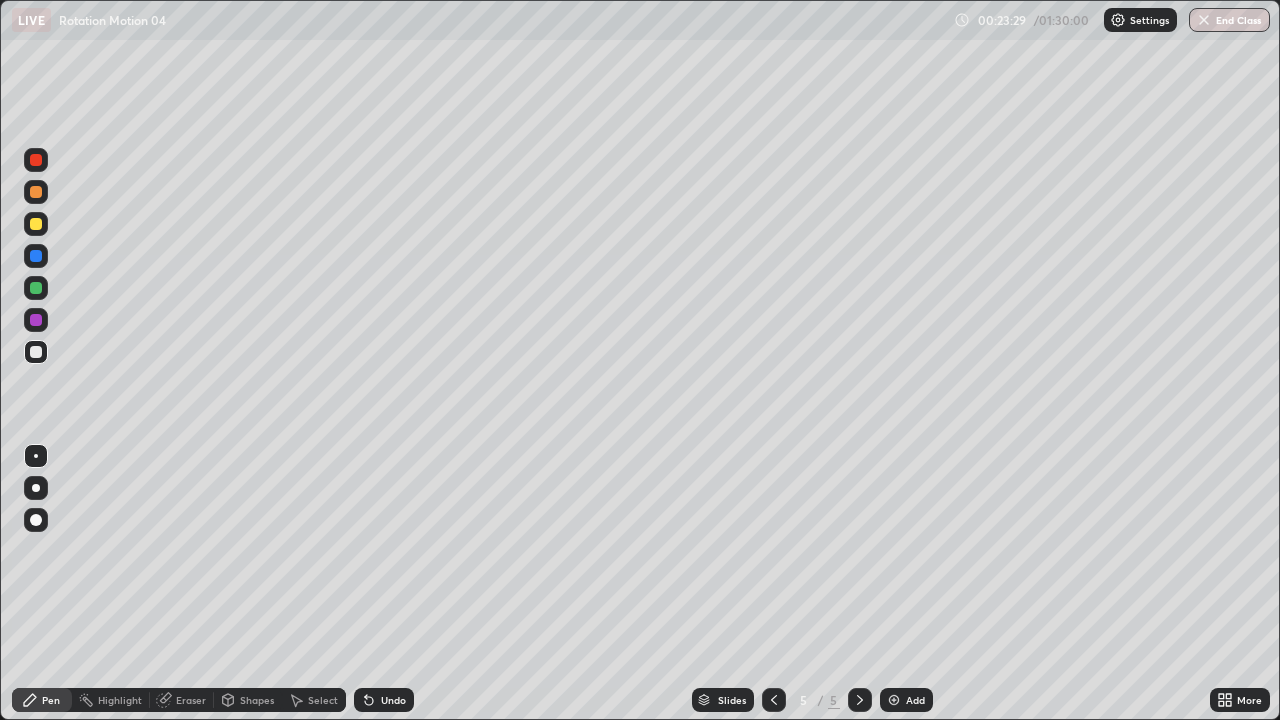 click at bounding box center (36, 224) 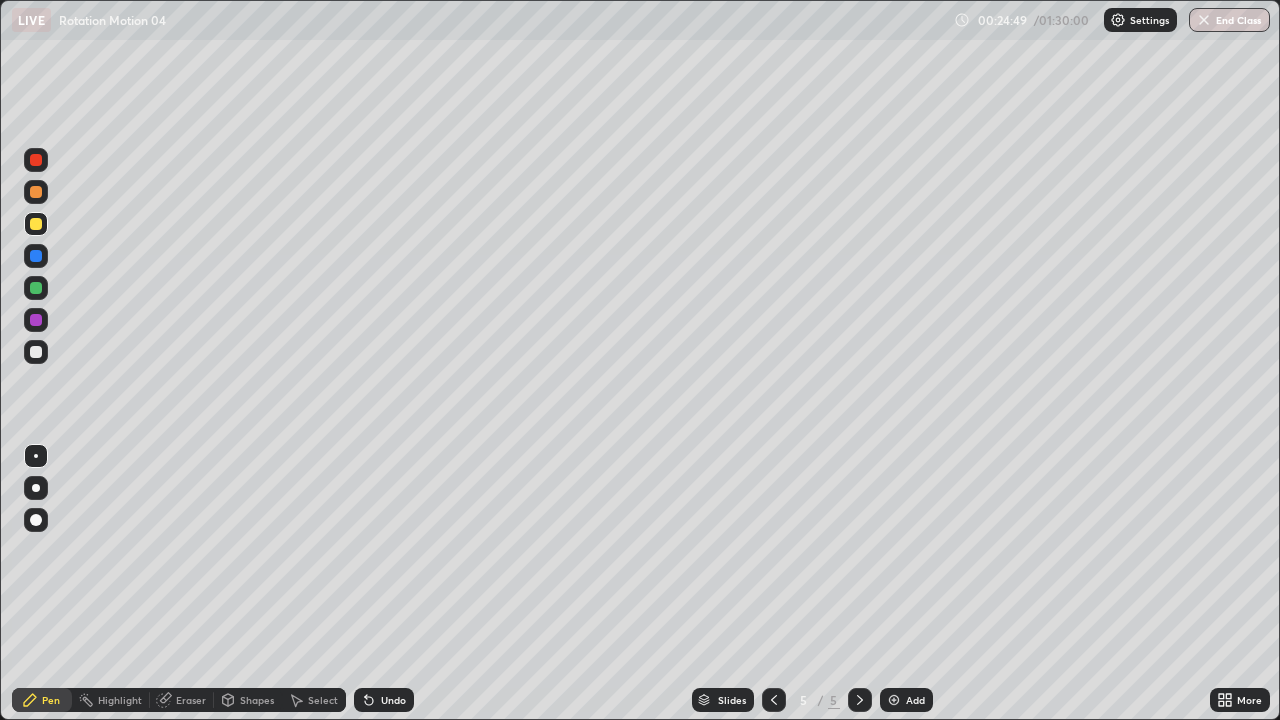 click on "Shapes" at bounding box center [257, 700] 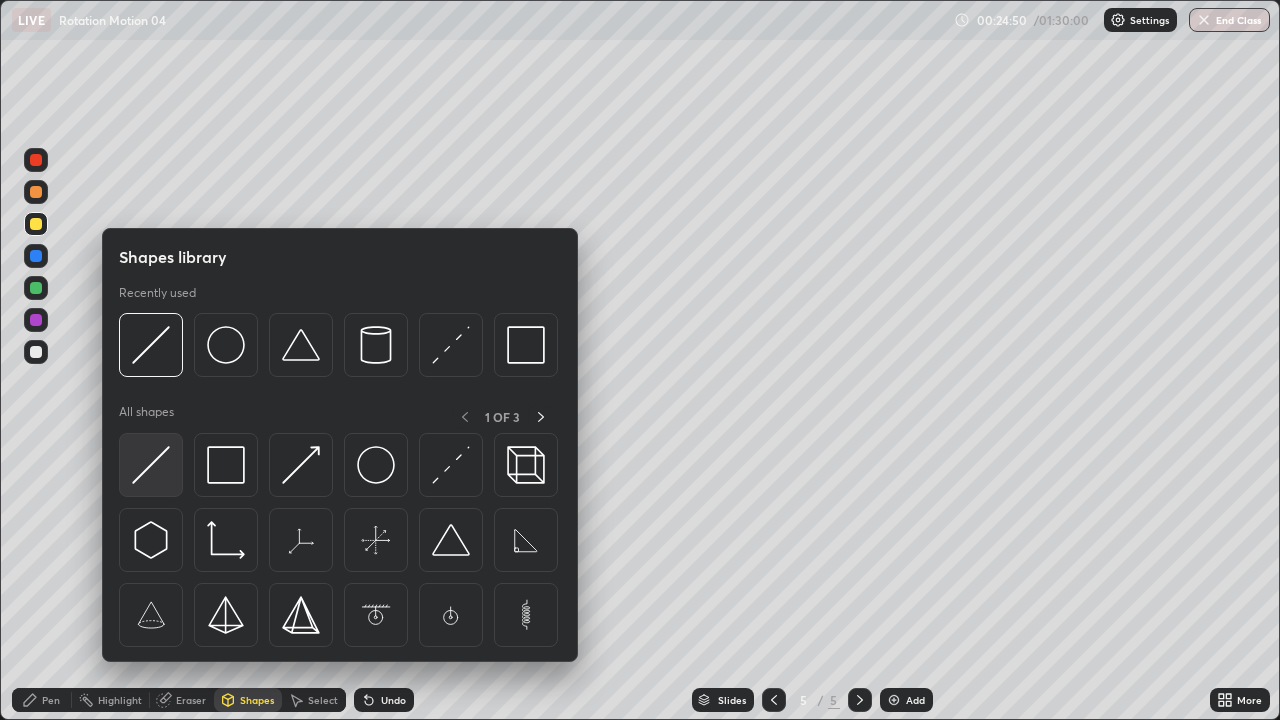 click at bounding box center (151, 465) 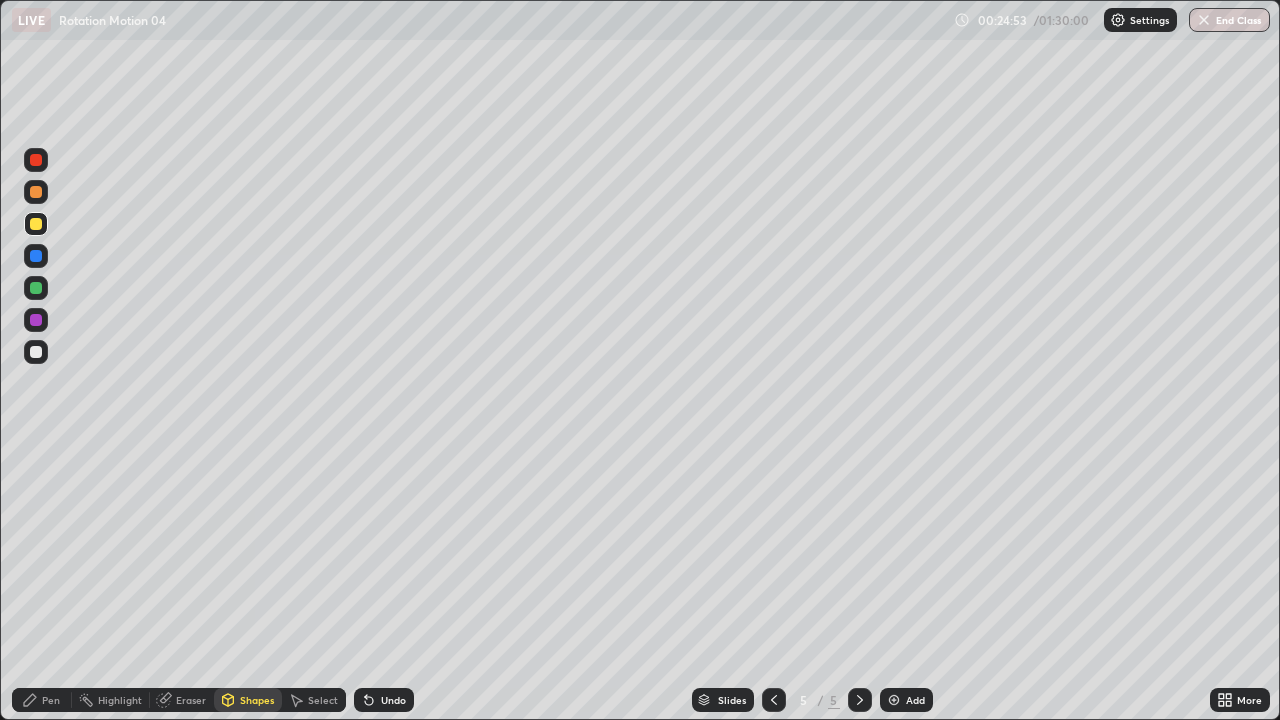 click on "Shapes" at bounding box center [257, 700] 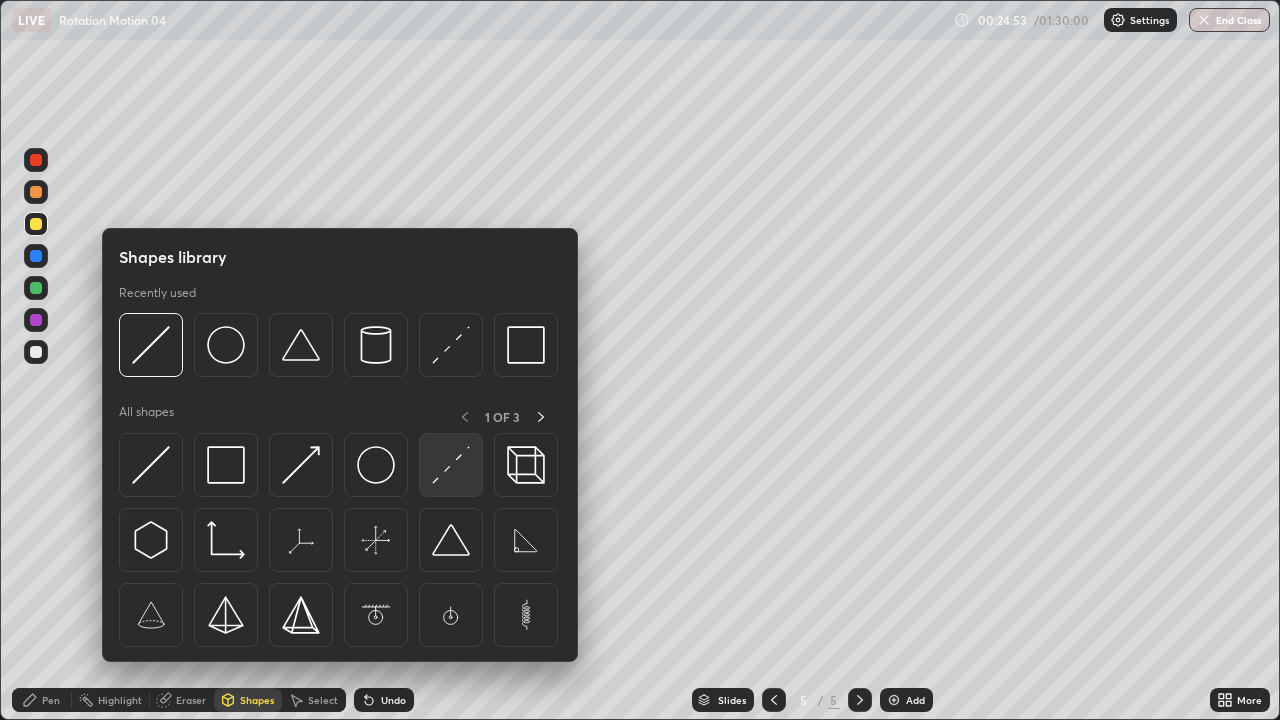 click at bounding box center [451, 465] 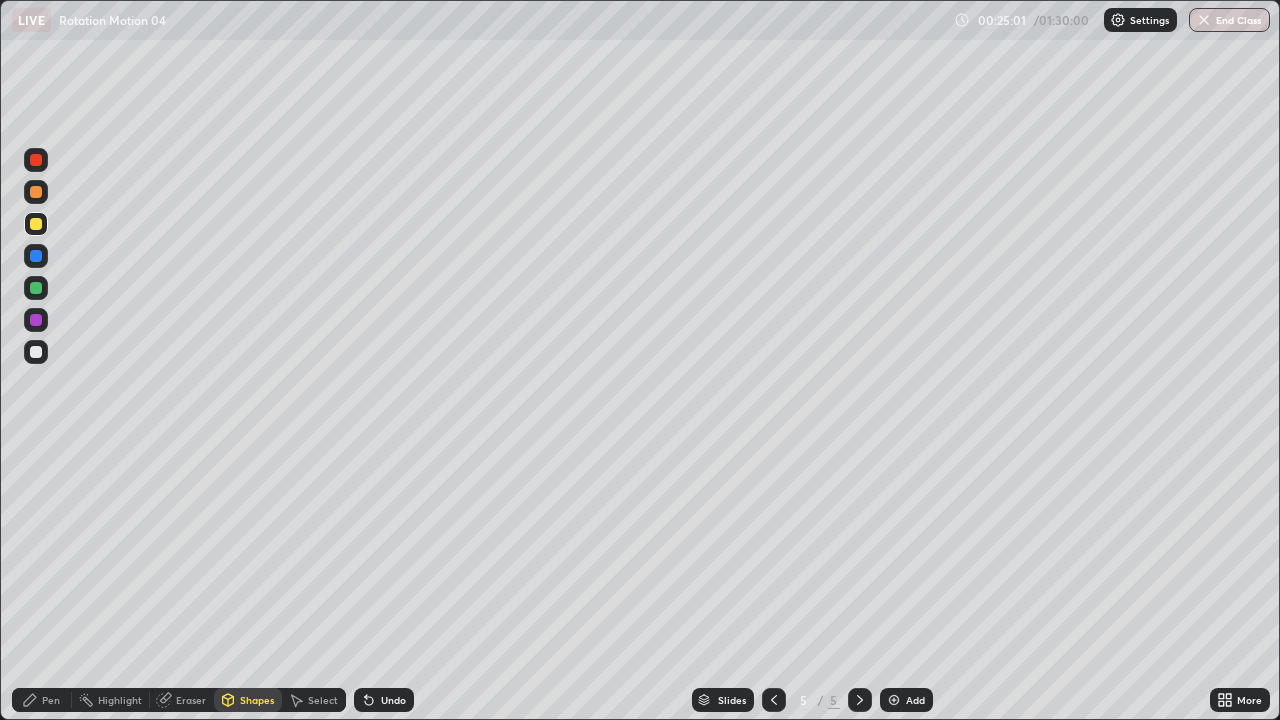 click on "Pen" at bounding box center [51, 700] 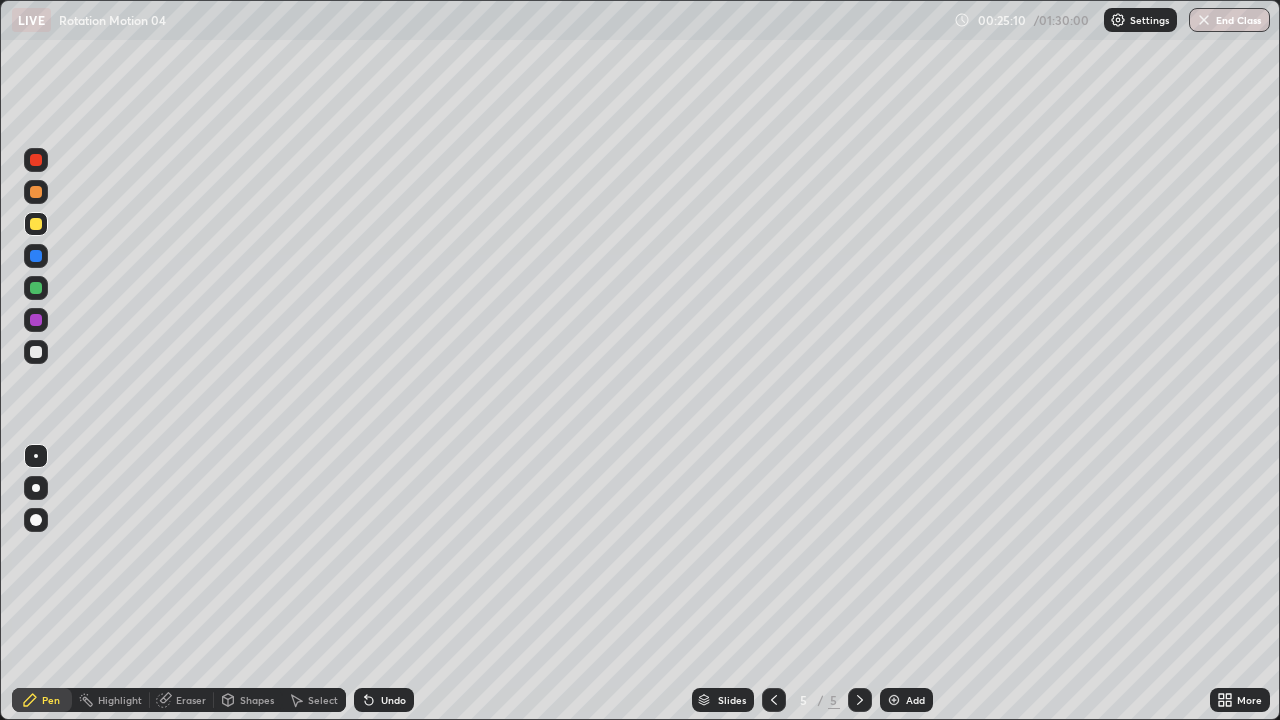 click at bounding box center [36, 352] 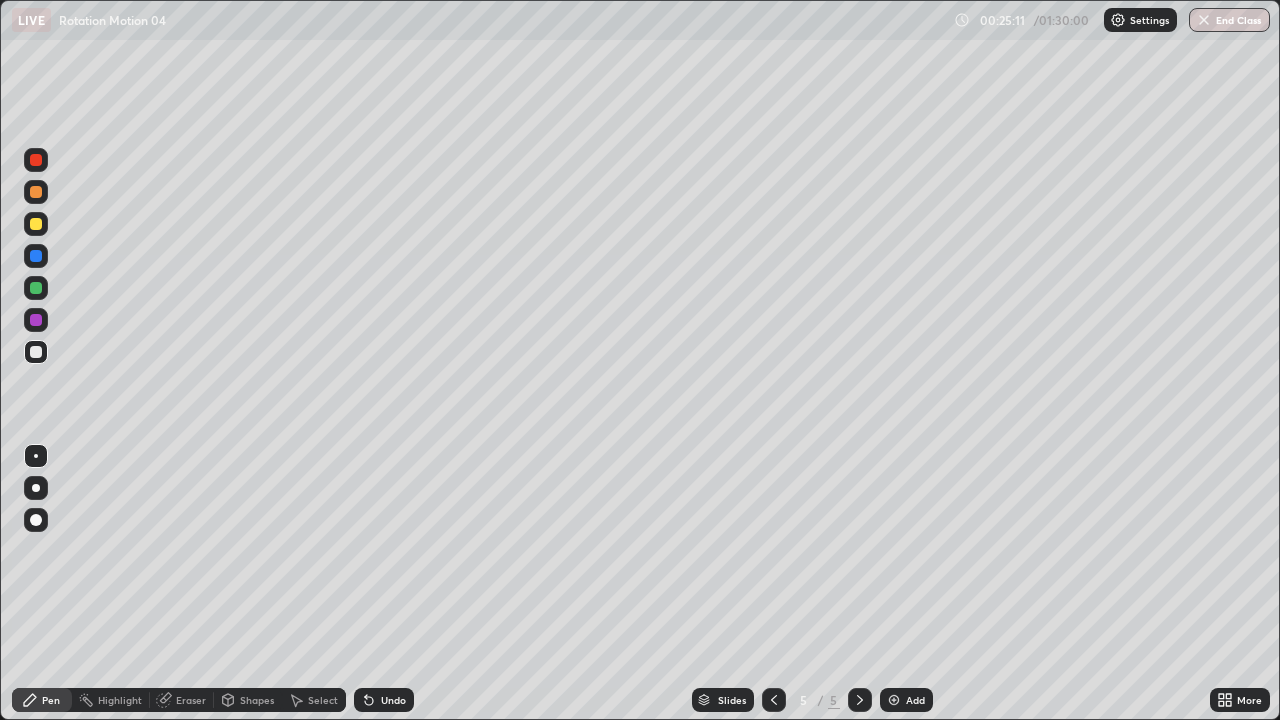 click at bounding box center (36, 320) 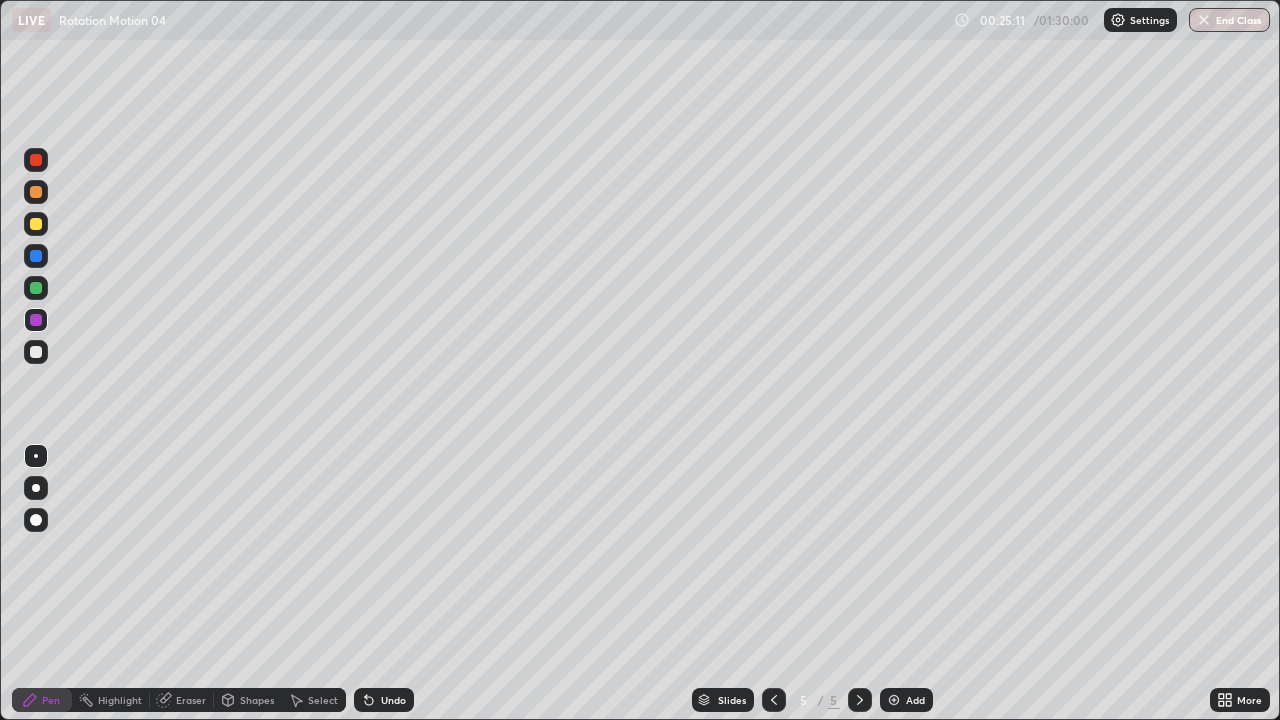 click at bounding box center [36, 352] 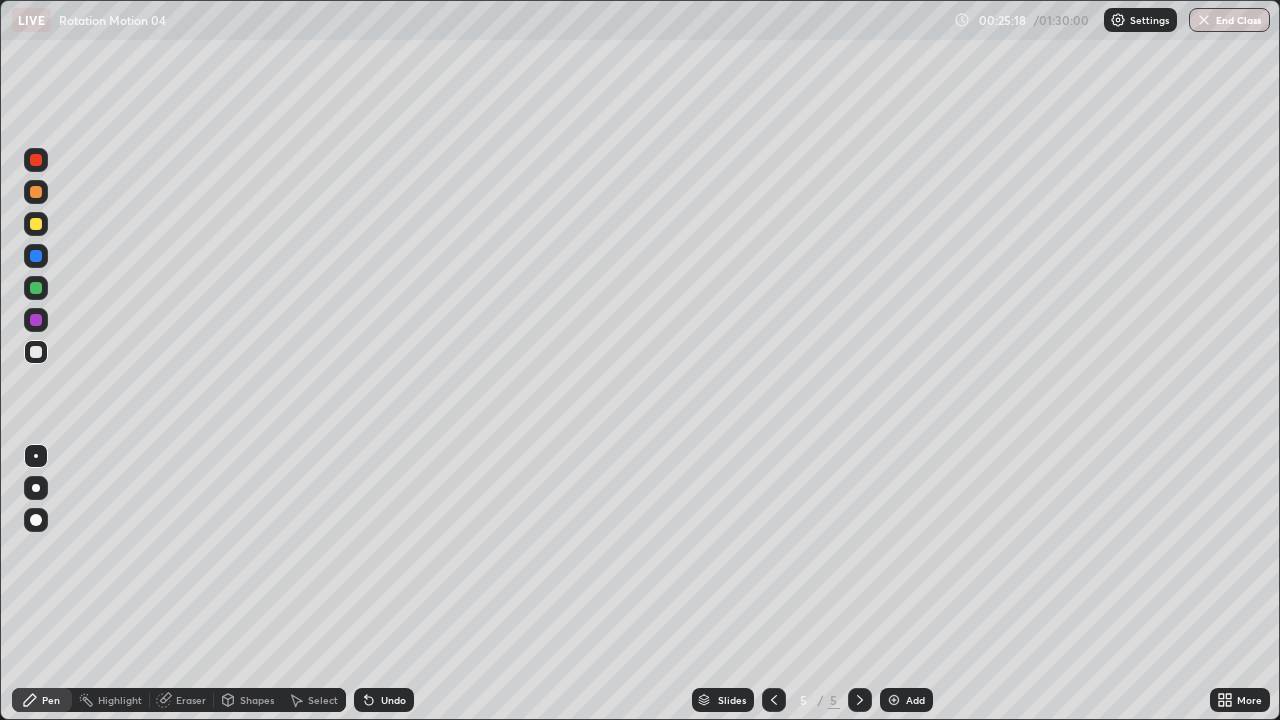 click on "Undo" at bounding box center [384, 700] 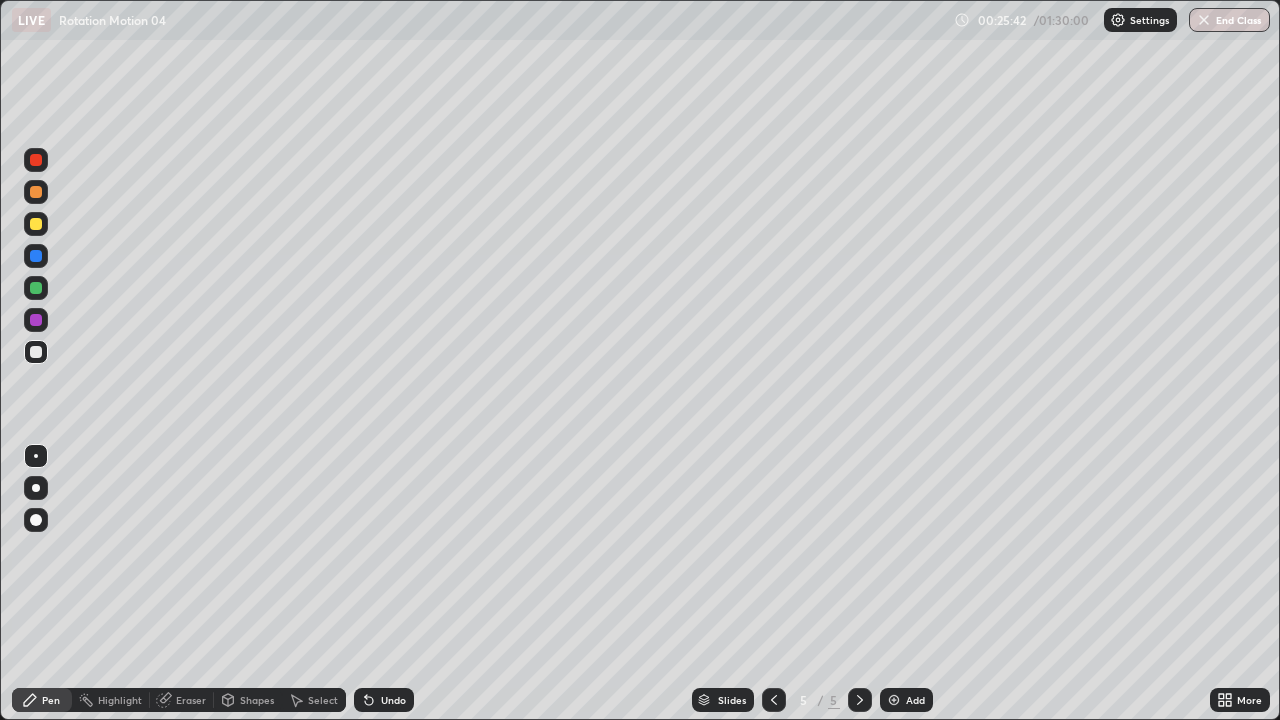 click at bounding box center [774, 700] 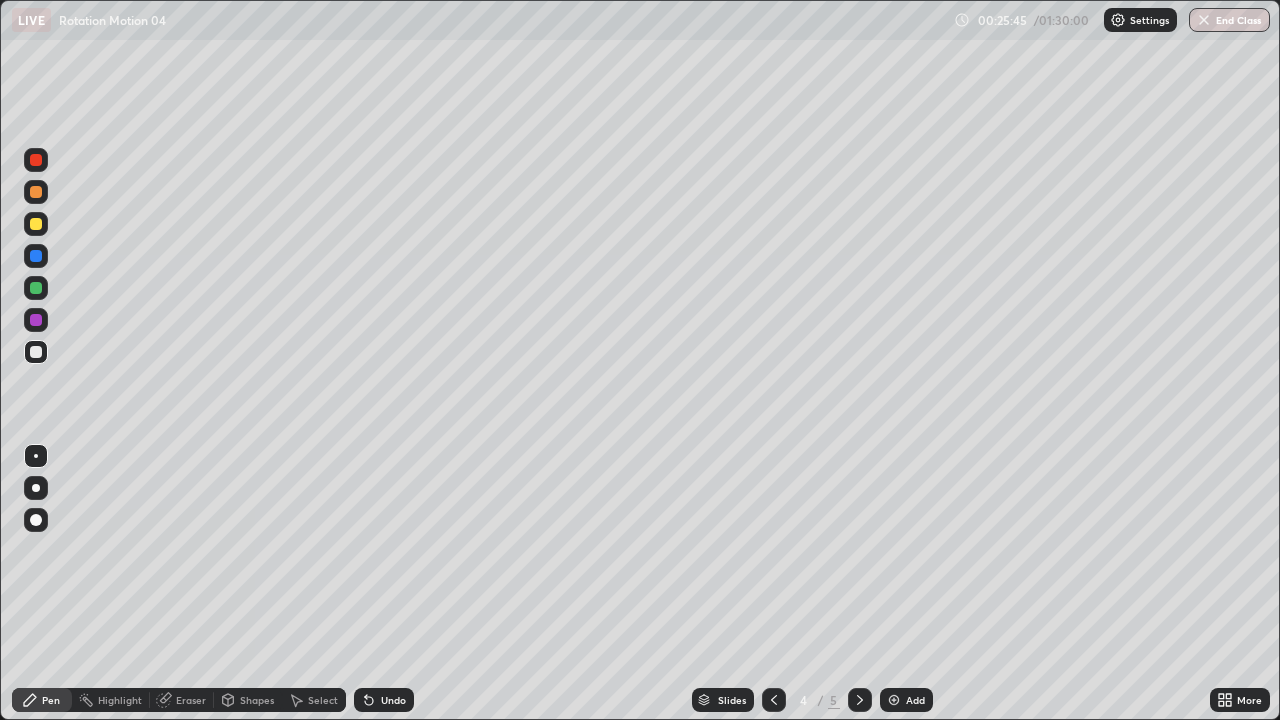 click 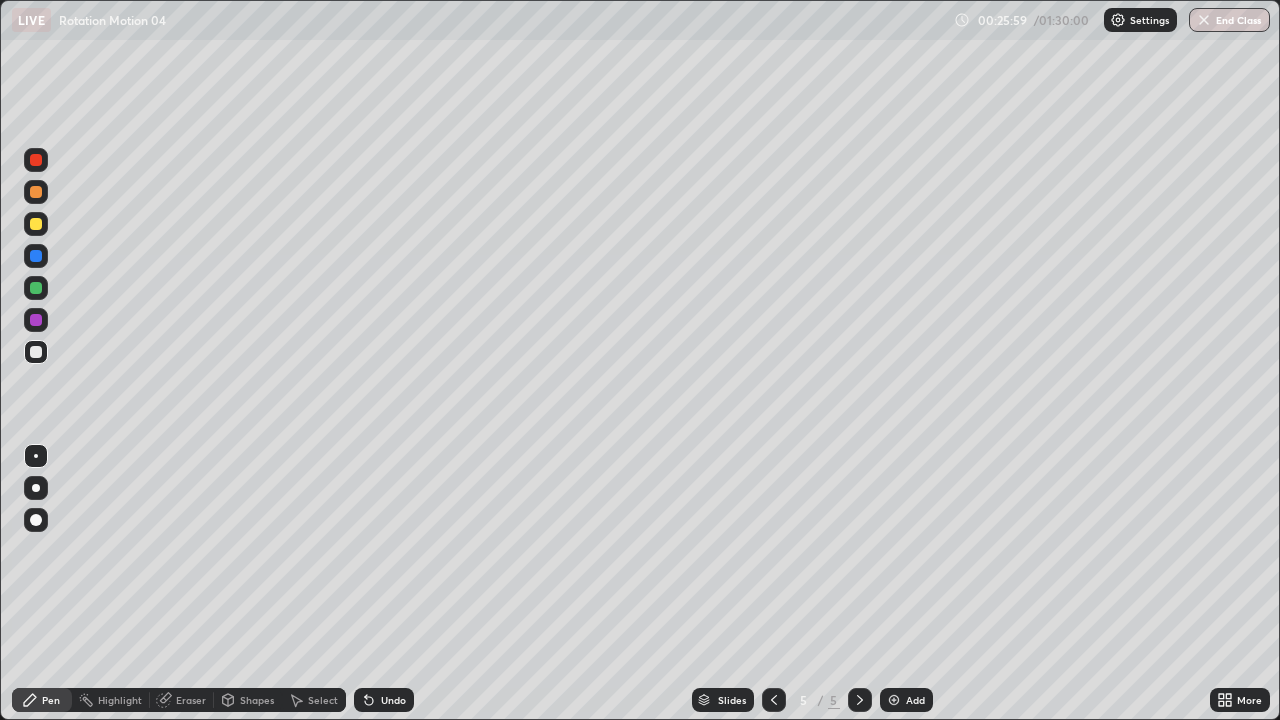 click on "Shapes" at bounding box center [248, 700] 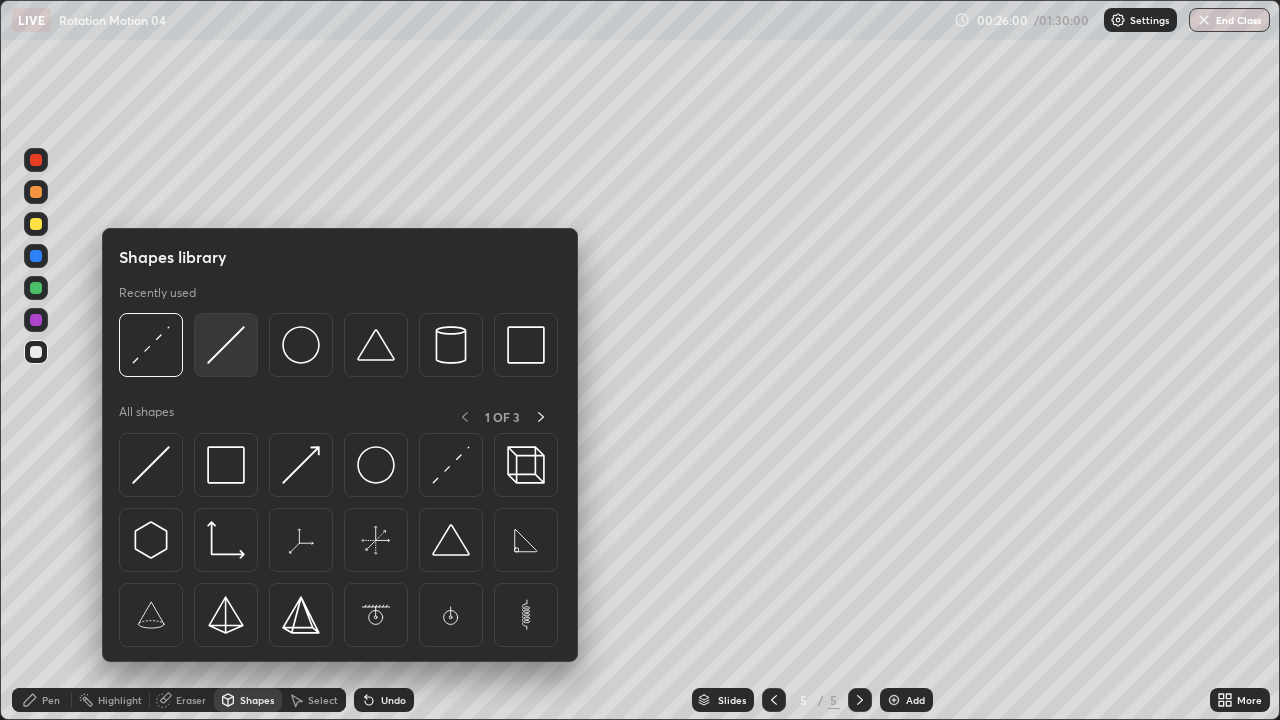 click at bounding box center [226, 345] 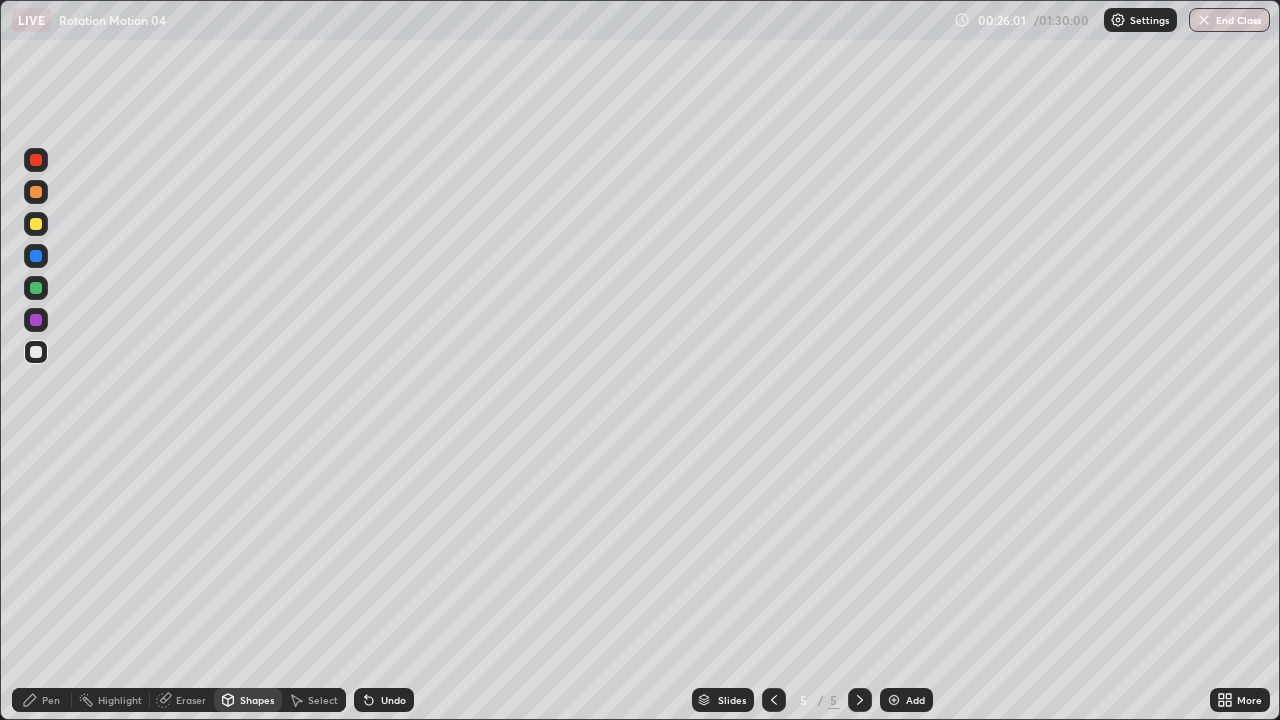 click at bounding box center (36, 224) 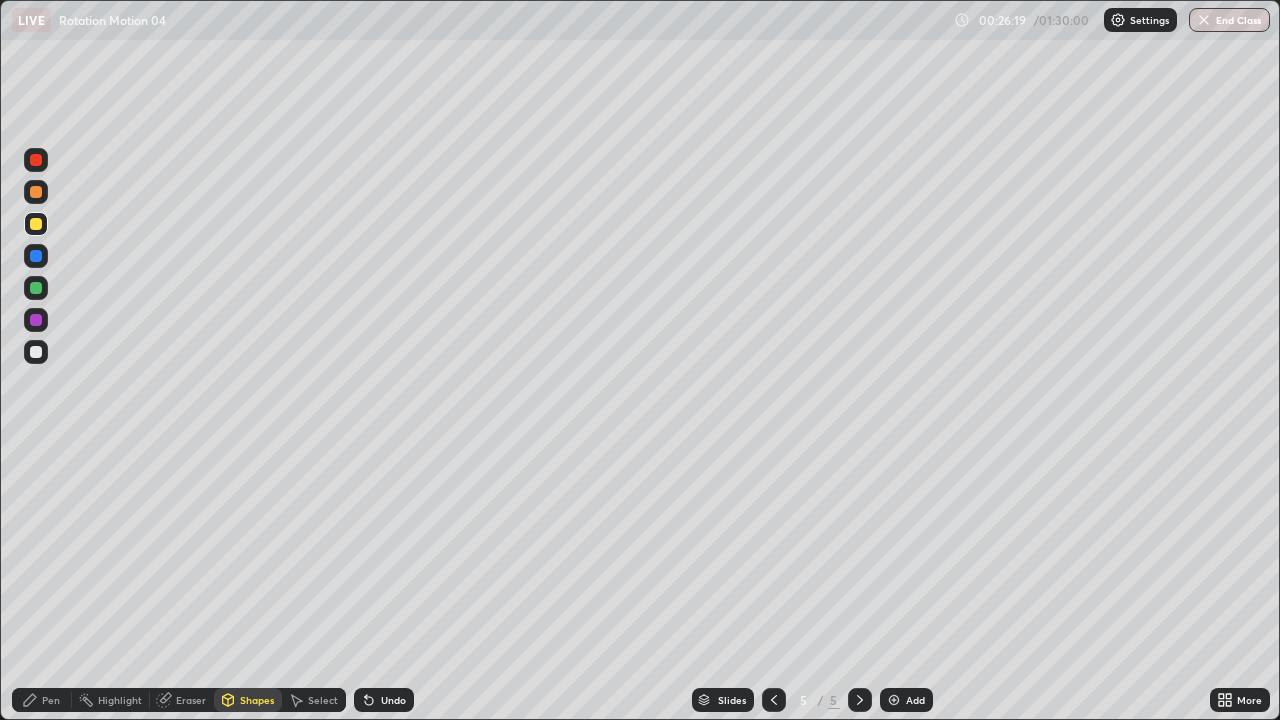 click at bounding box center [36, 352] 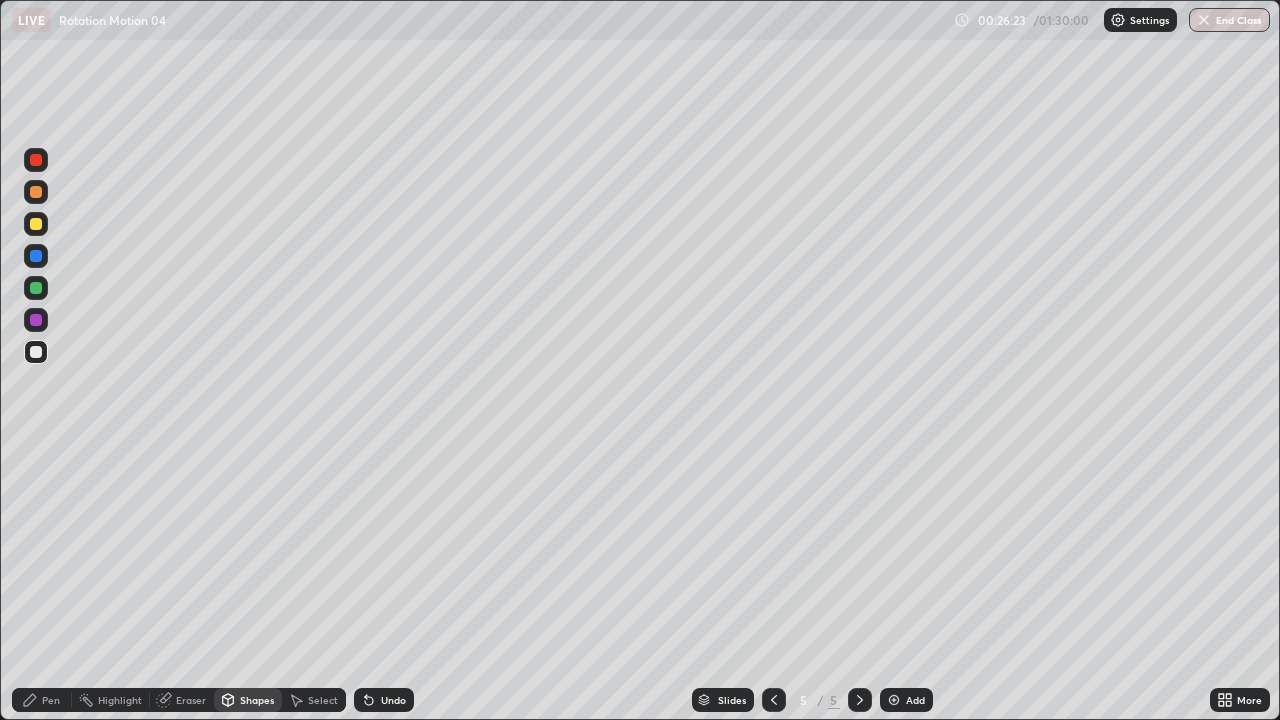 click on "Pen" at bounding box center (42, 700) 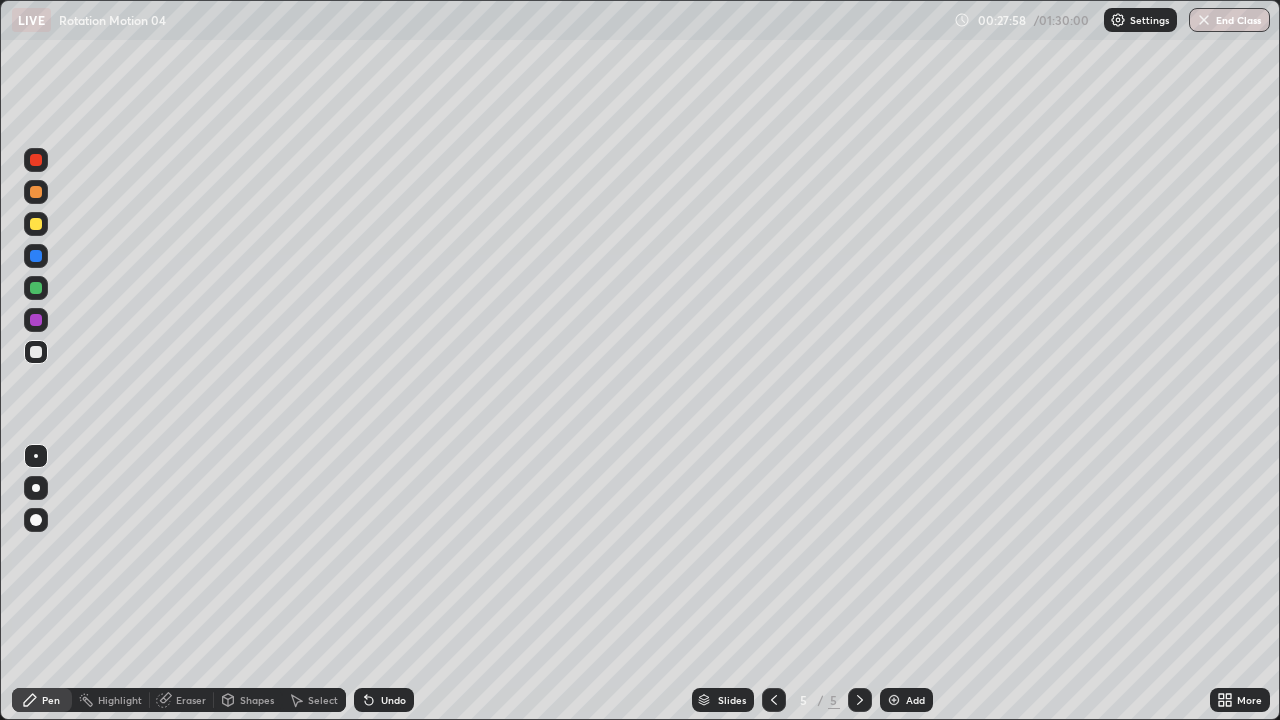 click at bounding box center [36, 352] 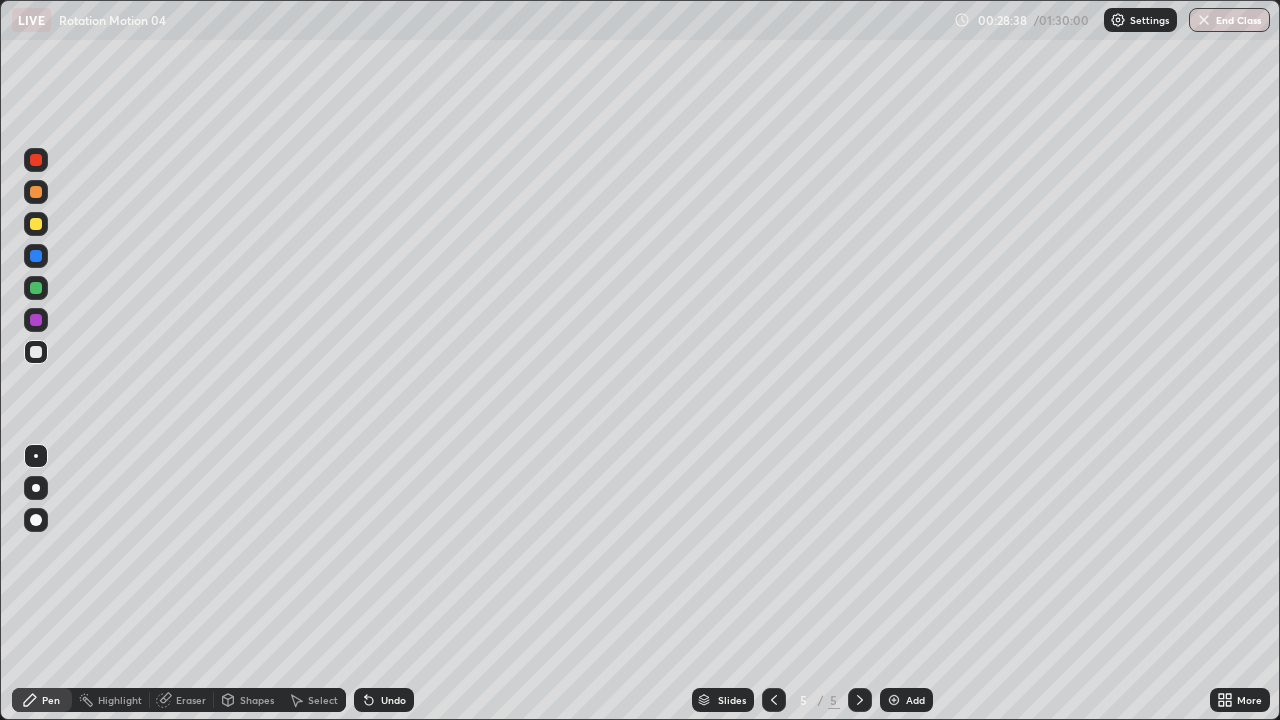 click on "Shapes" at bounding box center [257, 700] 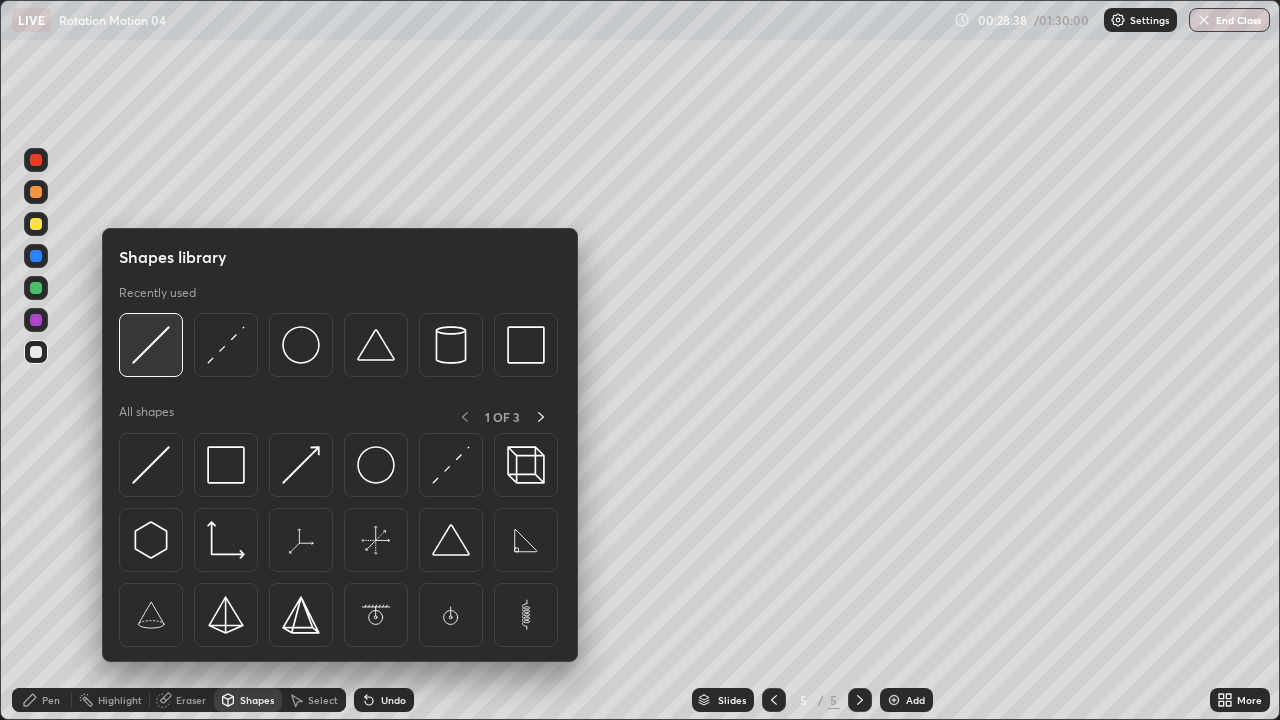 click at bounding box center (151, 345) 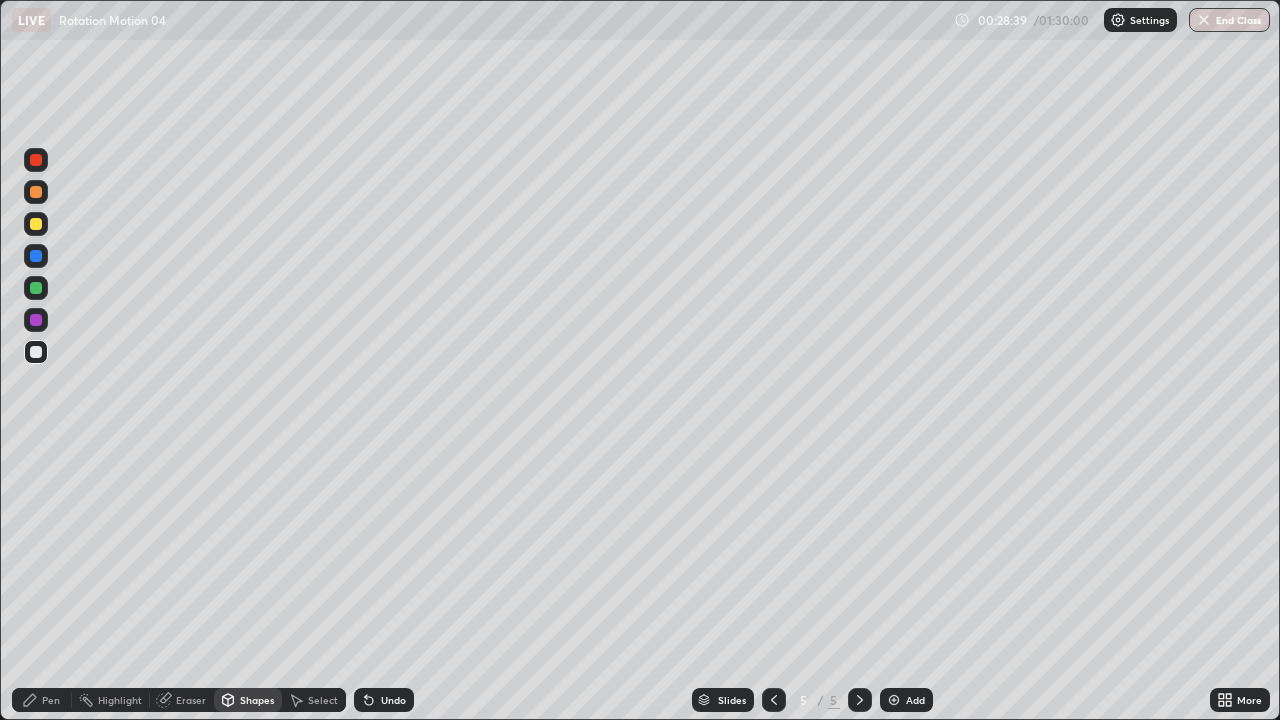 click at bounding box center [36, 224] 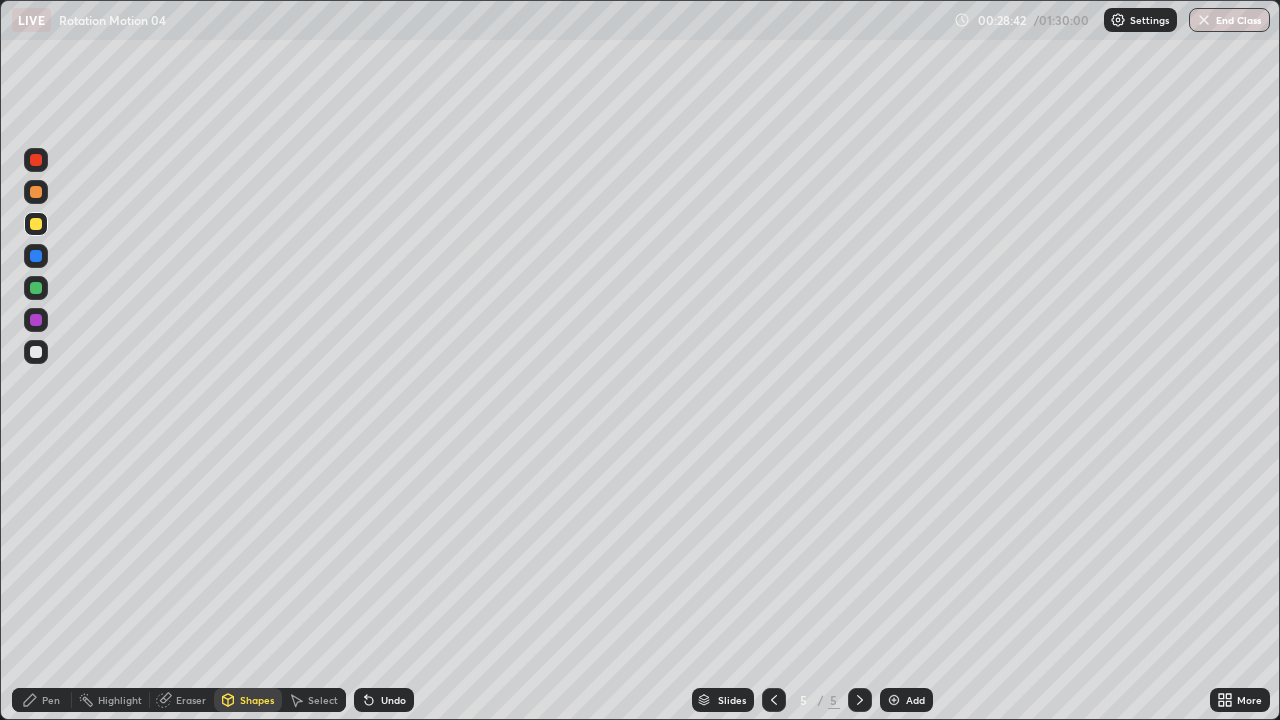 click on "Shapes" at bounding box center (257, 700) 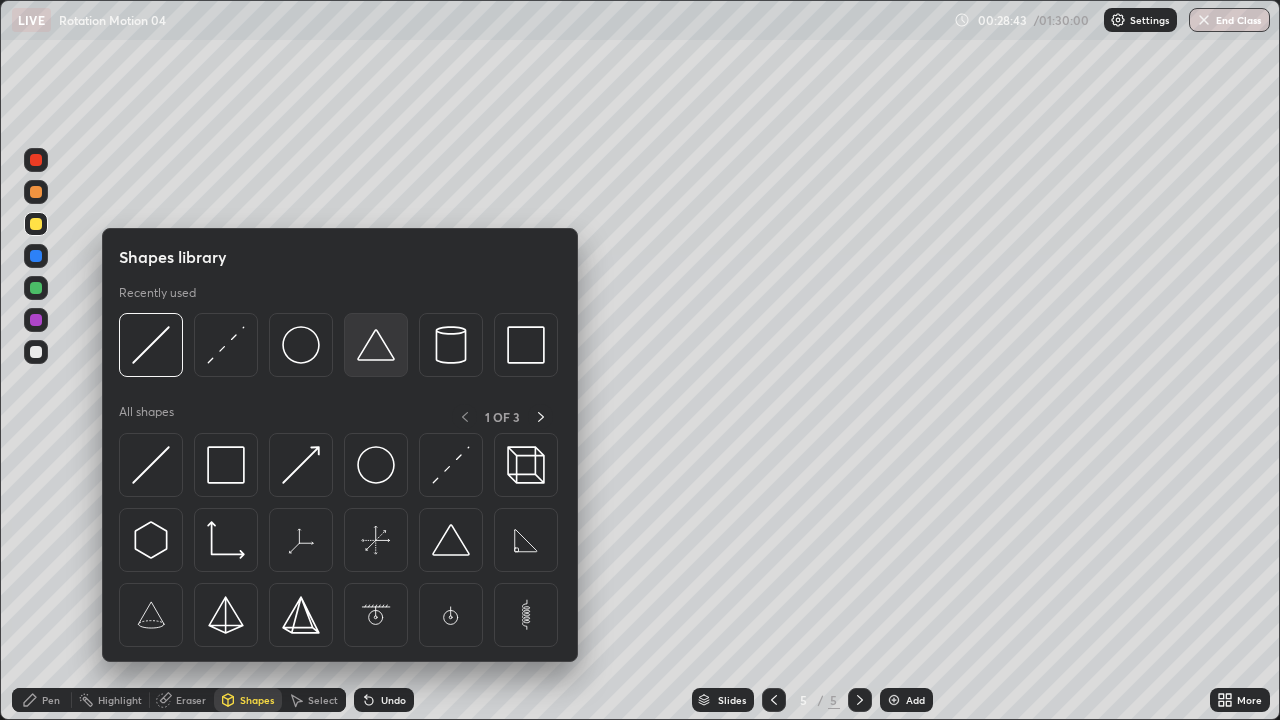 click at bounding box center (376, 345) 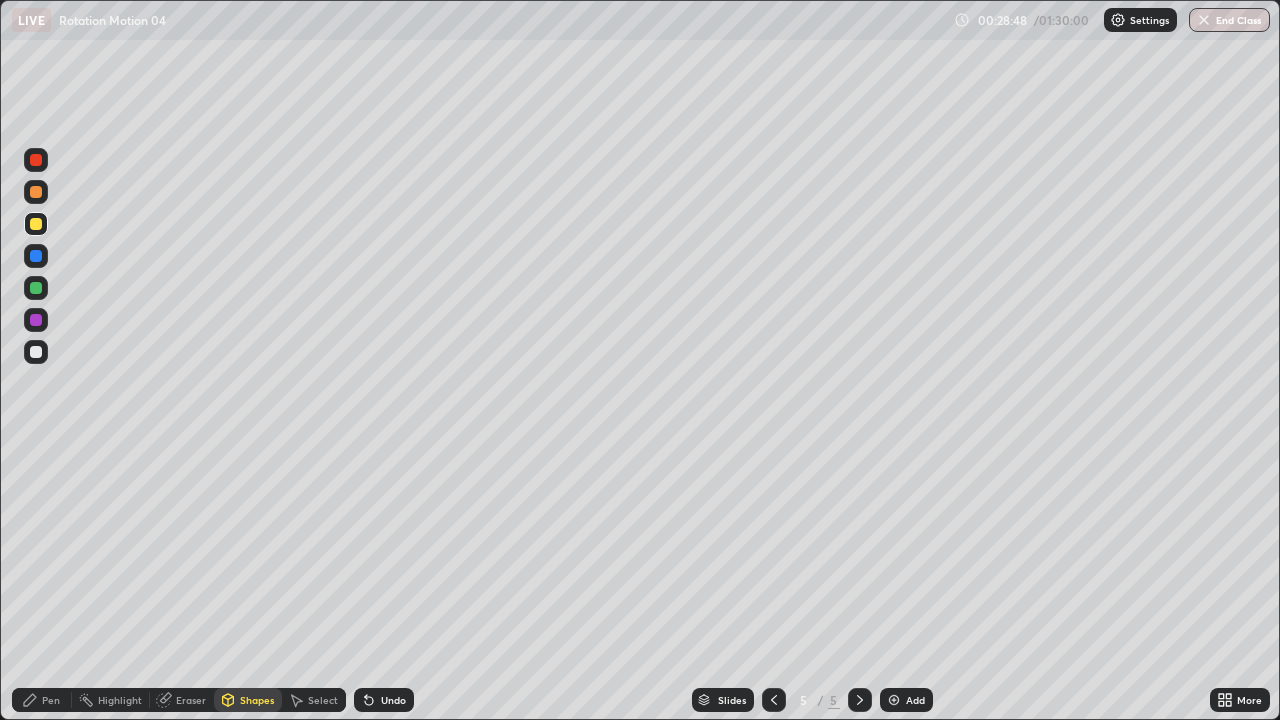 click on "Pen" at bounding box center [42, 700] 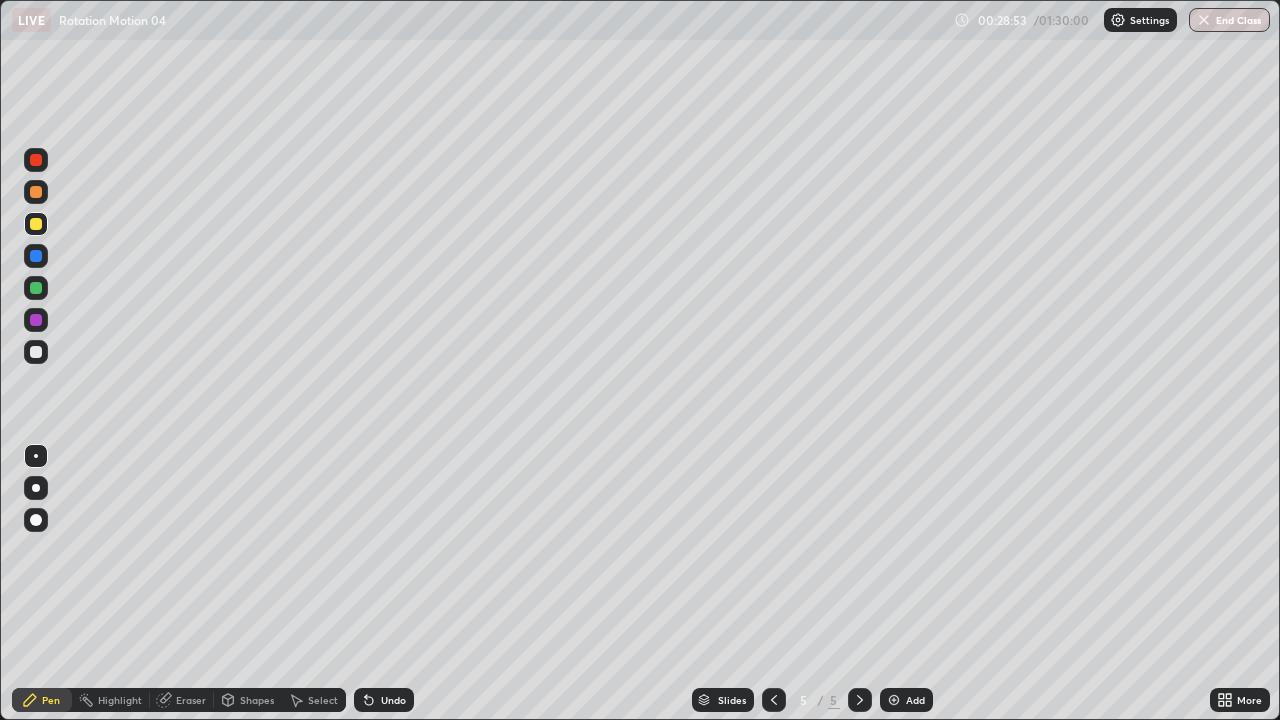 click on "Undo" at bounding box center [384, 700] 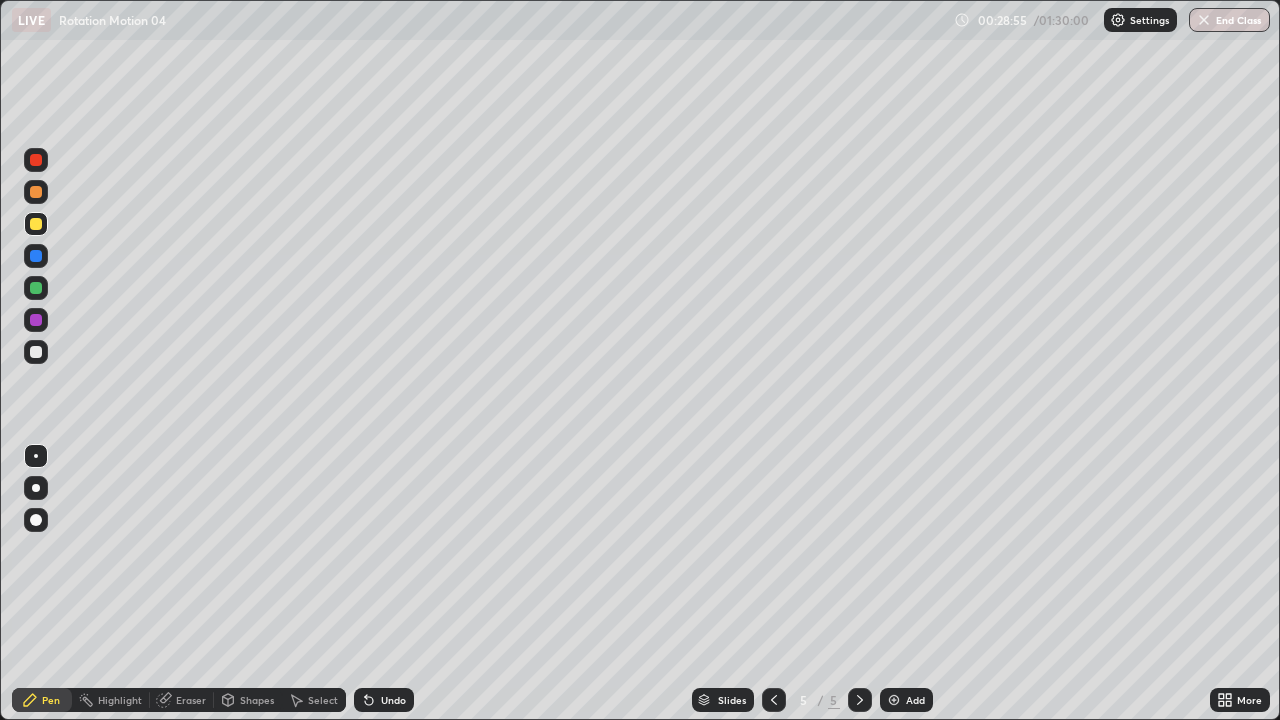 click 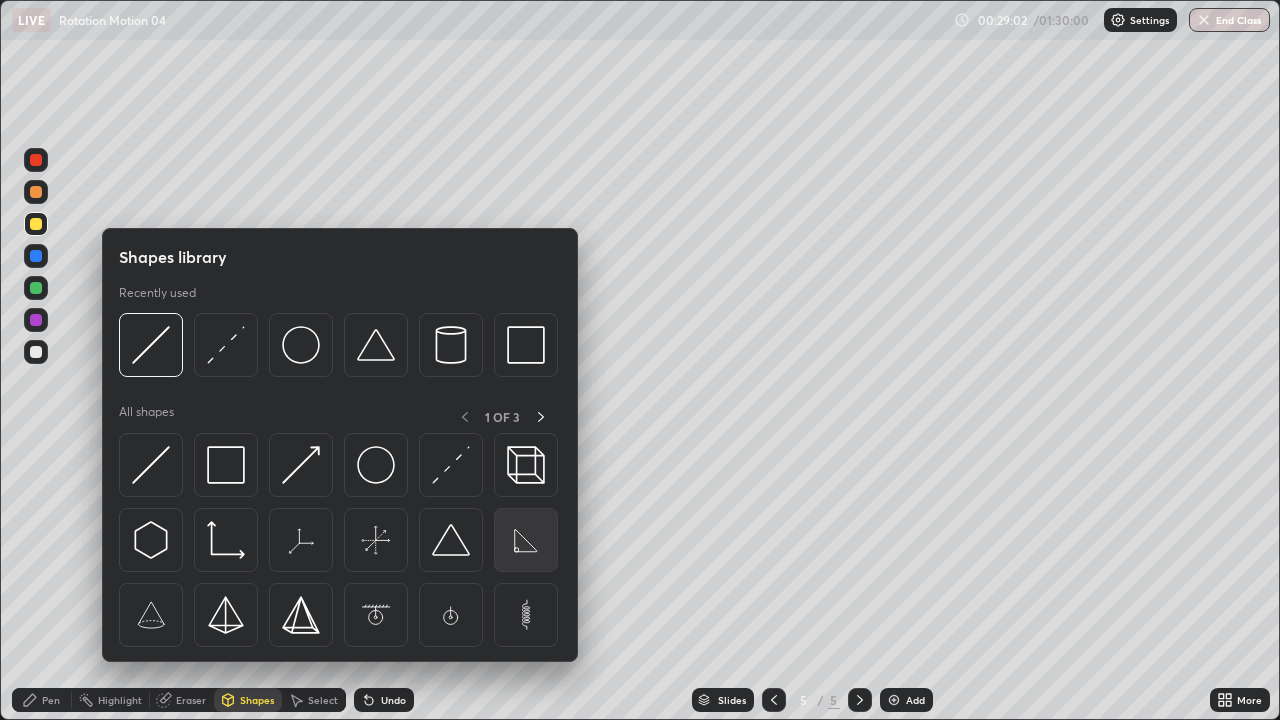click at bounding box center (526, 540) 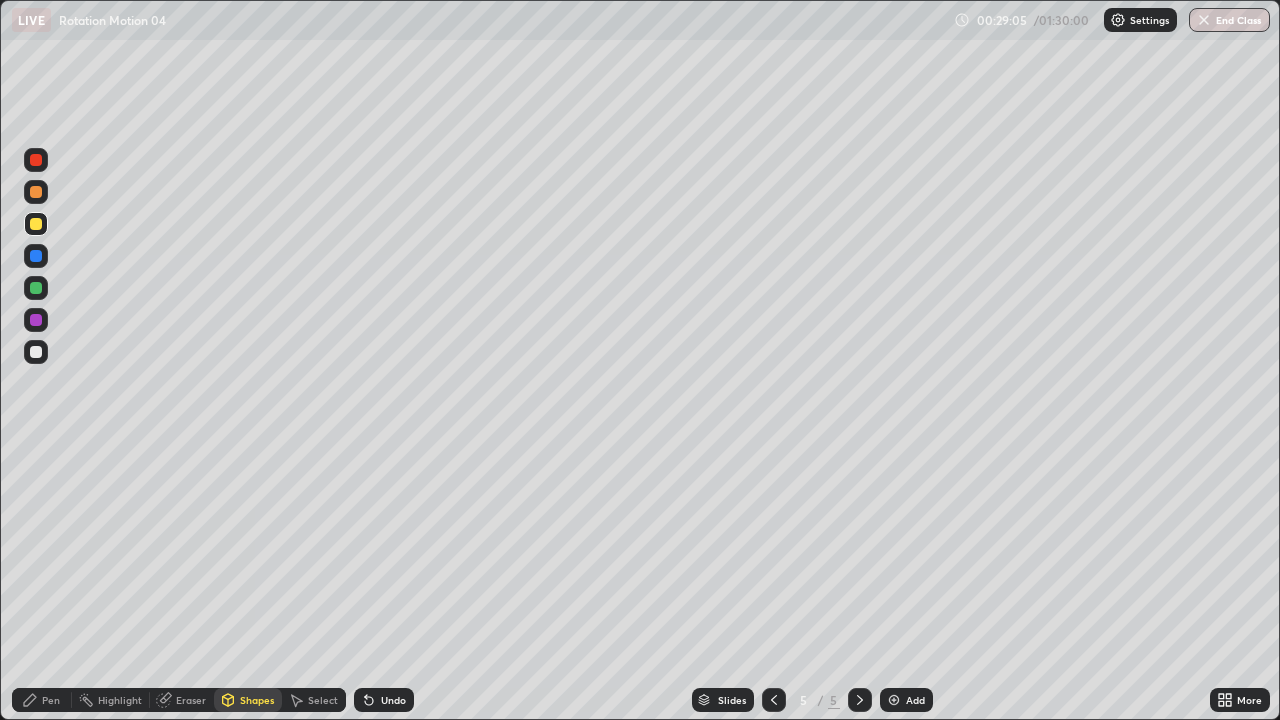 click on "Undo" at bounding box center [384, 700] 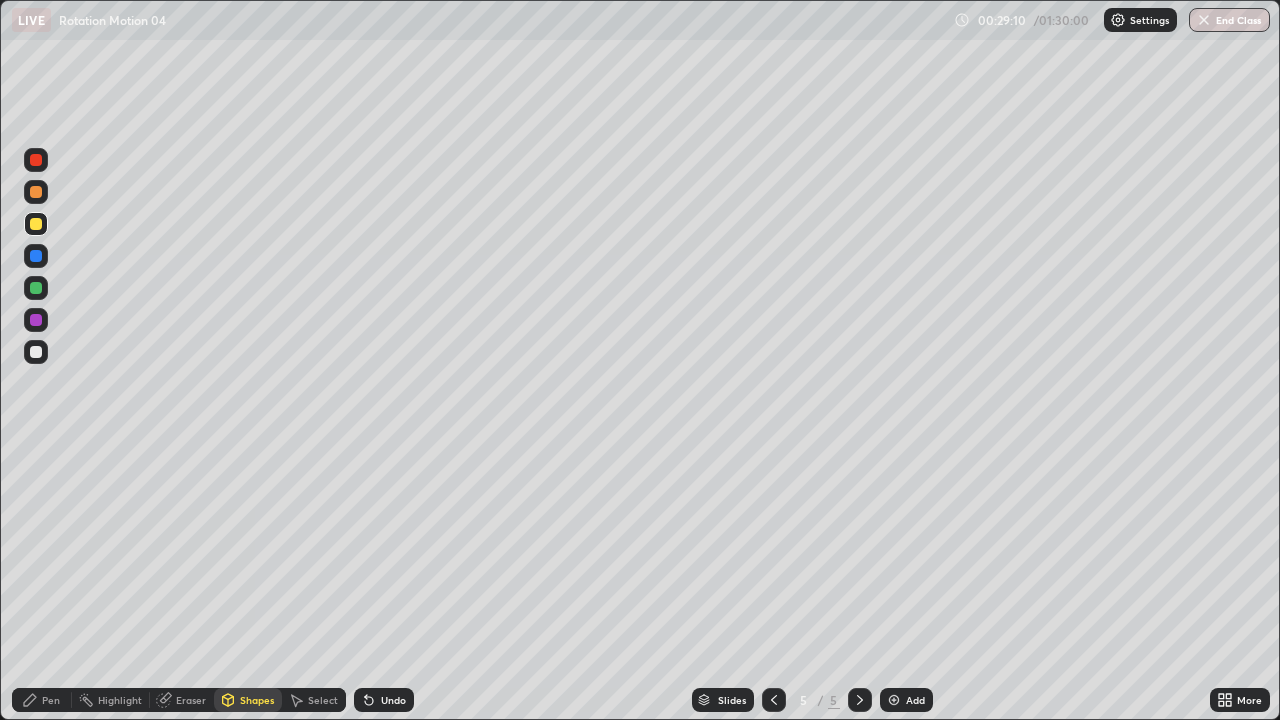 click on "Select" at bounding box center [323, 700] 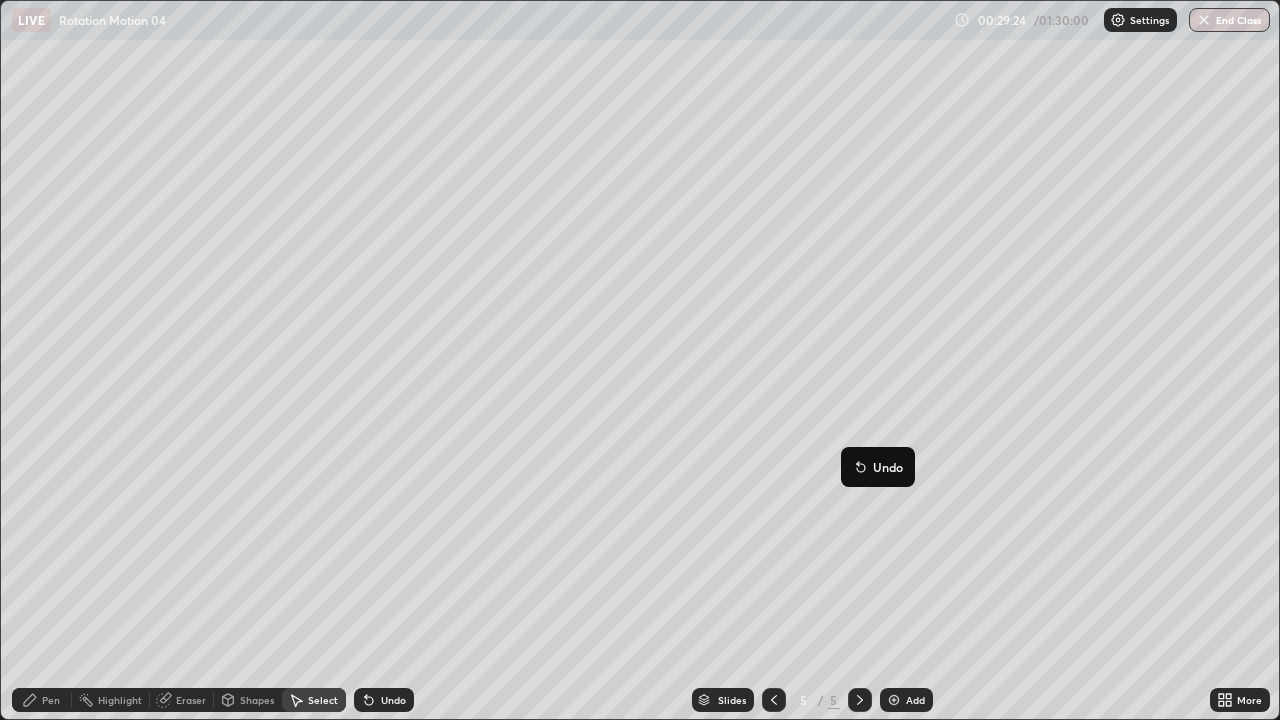 click on "224 ° Undo Copy Duplicate Duplicate to new slide Delete" at bounding box center (640, 360) 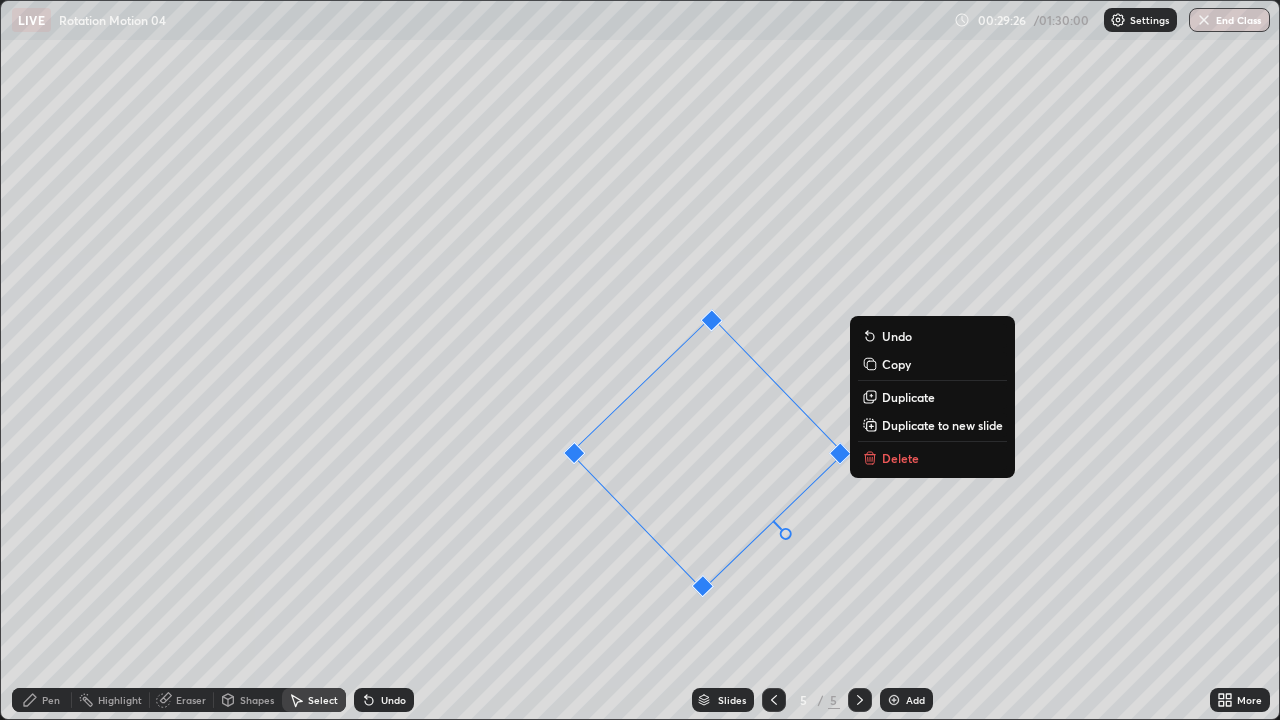 click on "224 ° Undo Copy Duplicate Duplicate to new slide Delete" at bounding box center (640, 360) 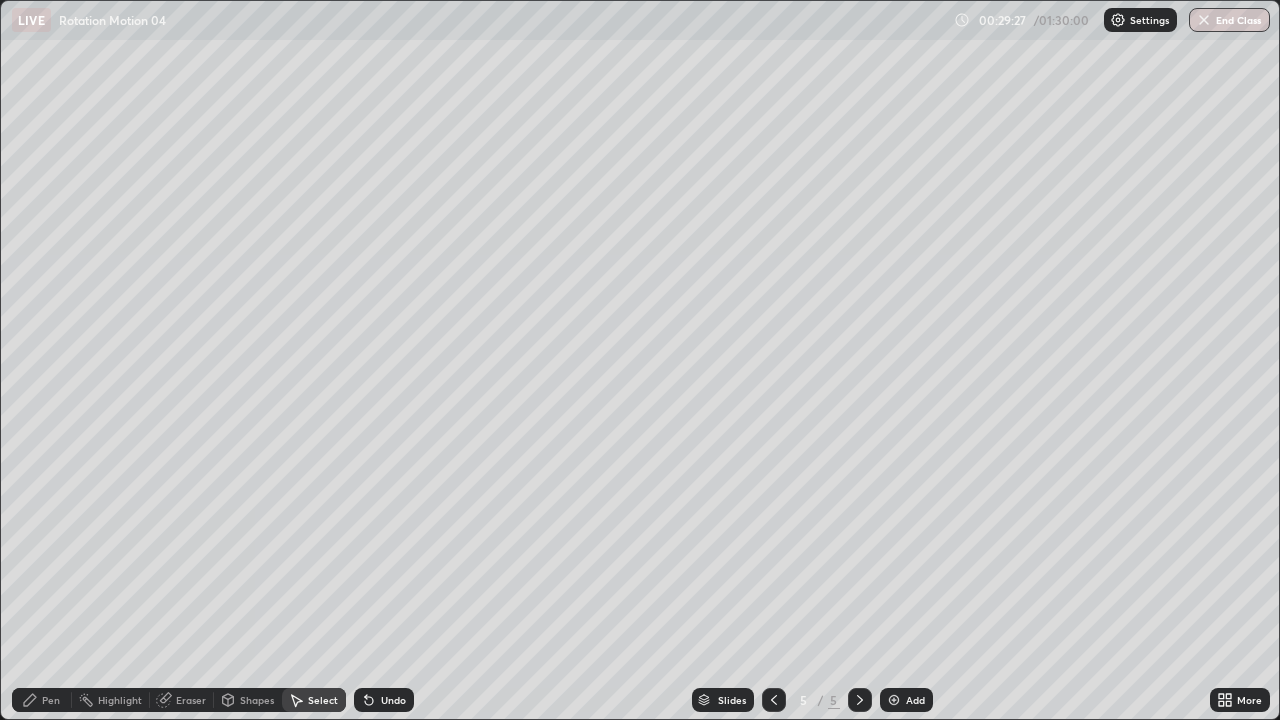 click on "Pen" at bounding box center (51, 700) 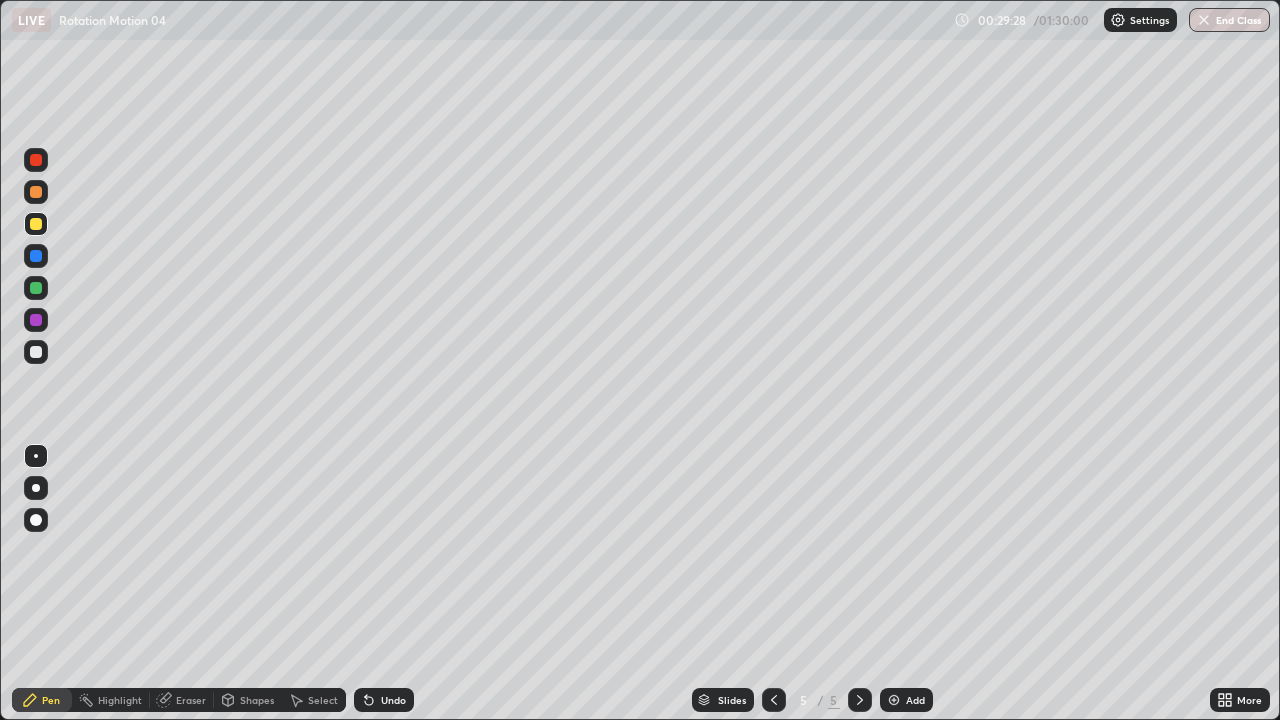 click at bounding box center (36, 352) 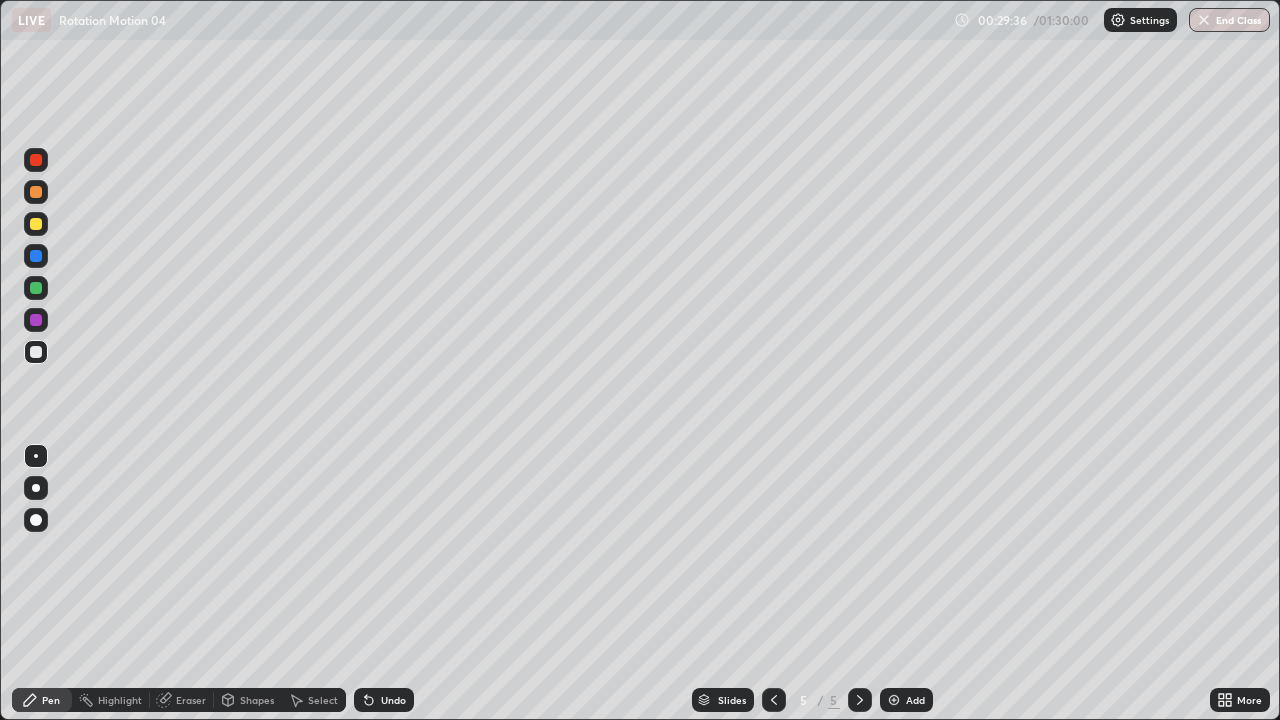 click on "Shapes" at bounding box center [248, 700] 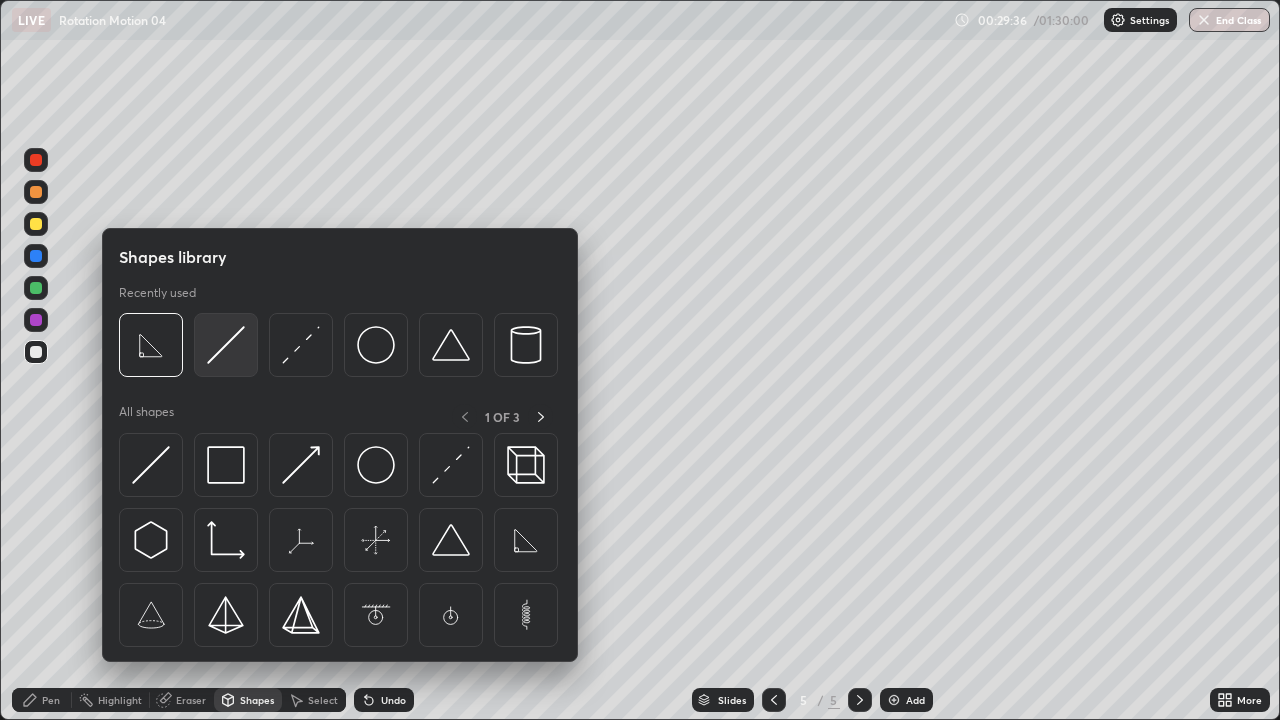 click at bounding box center (226, 345) 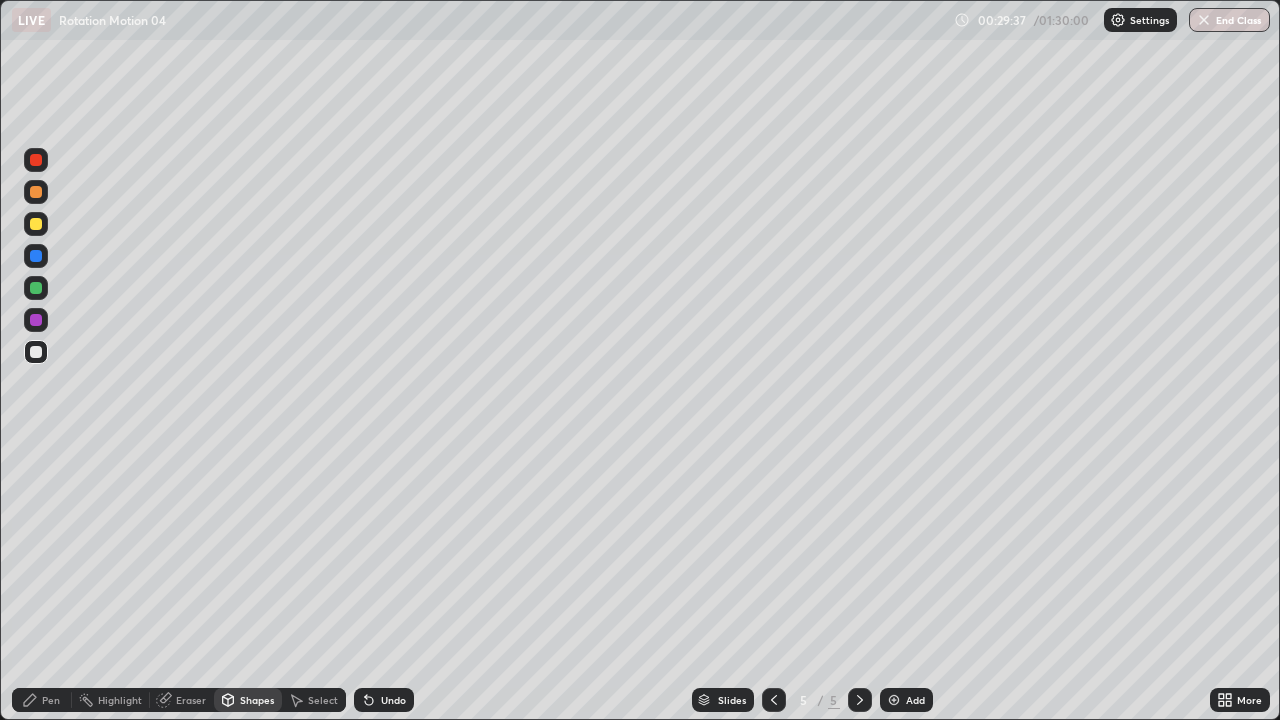 click at bounding box center (36, 320) 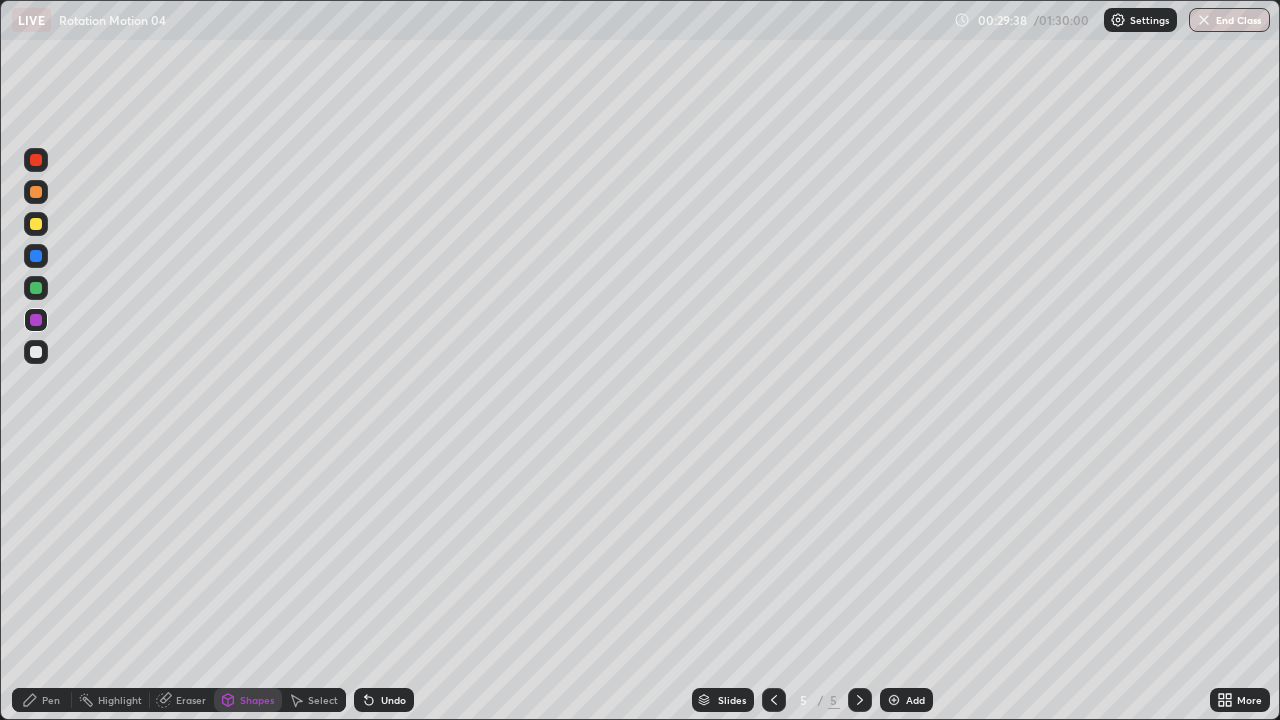 click at bounding box center (36, 288) 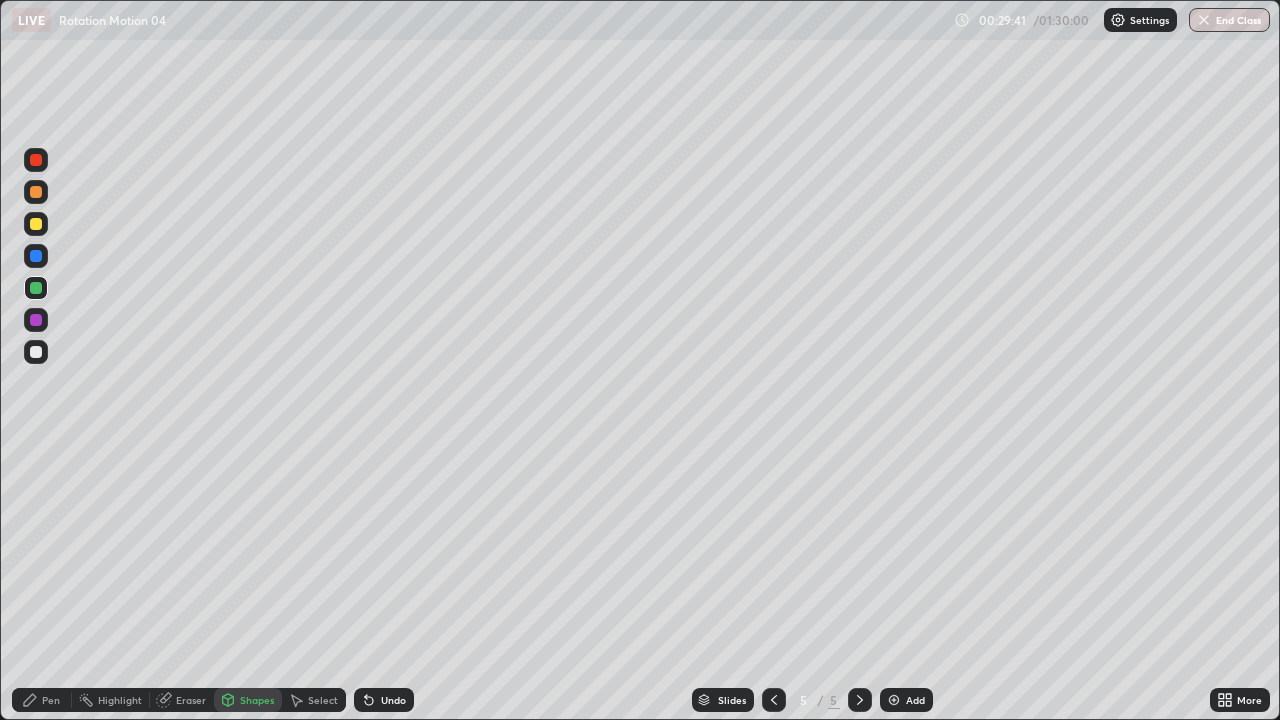 click on "Pen" at bounding box center (42, 700) 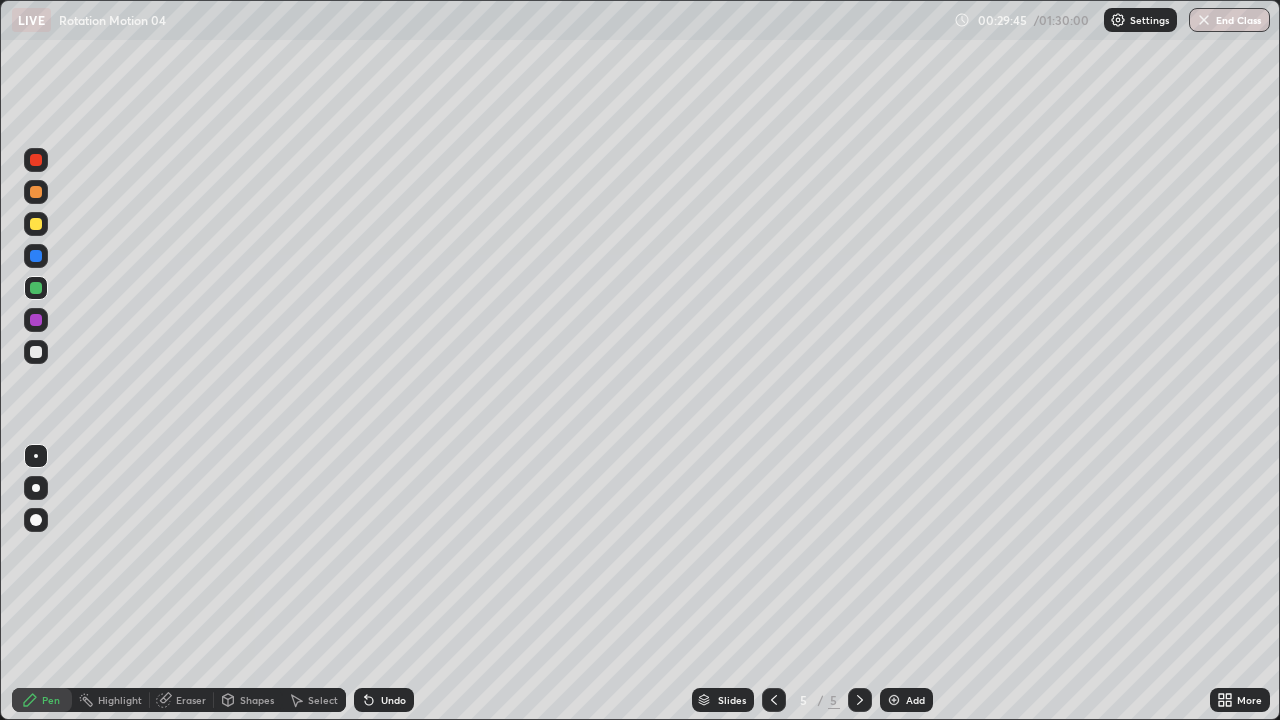 click at bounding box center [36, 224] 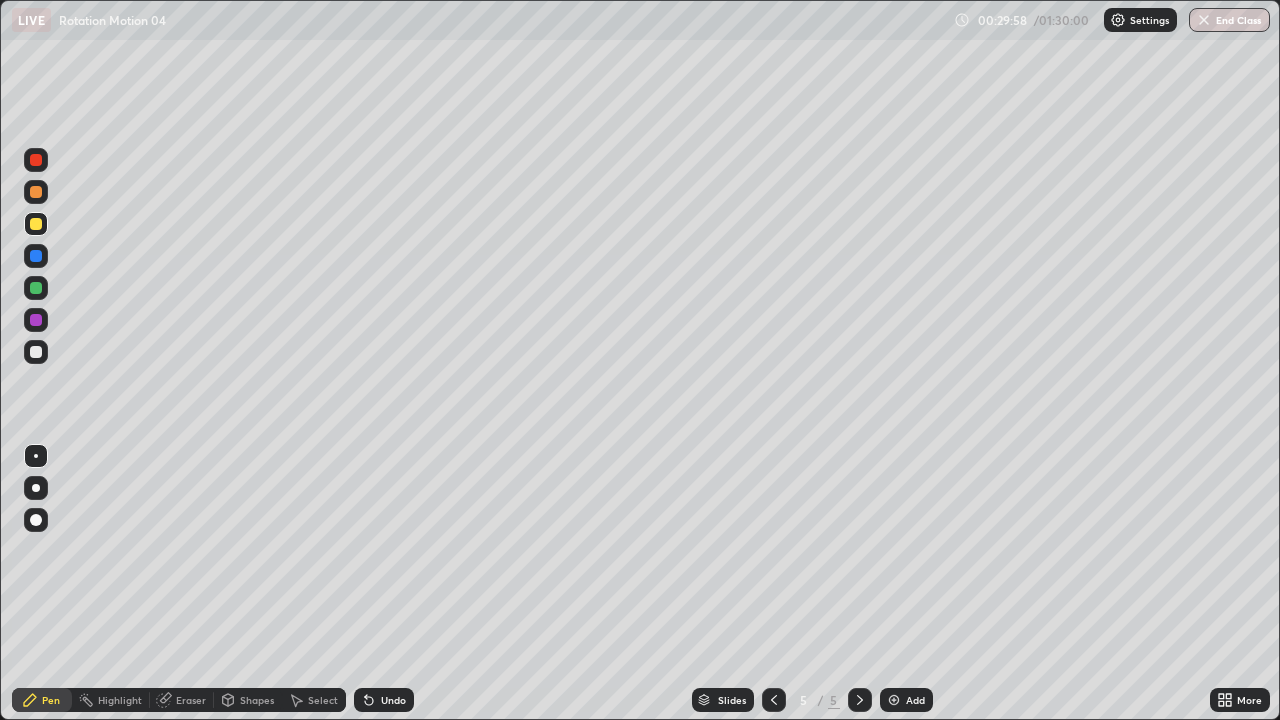 click at bounding box center (36, 192) 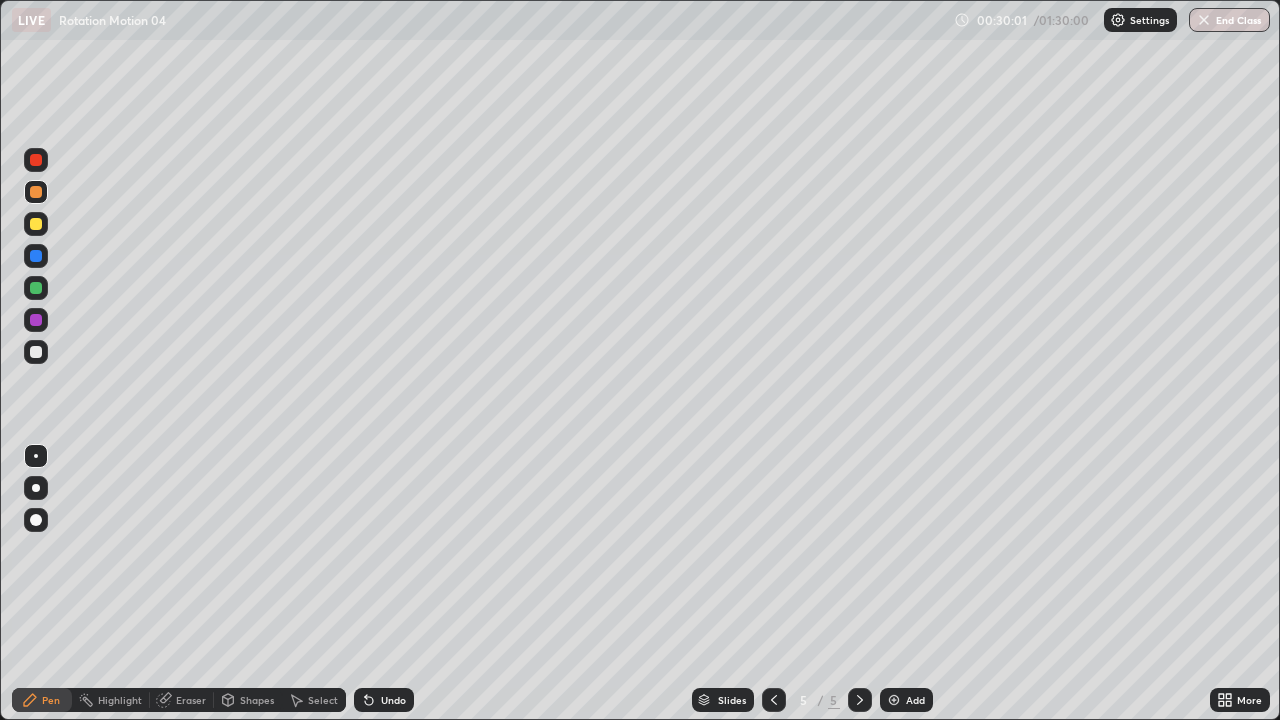 click on "Undo" at bounding box center (384, 700) 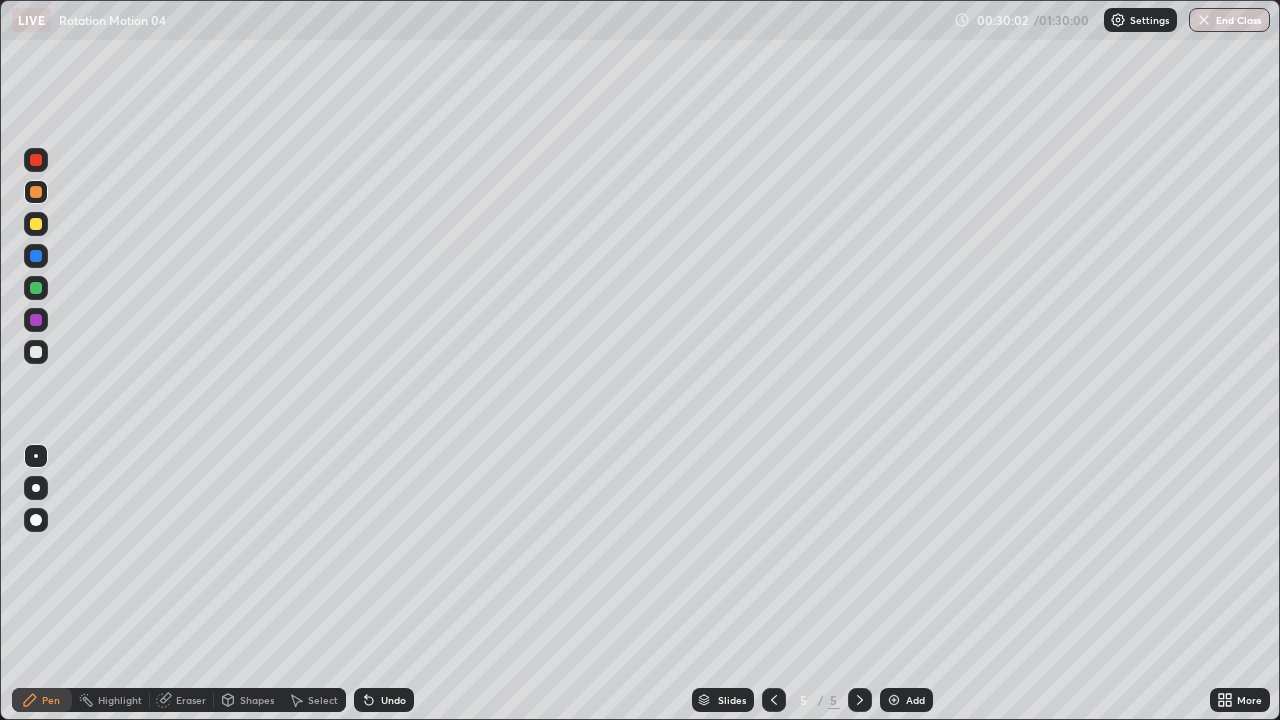 click 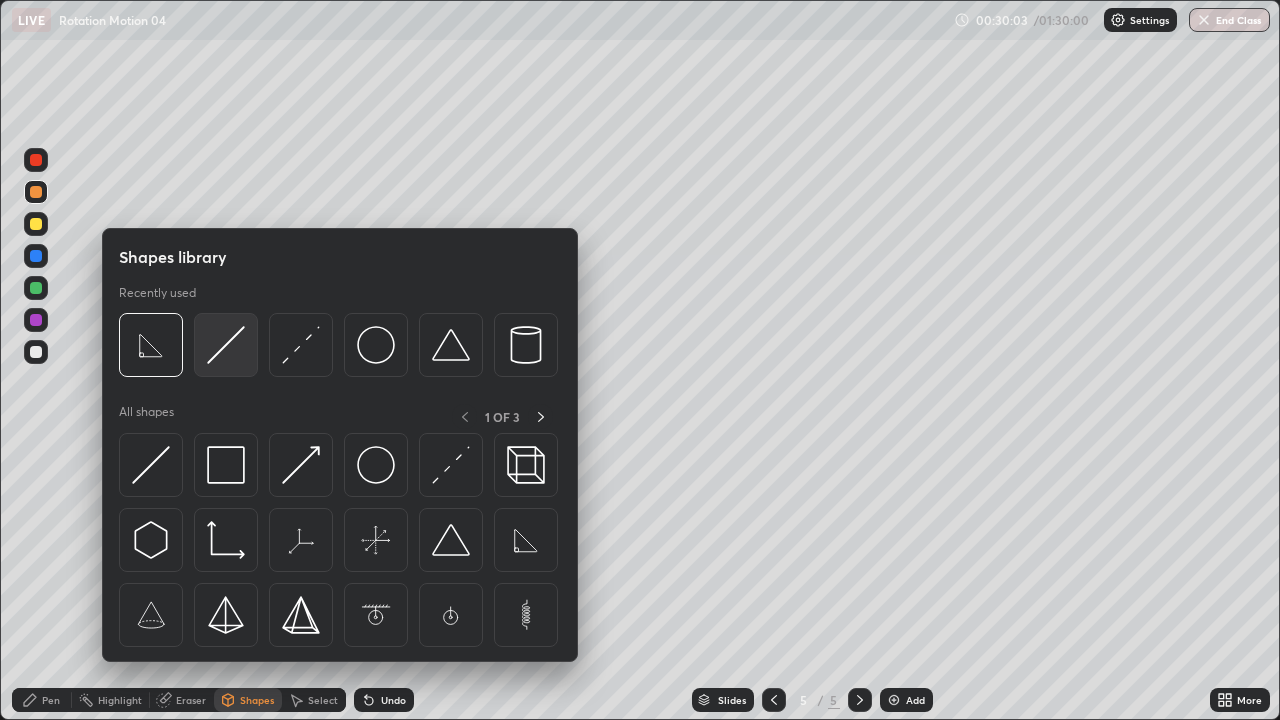 click at bounding box center (226, 345) 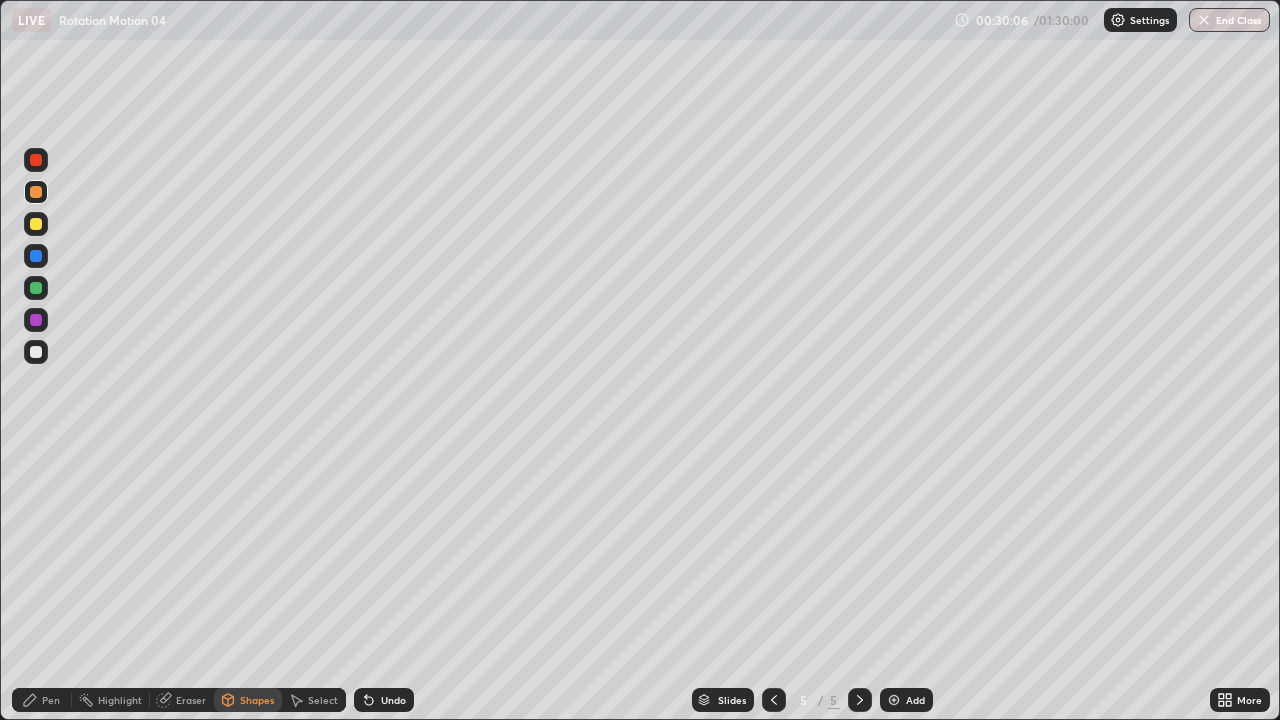 click on "Undo" at bounding box center (393, 700) 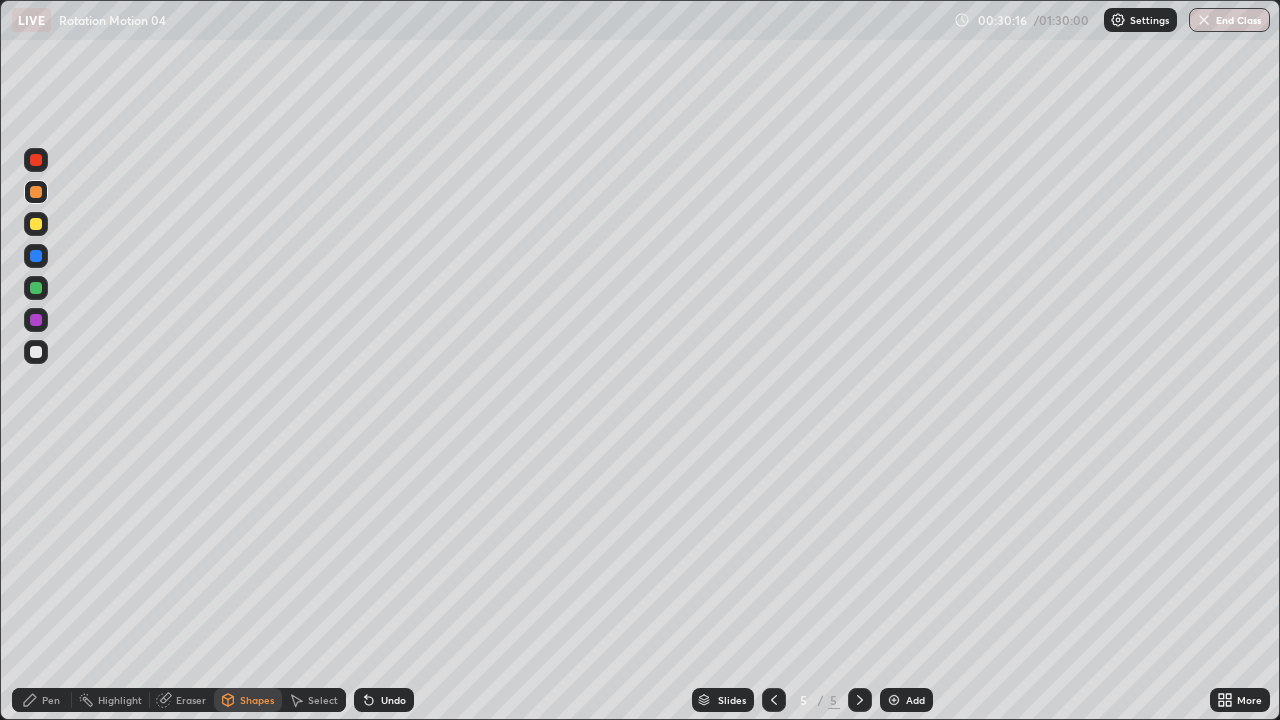 click on "Undo" at bounding box center [393, 700] 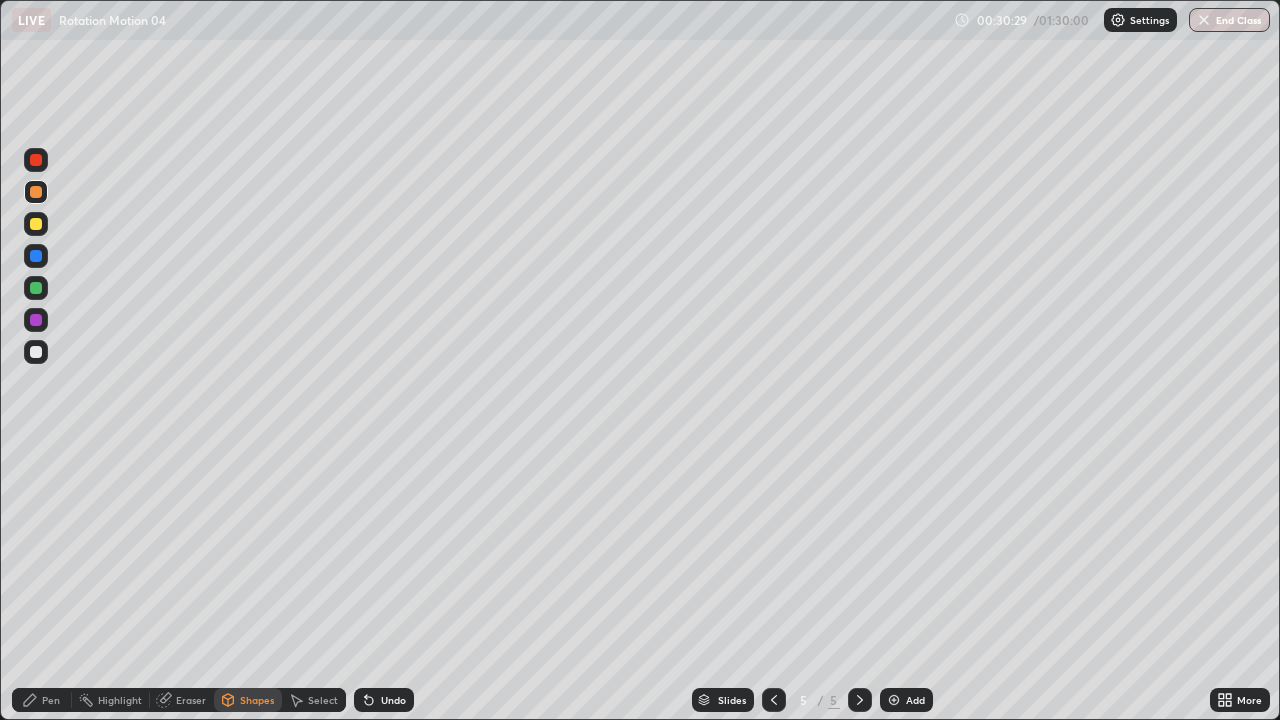 click on "Pen" at bounding box center [51, 700] 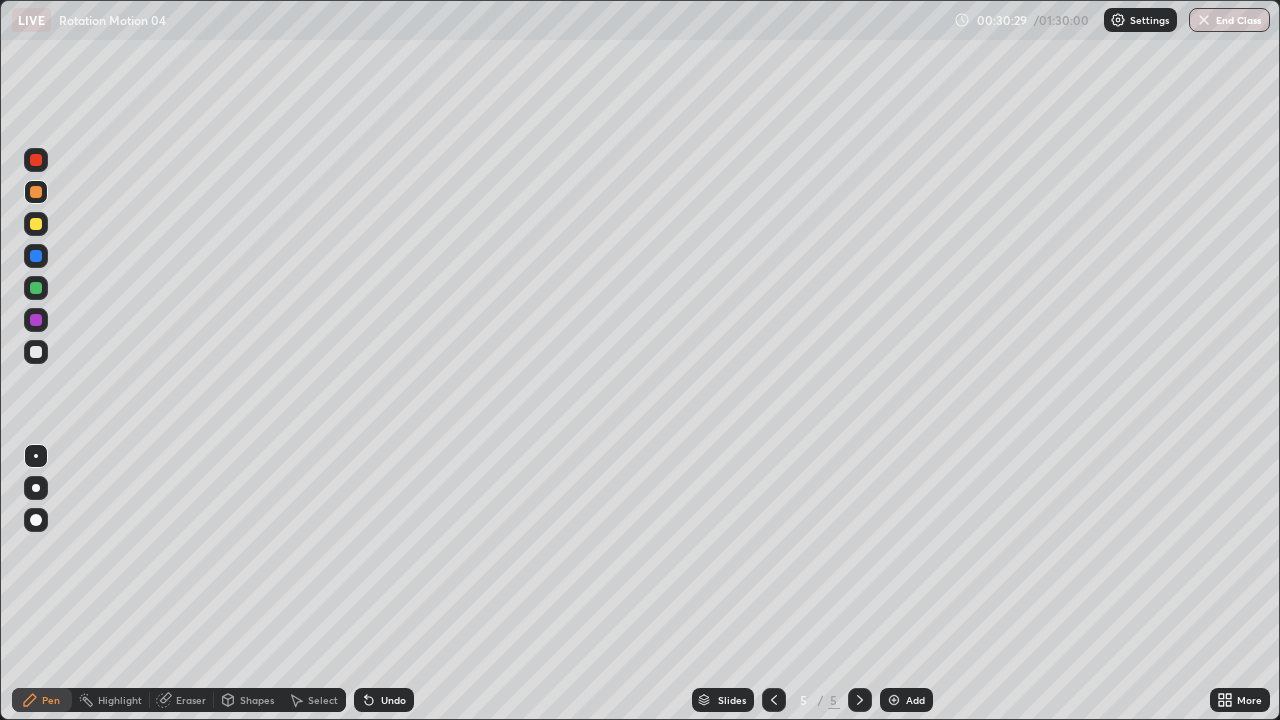 click at bounding box center (36, 352) 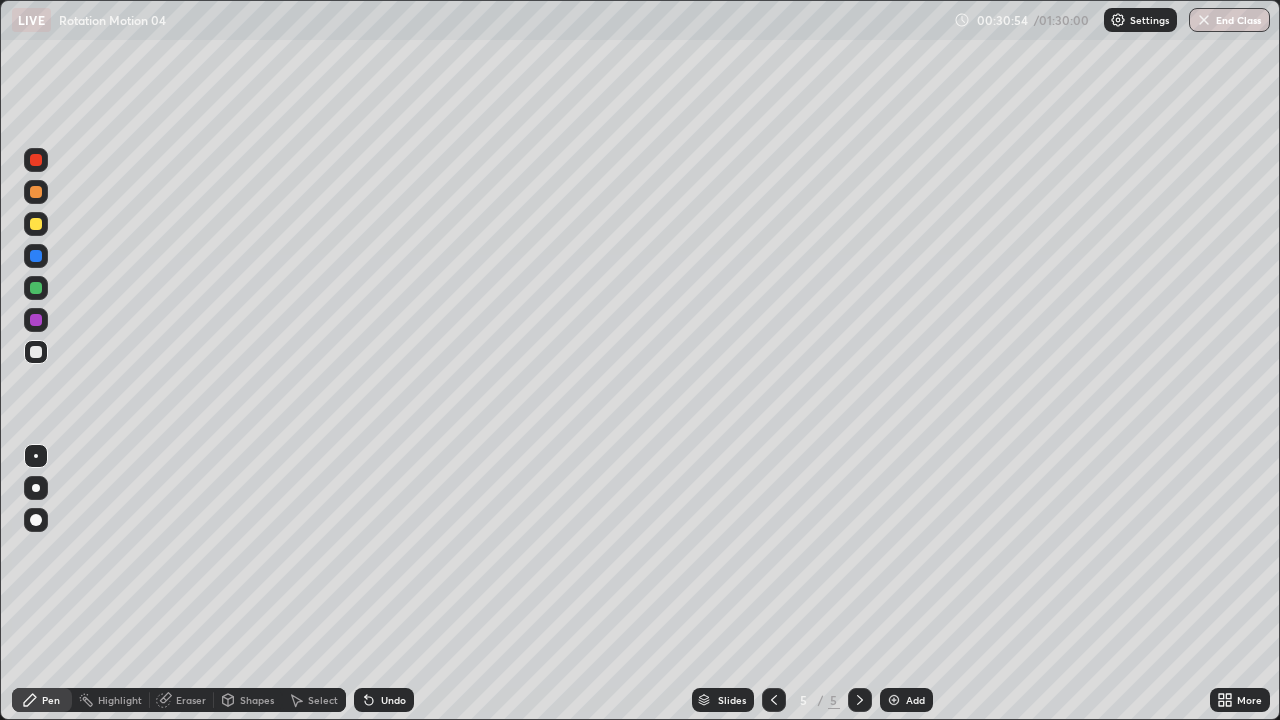 click at bounding box center (36, 224) 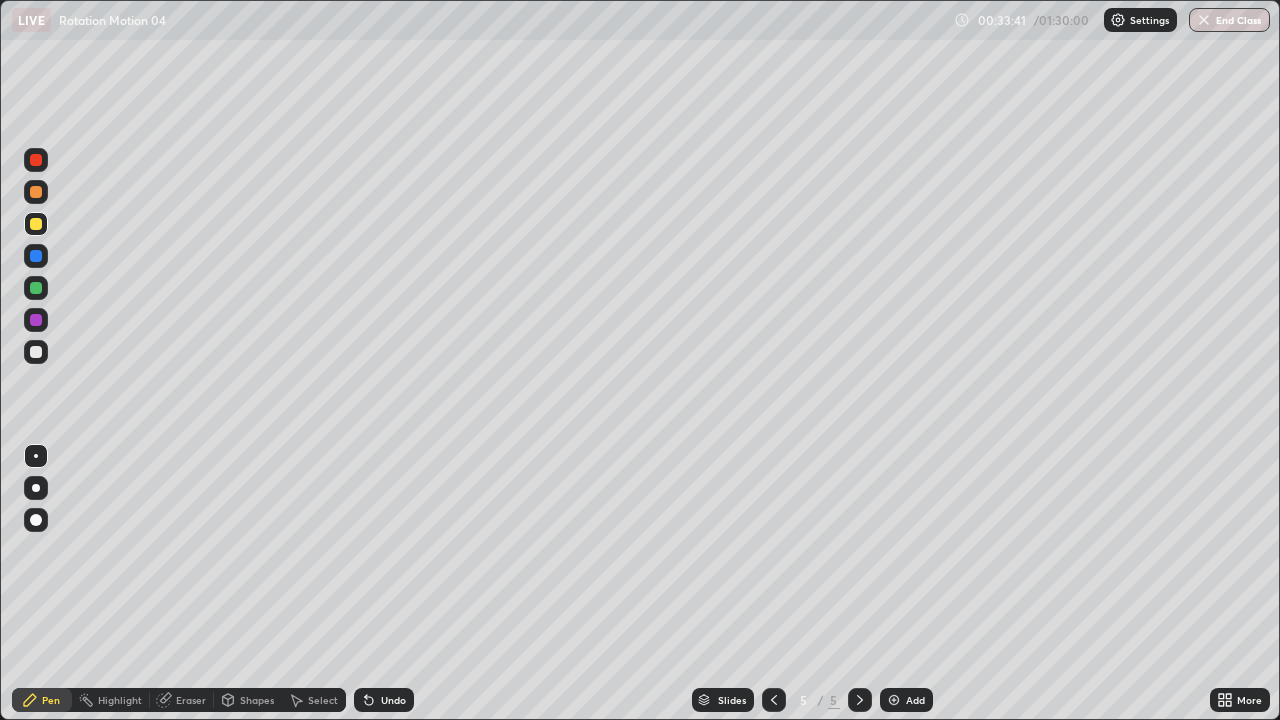 click at bounding box center [36, 352] 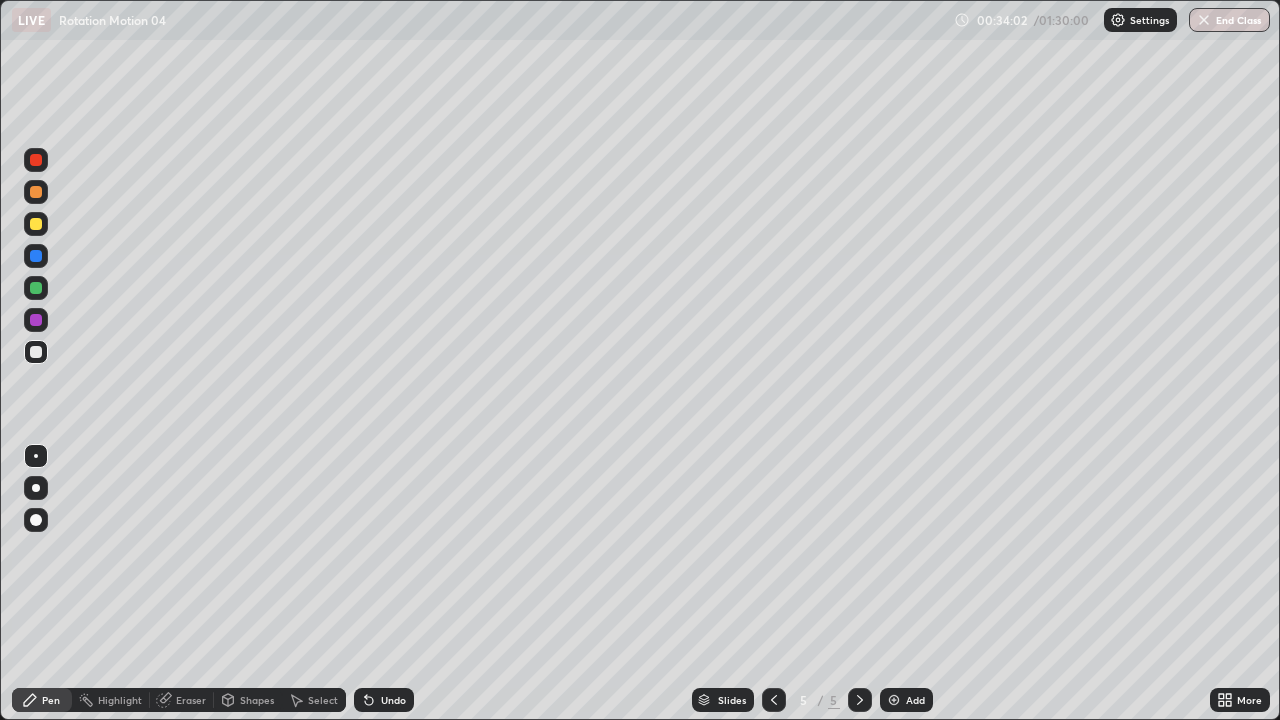 click at bounding box center [36, 352] 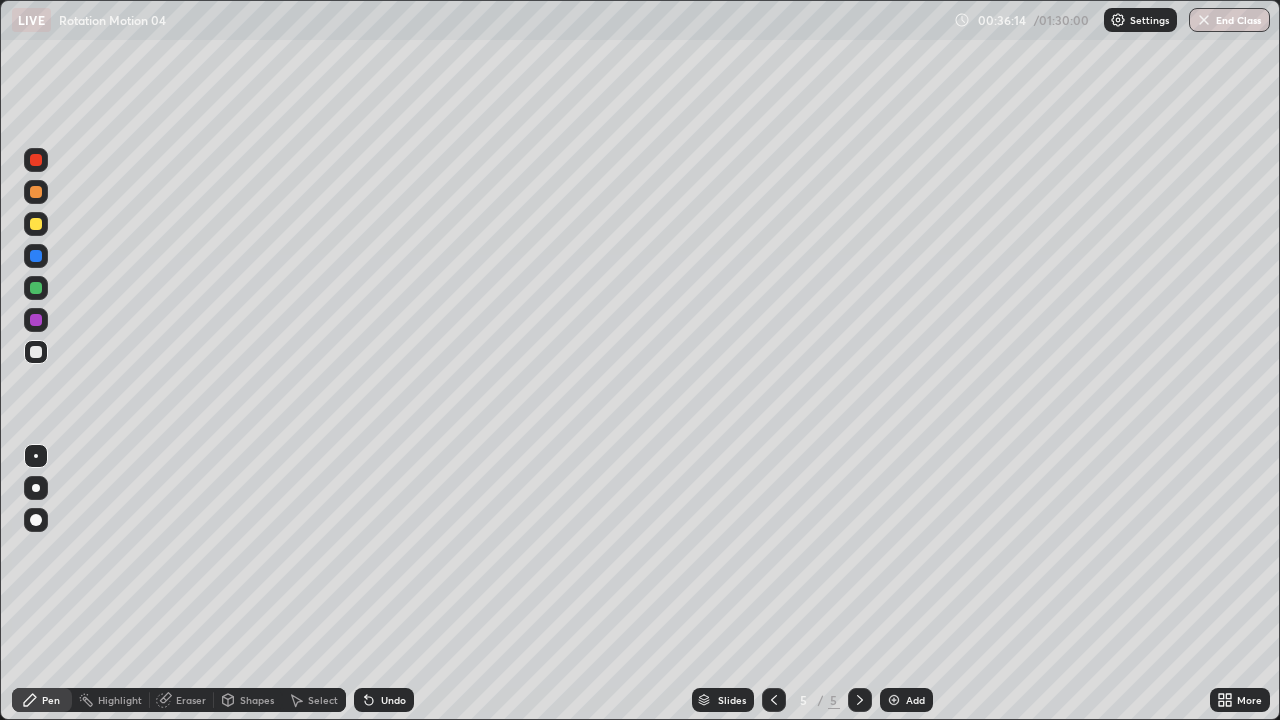 click on "Shapes" at bounding box center (257, 700) 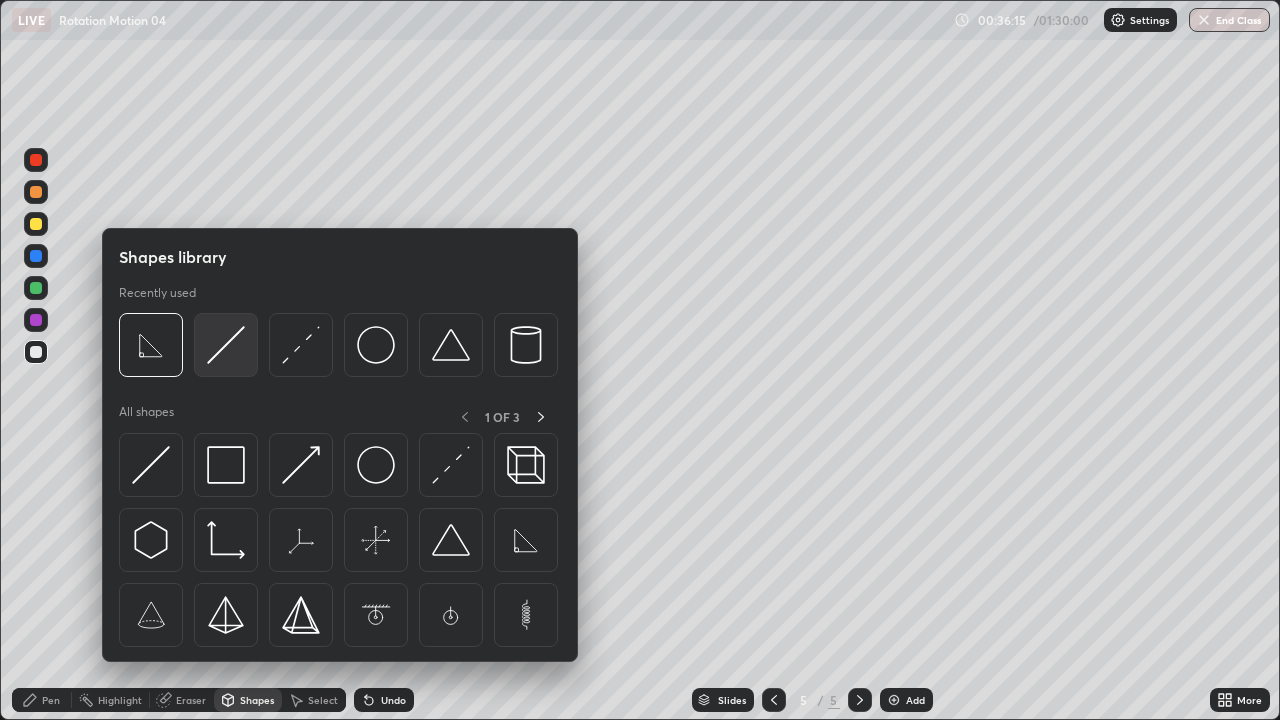 click at bounding box center (226, 345) 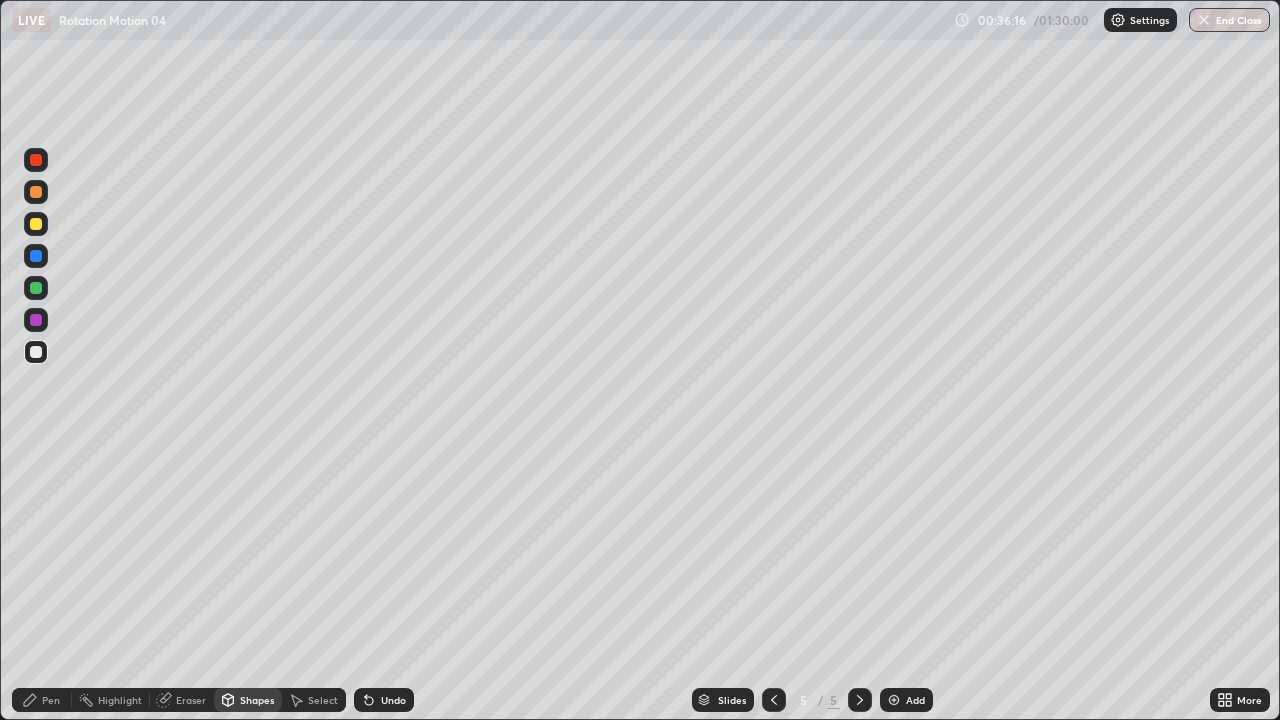 click at bounding box center [36, 320] 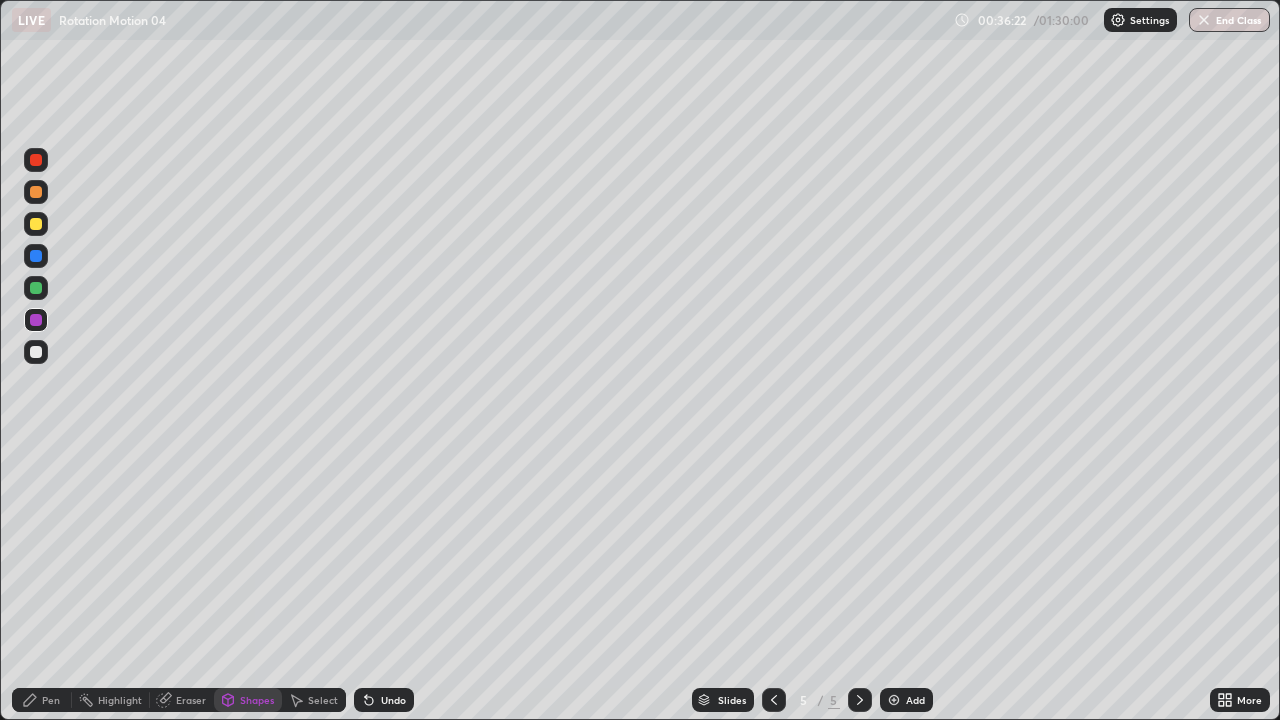 click on "Pen" at bounding box center [51, 700] 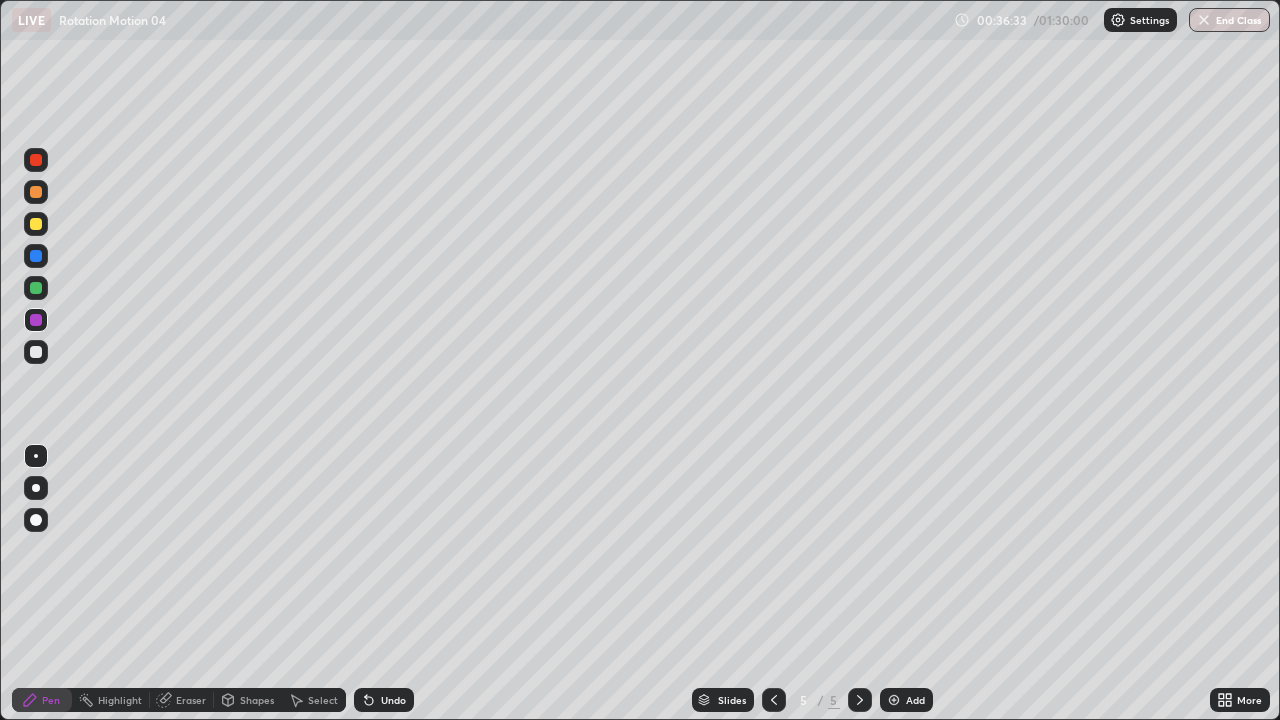 click on "Undo" at bounding box center (393, 700) 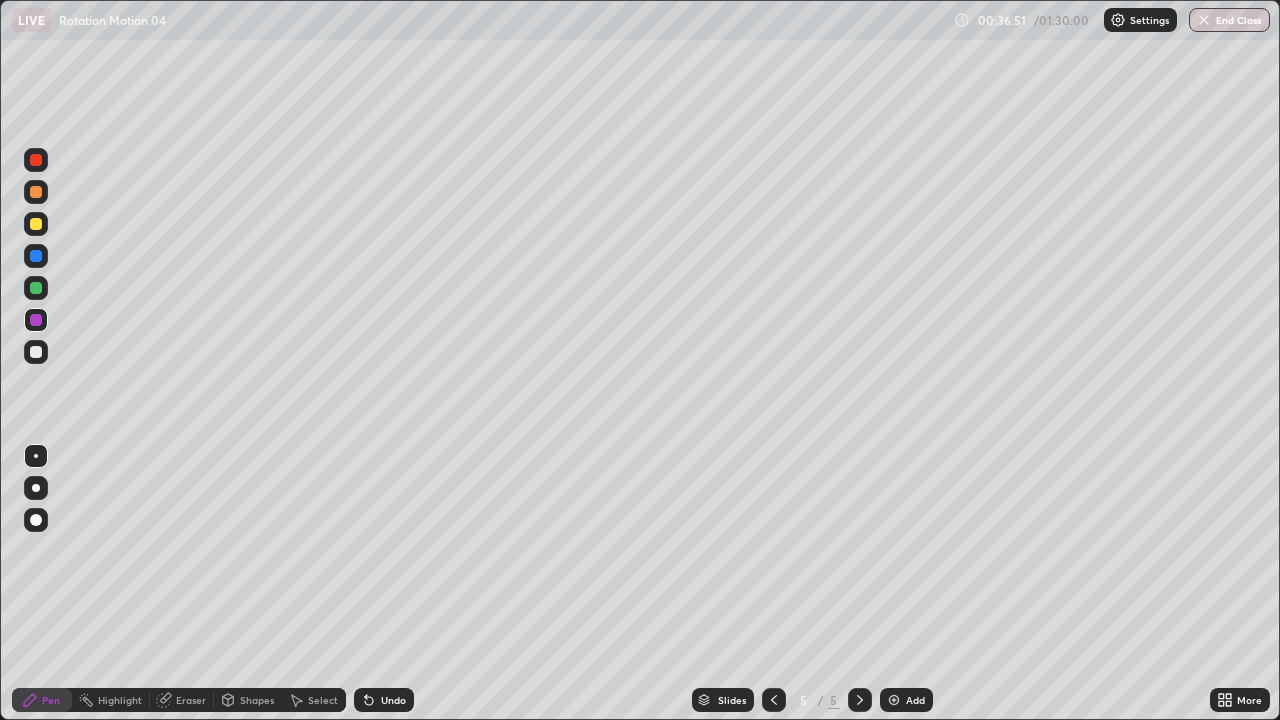 click at bounding box center [36, 352] 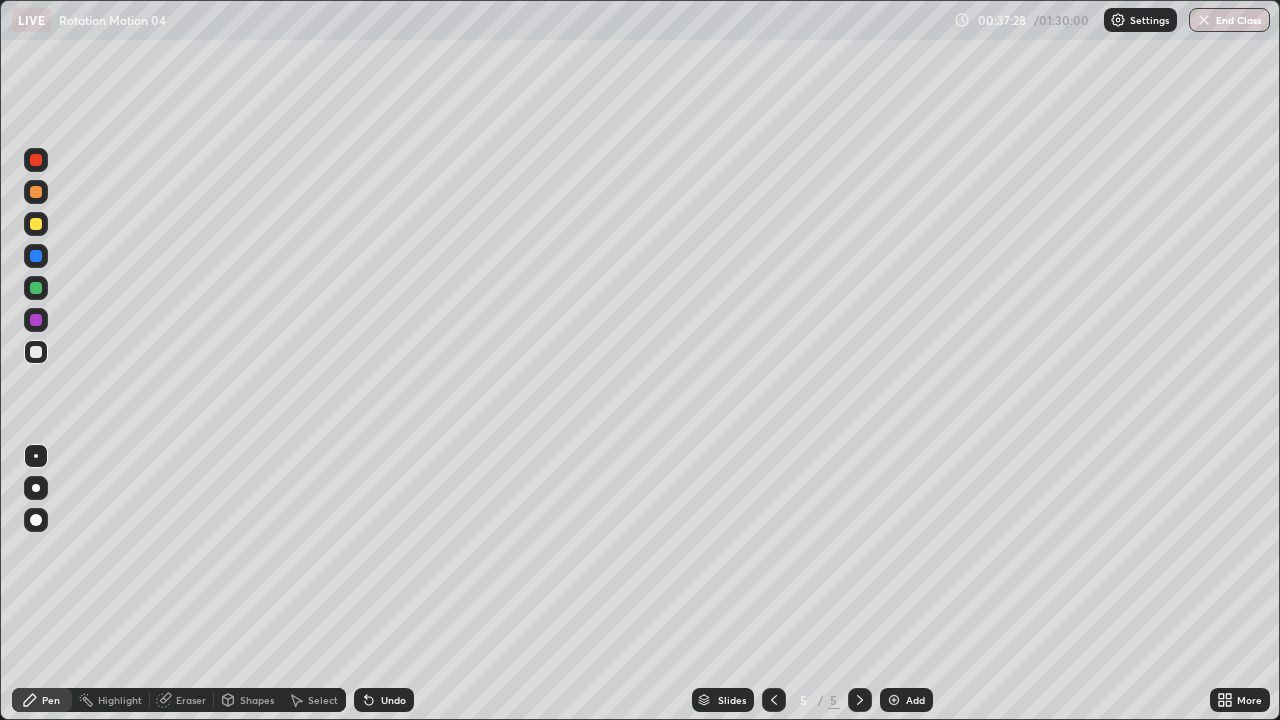 click on "Undo" at bounding box center [384, 700] 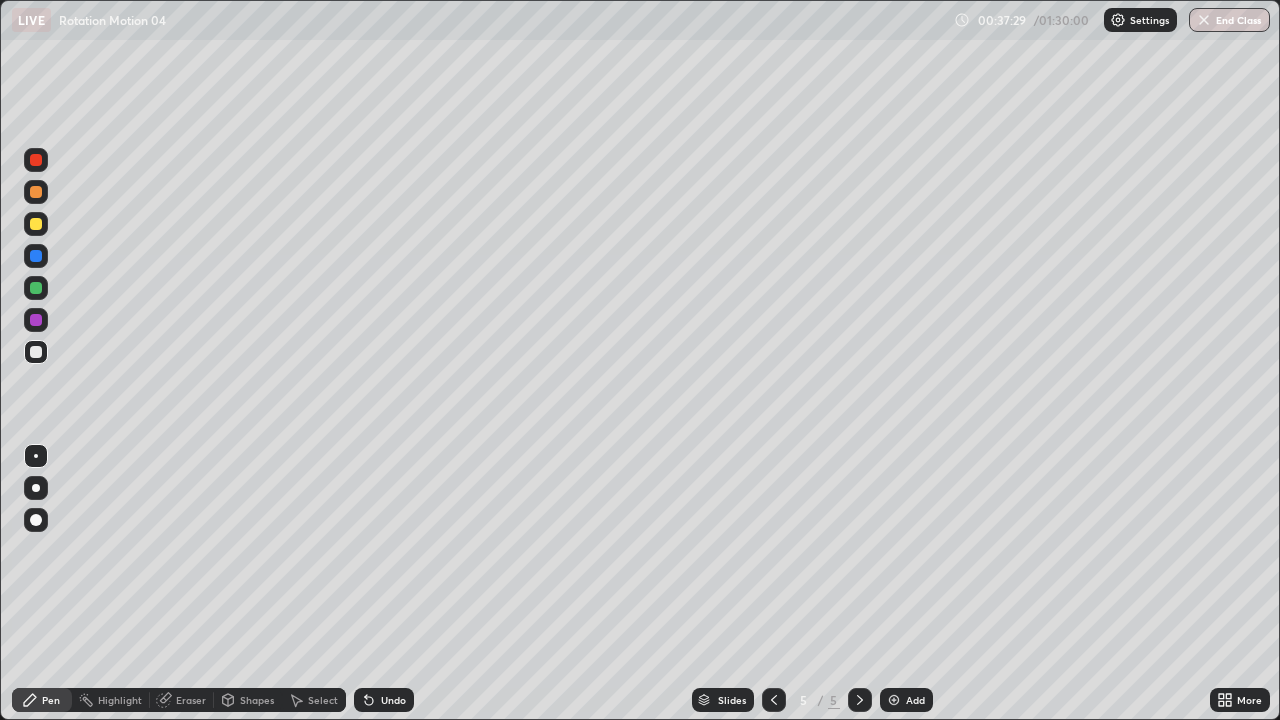 click on "Undo" at bounding box center [384, 700] 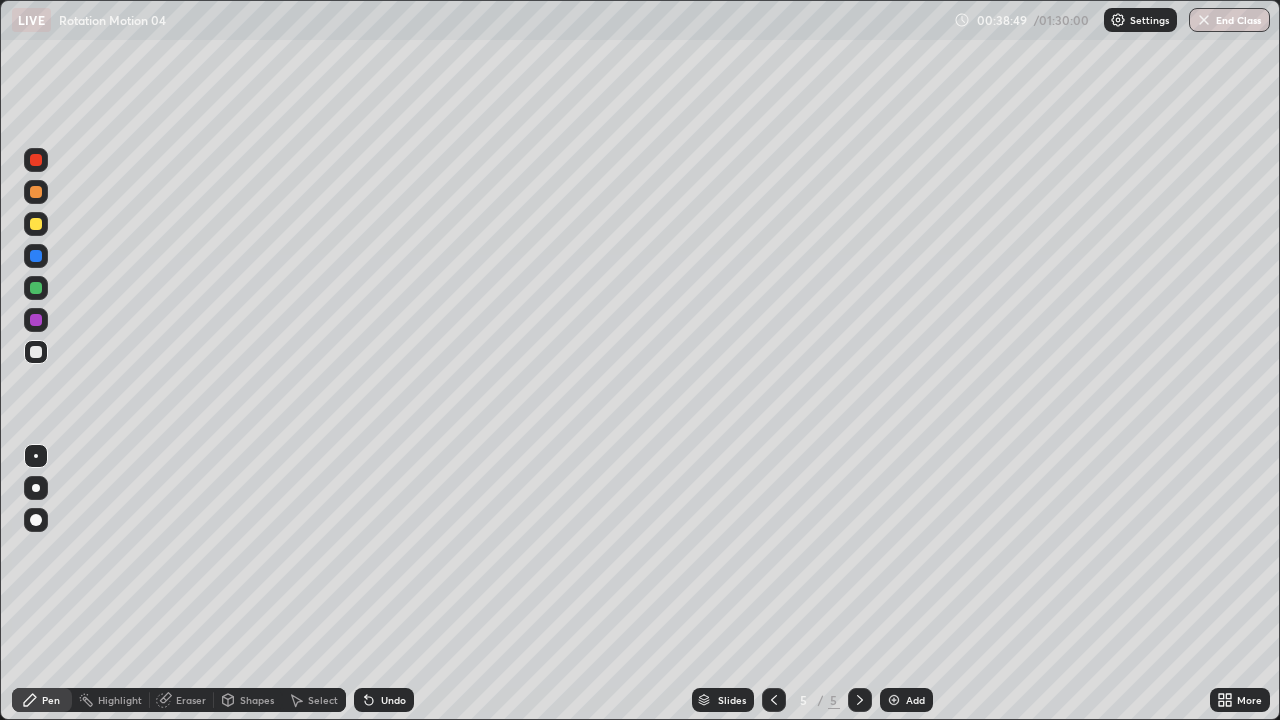 click on "Undo" at bounding box center (393, 700) 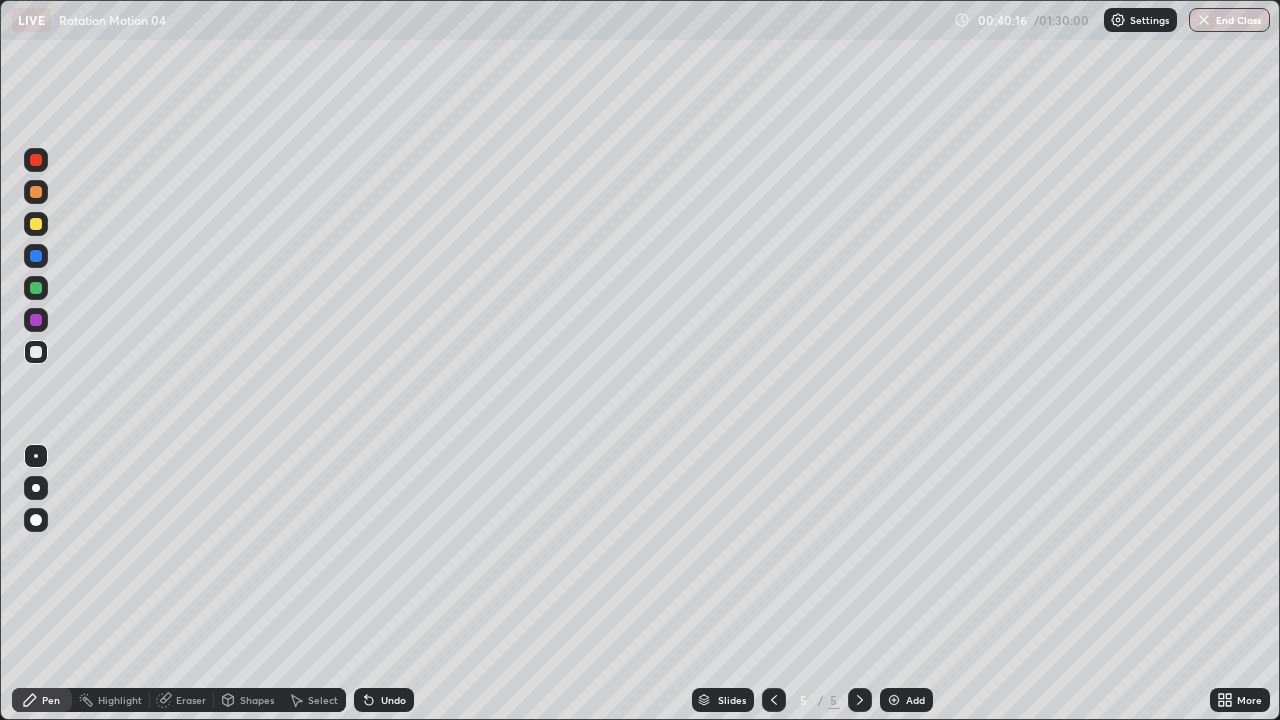 click at bounding box center (894, 700) 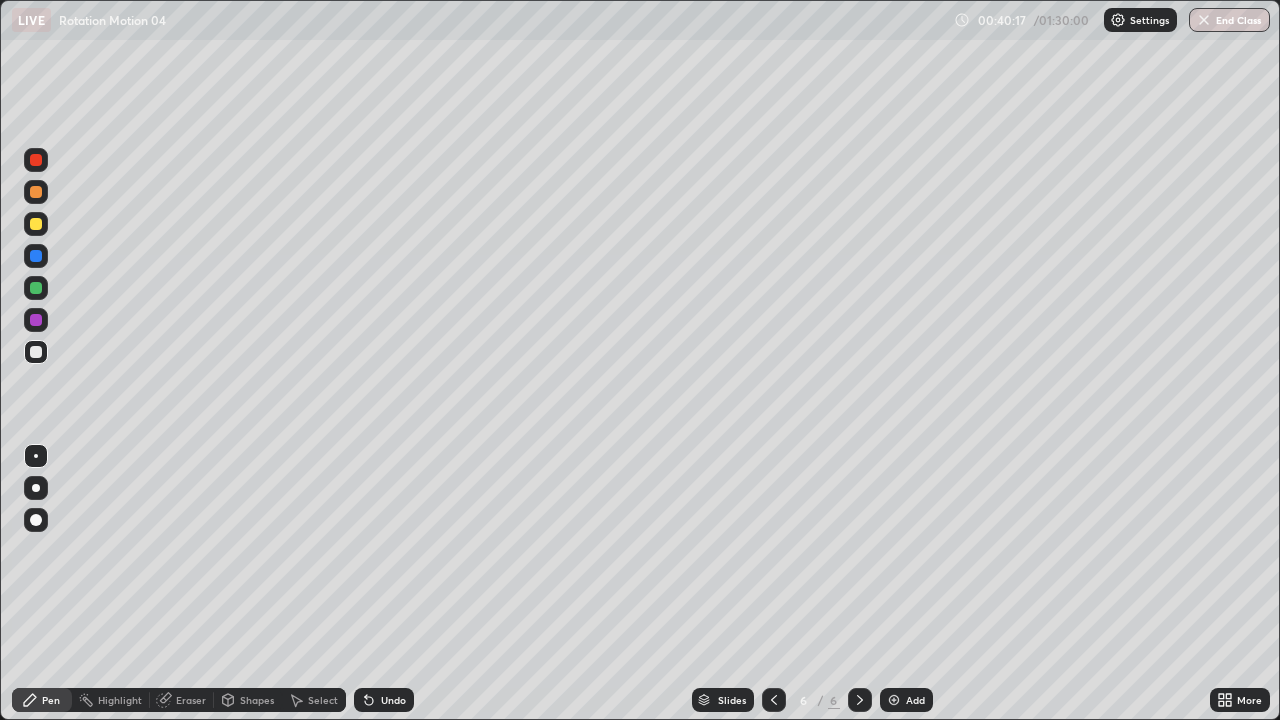 click at bounding box center [36, 352] 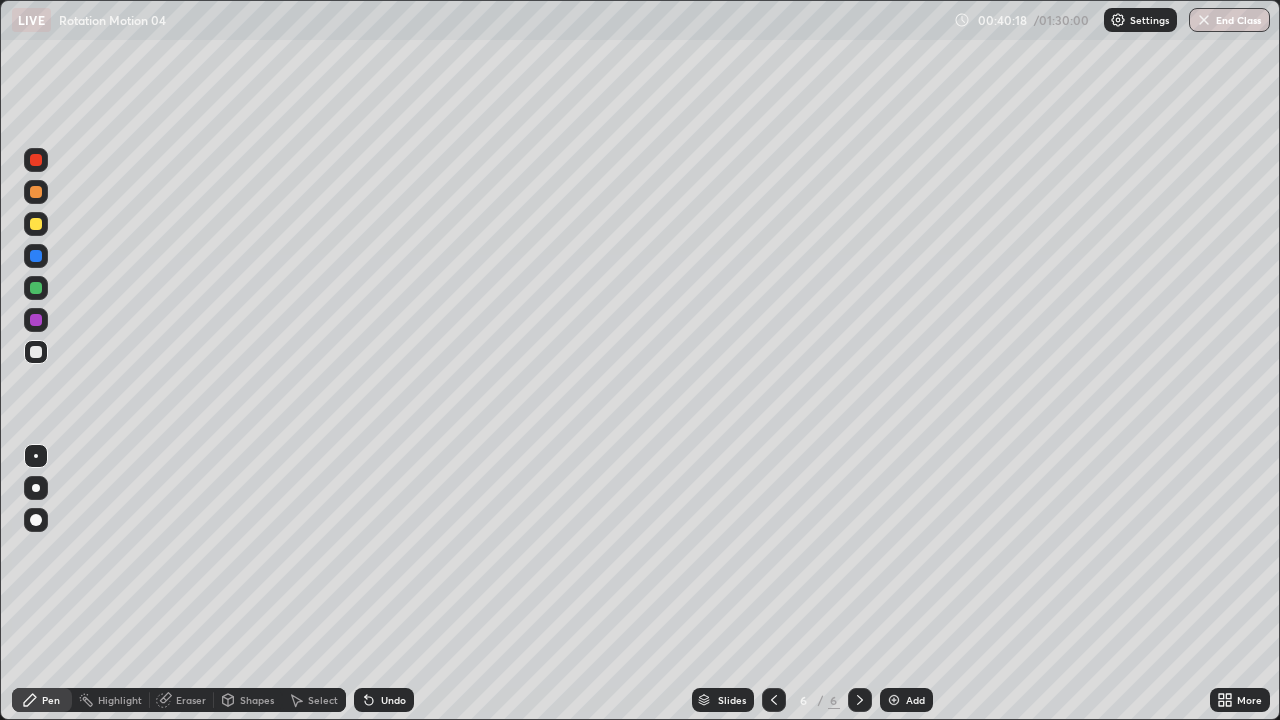 click at bounding box center [36, 224] 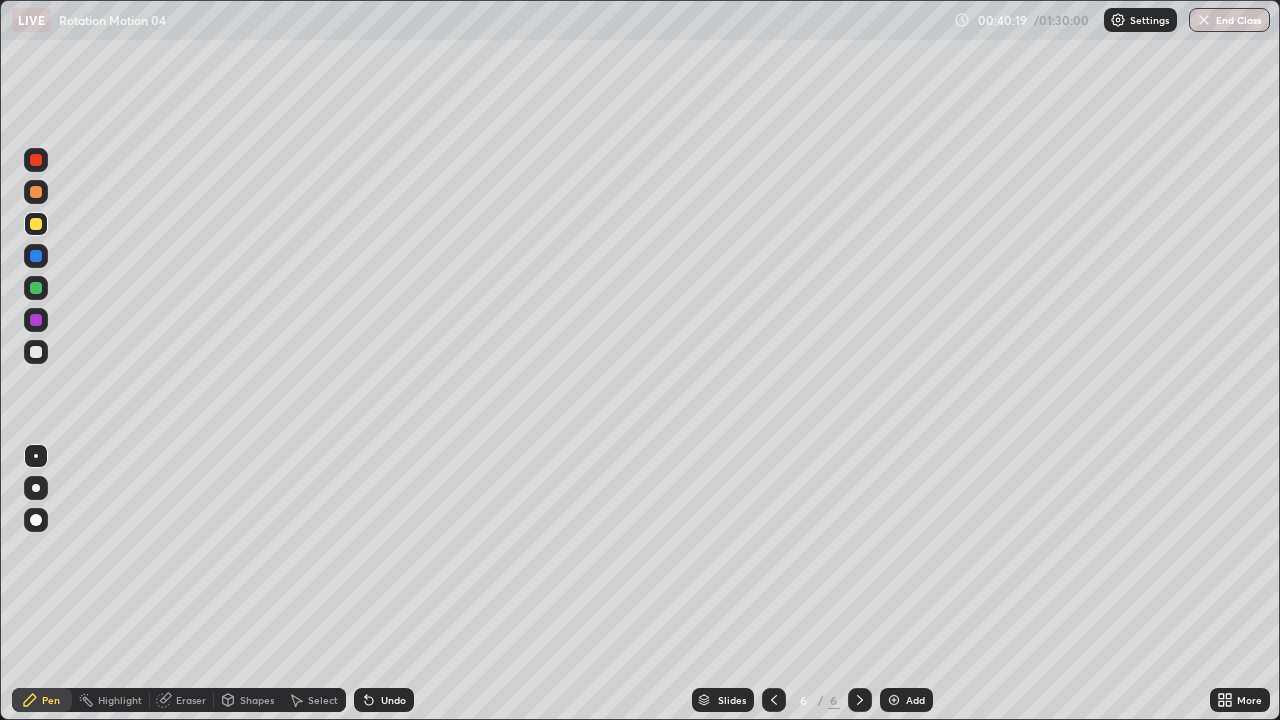 click at bounding box center [36, 352] 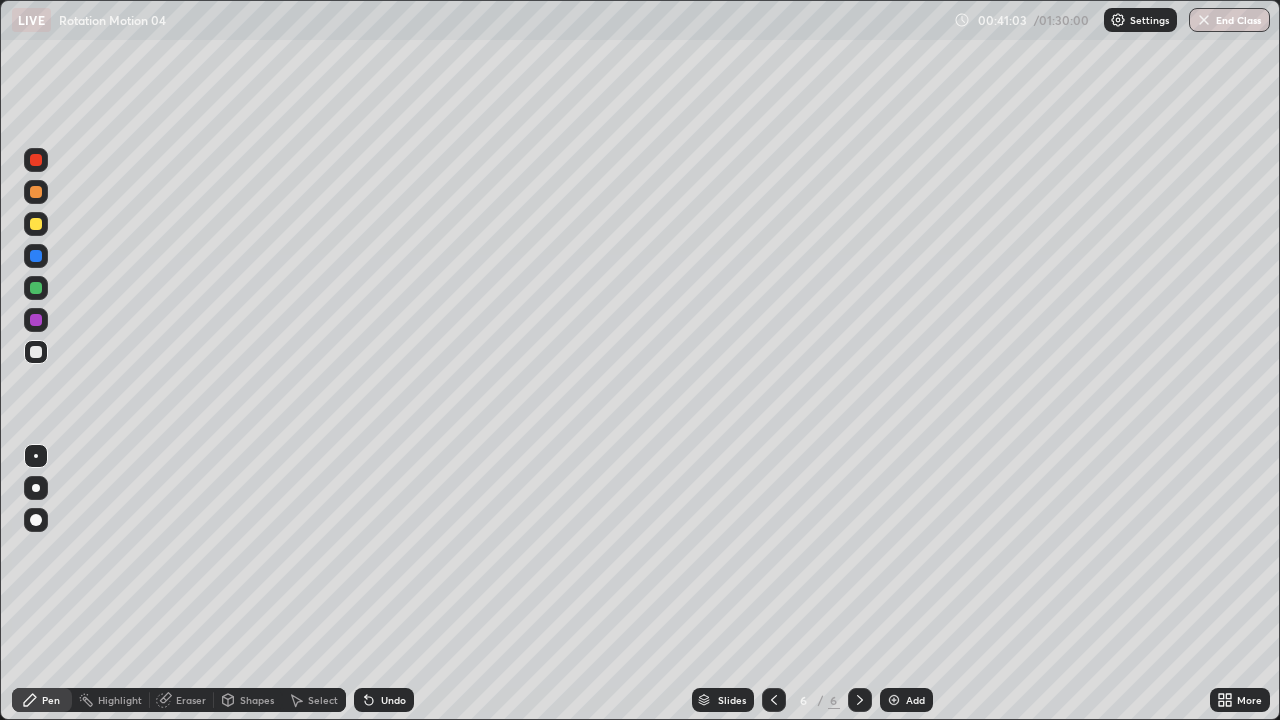 click at bounding box center (774, 700) 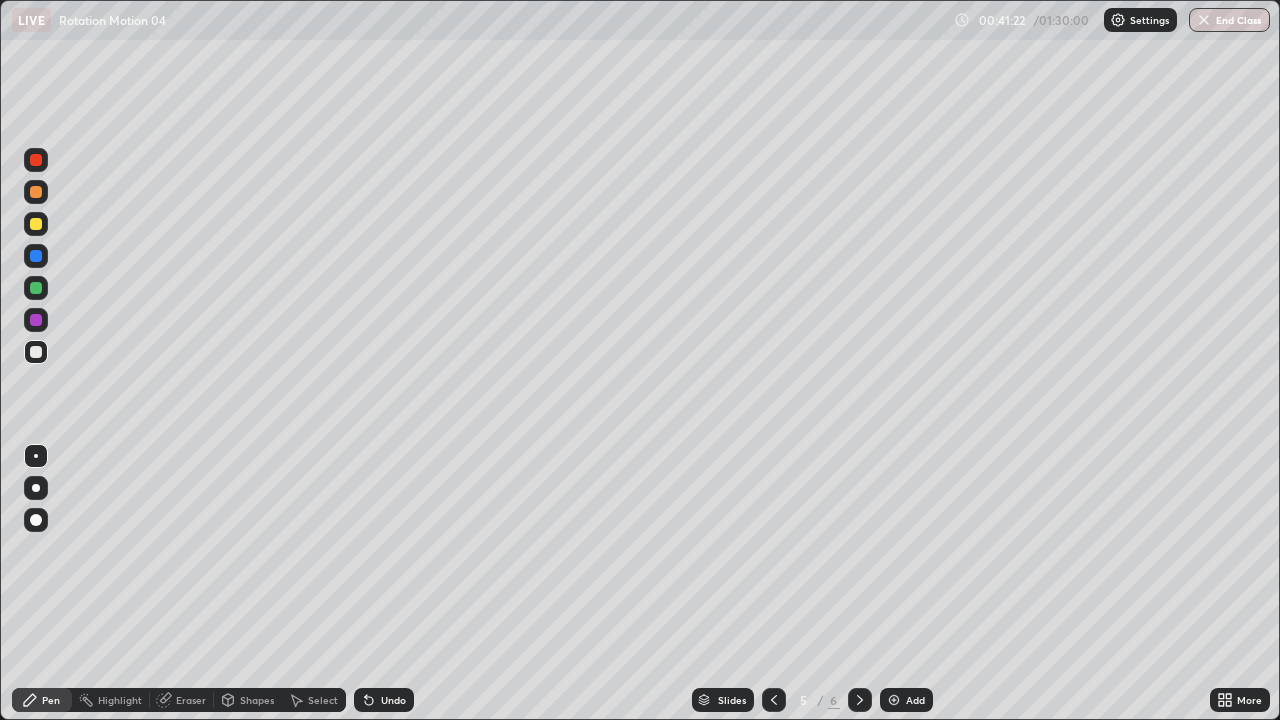 click 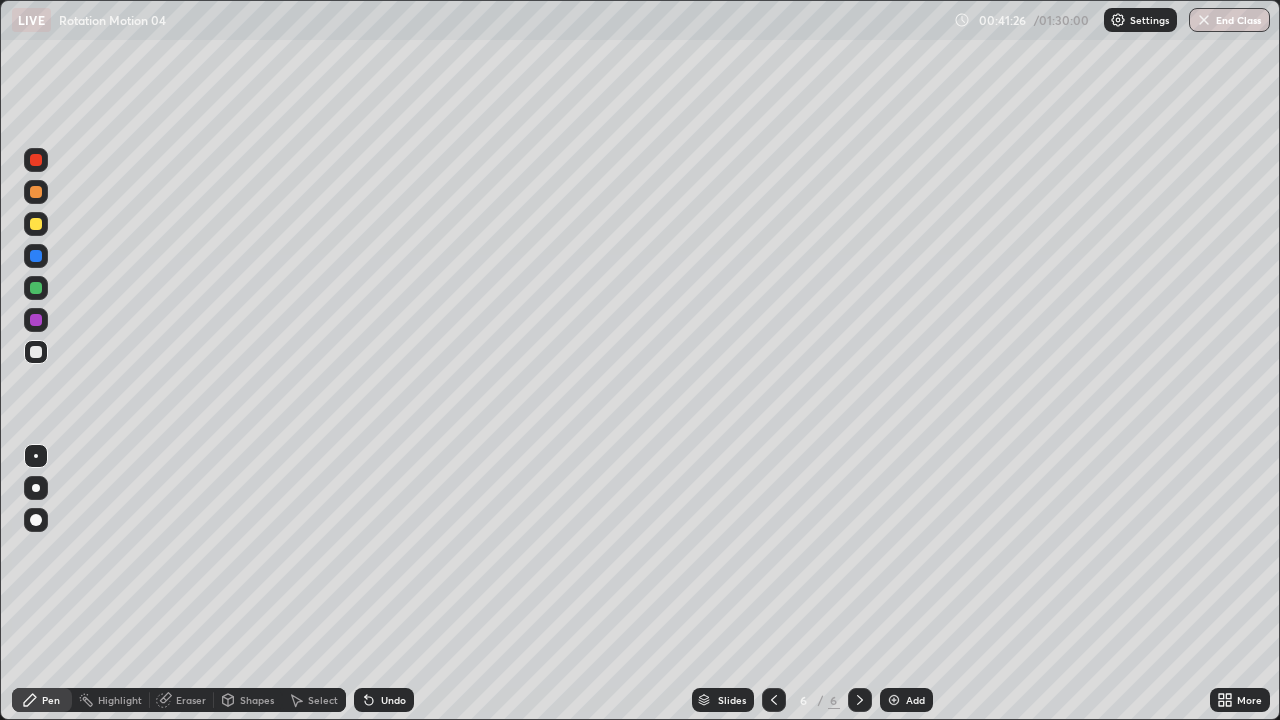 click on "Shapes" at bounding box center [248, 700] 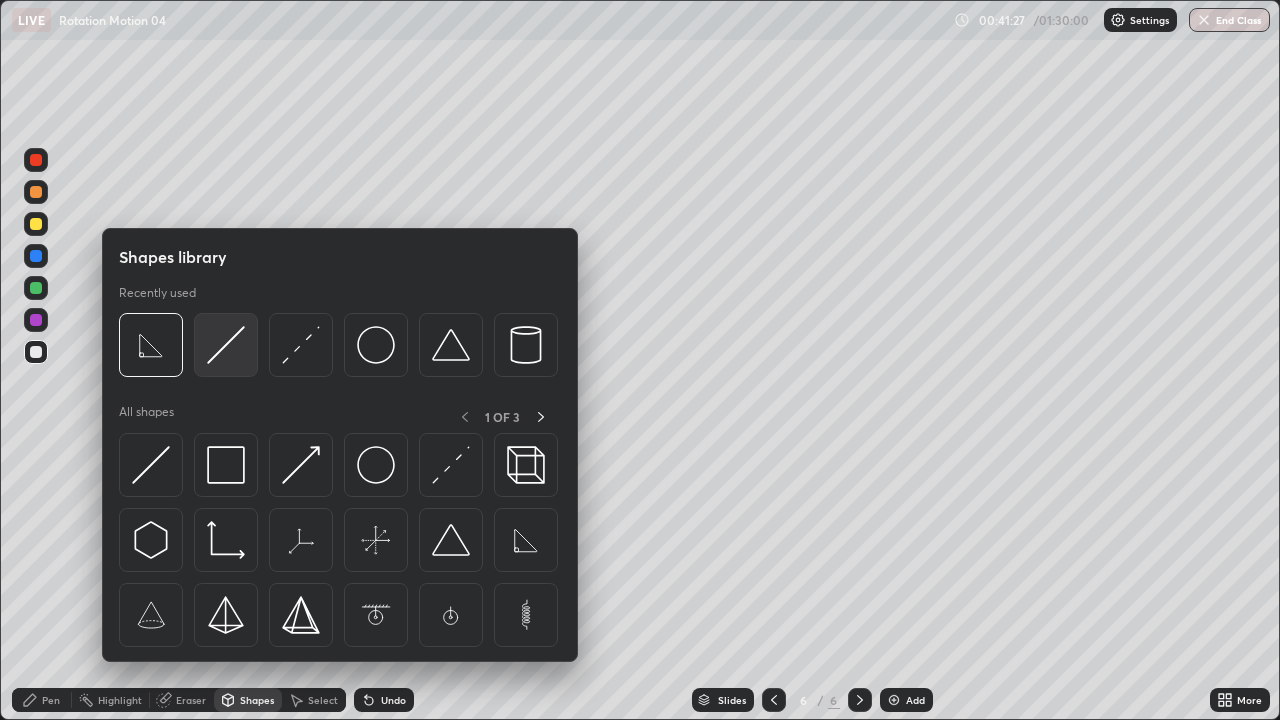 click at bounding box center (226, 345) 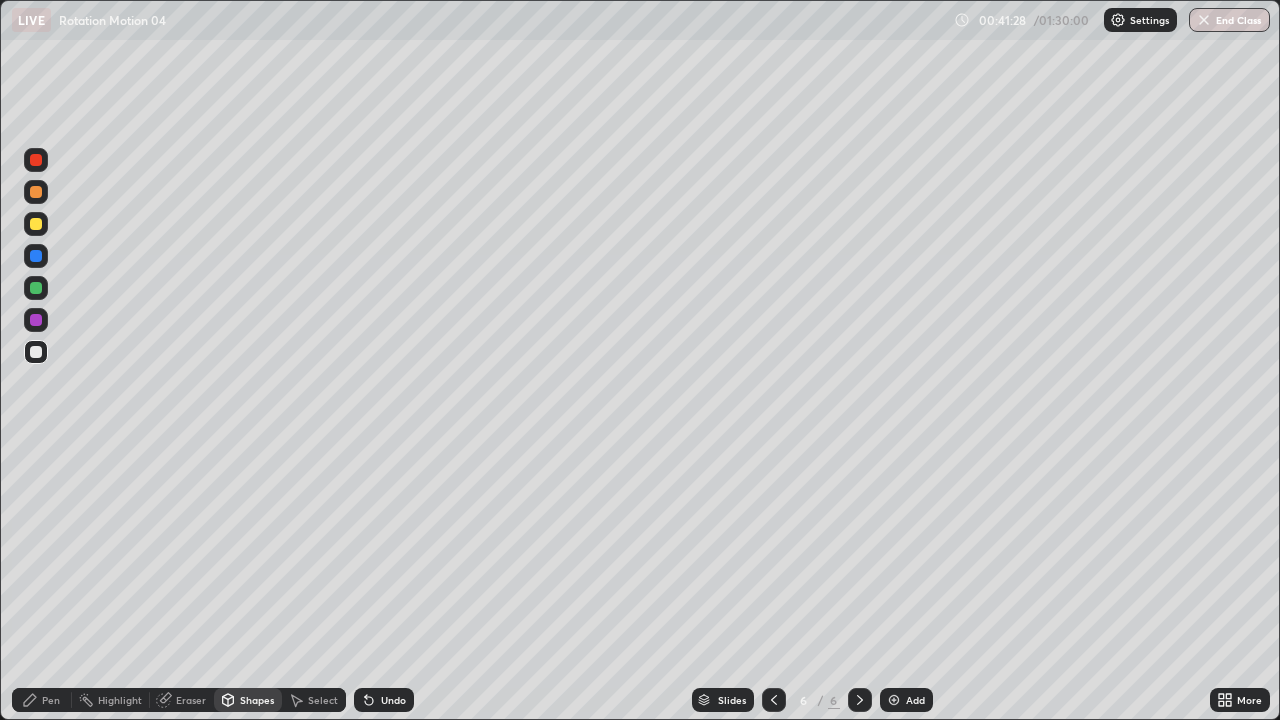 click at bounding box center [36, 224] 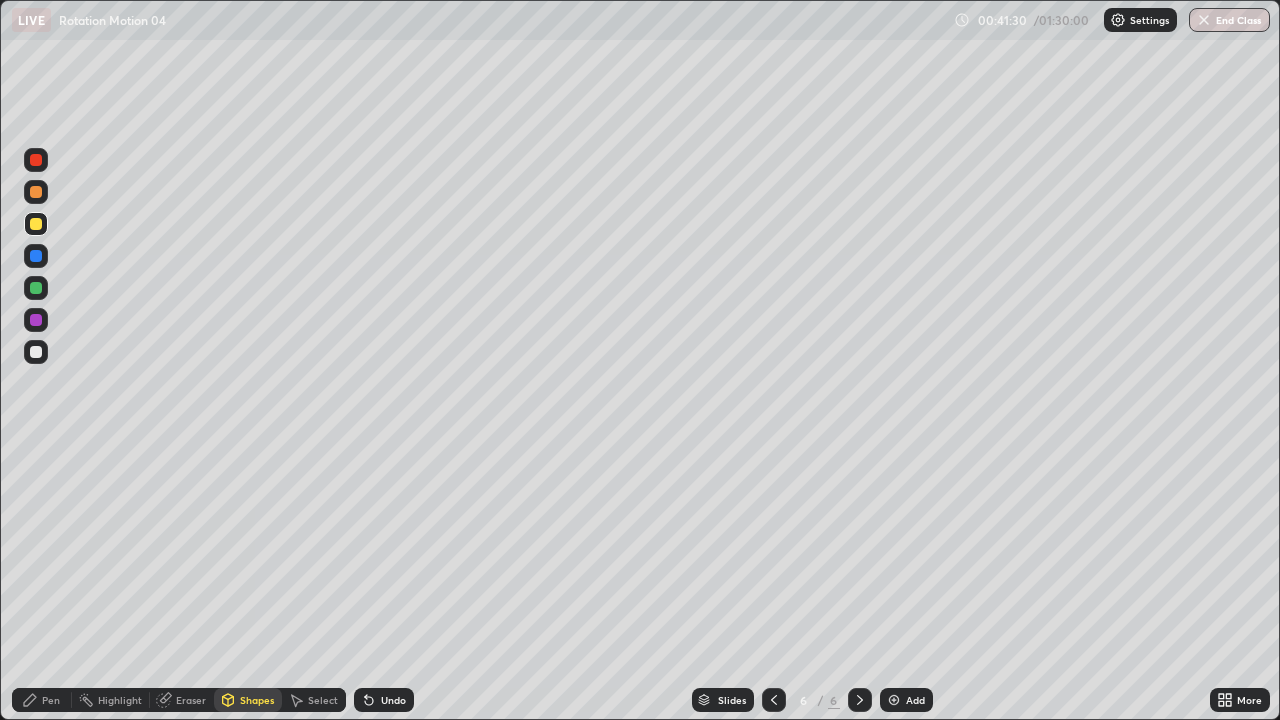 click on "Shapes" at bounding box center [248, 700] 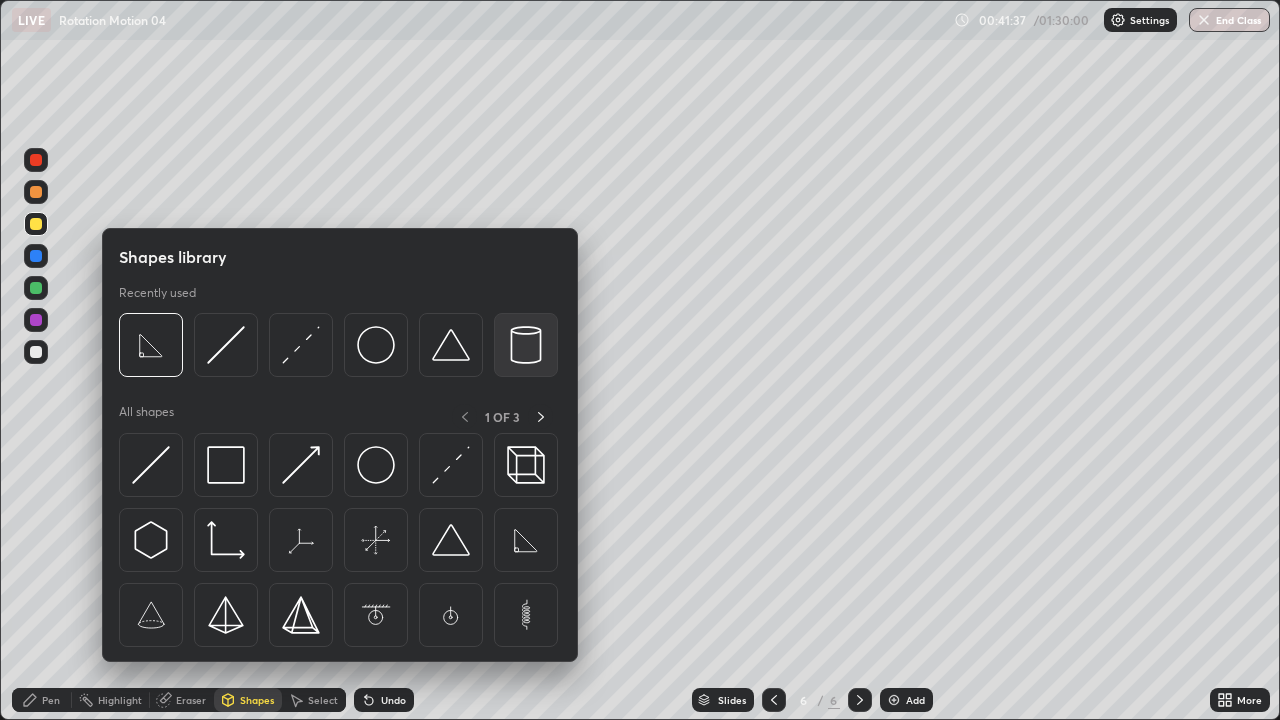click at bounding box center [526, 345] 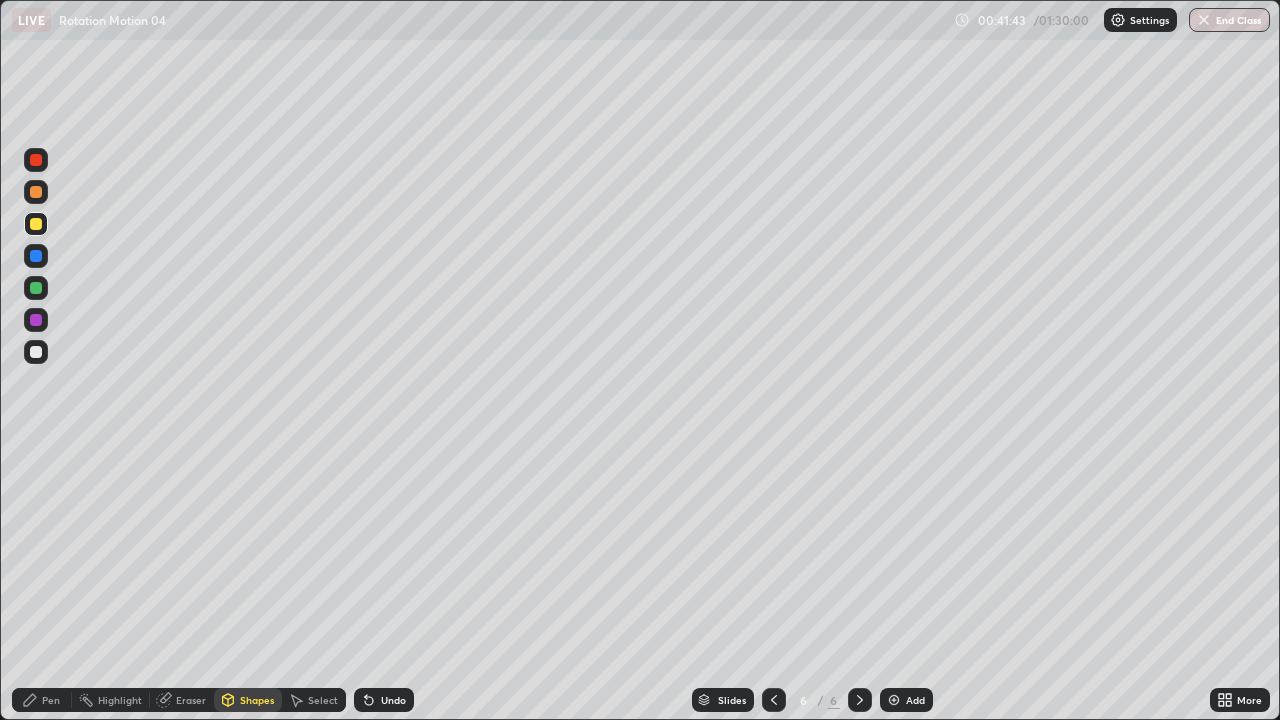 click on "Select" at bounding box center (314, 700) 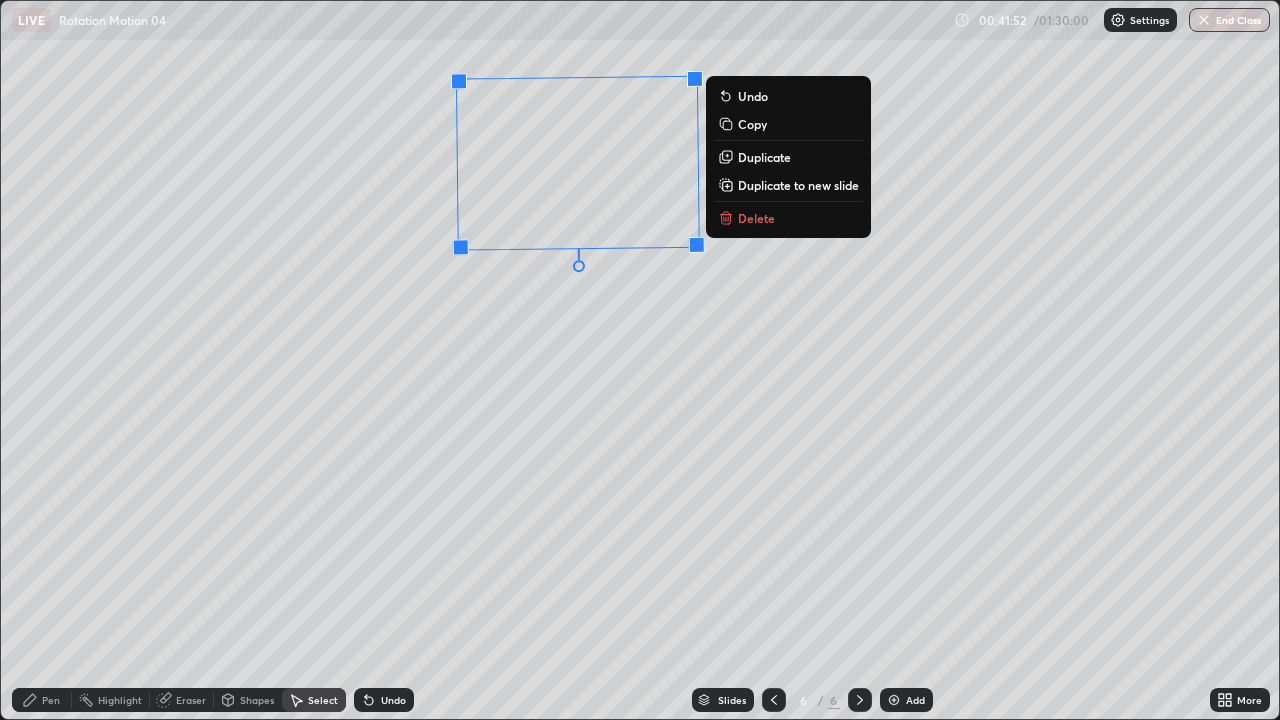 click on "91 ° Undo Copy Duplicate Duplicate to new slide Delete" at bounding box center (640, 360) 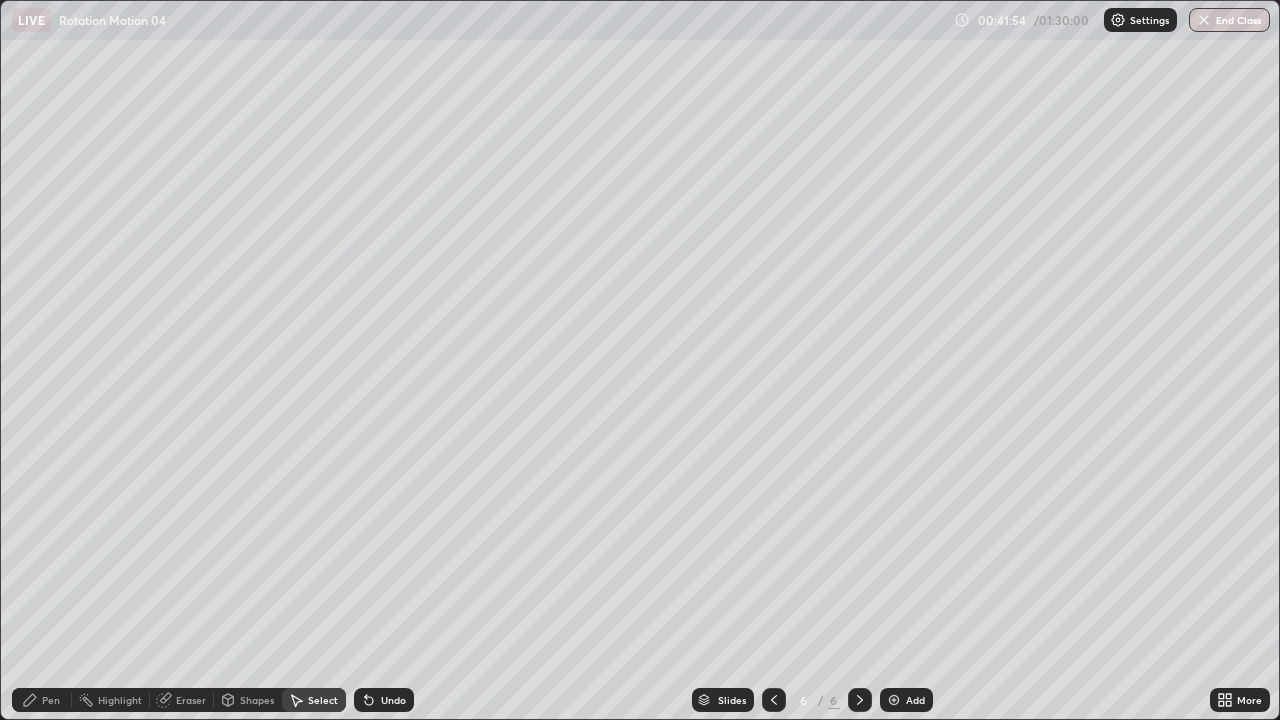 click on "Shapes" at bounding box center [257, 700] 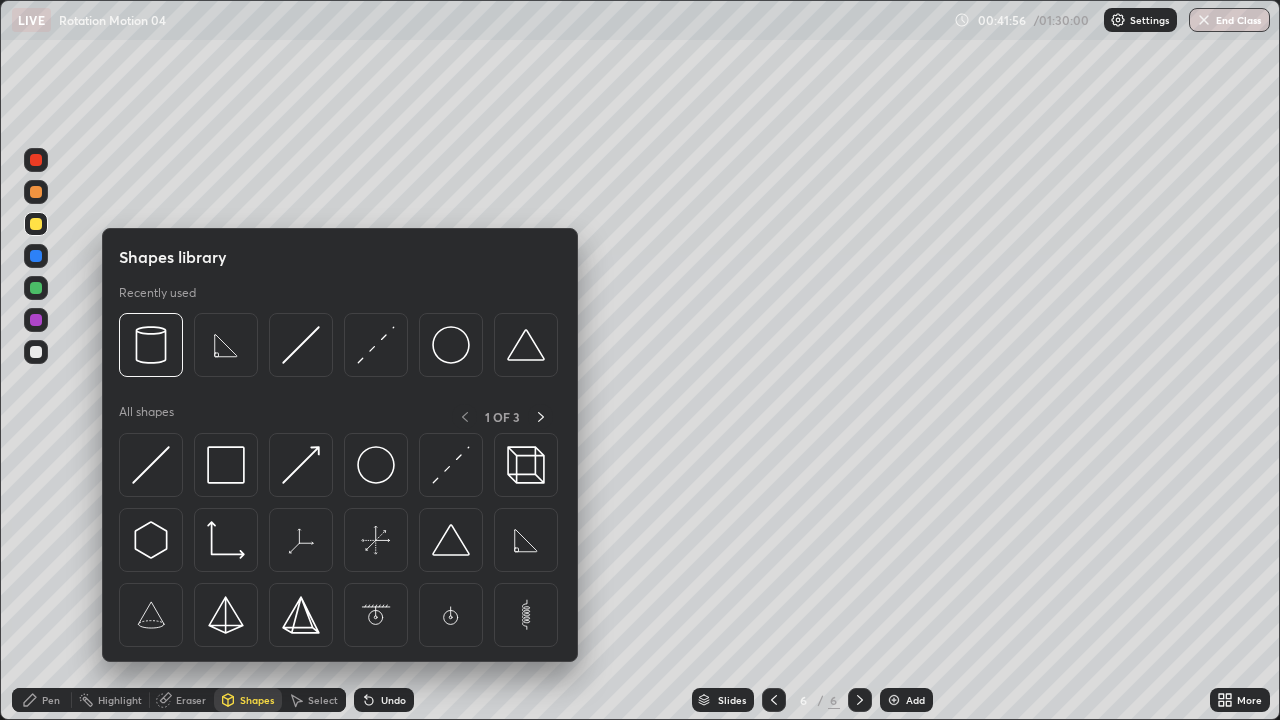 click at bounding box center (36, 192) 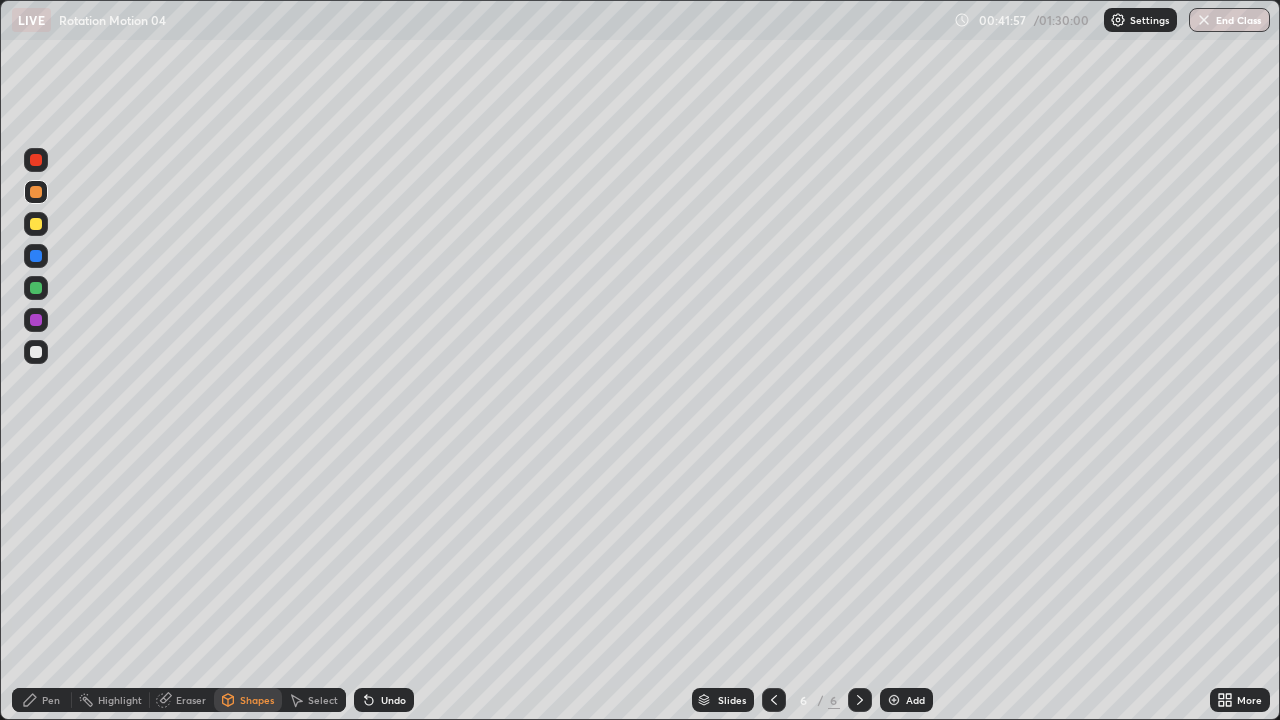 click on "Shapes" at bounding box center (248, 700) 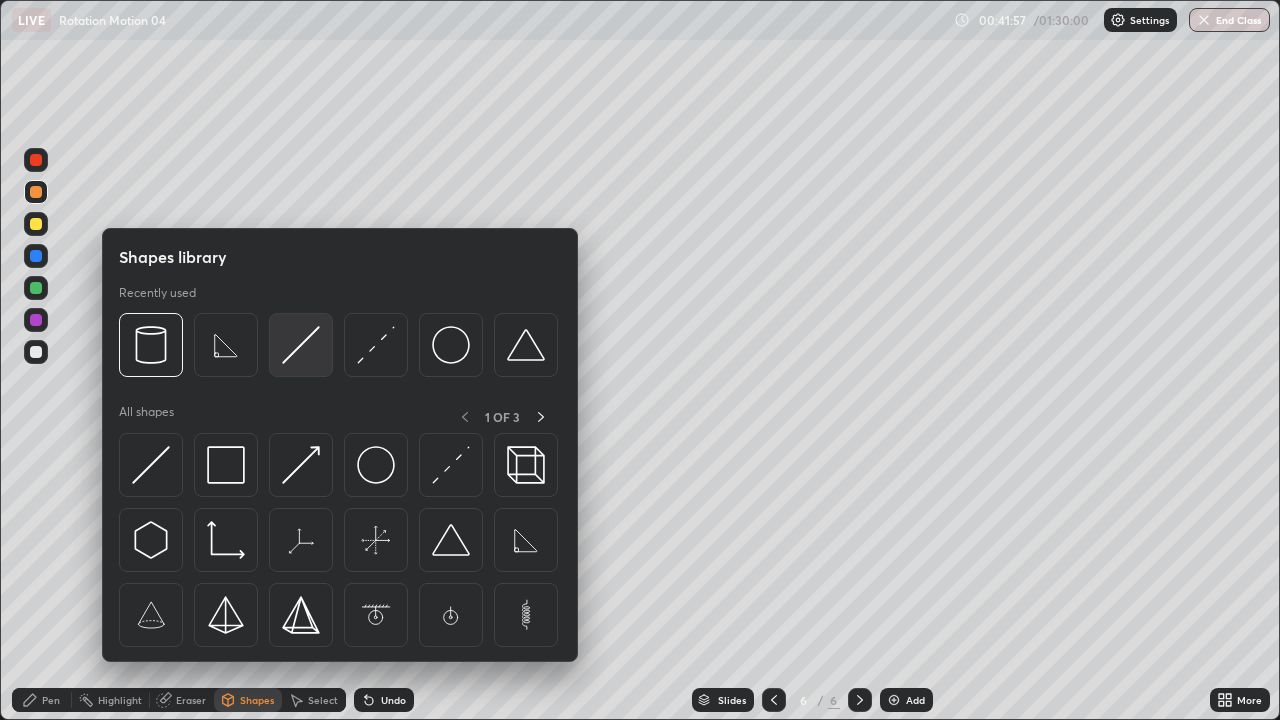 click at bounding box center [301, 345] 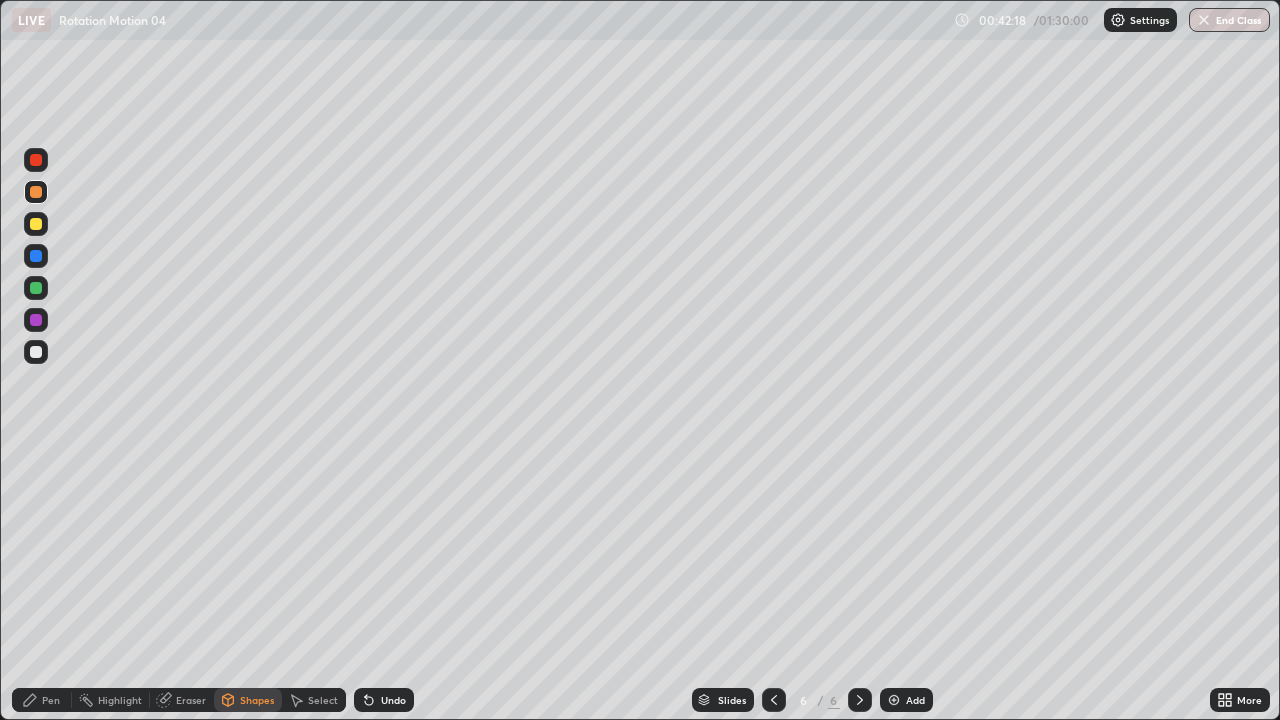 click at bounding box center [36, 352] 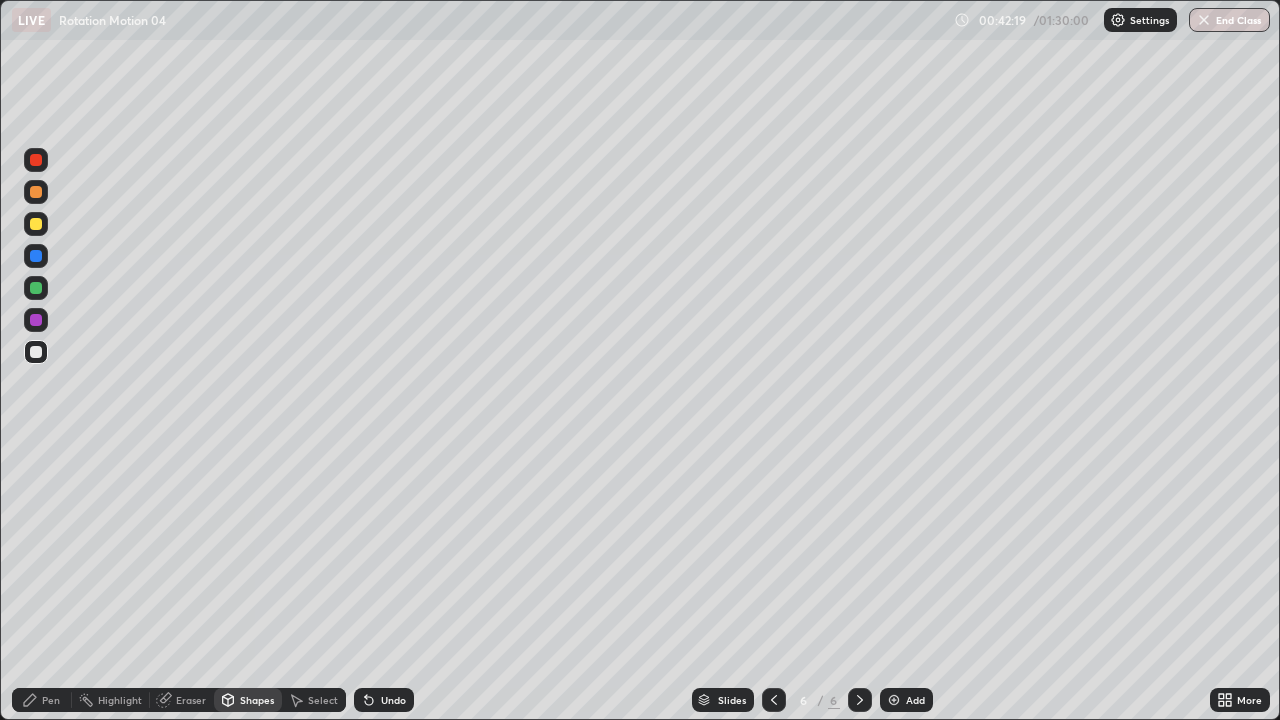 click at bounding box center [36, 224] 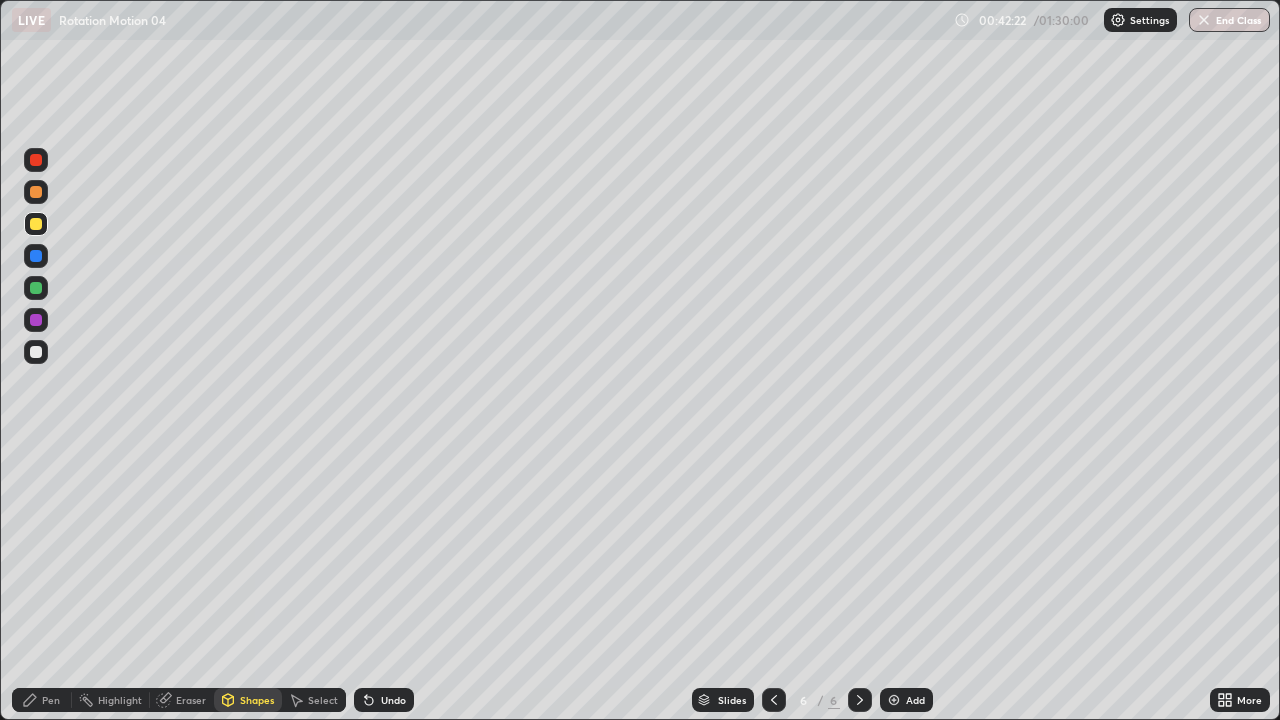 click on "Undo" at bounding box center [393, 700] 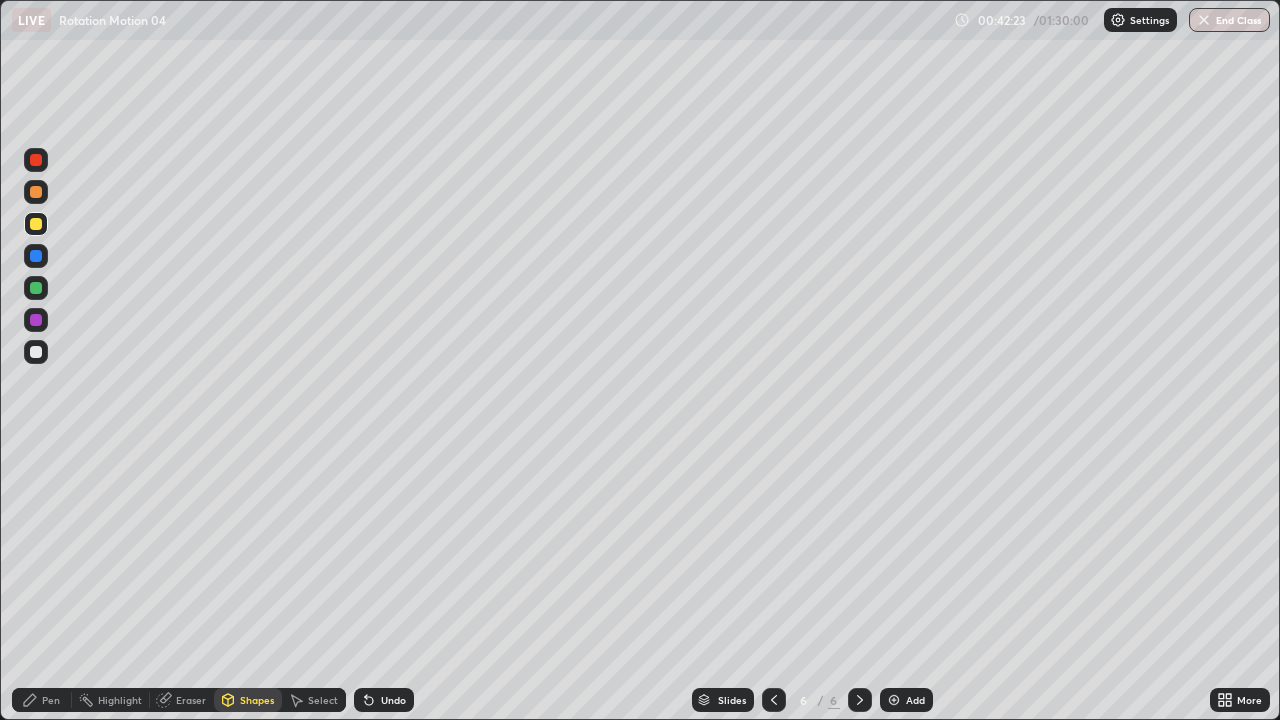 click 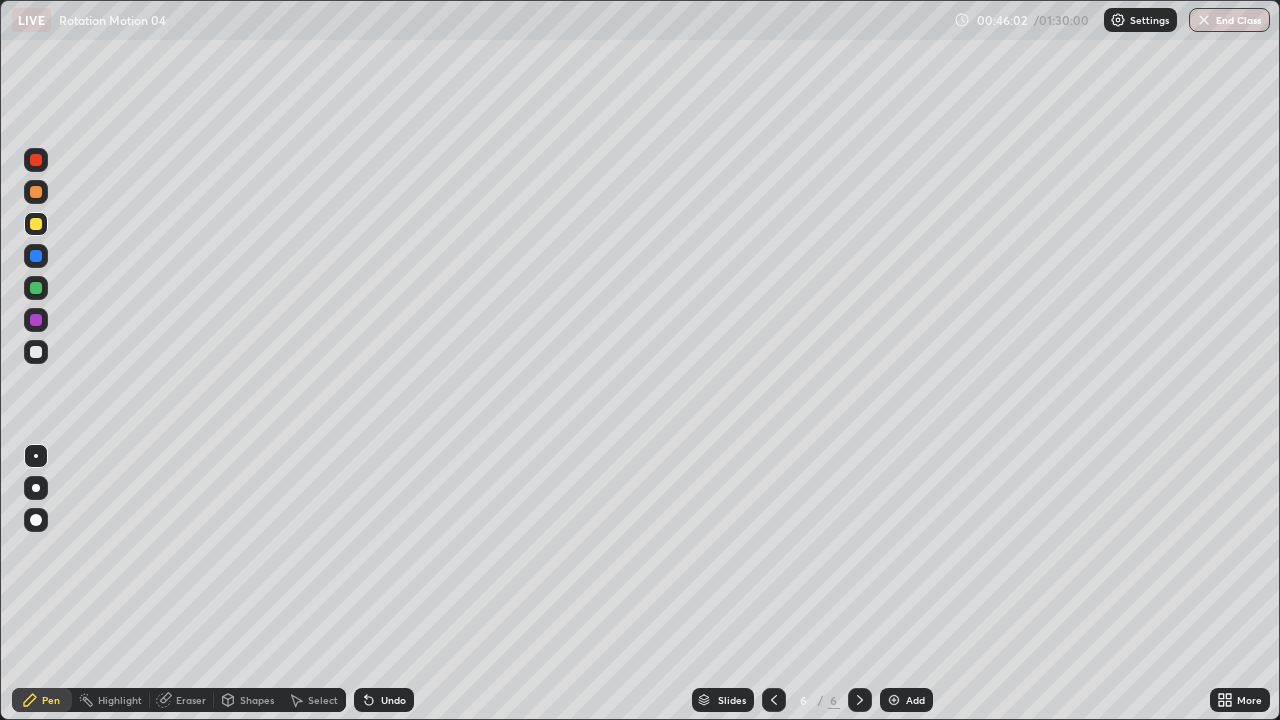click on "Shapes" at bounding box center [248, 700] 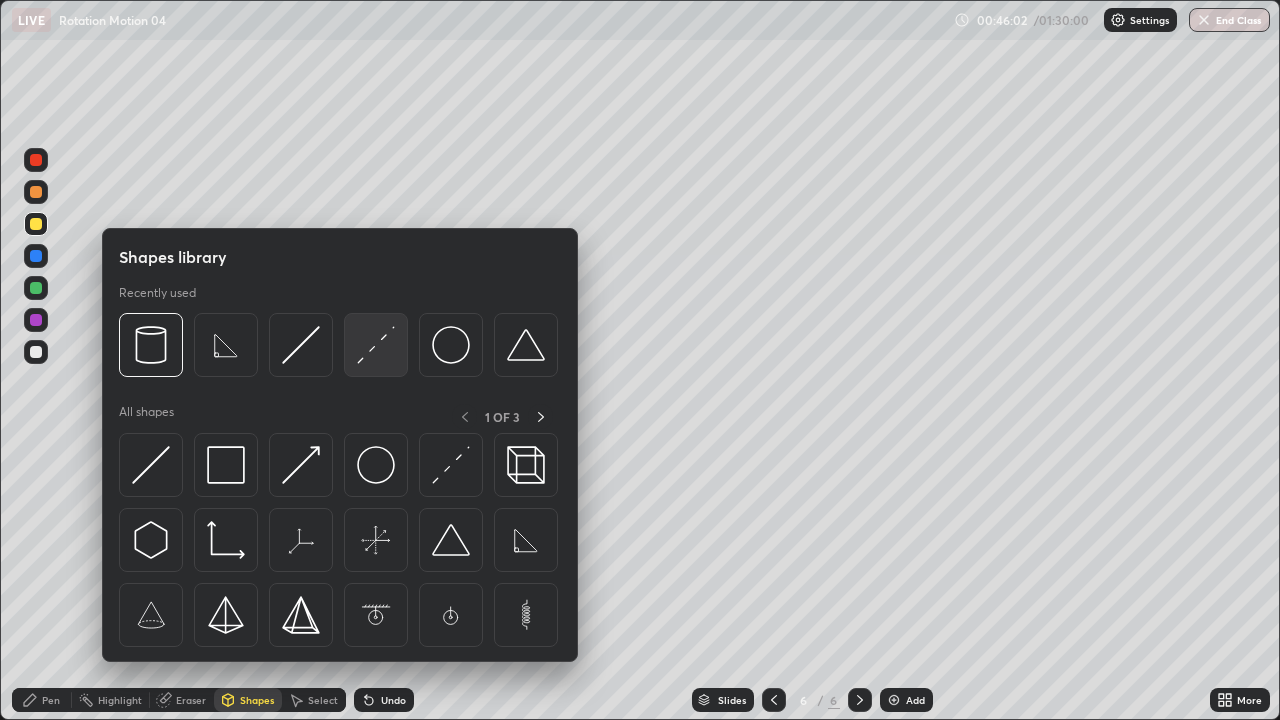 click at bounding box center (376, 345) 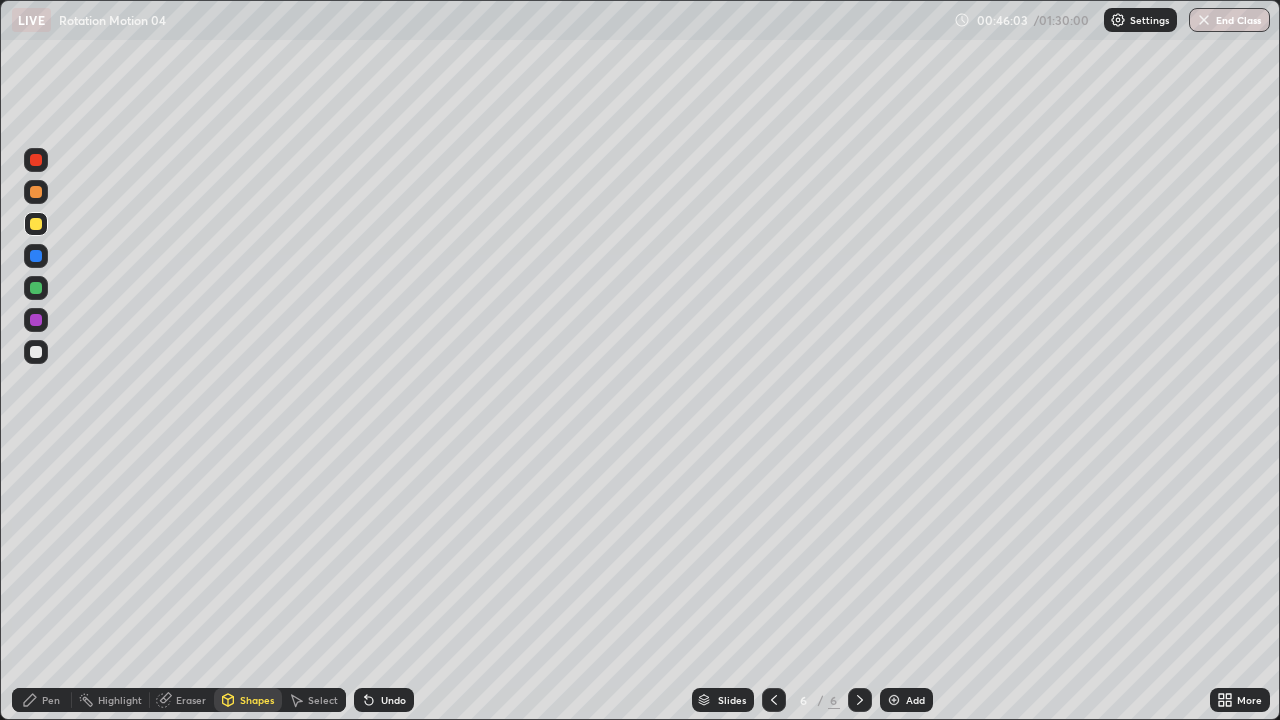 click at bounding box center (36, 352) 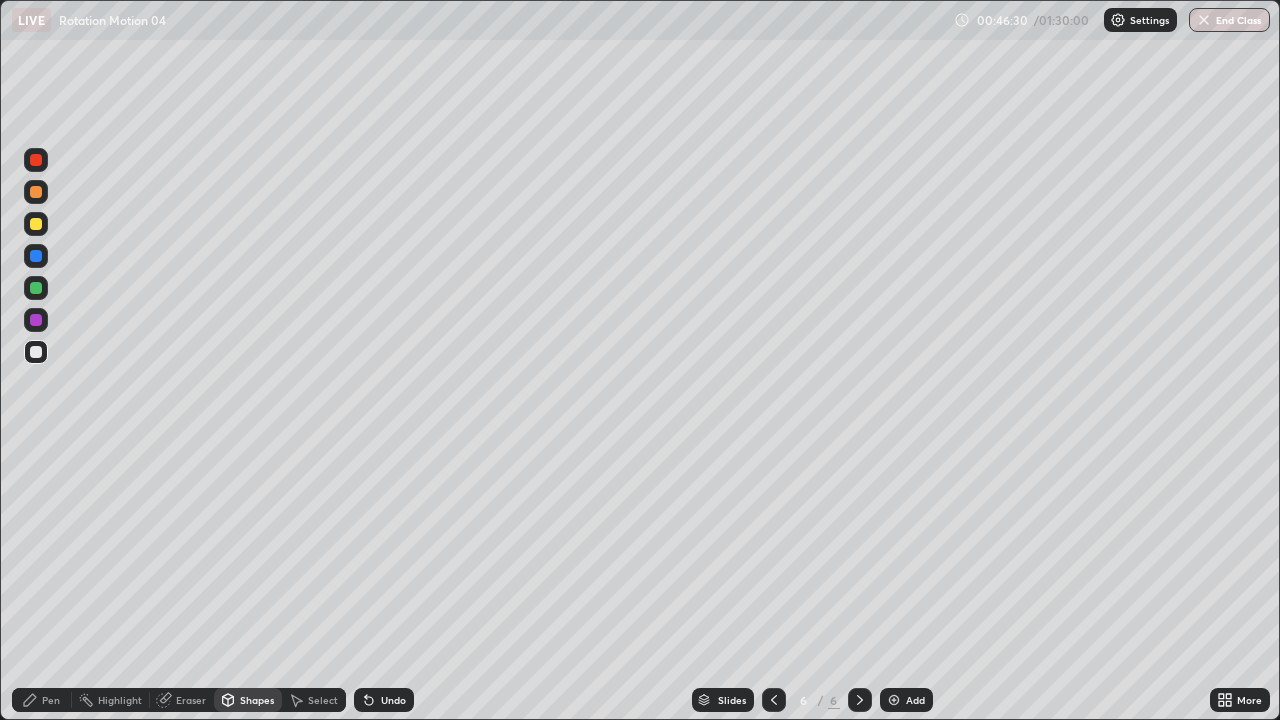 click on "Undo" at bounding box center [393, 700] 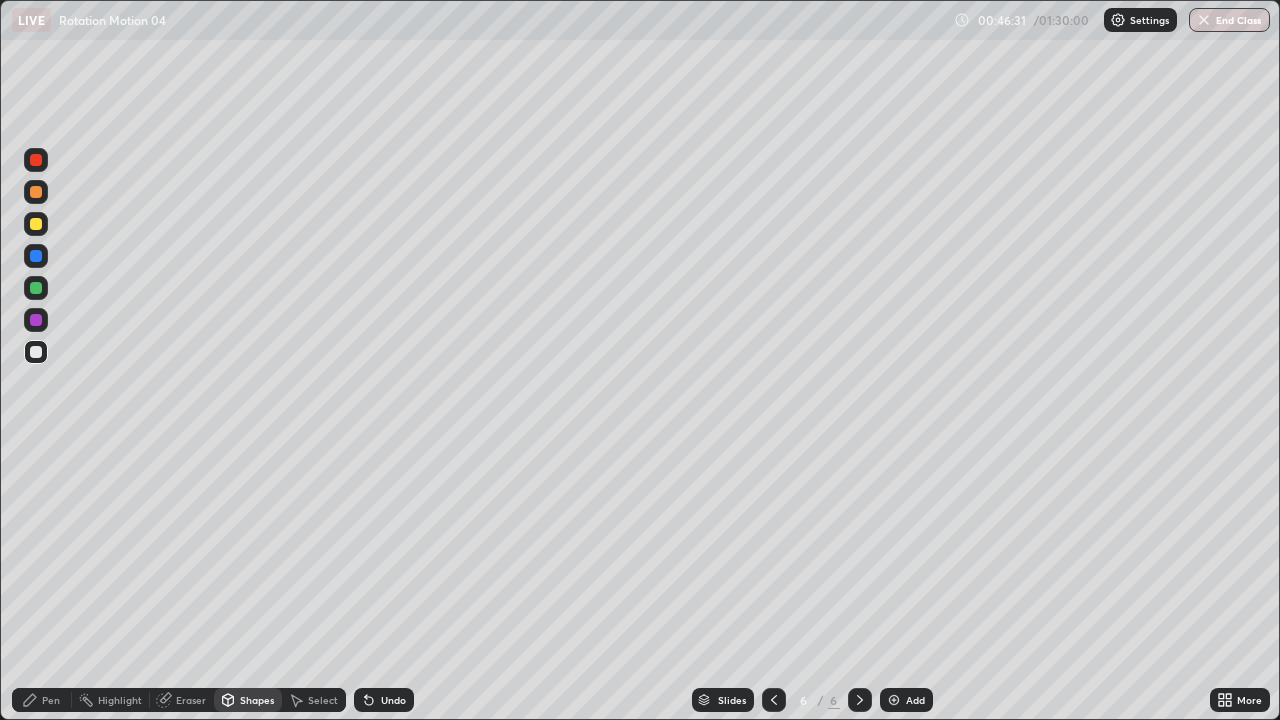 click on "Shapes" at bounding box center (257, 700) 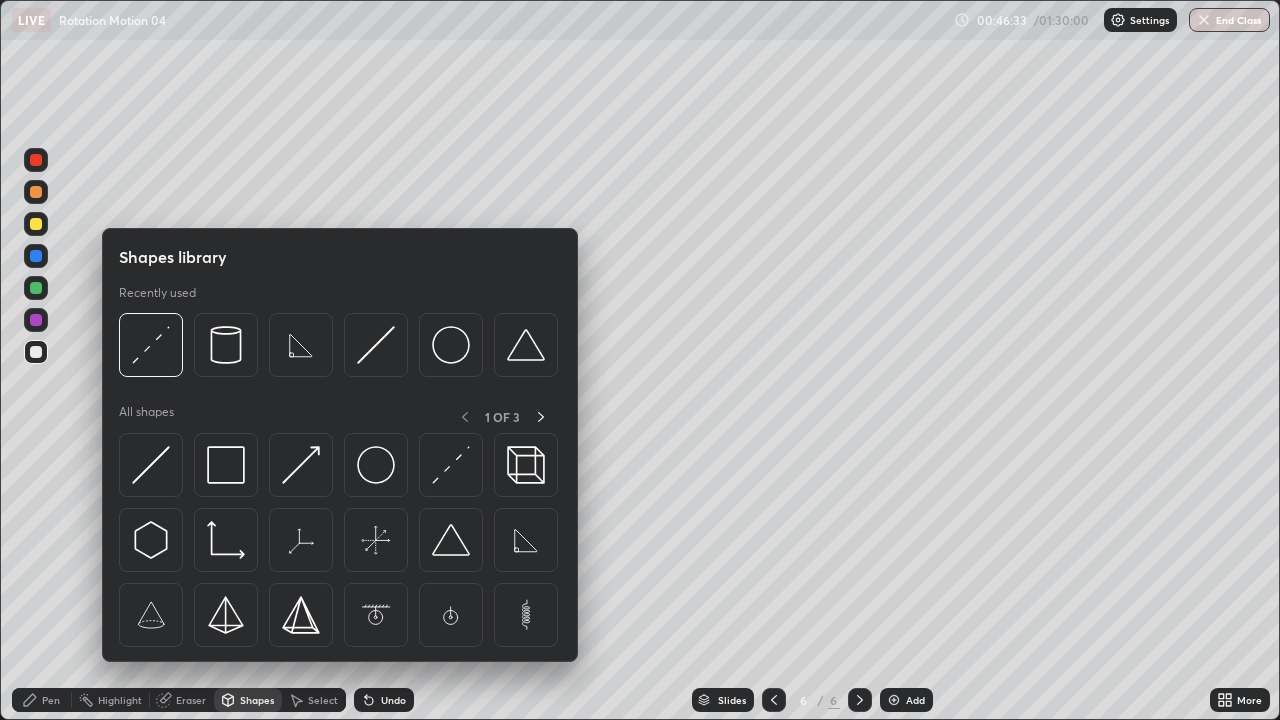click at bounding box center (36, 224) 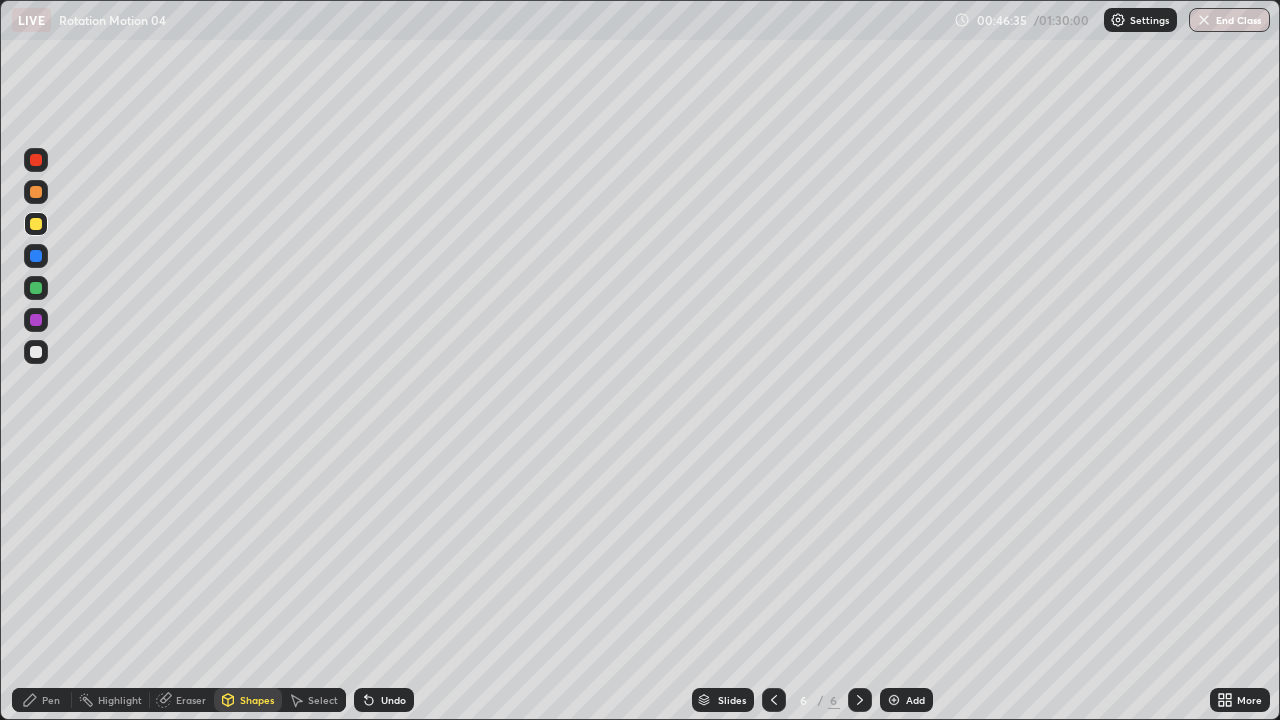 click at bounding box center [36, 192] 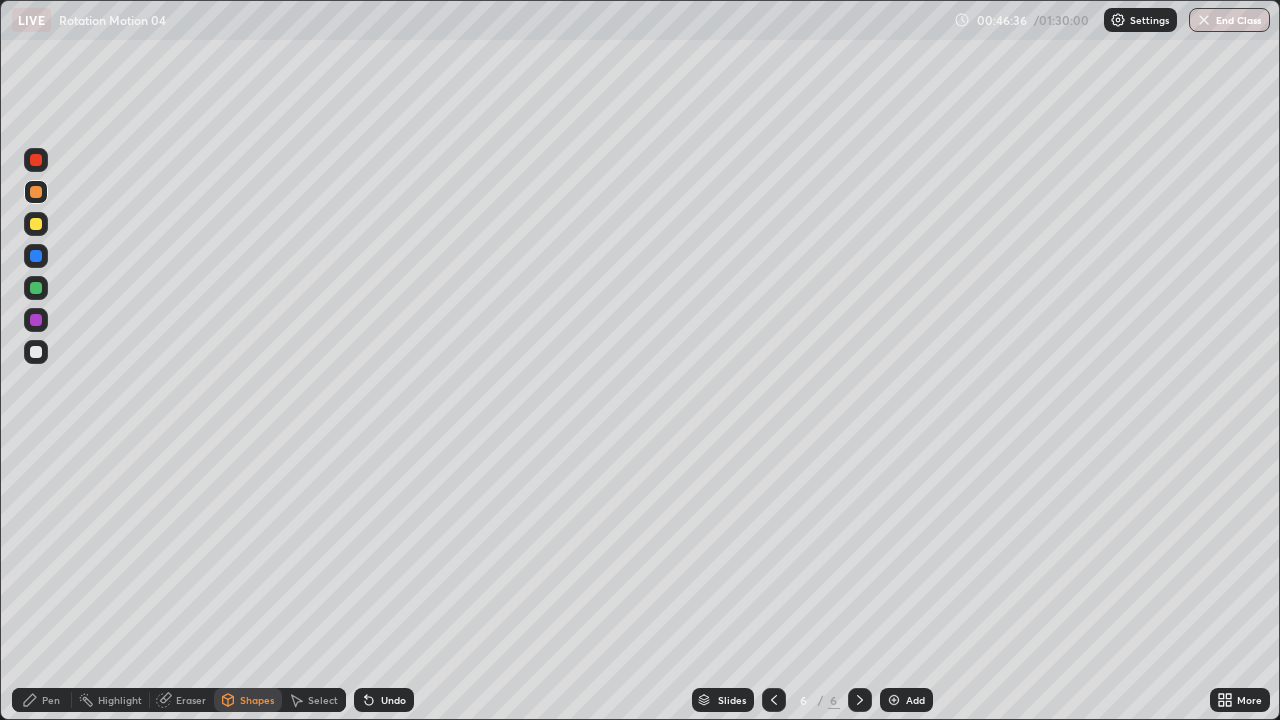 click 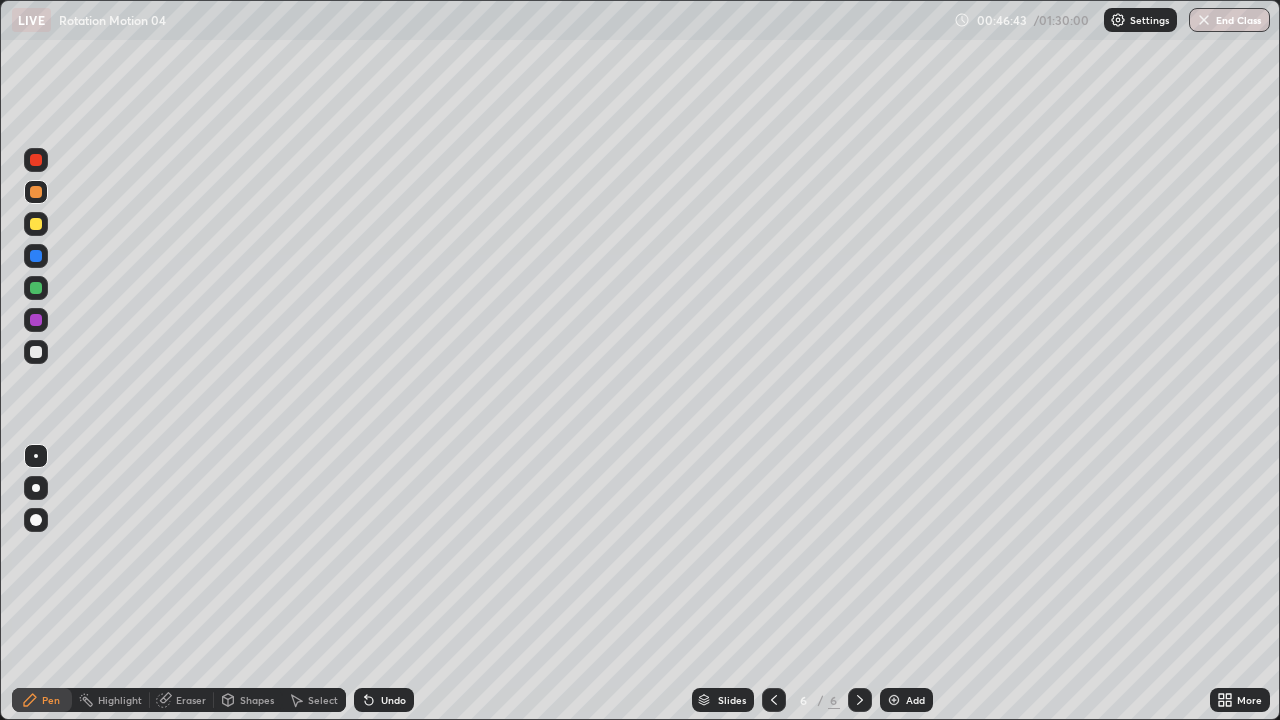 click on "Undo" at bounding box center (384, 700) 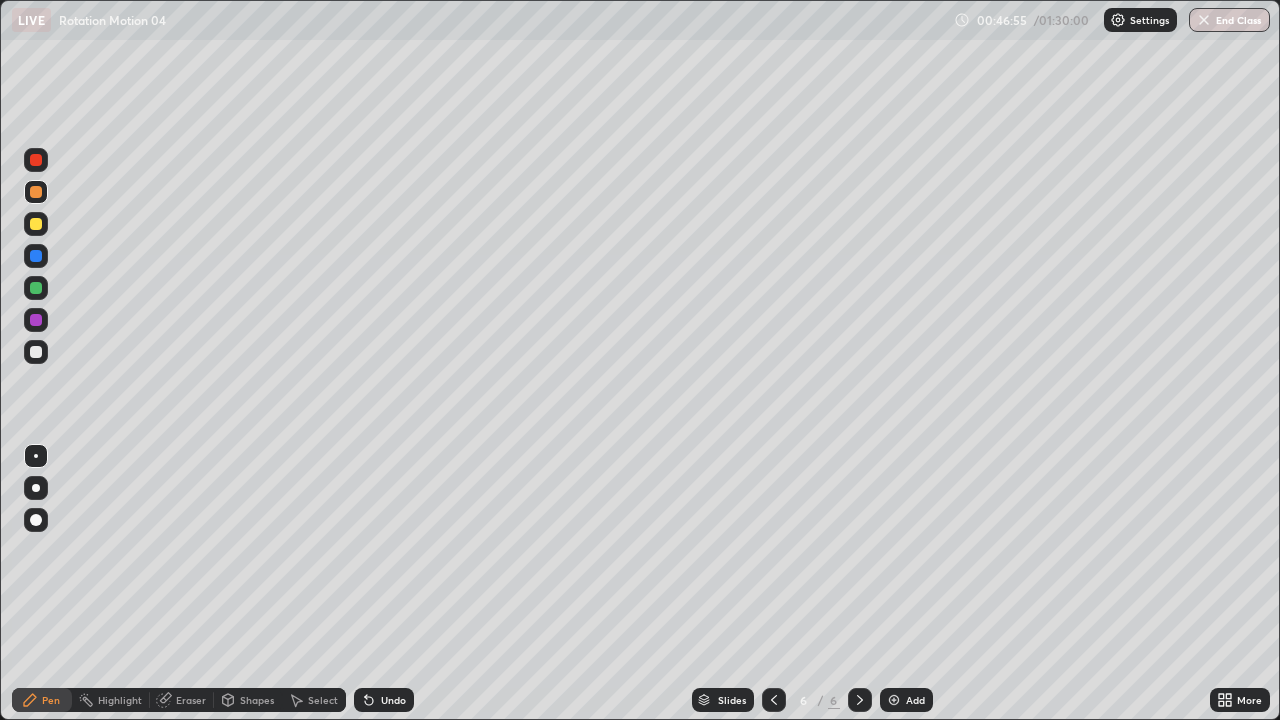 click on "Shapes" at bounding box center [257, 700] 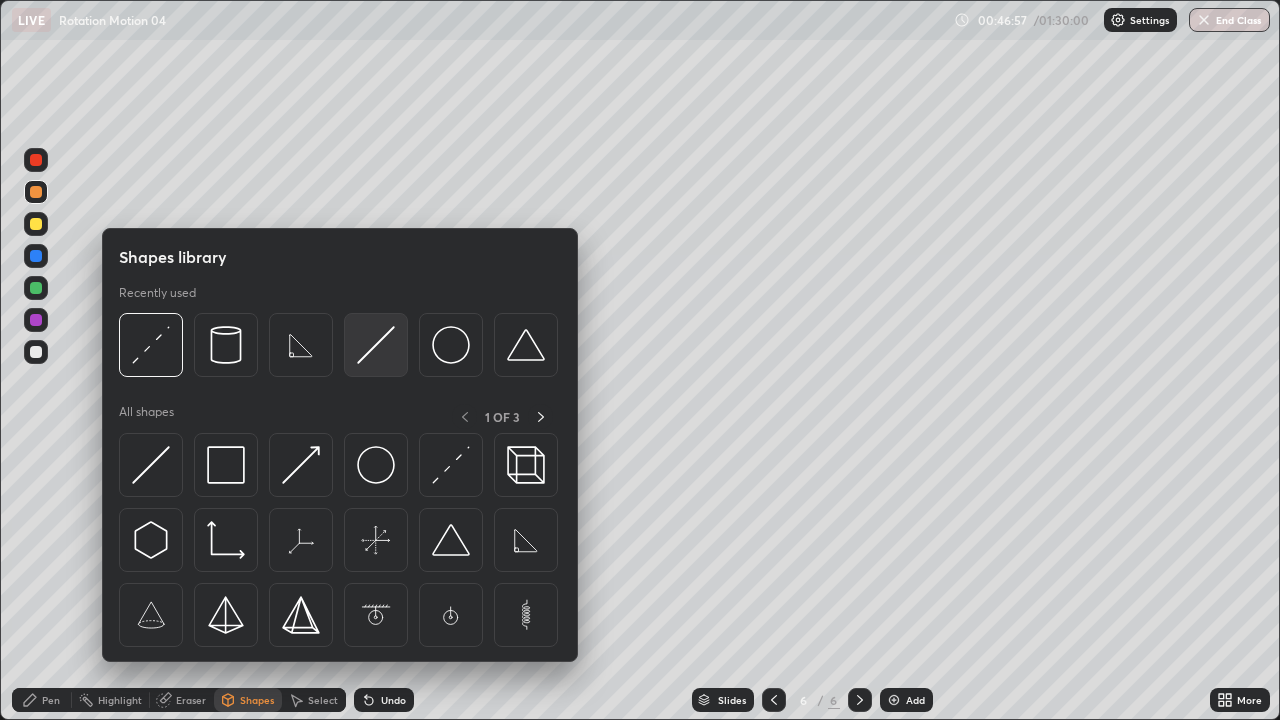 click at bounding box center [376, 345] 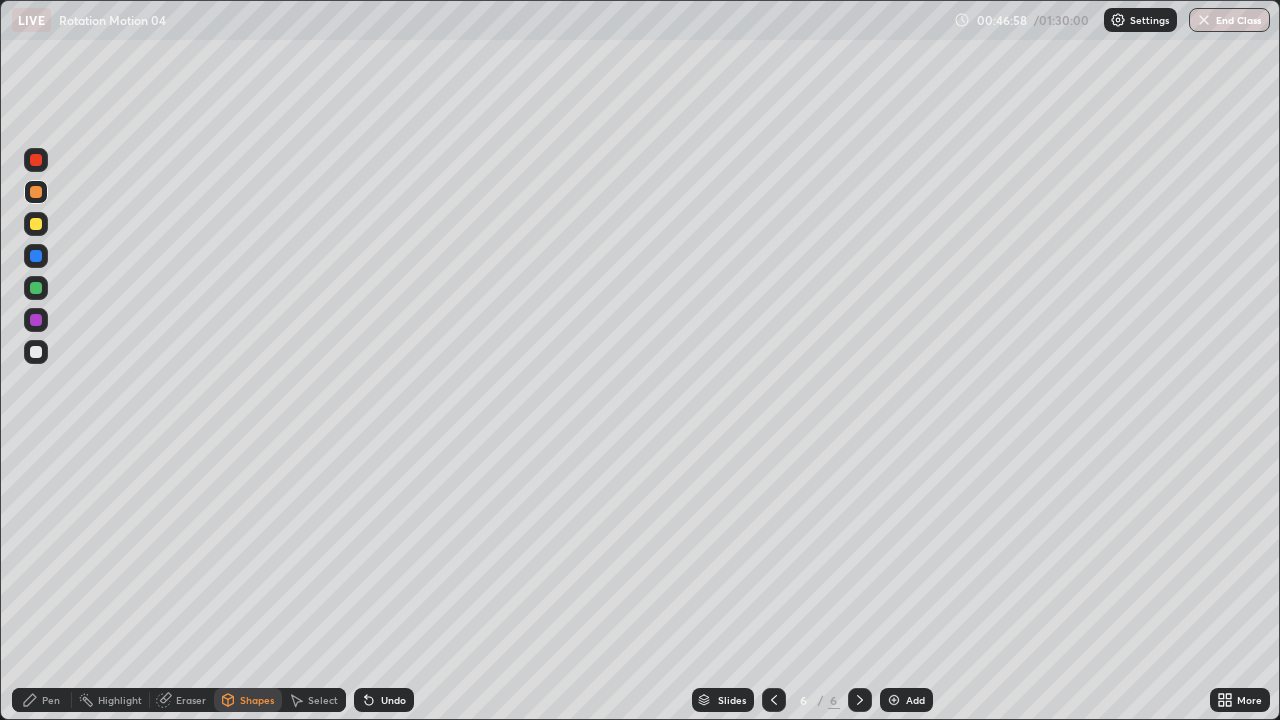 click at bounding box center (36, 352) 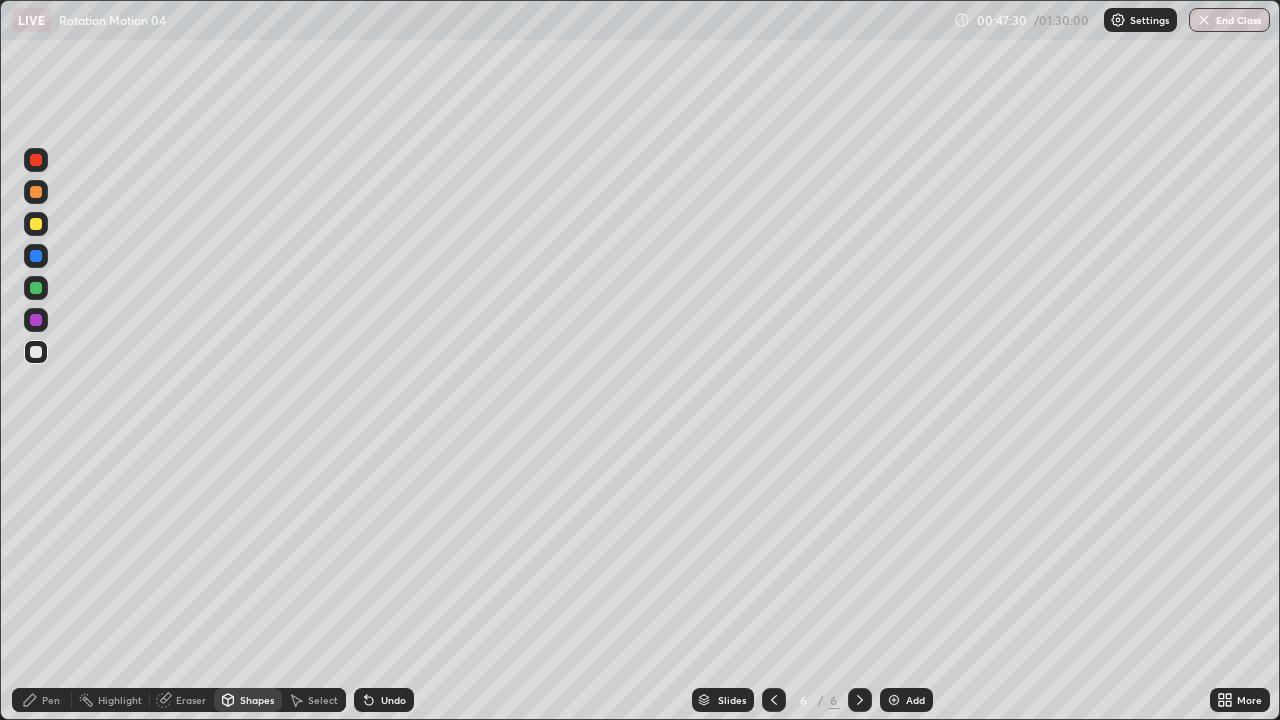 click at bounding box center [36, 192] 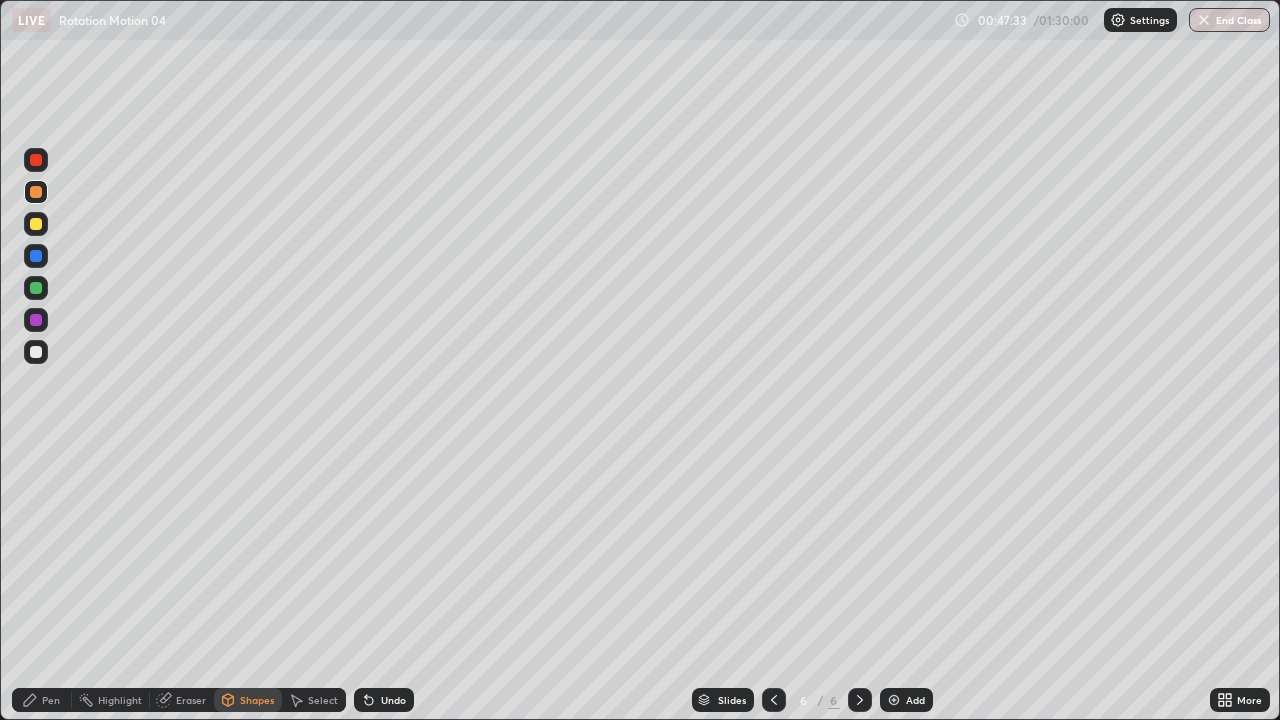 click on "Pen" at bounding box center [42, 700] 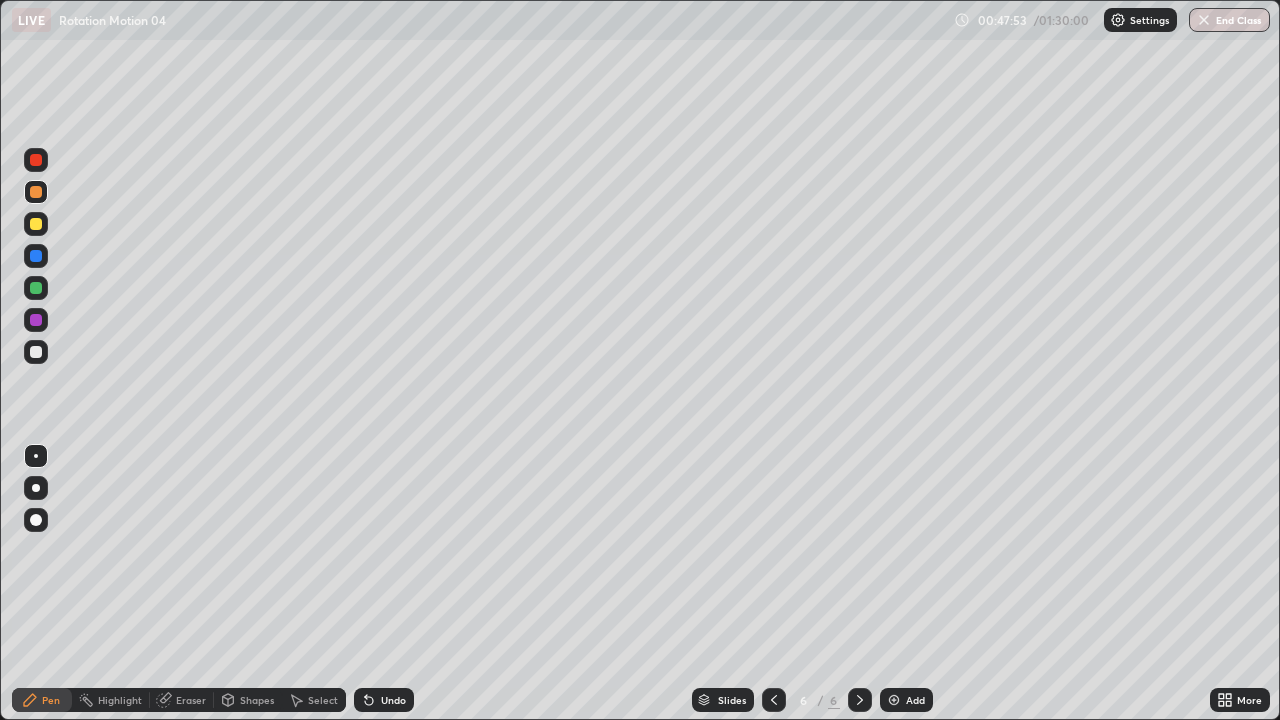 click at bounding box center (36, 192) 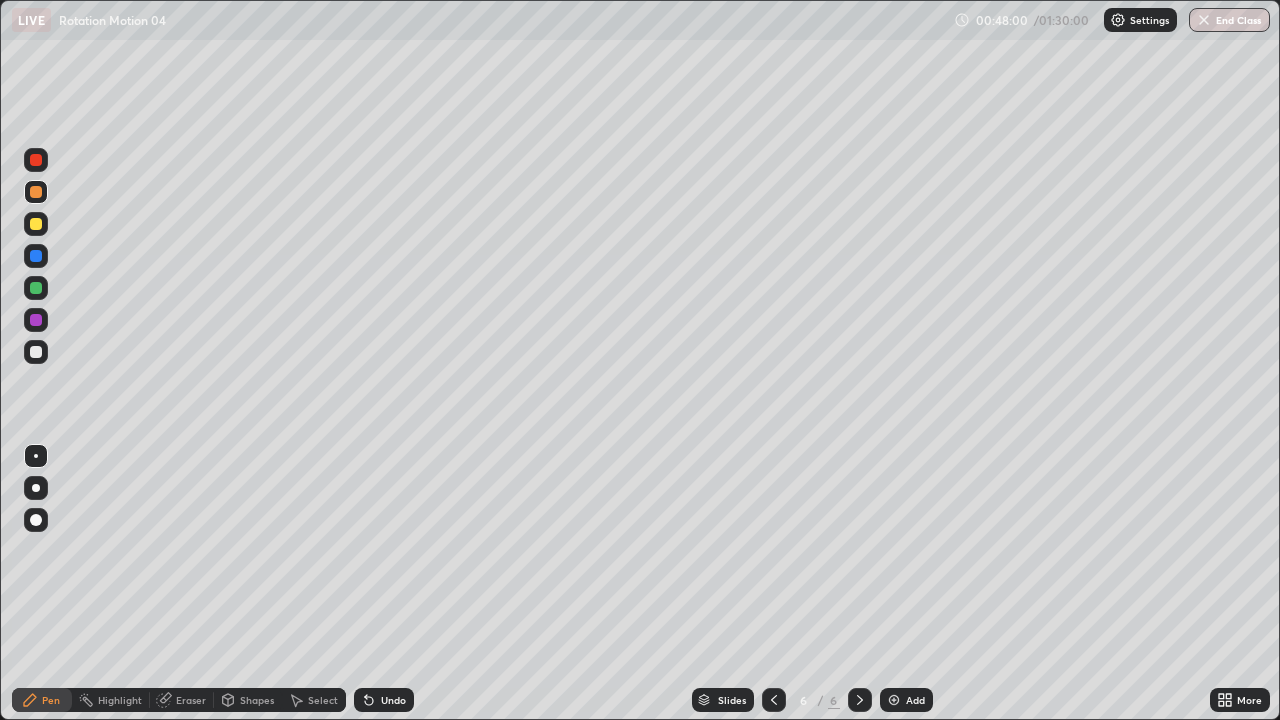 click at bounding box center (36, 352) 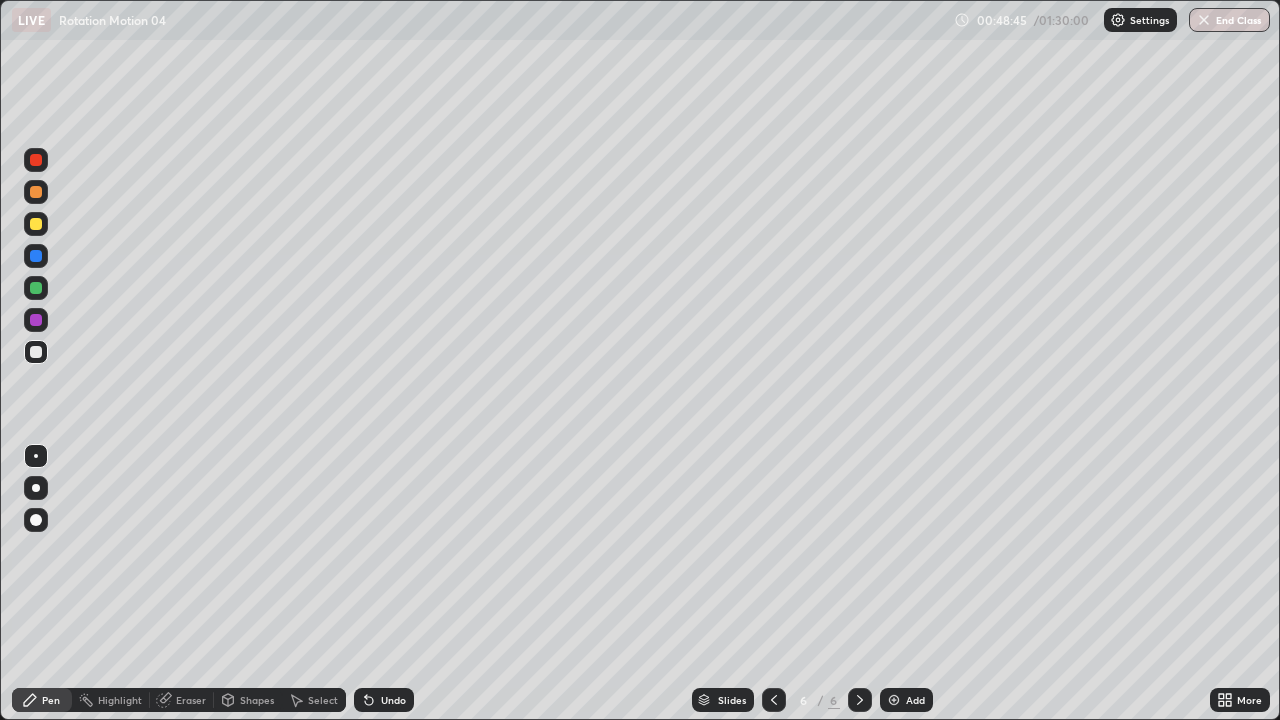 click on "Undo" at bounding box center (393, 700) 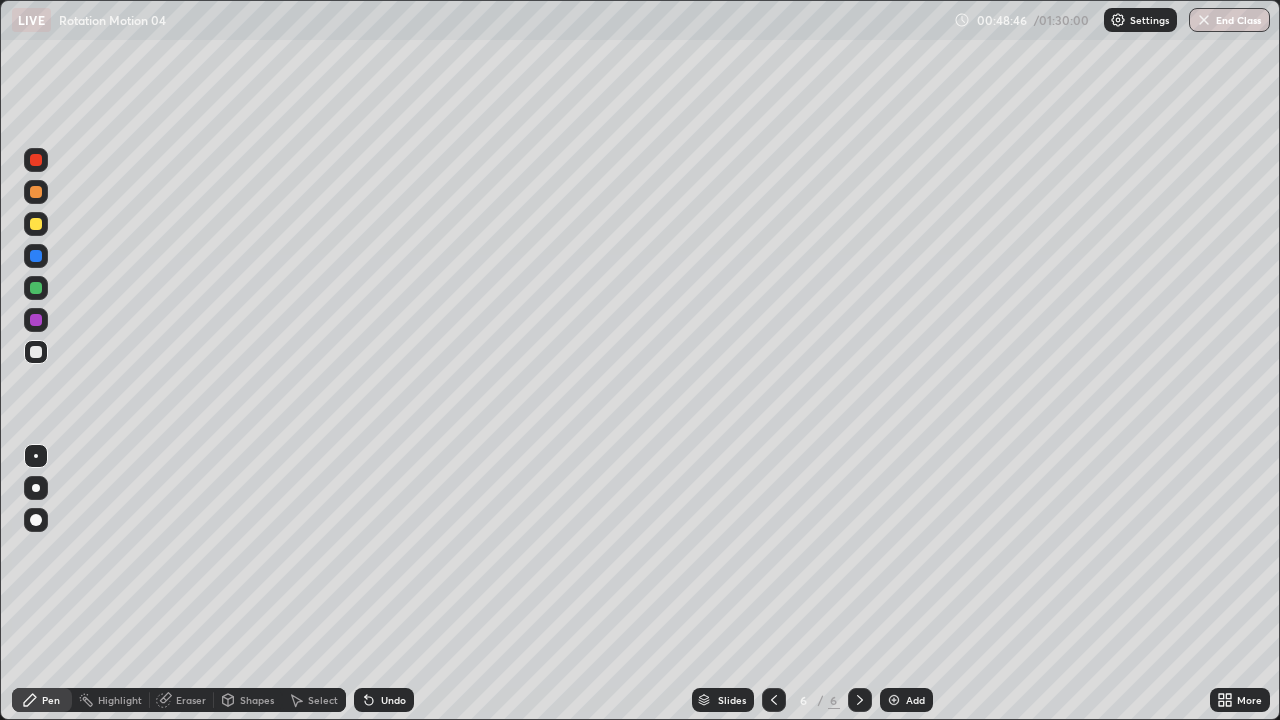 click on "Undo" at bounding box center [384, 700] 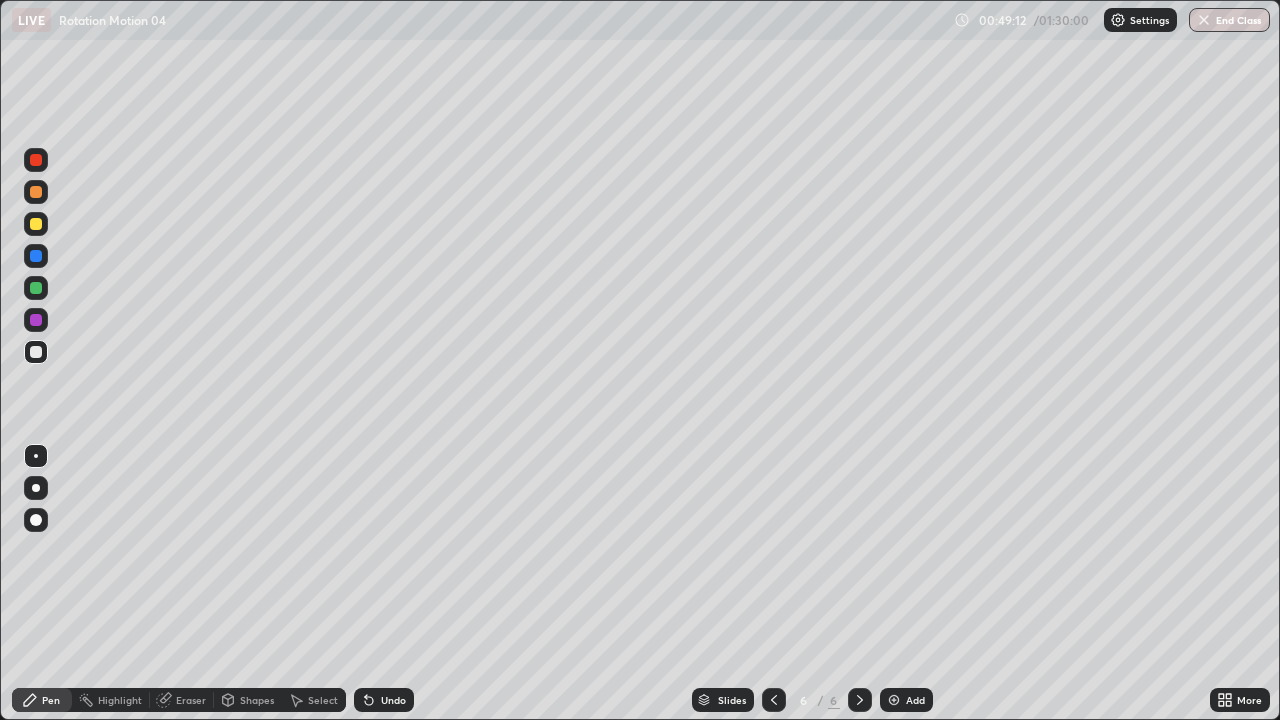 click on "Eraser" at bounding box center [182, 700] 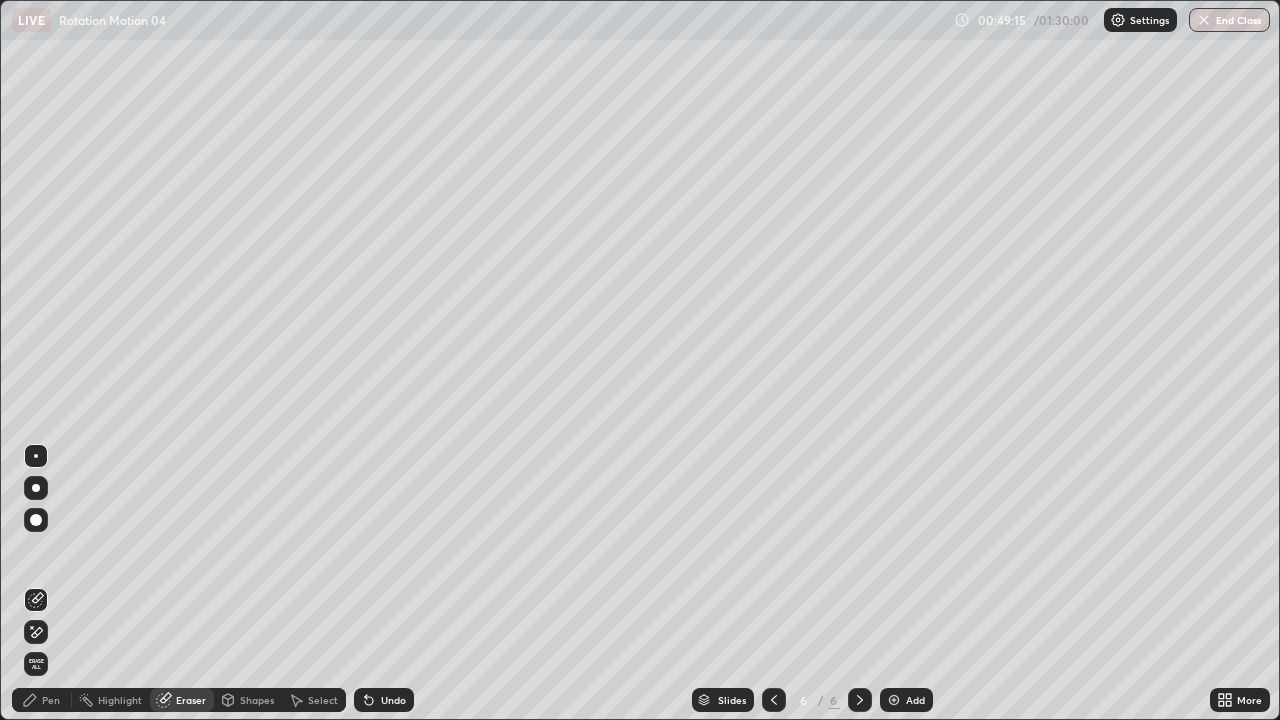 click on "Pen" at bounding box center [51, 700] 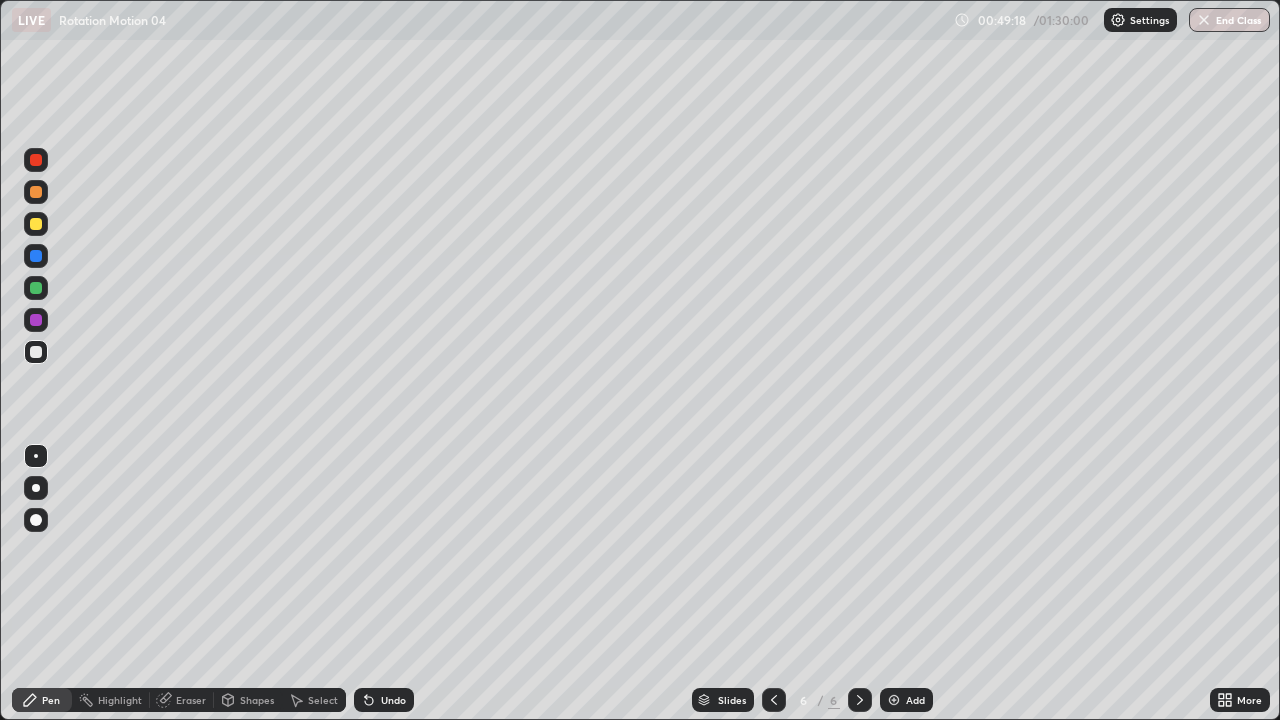 click 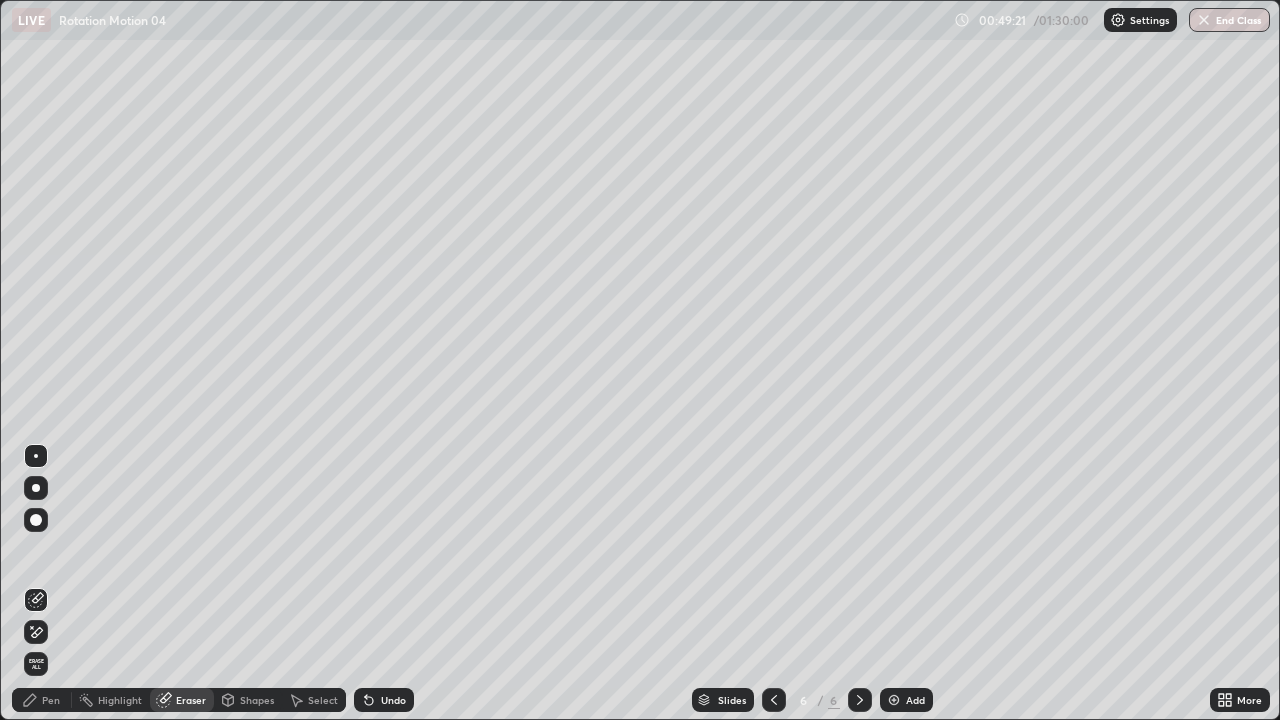 click on "Pen" at bounding box center (51, 700) 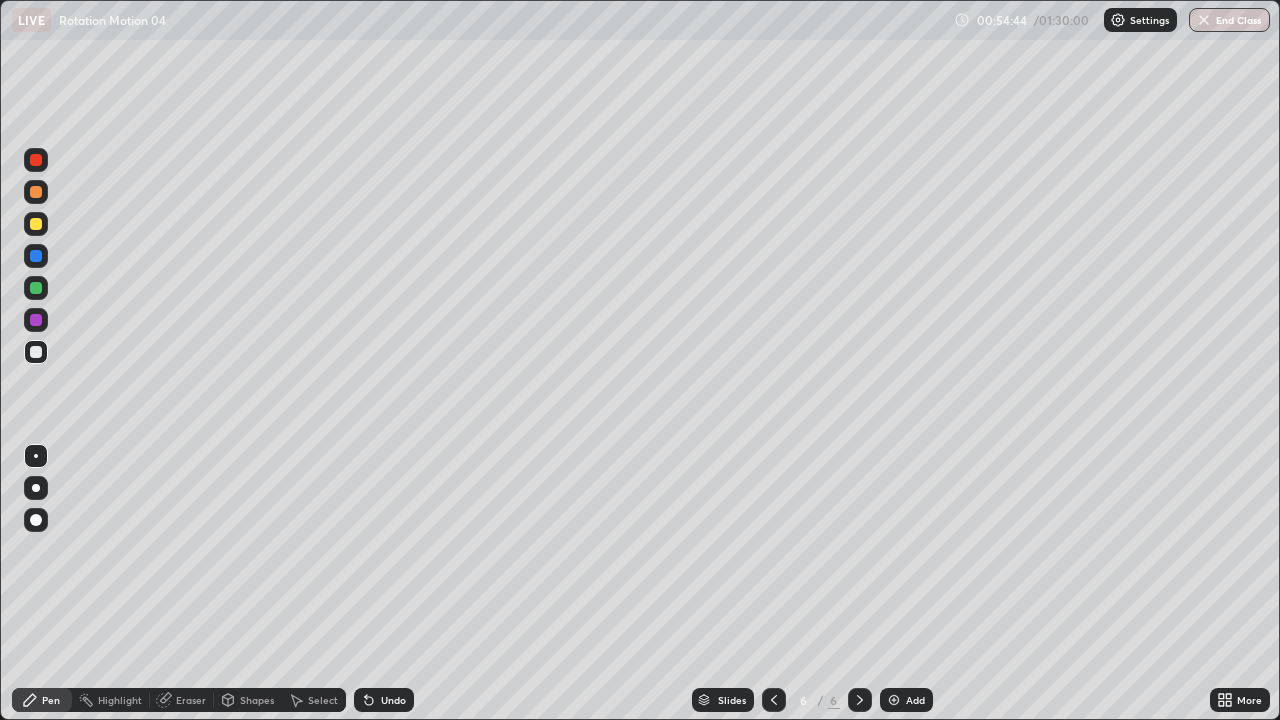 click on "Add" at bounding box center [906, 700] 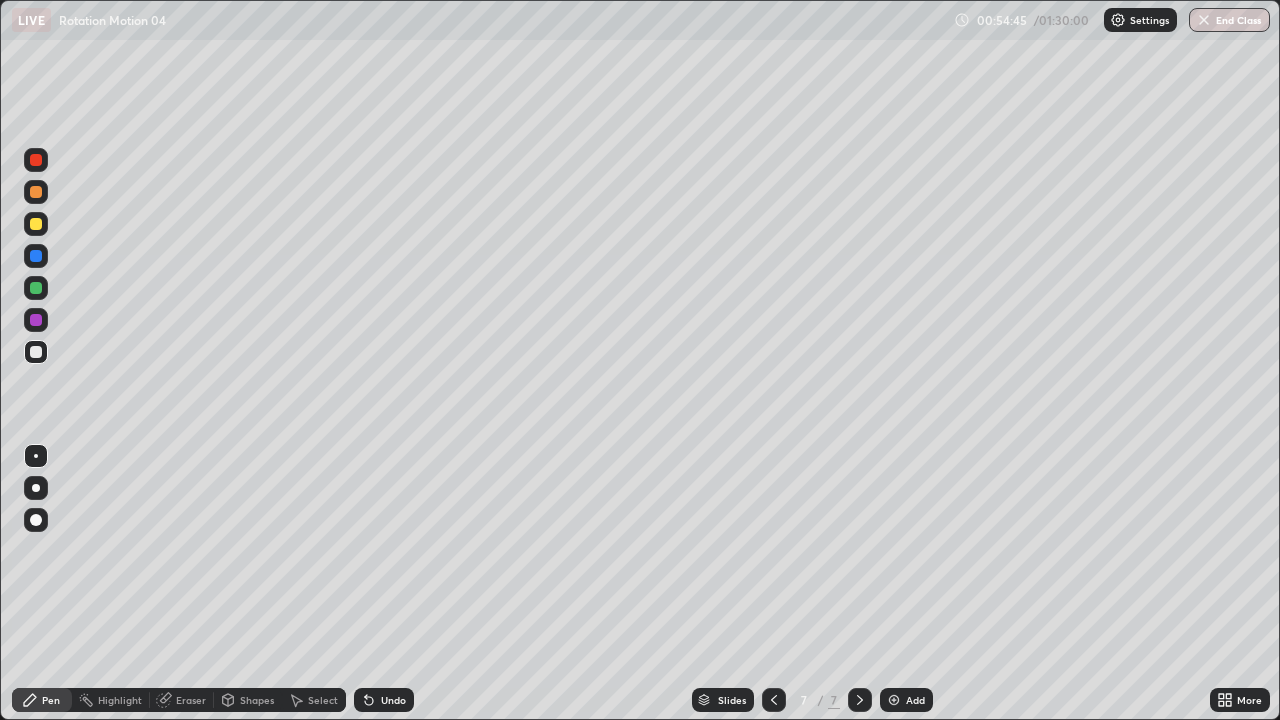 click on "Select" at bounding box center (323, 700) 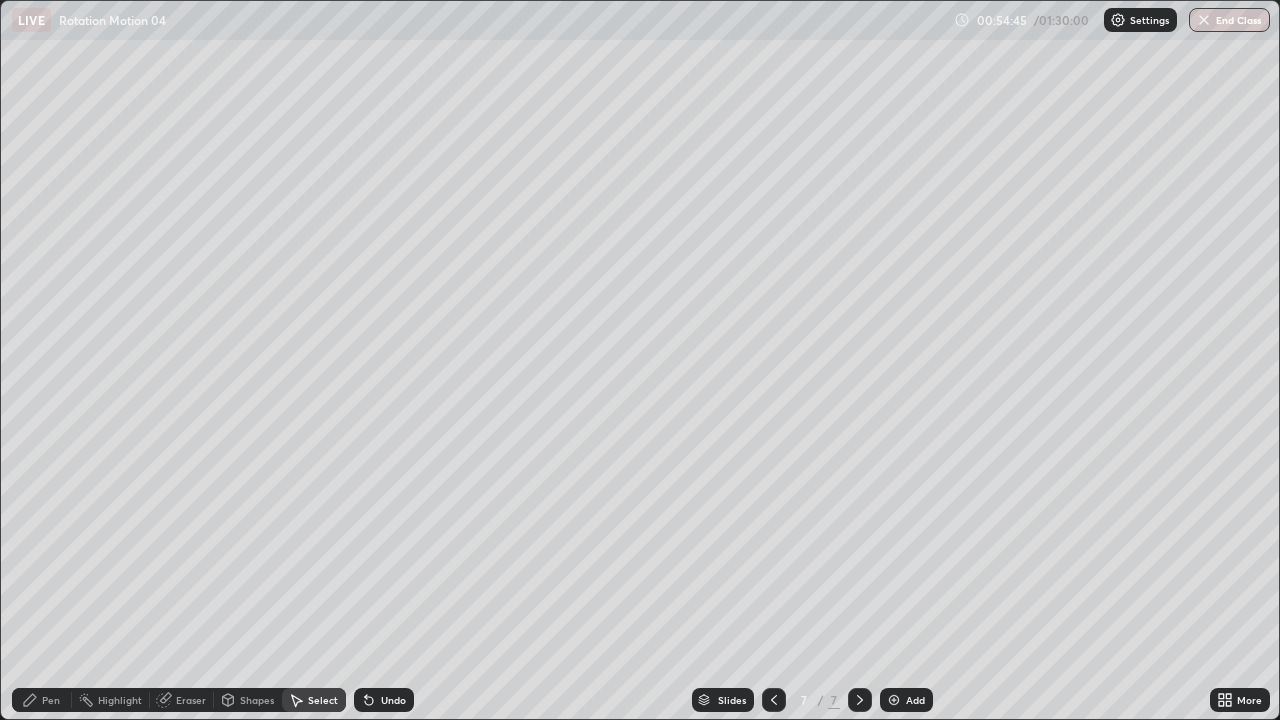 click on "Shapes" at bounding box center [257, 700] 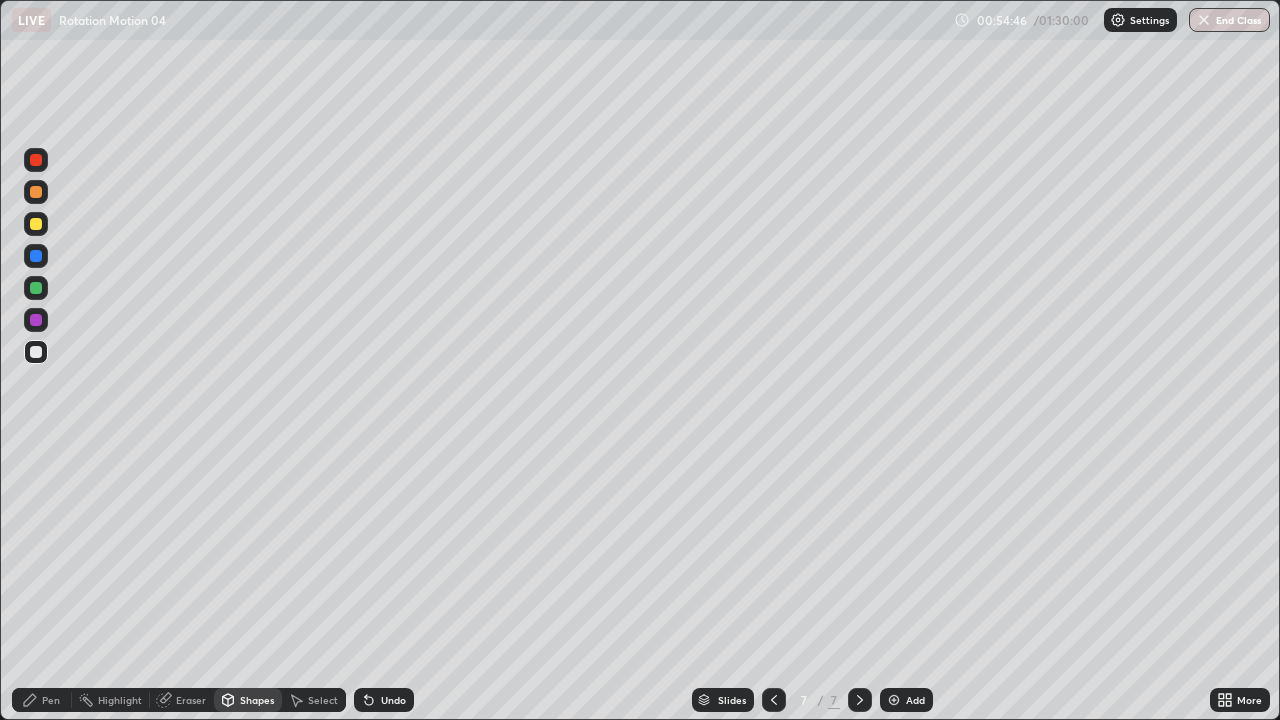 click on "Shapes" at bounding box center (248, 700) 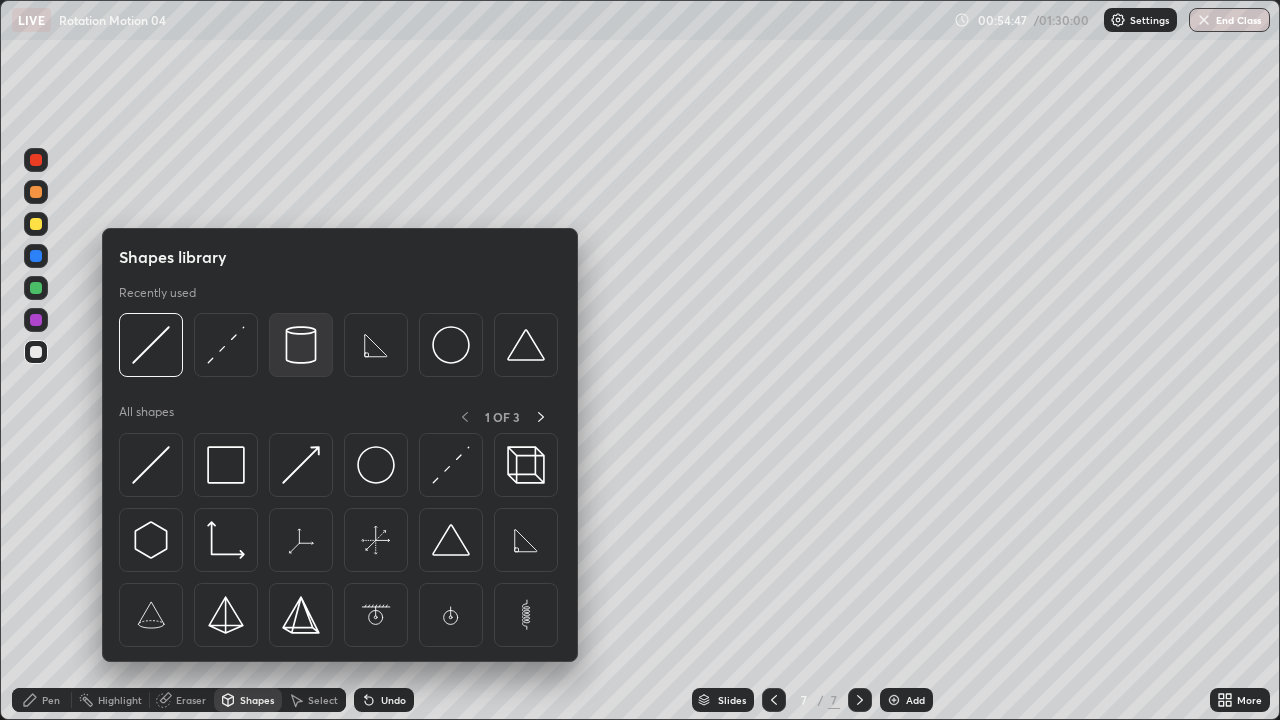 click at bounding box center (301, 345) 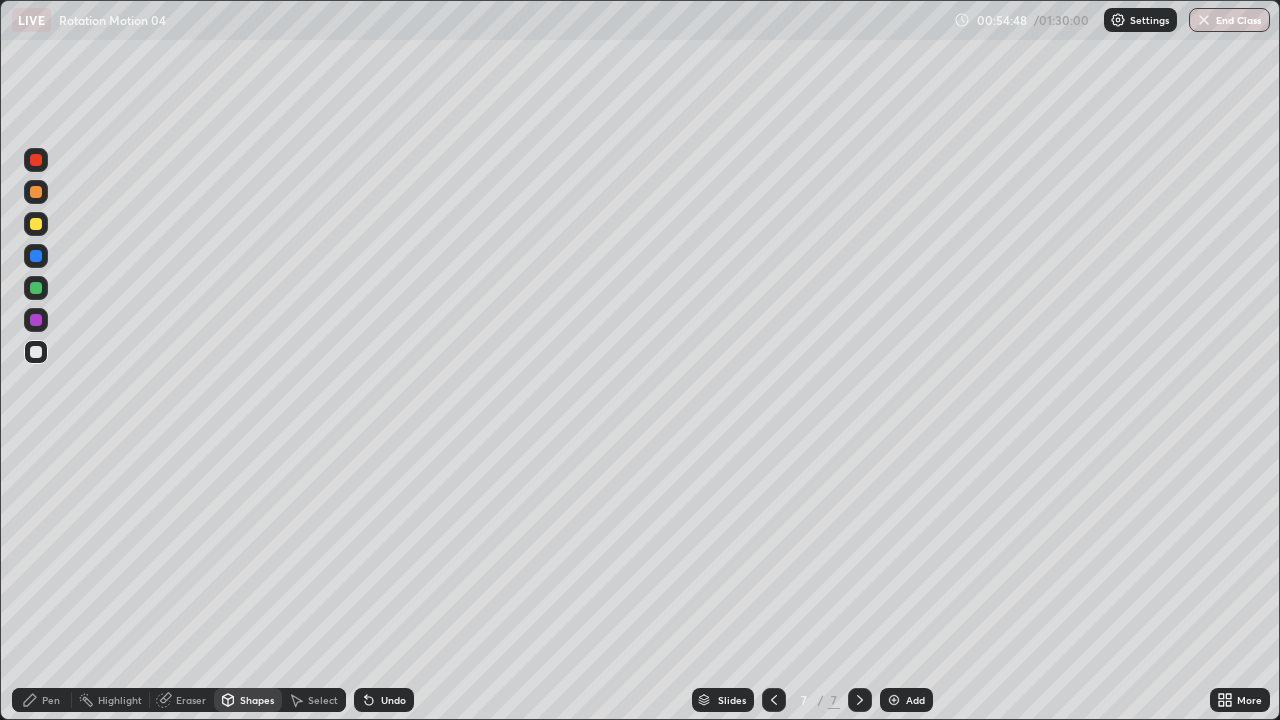 click at bounding box center [36, 224] 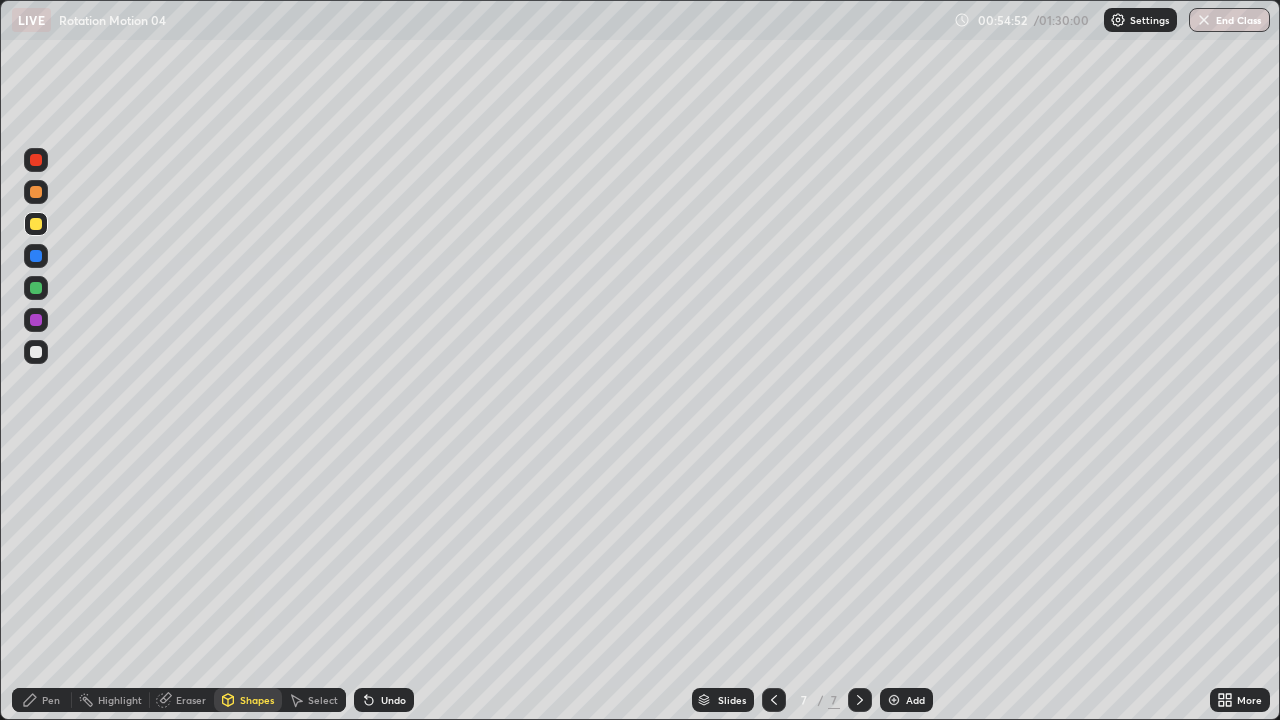 click on "Shapes" at bounding box center (257, 700) 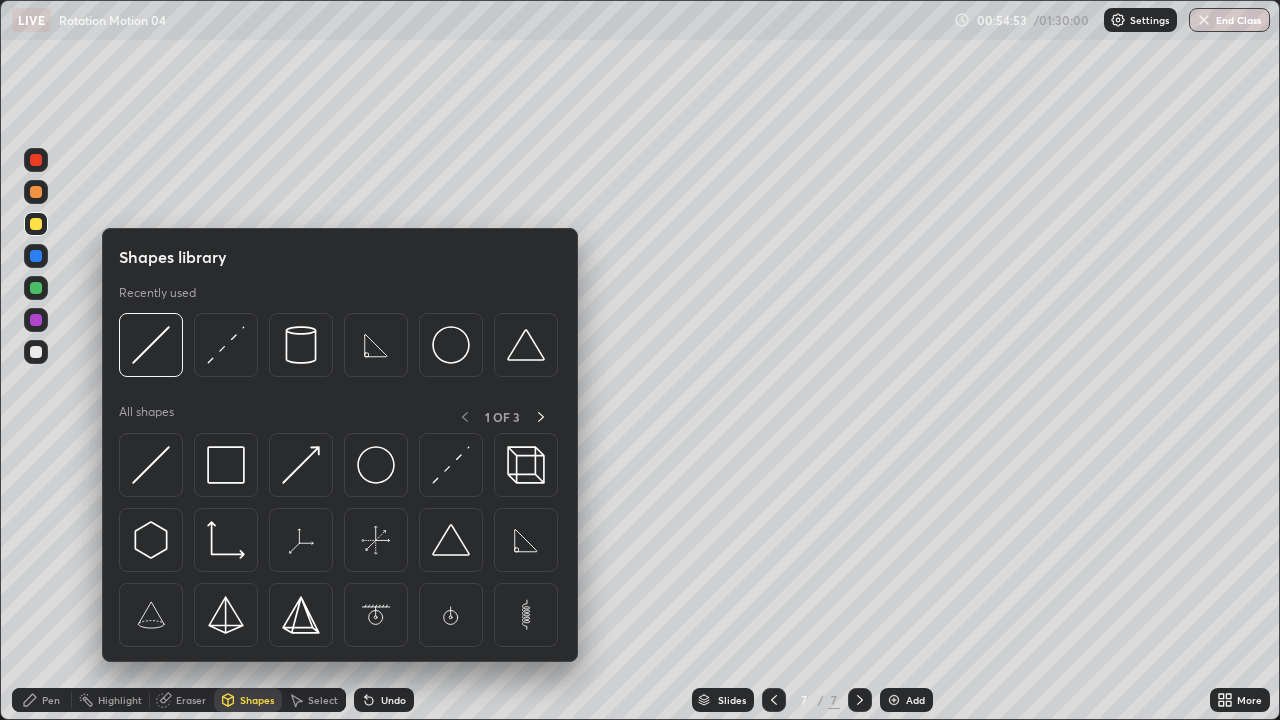 click on "Select" at bounding box center [314, 700] 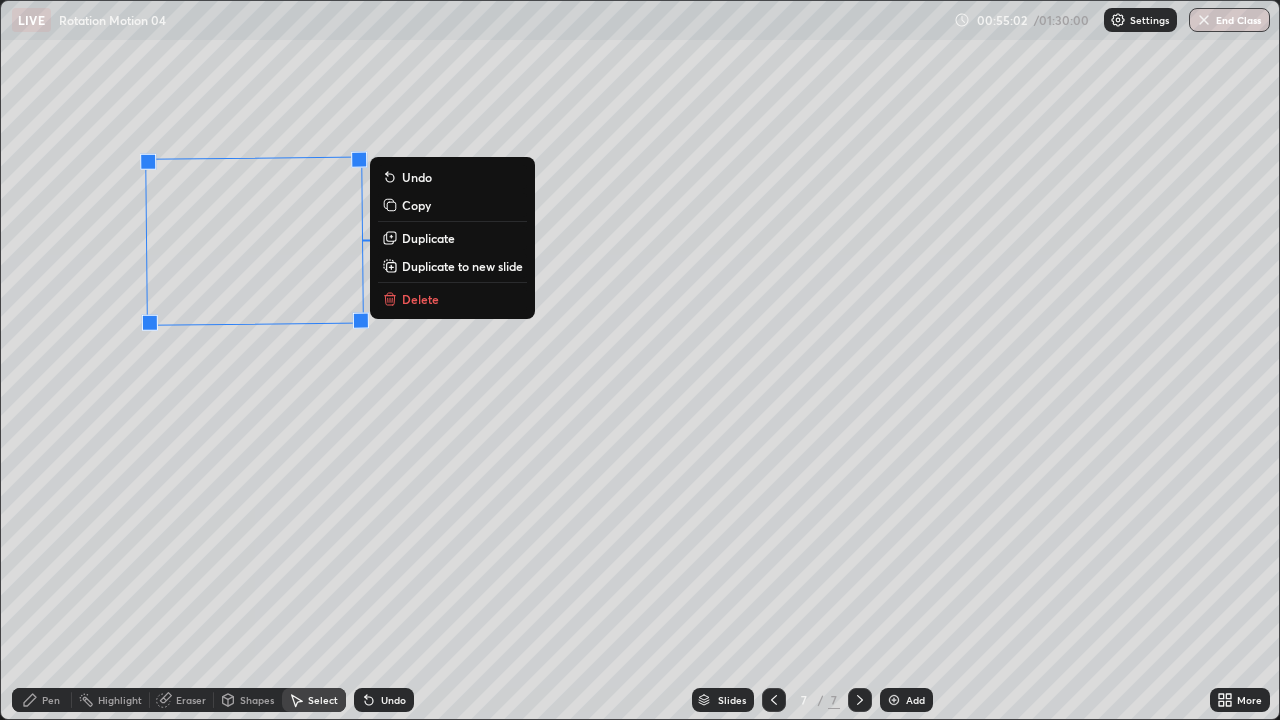 click on "91 ° Undo Copy Duplicate Duplicate to new slide Delete" at bounding box center [640, 360] 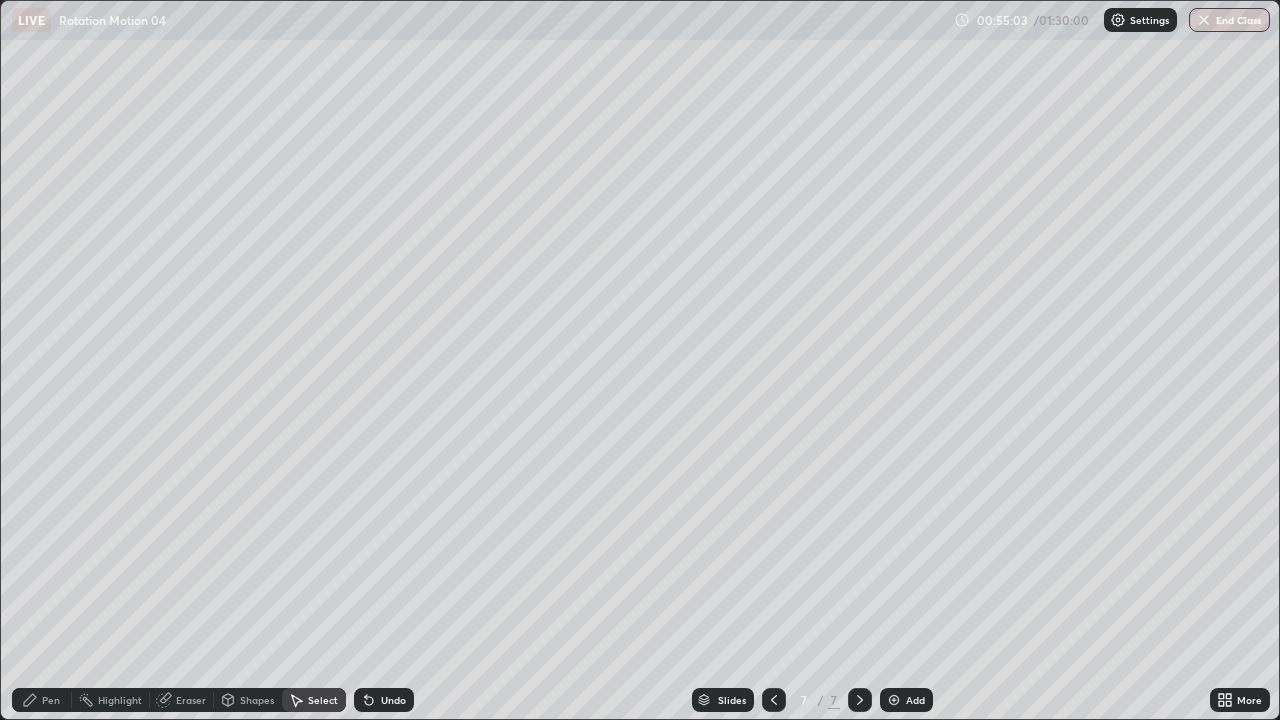 click on "Pen" at bounding box center [51, 700] 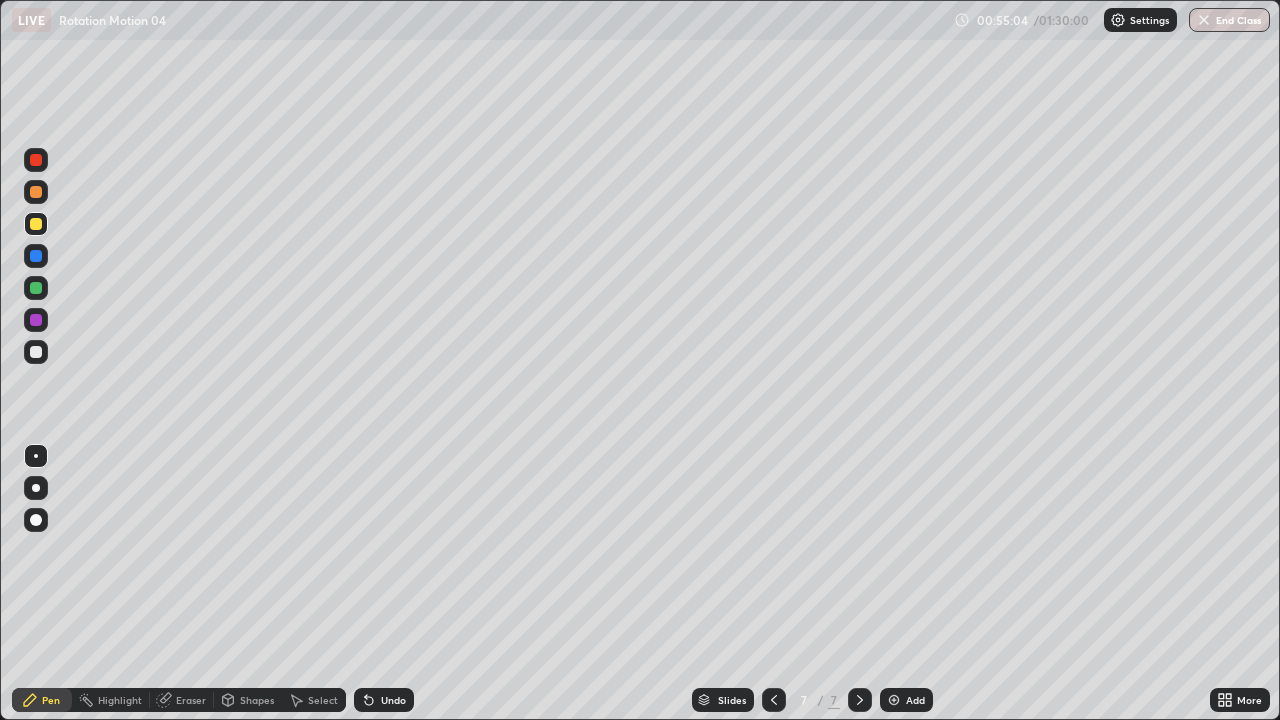 click at bounding box center (36, 224) 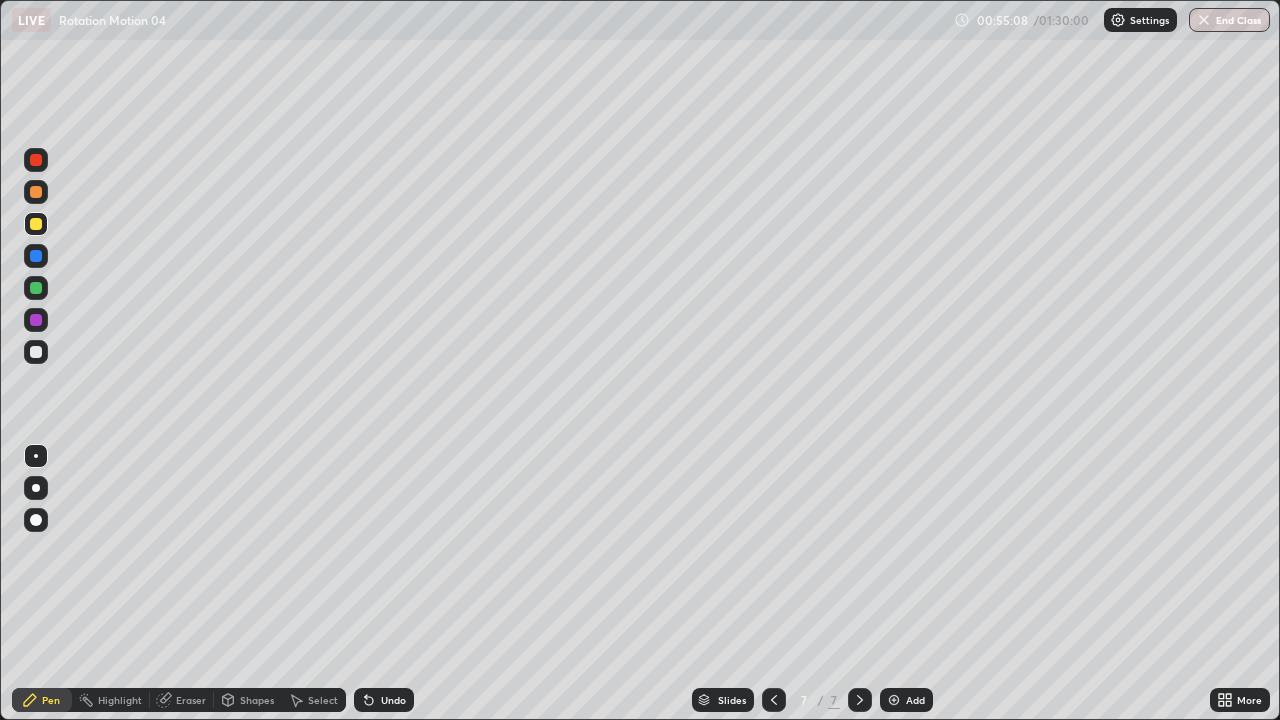 click on "Shapes" at bounding box center [257, 700] 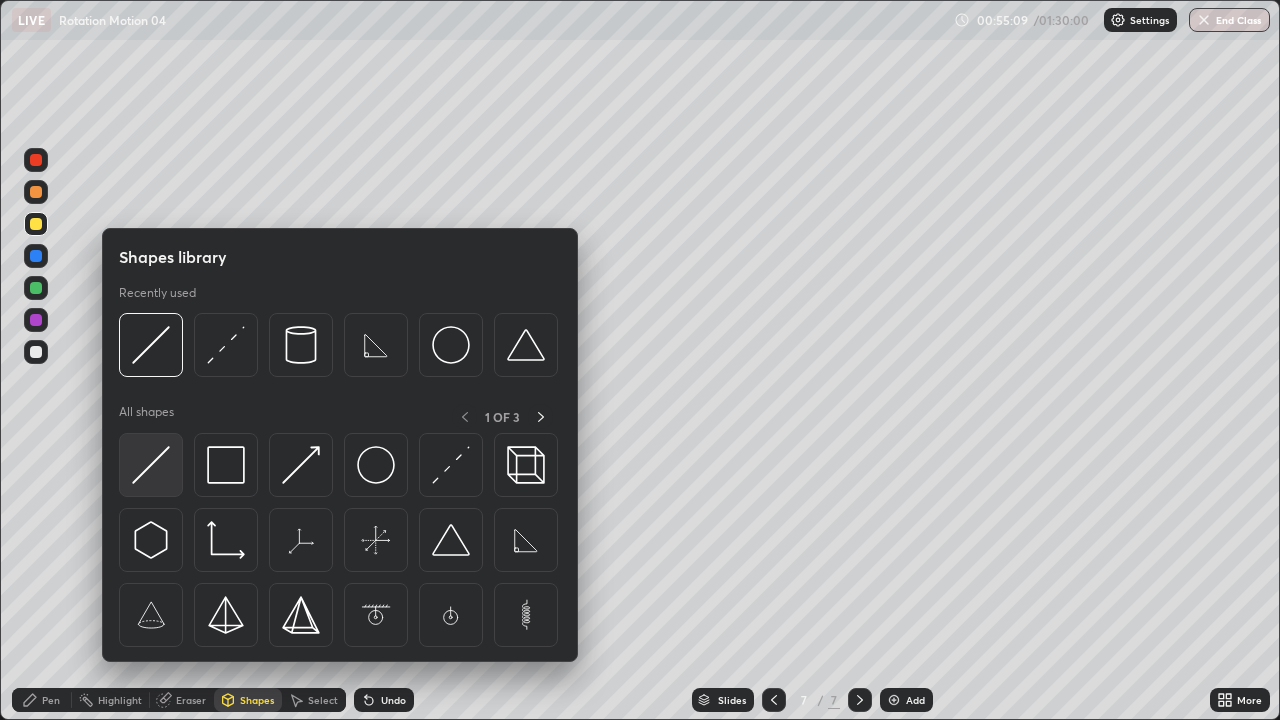 click at bounding box center [151, 465] 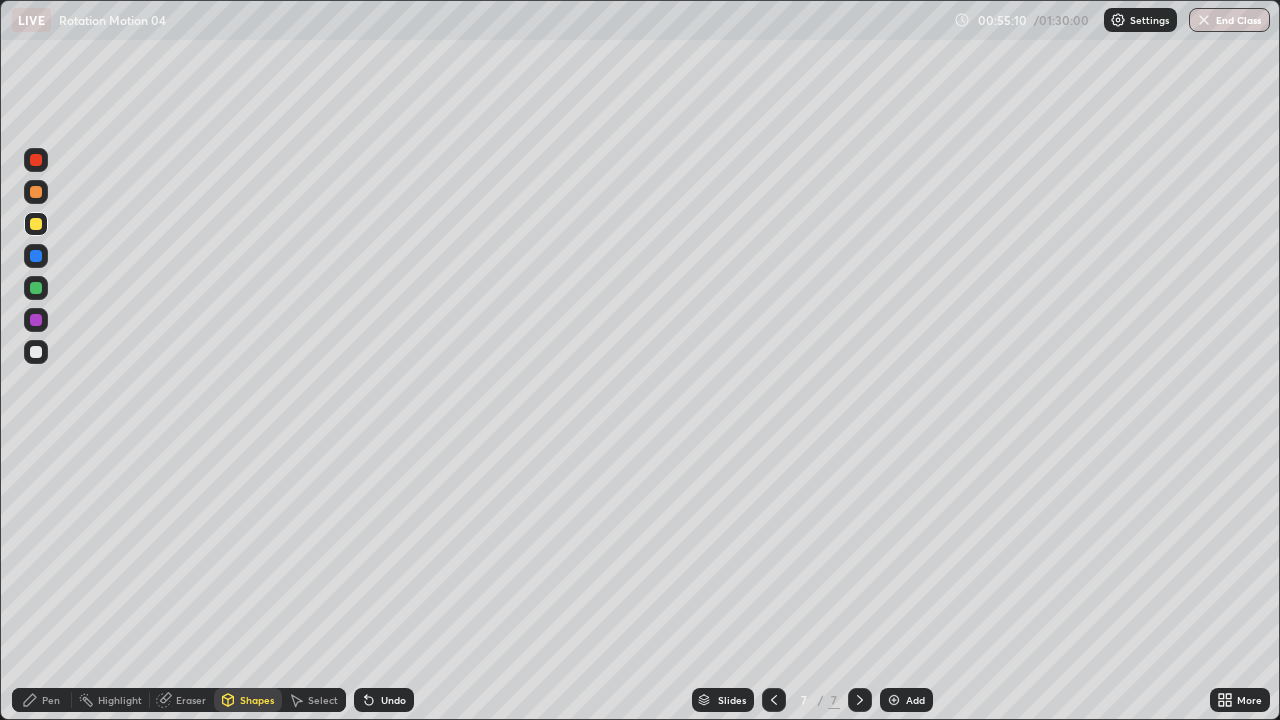 click at bounding box center [36, 320] 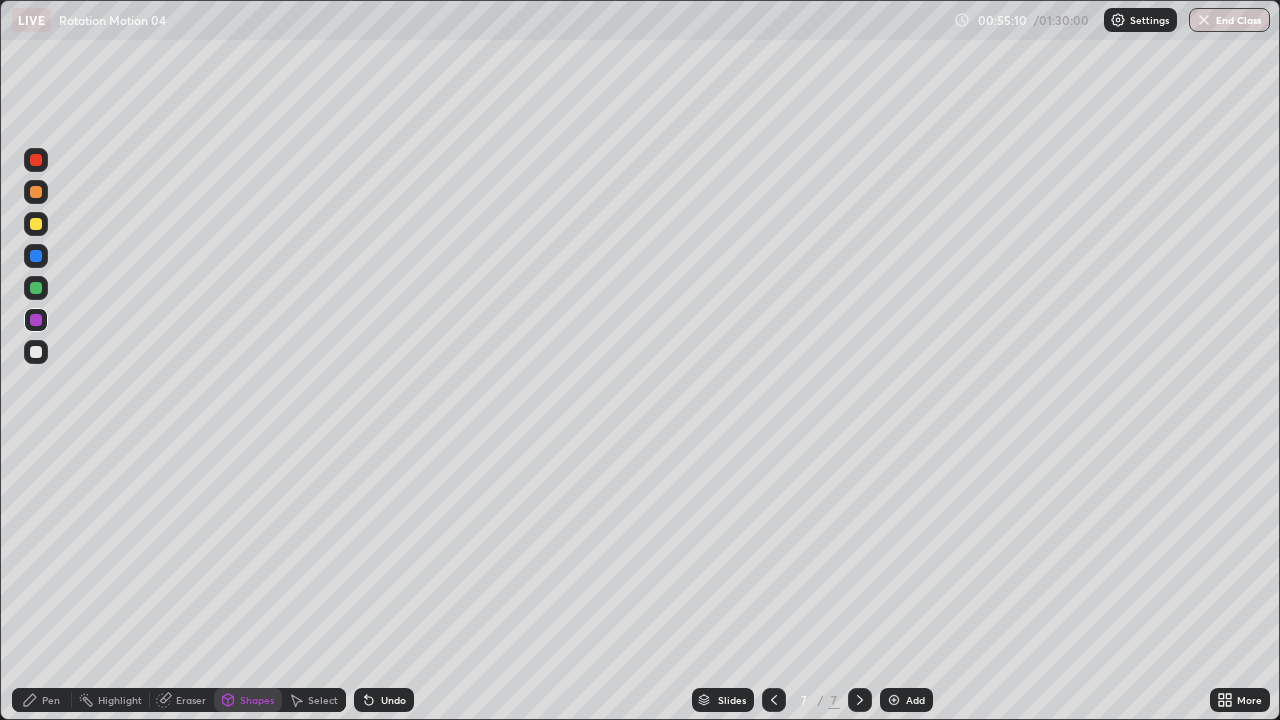 click at bounding box center [36, 320] 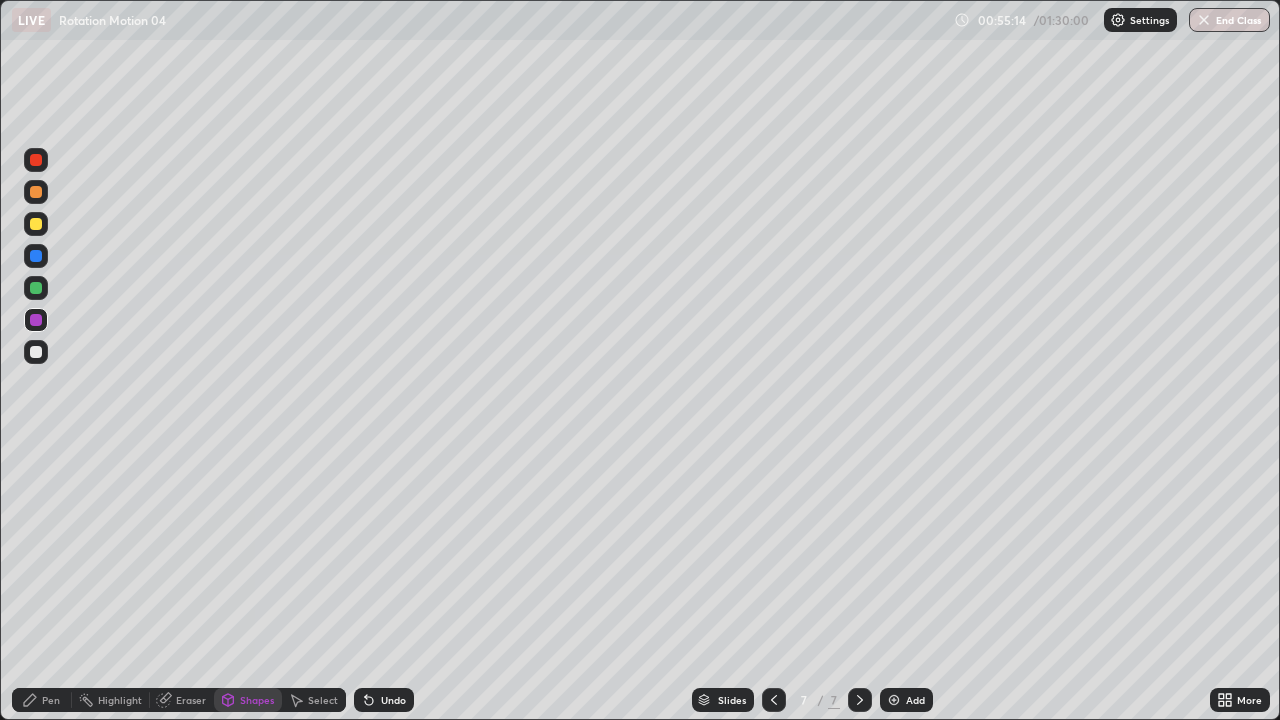 click on "Pen" at bounding box center (51, 700) 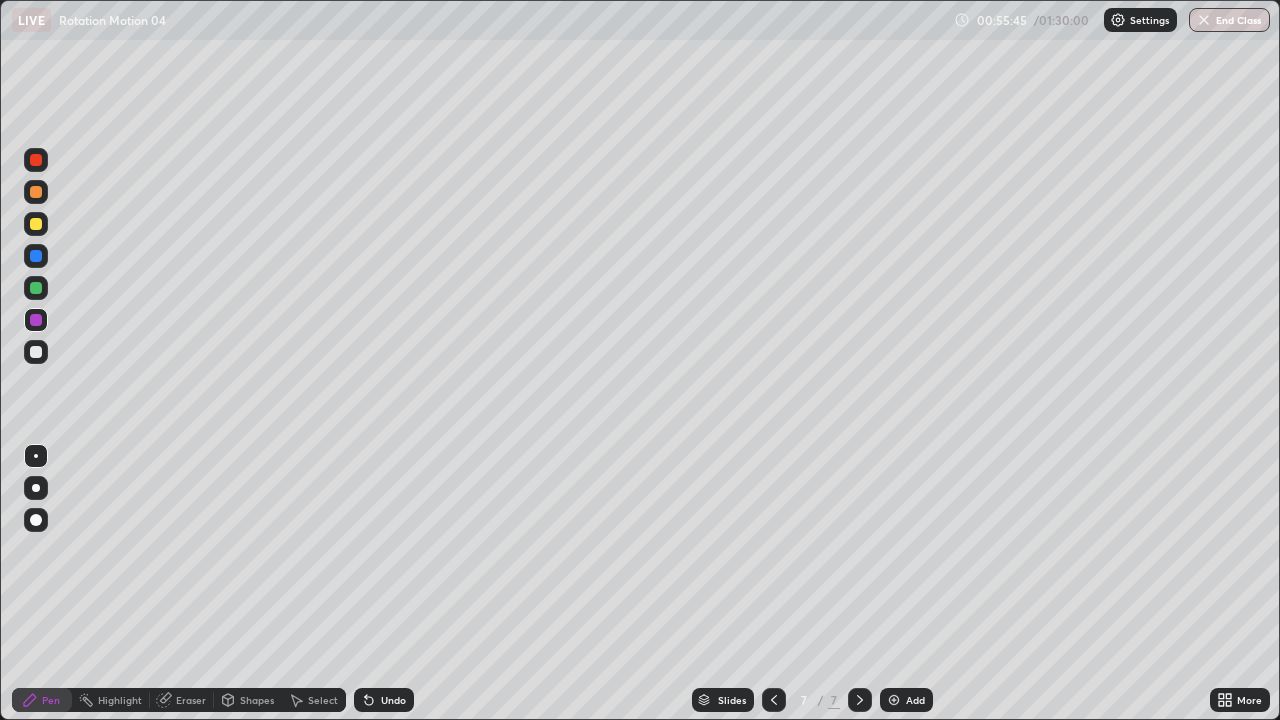 click 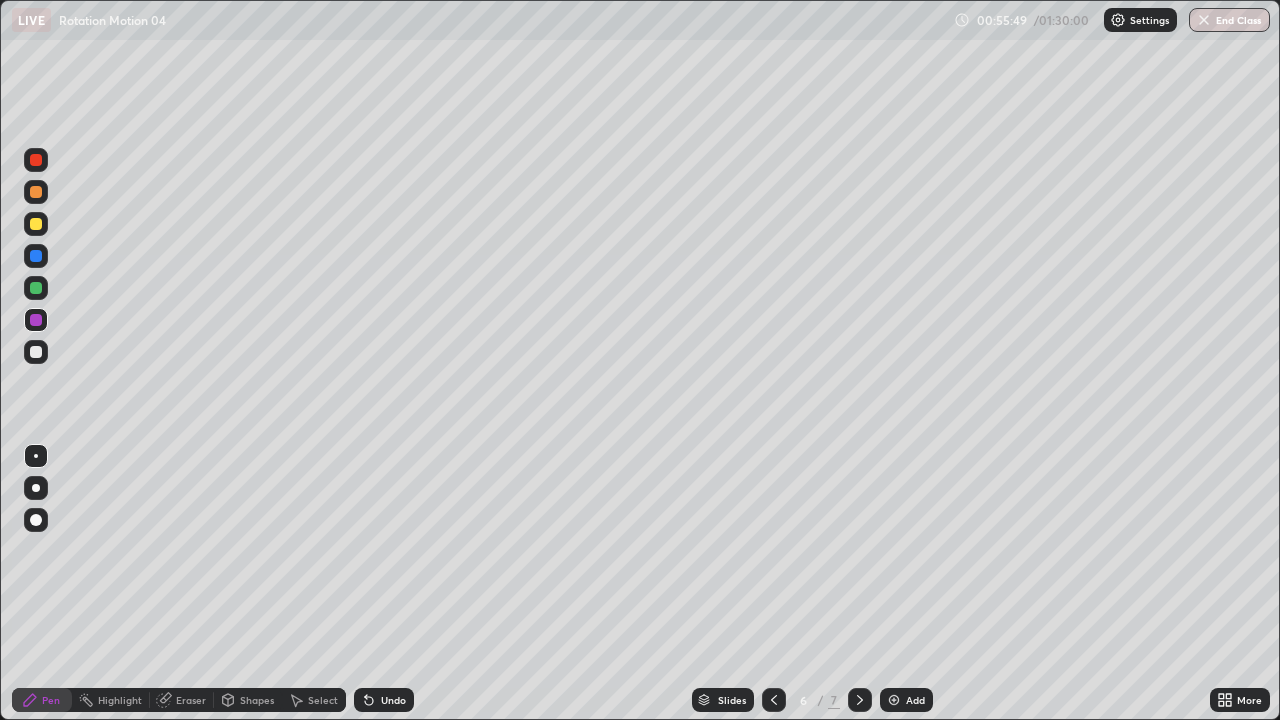 click at bounding box center (860, 700) 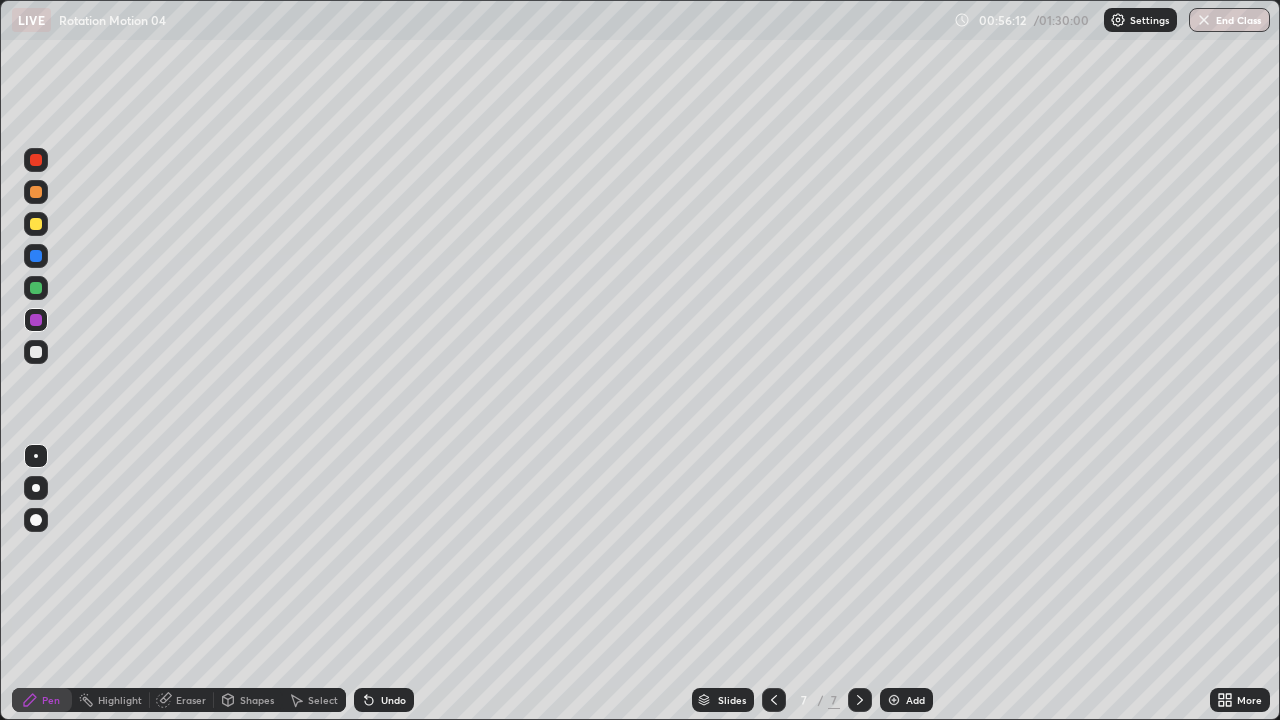 click at bounding box center (36, 352) 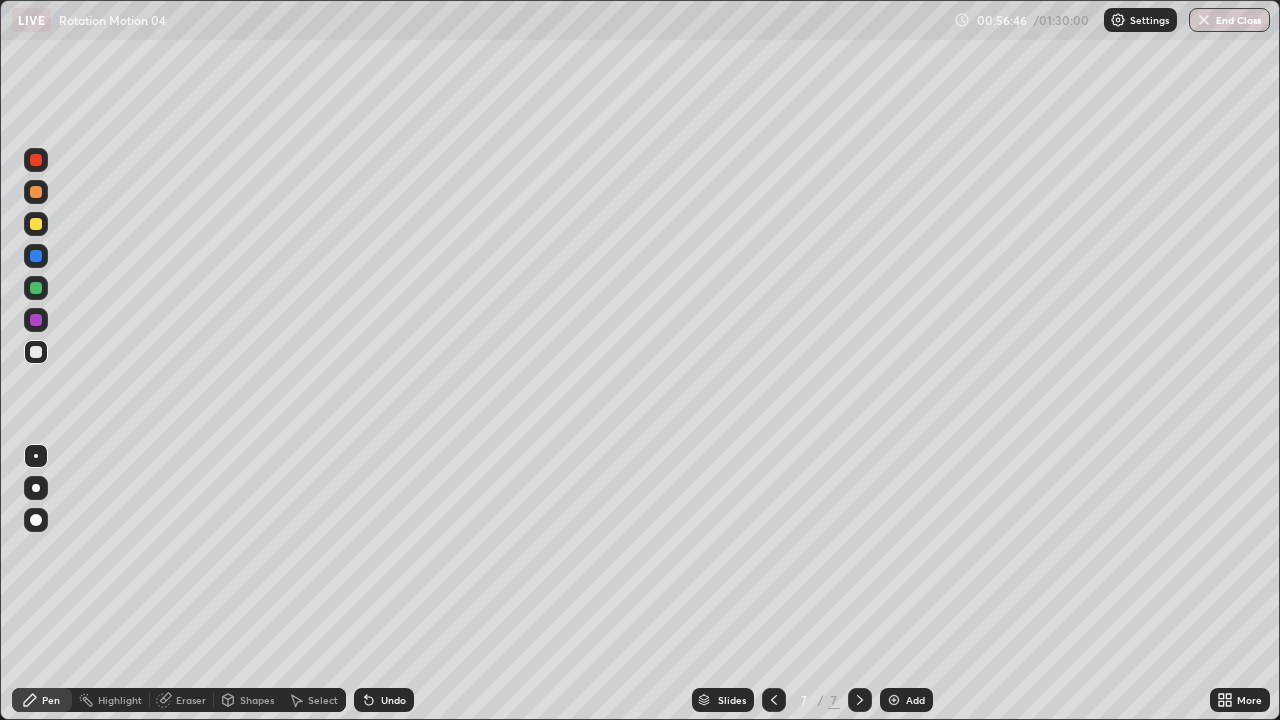 click on "Shapes" at bounding box center (257, 700) 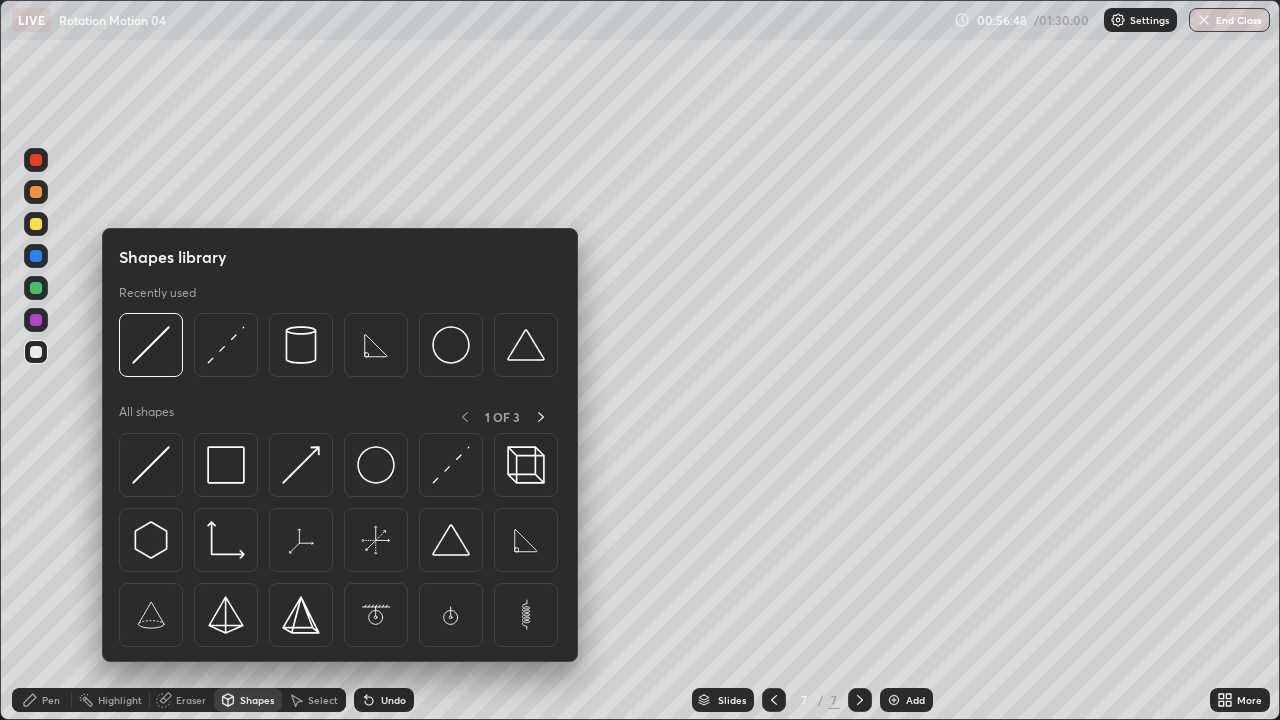 click at bounding box center [36, 224] 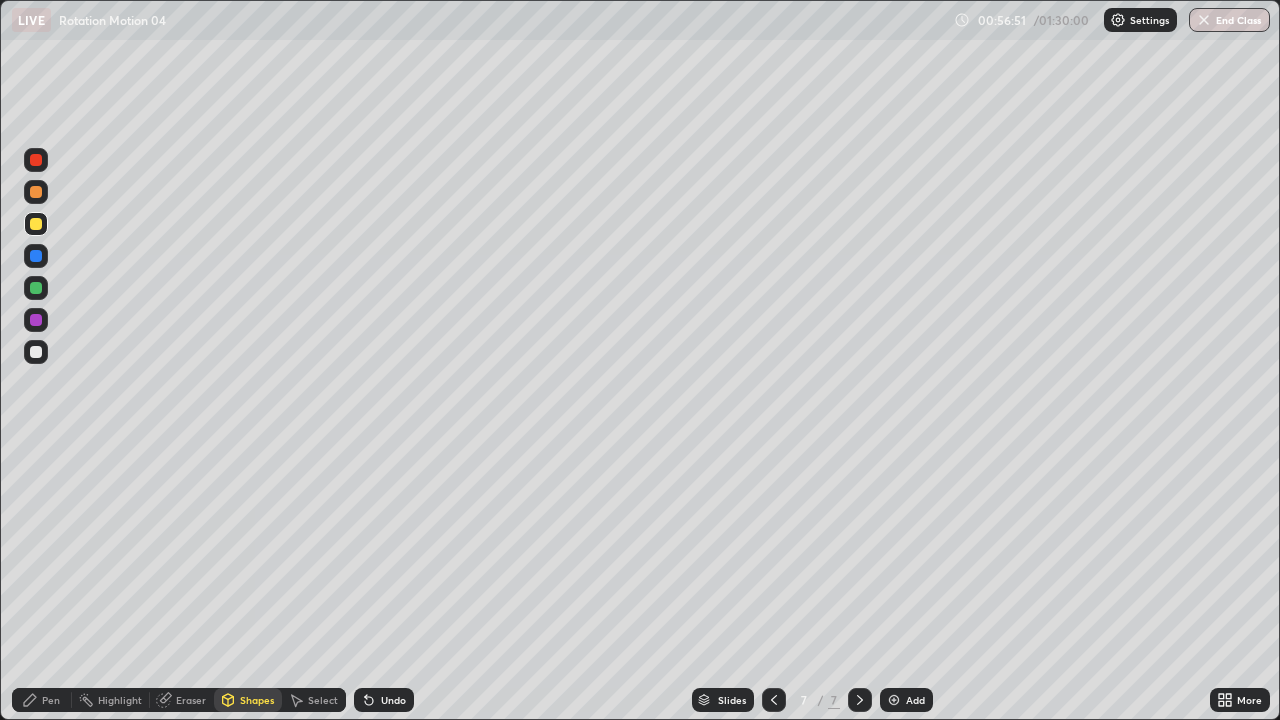 click on "Shapes" at bounding box center (257, 700) 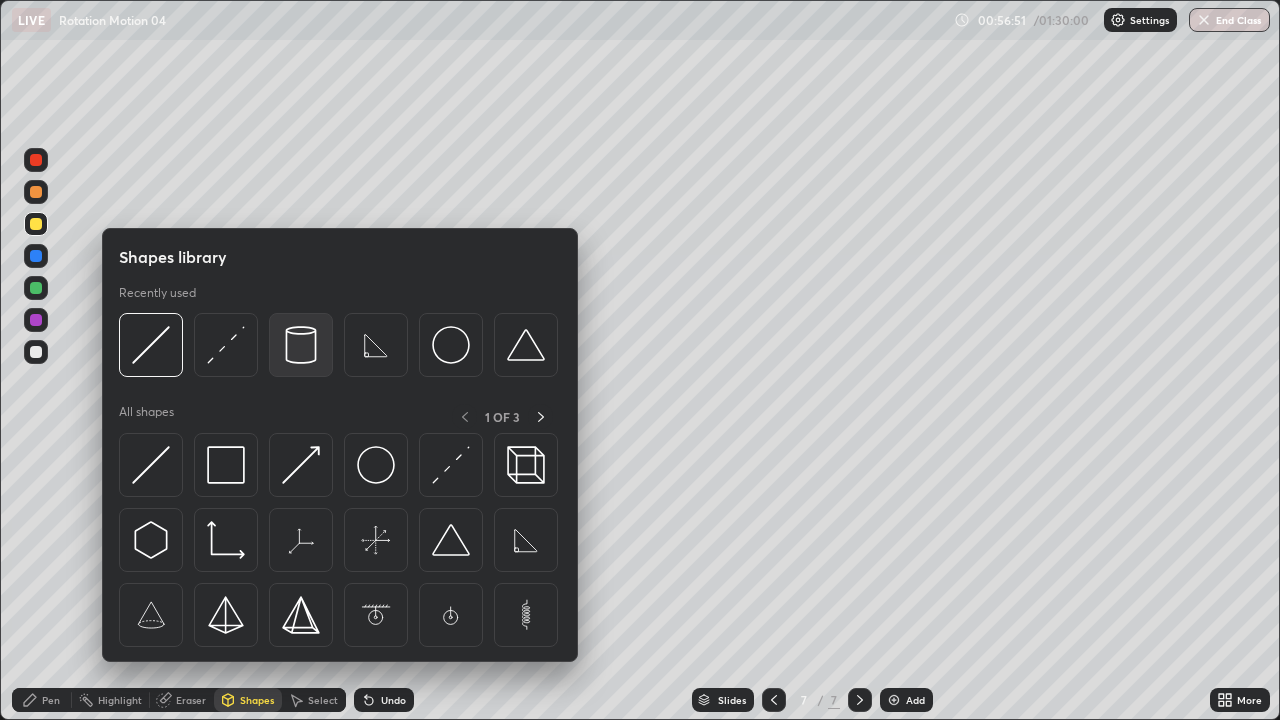 click at bounding box center (301, 345) 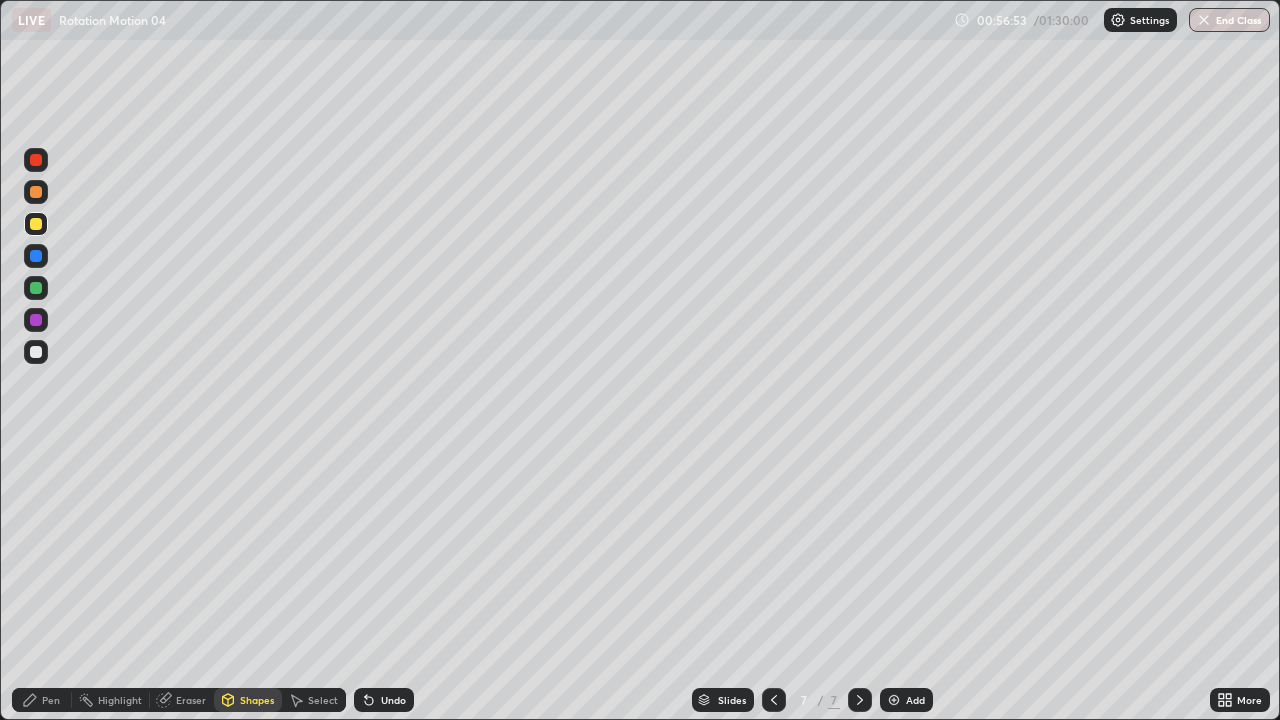 click on "Shapes" at bounding box center [257, 700] 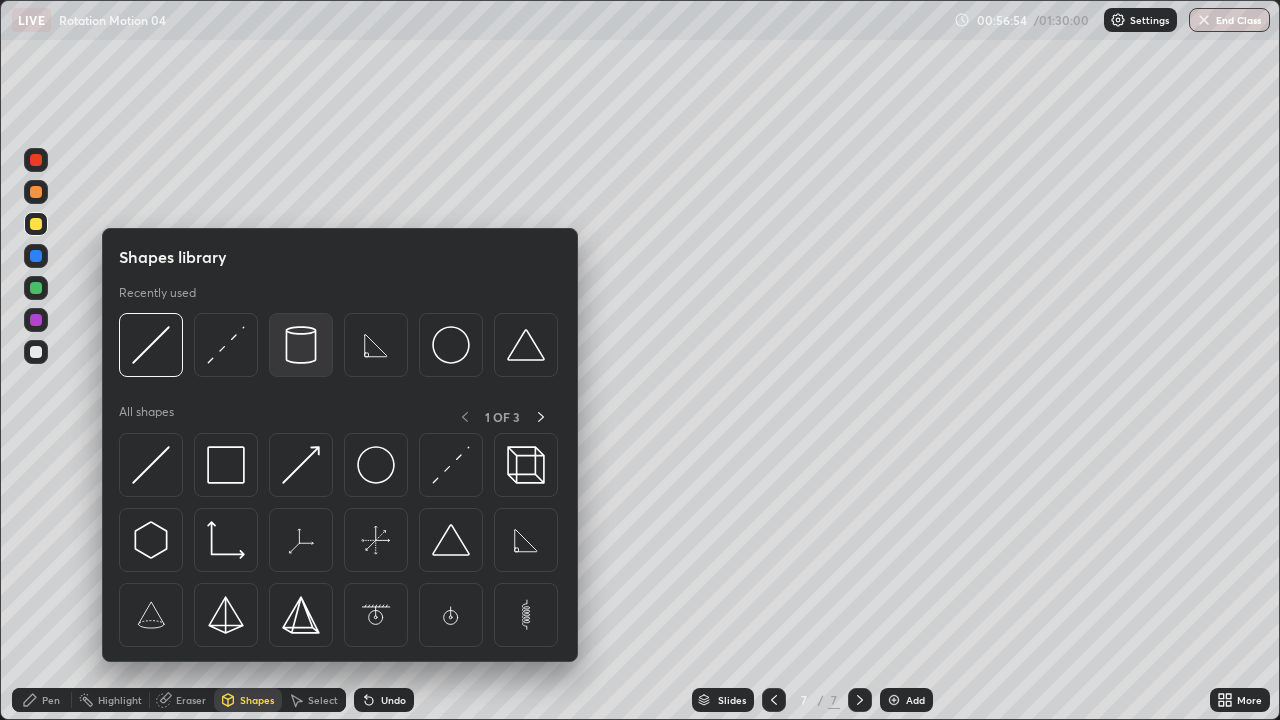 click at bounding box center (301, 345) 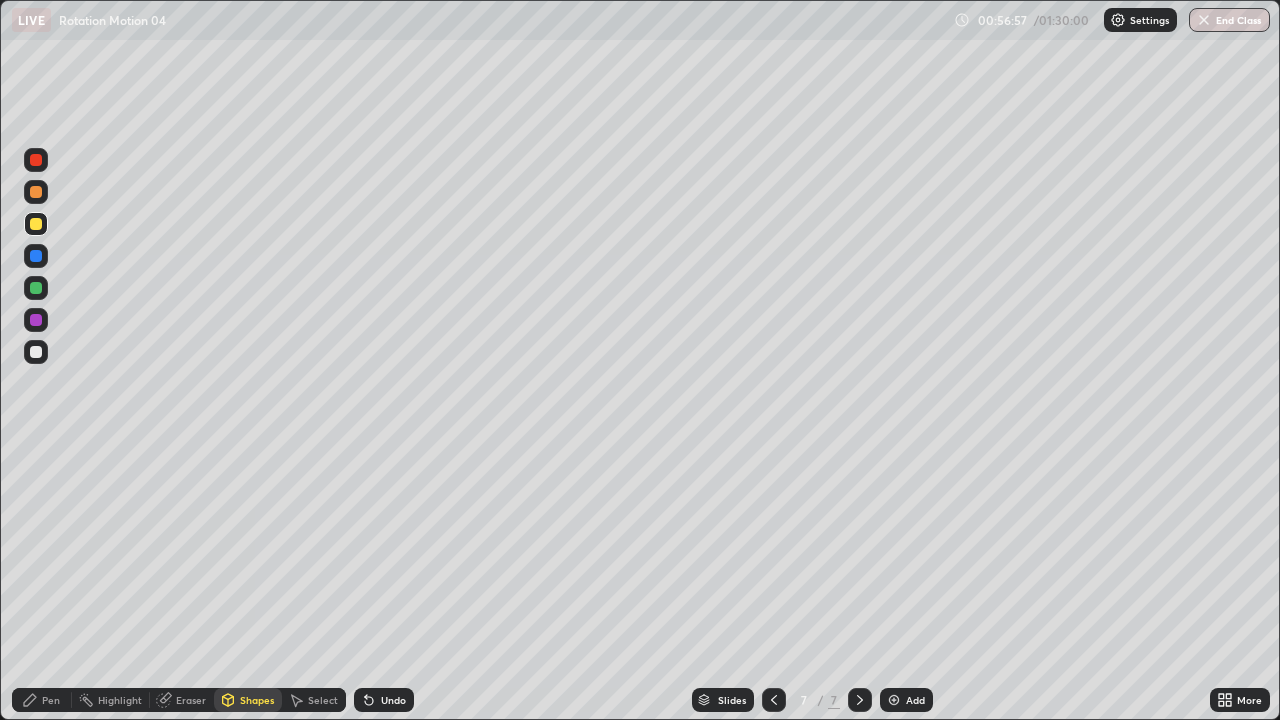 click on "Select" at bounding box center [323, 700] 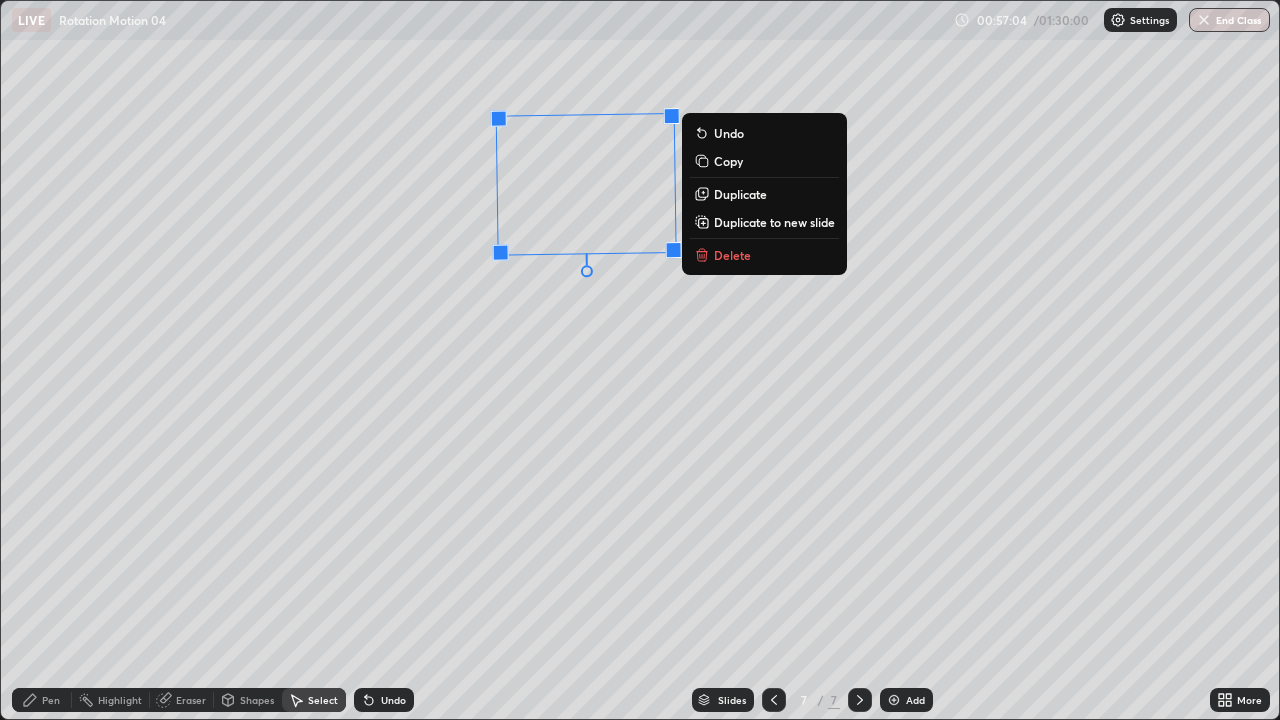 click on "91 ° Undo Copy Duplicate Duplicate to new slide Delete" at bounding box center (640, 360) 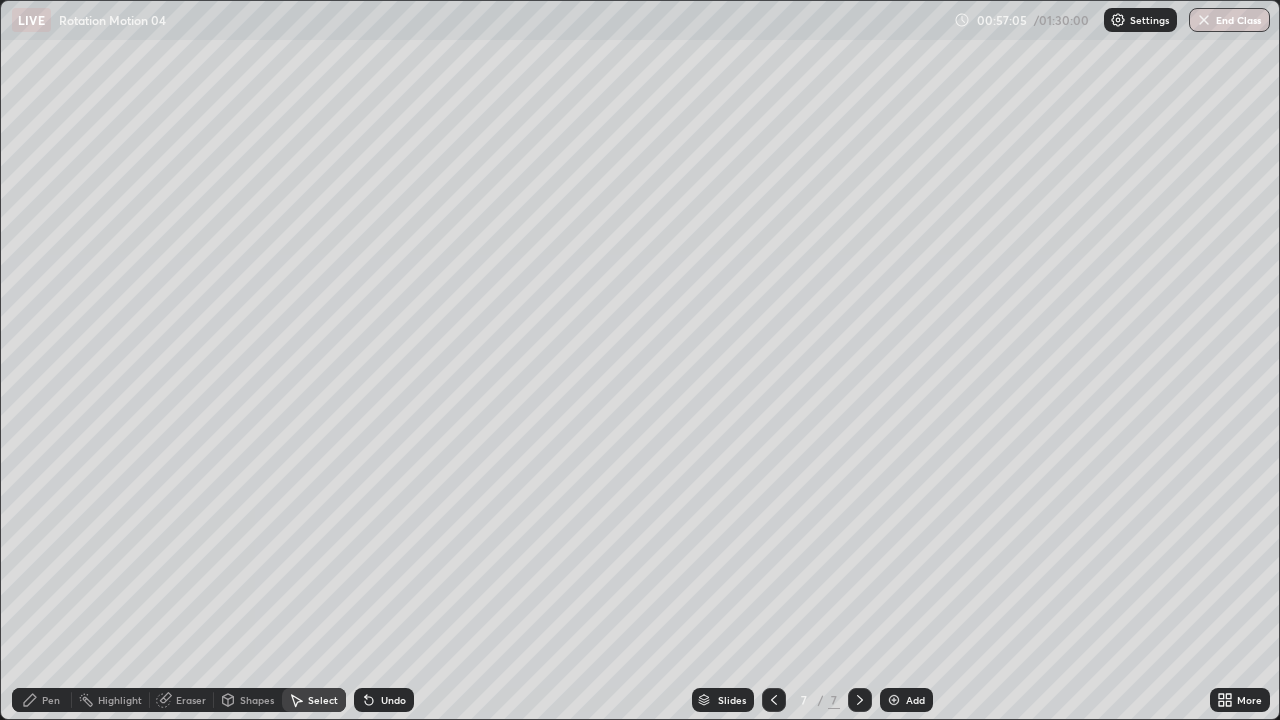 click on "Pen" at bounding box center [42, 700] 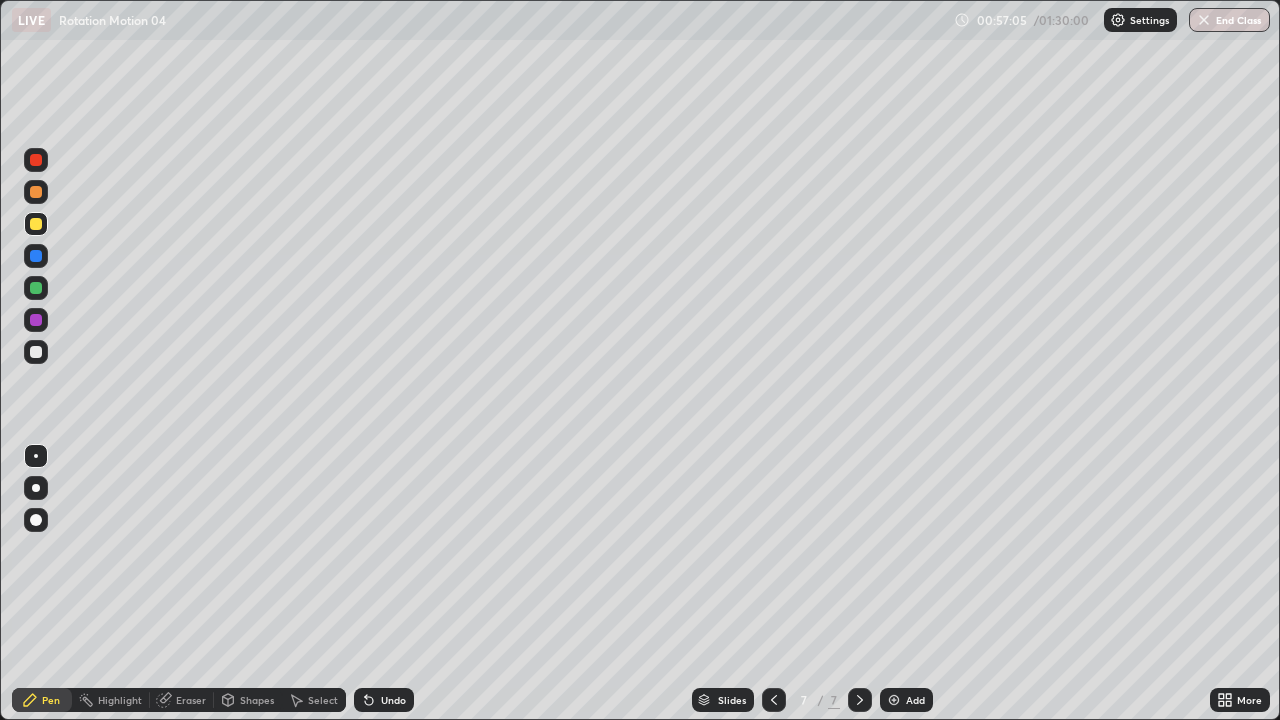 click at bounding box center (36, 224) 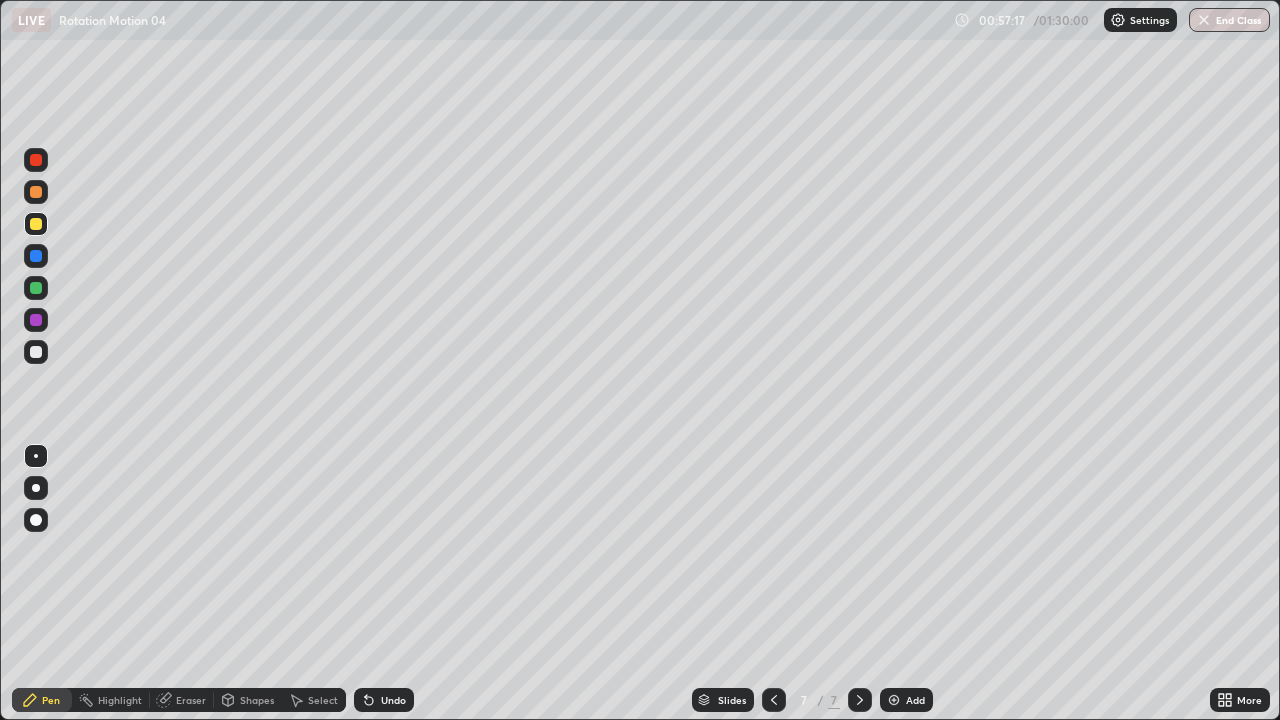 click on "Shapes" at bounding box center (257, 700) 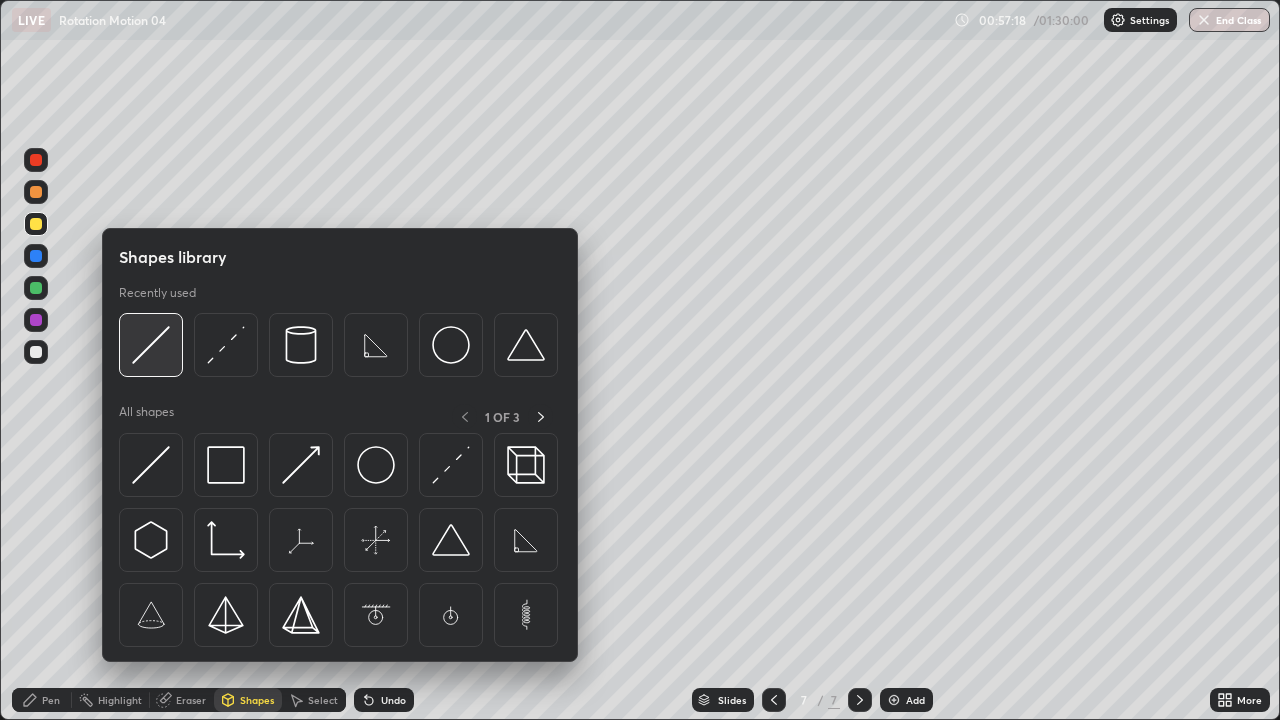click at bounding box center (151, 345) 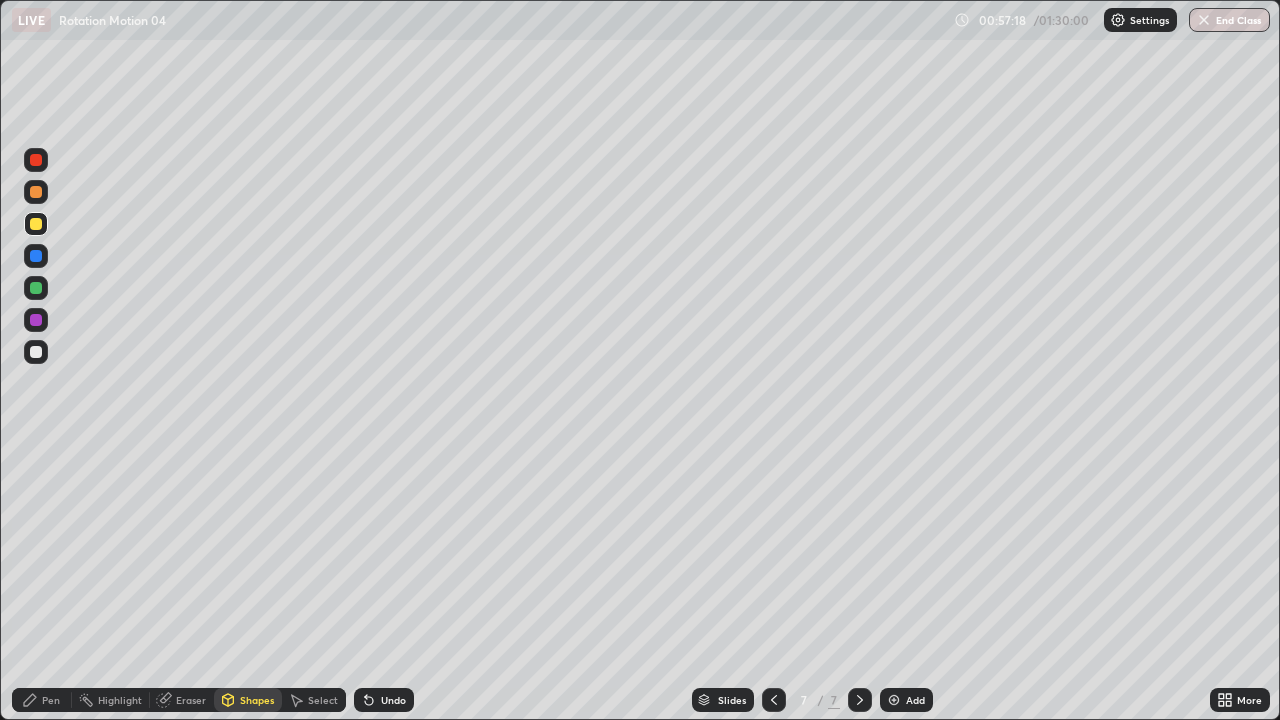 click at bounding box center [36, 288] 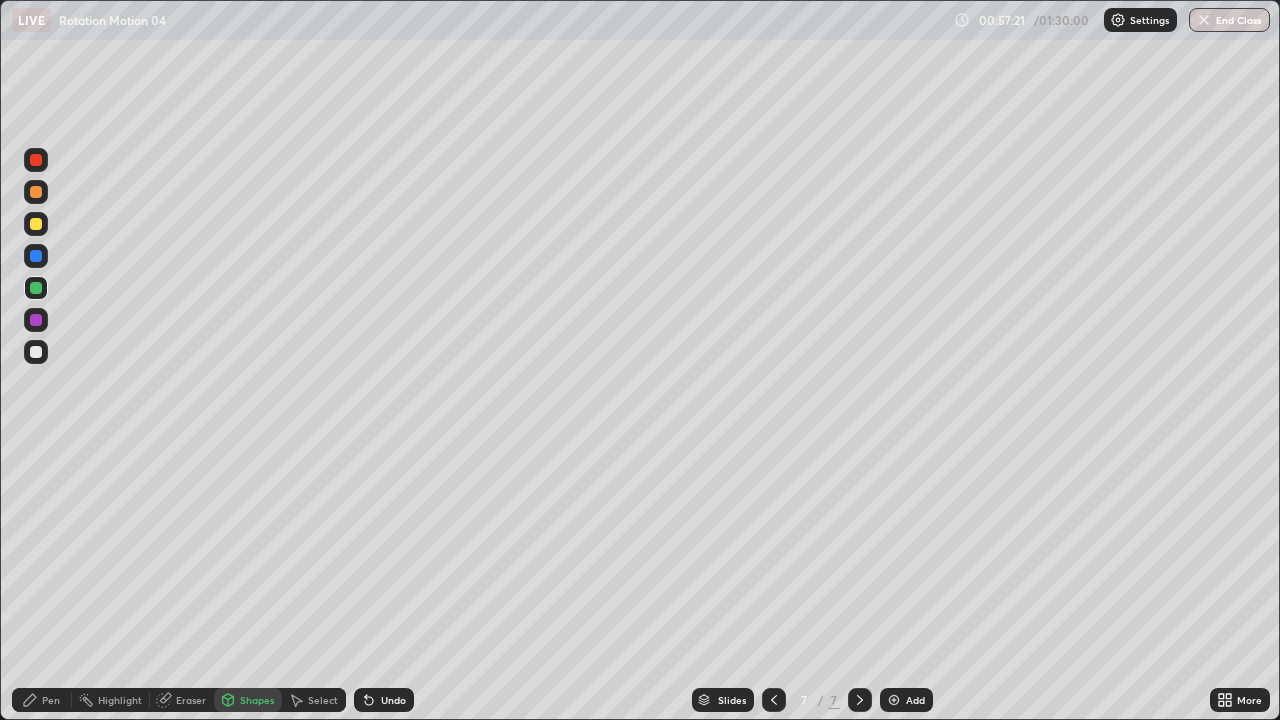 click at bounding box center [36, 320] 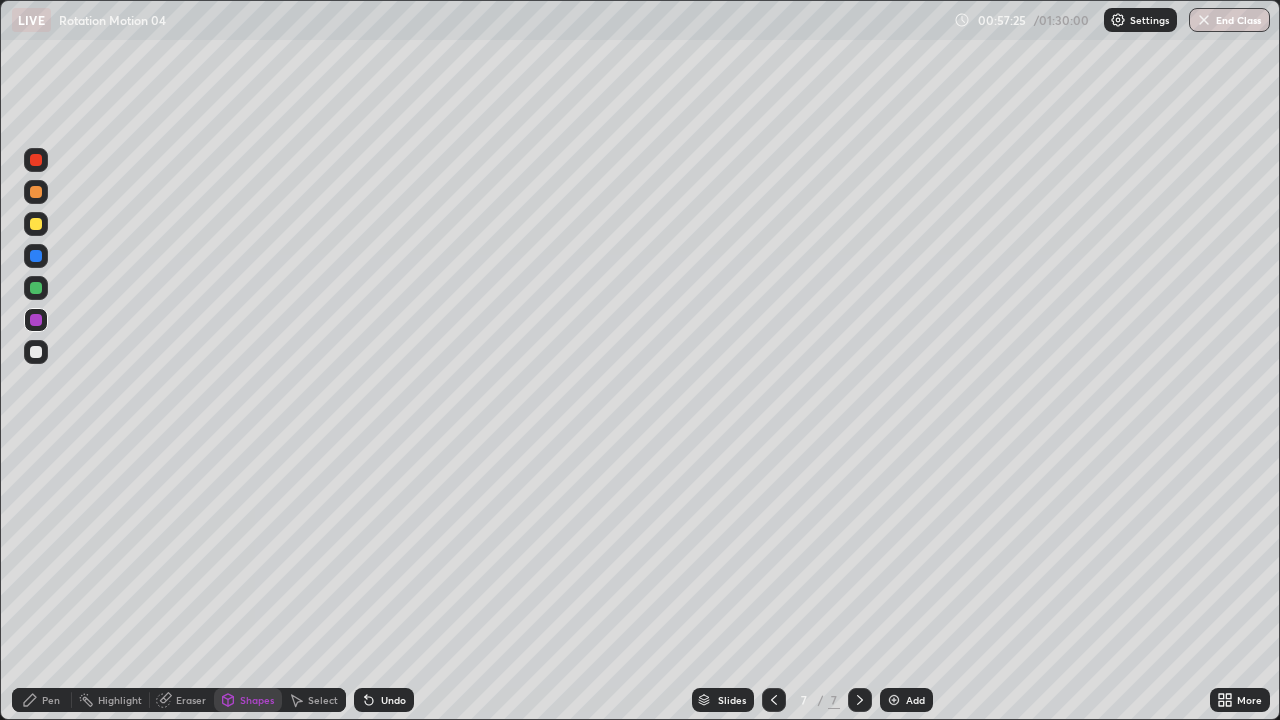 click 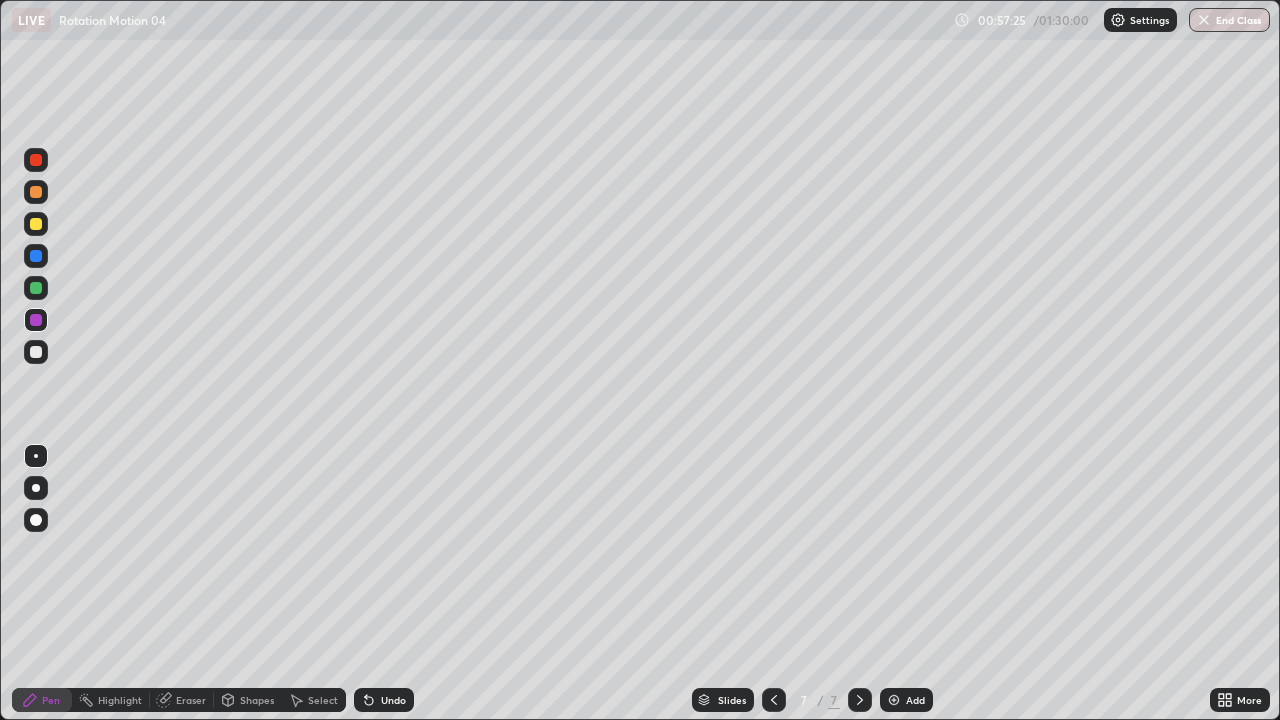 click at bounding box center (36, 352) 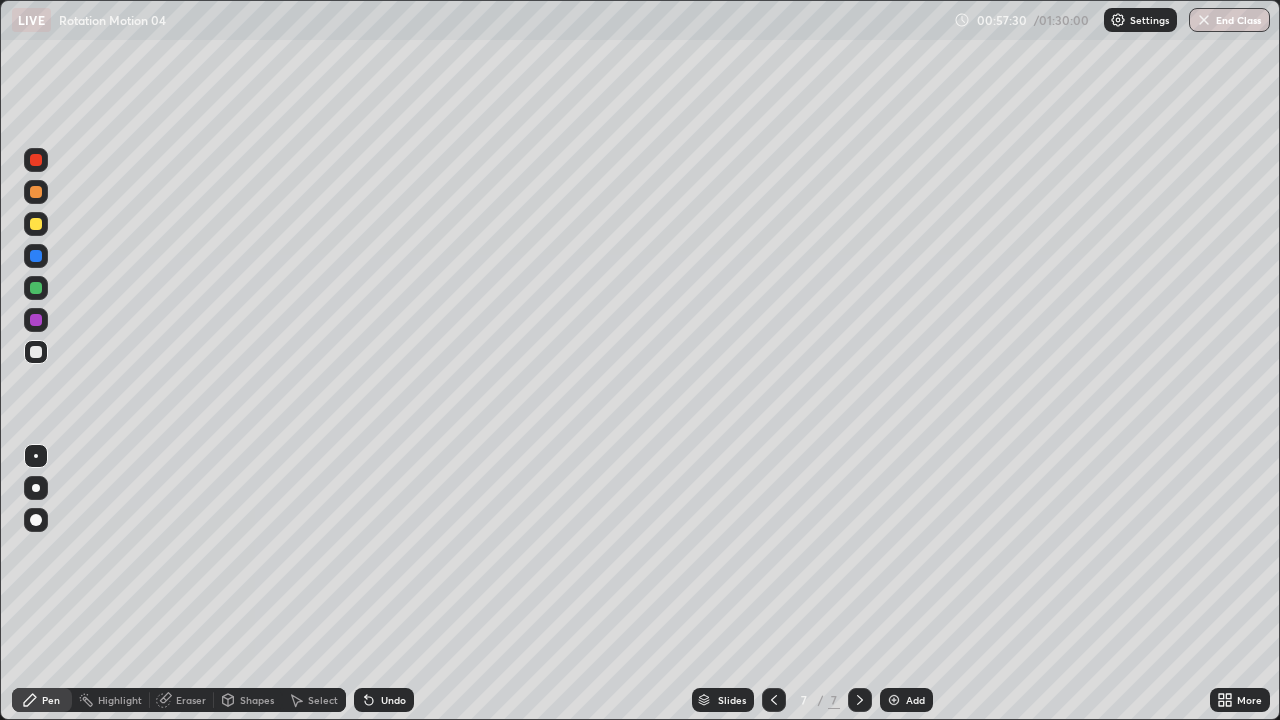 click at bounding box center [36, 224] 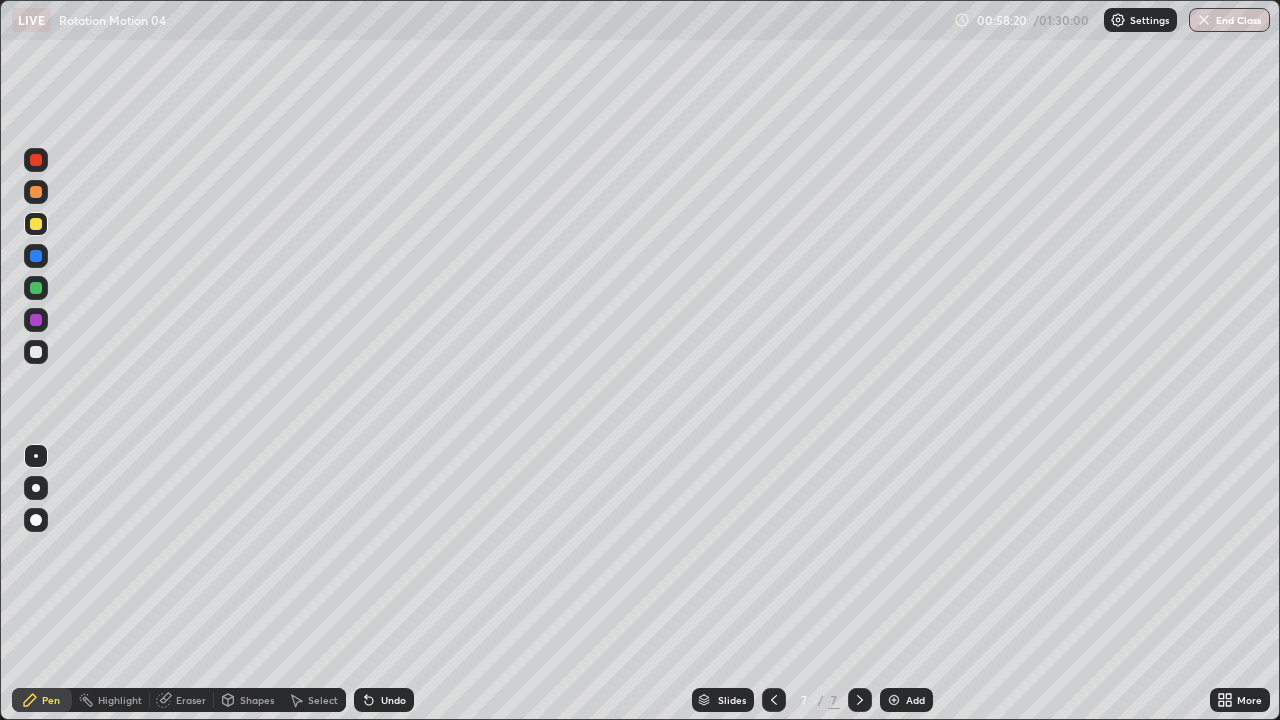 click at bounding box center (36, 352) 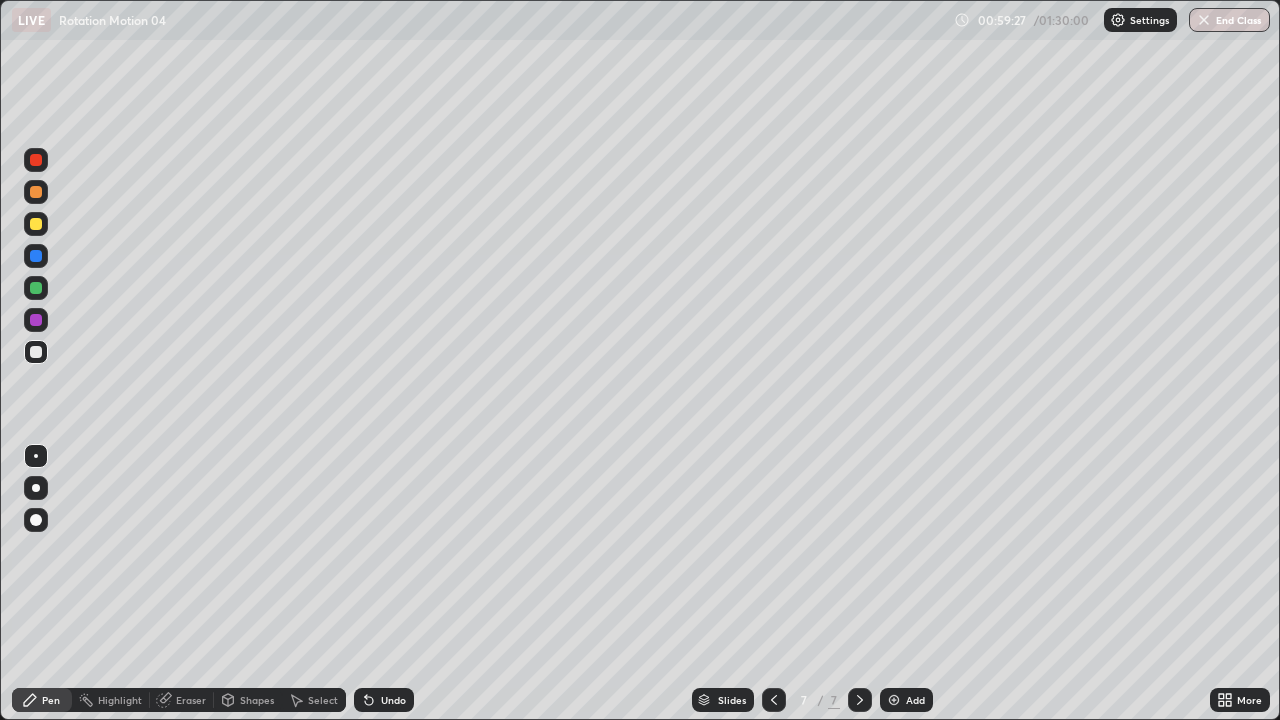 click on "Shapes" at bounding box center [257, 700] 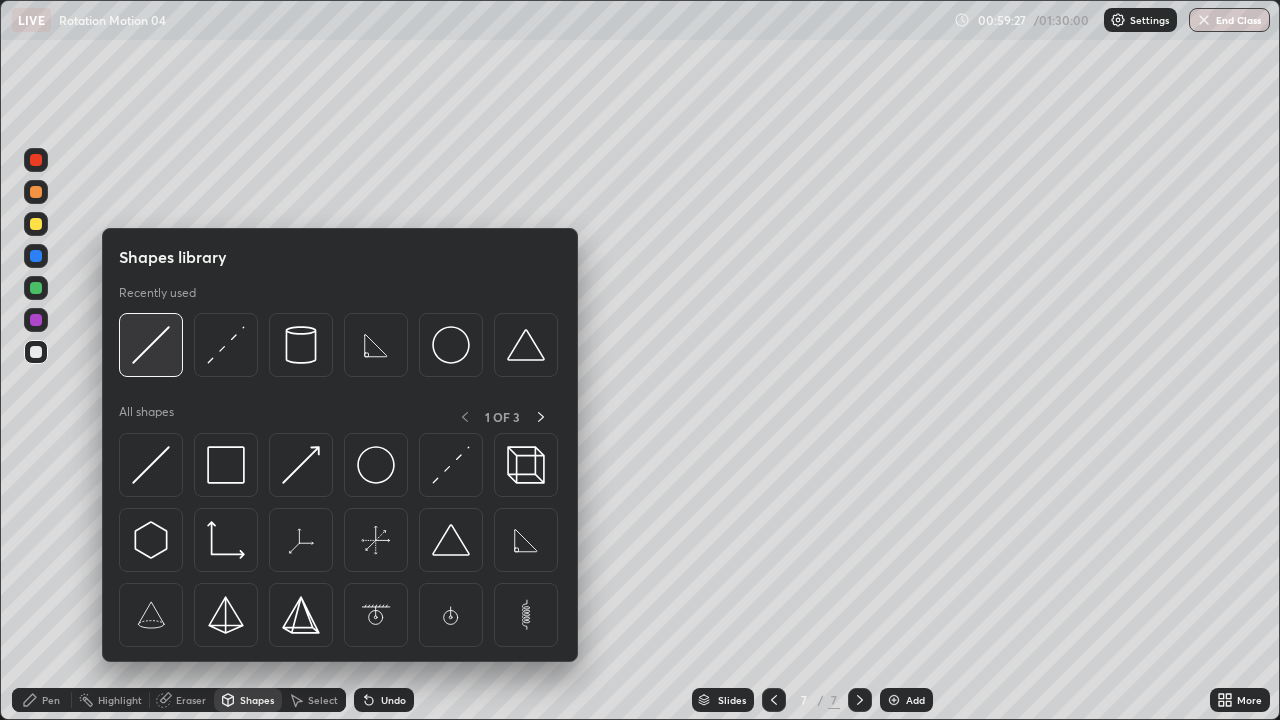 click at bounding box center (151, 345) 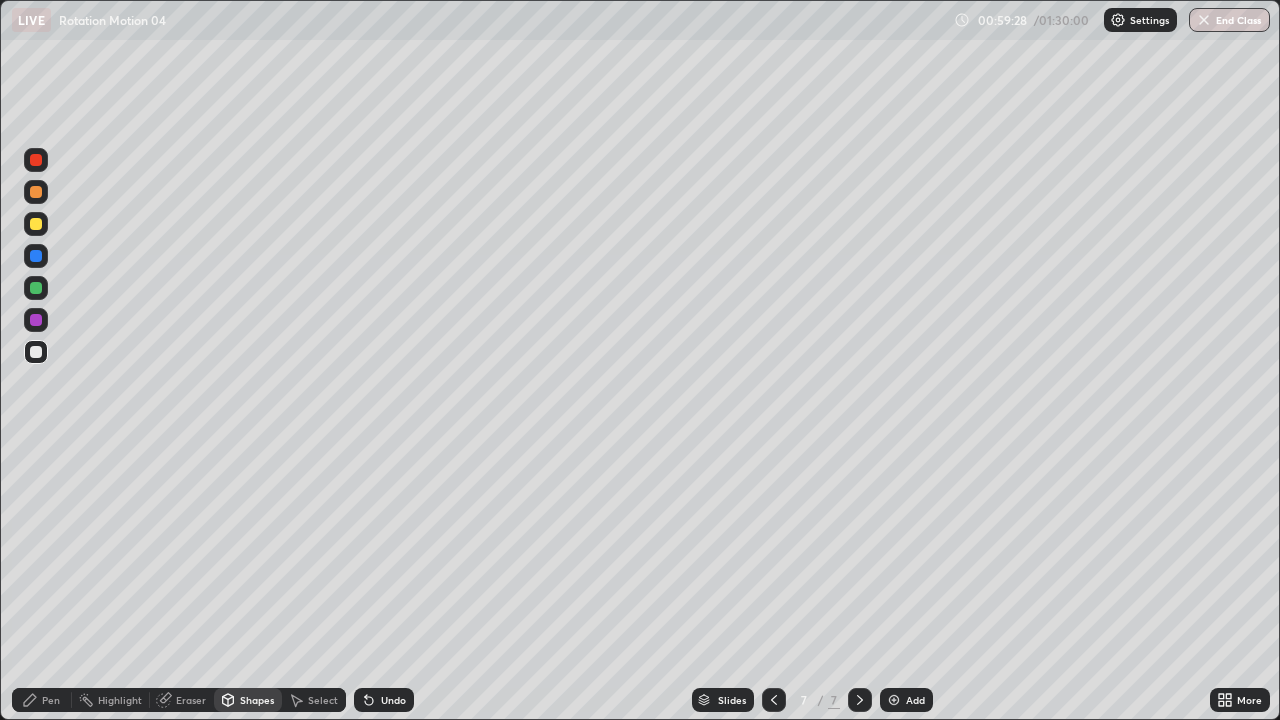 click at bounding box center (36, 288) 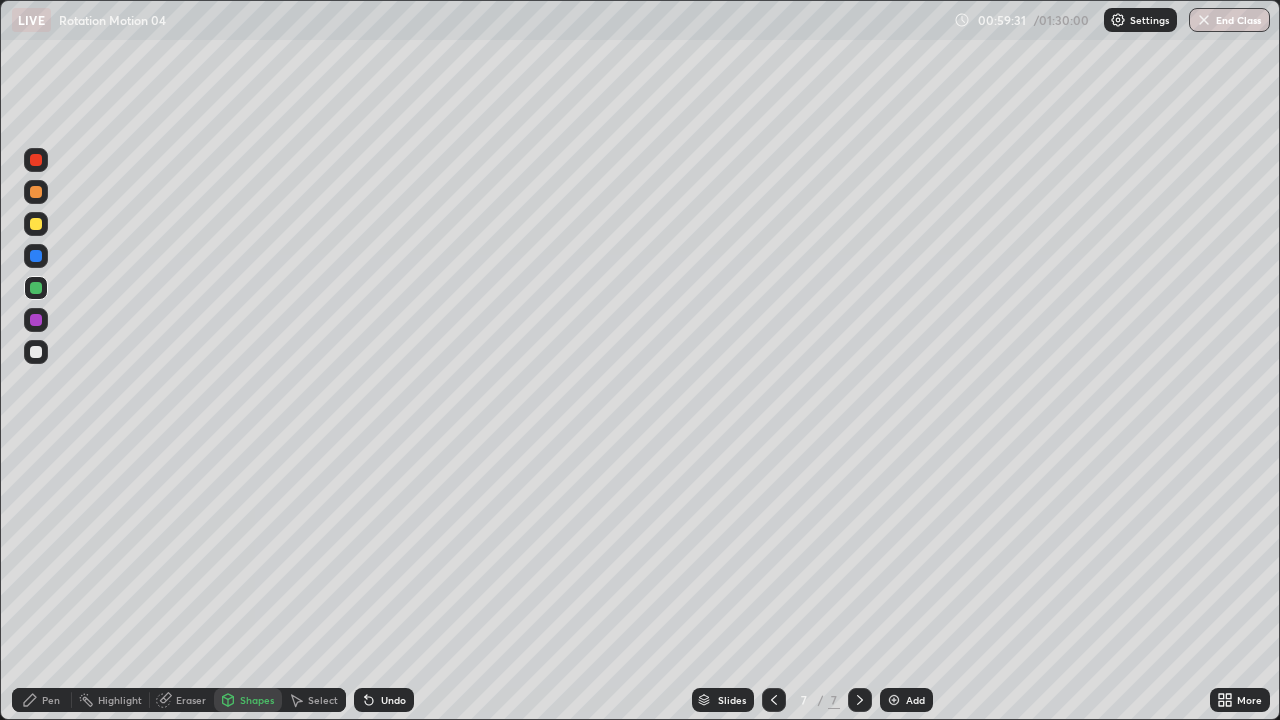click 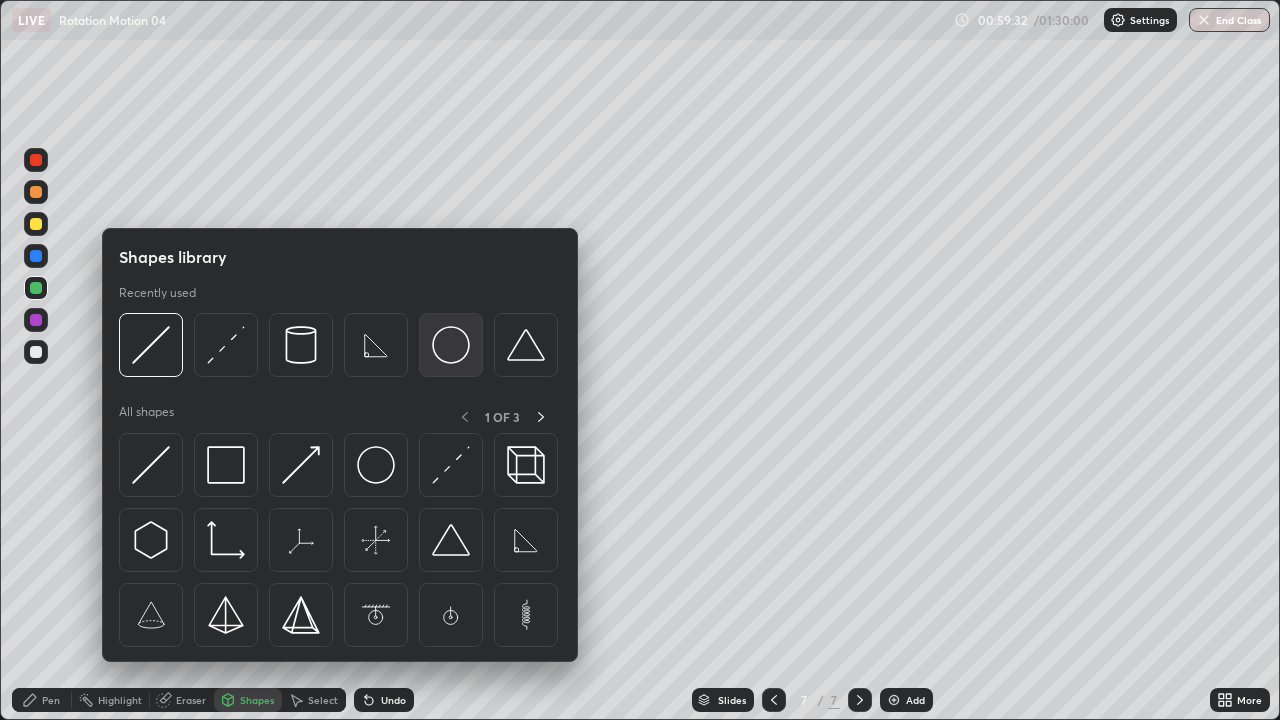 click at bounding box center [451, 345] 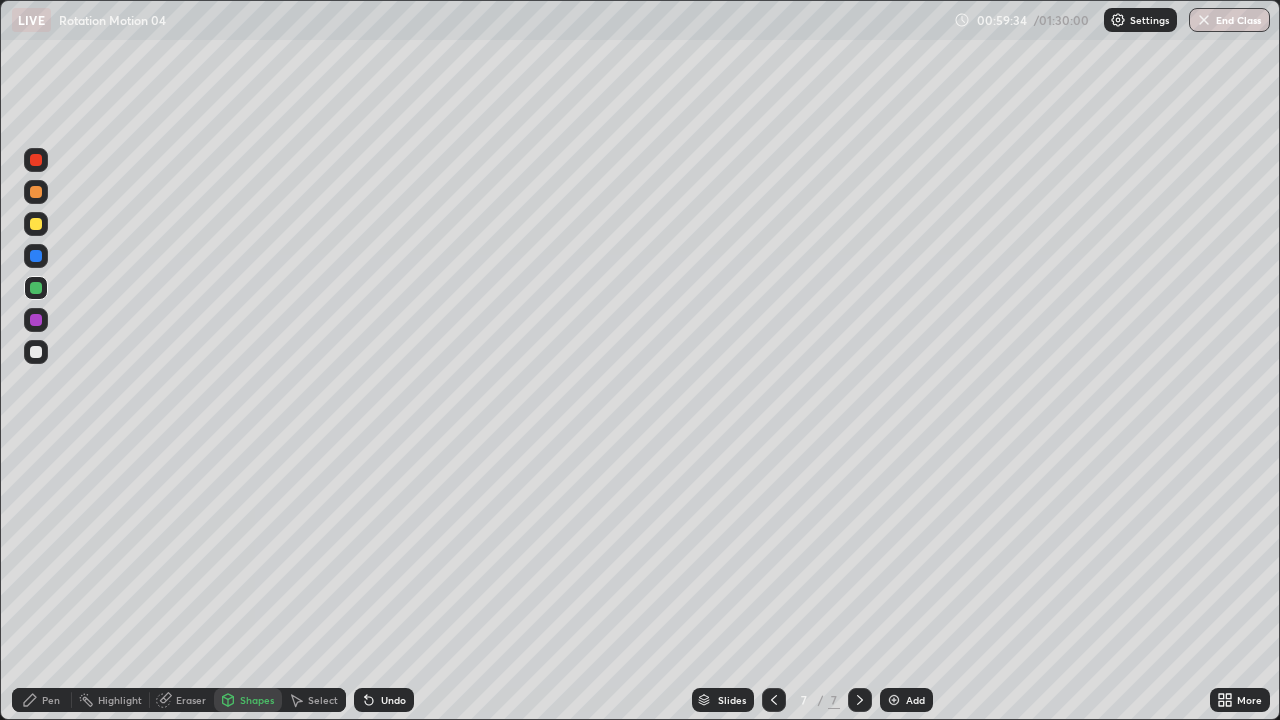 click at bounding box center [36, 224] 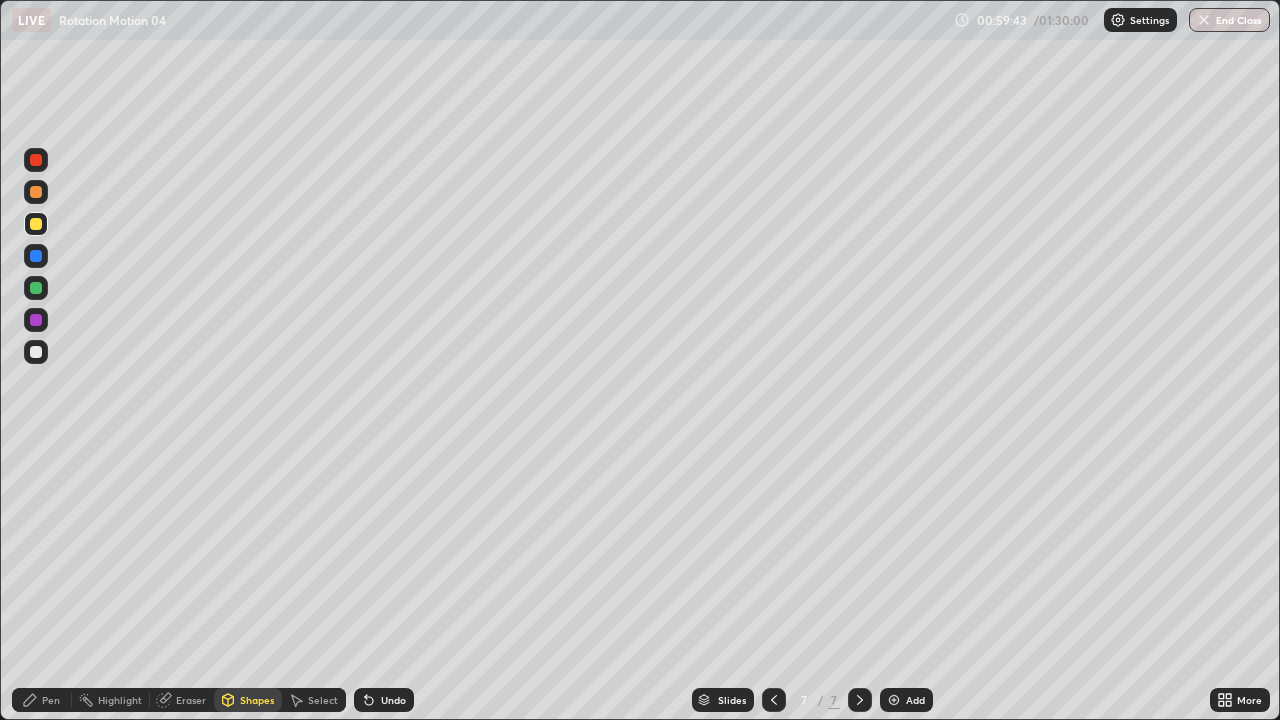 click on "Shapes" at bounding box center (248, 700) 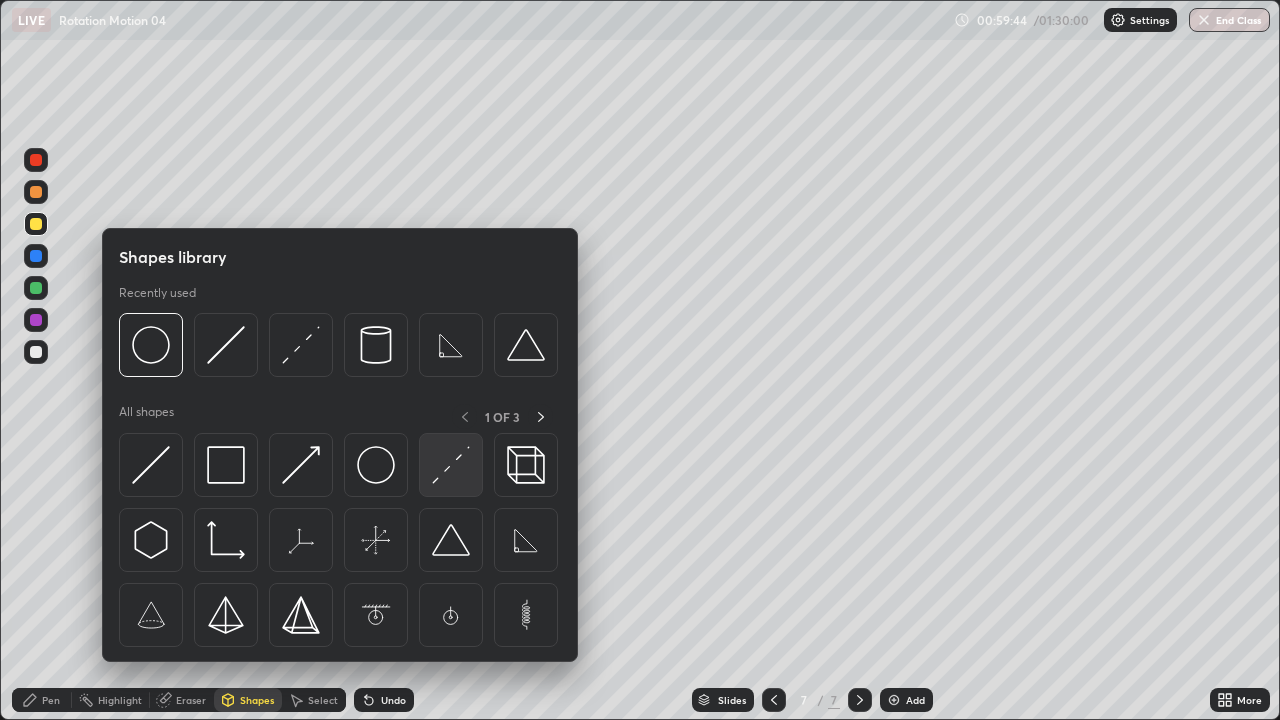 click at bounding box center [451, 465] 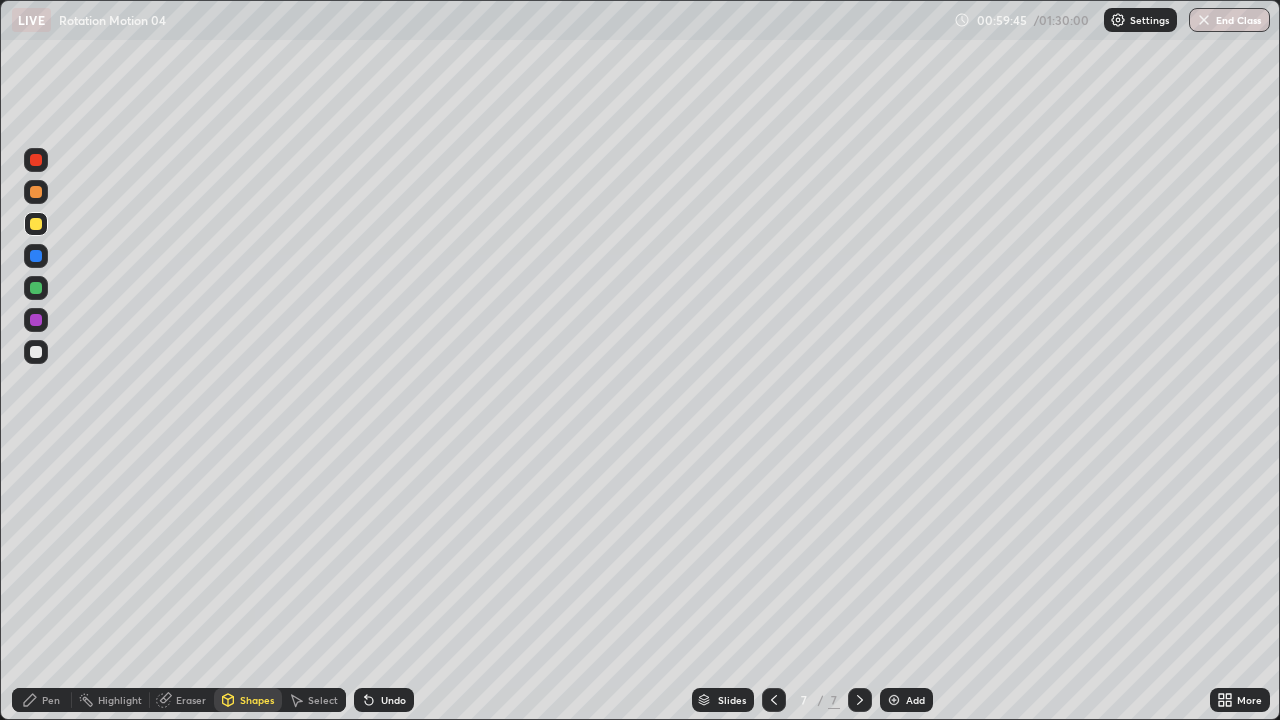 click on "Shapes" at bounding box center (248, 700) 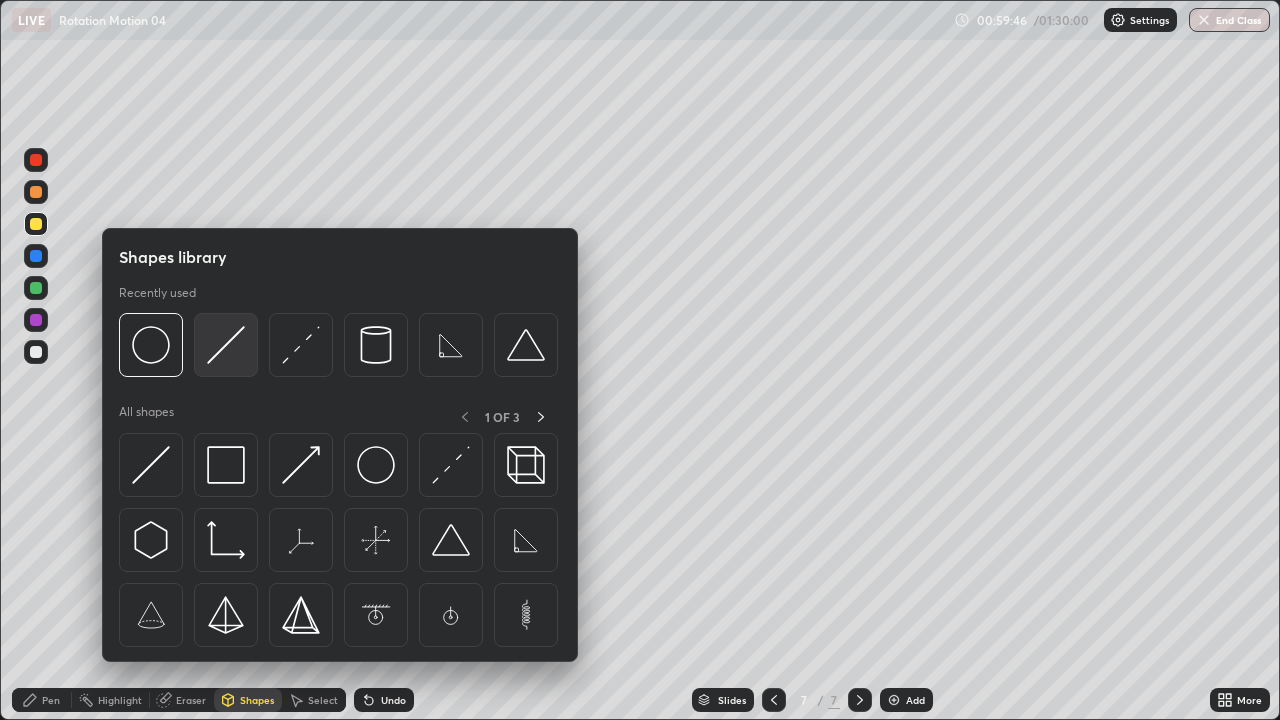 click at bounding box center (226, 345) 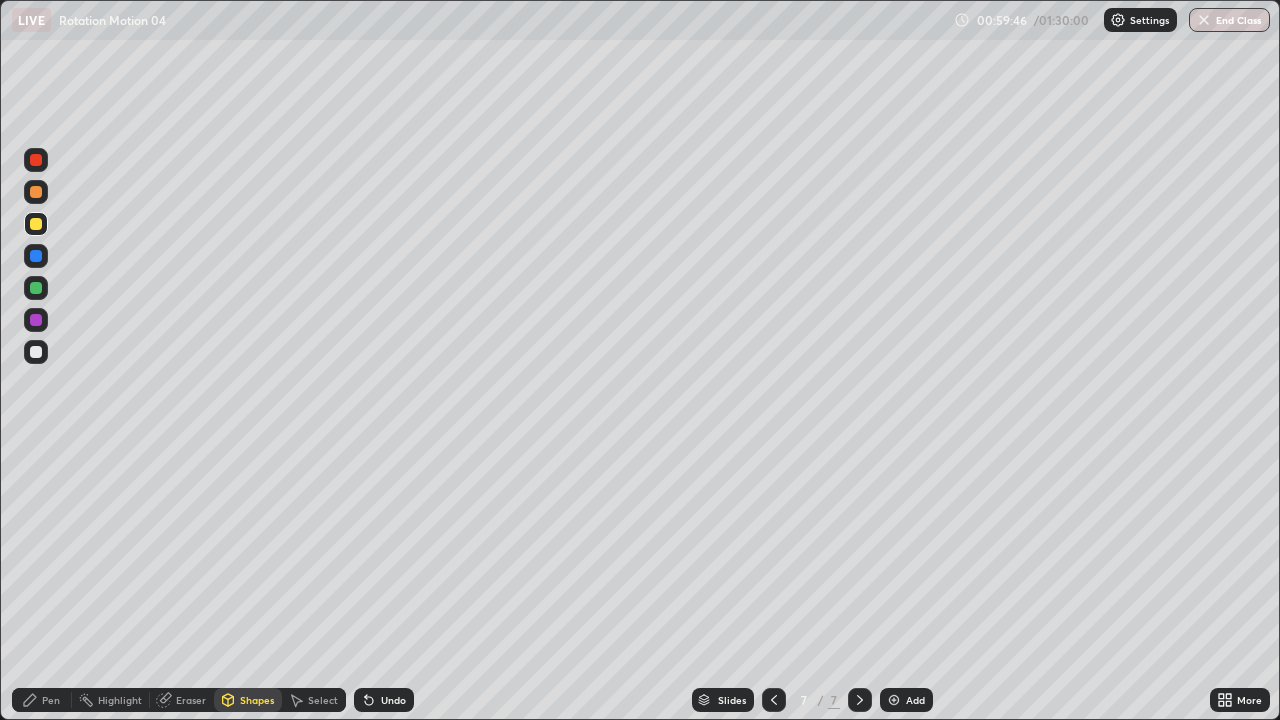 click at bounding box center (36, 320) 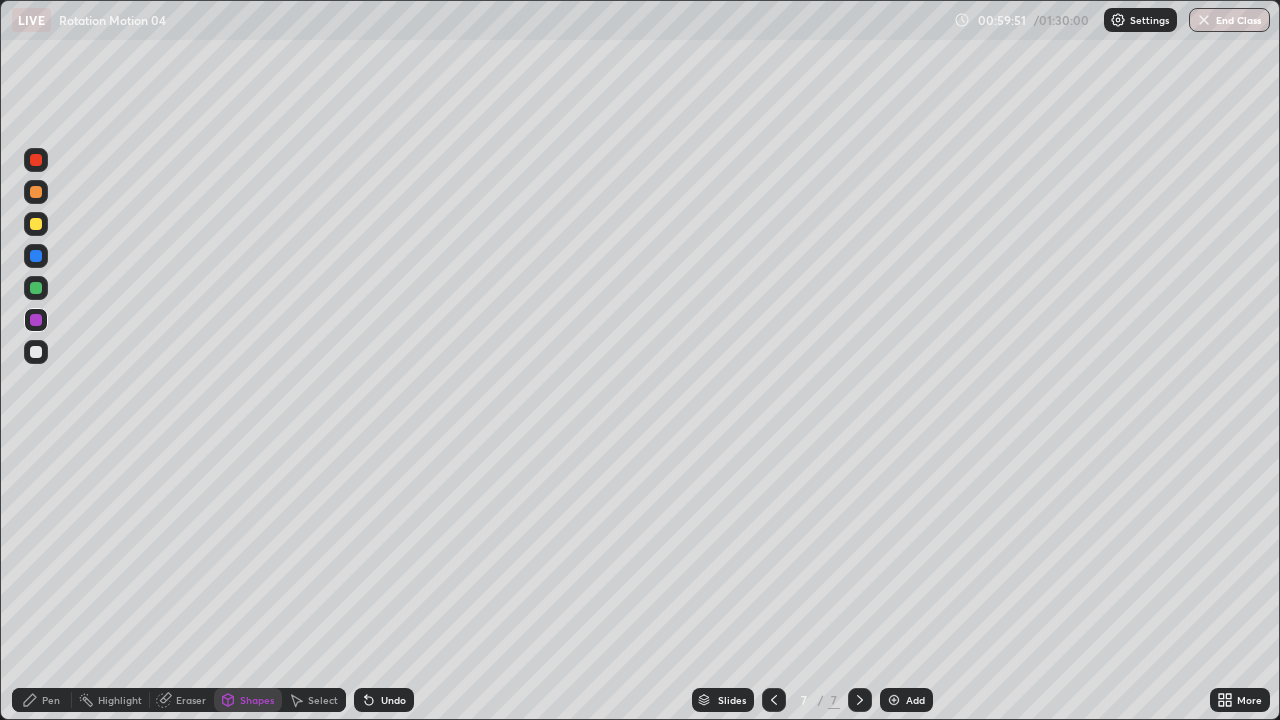 click on "Shapes" at bounding box center [257, 700] 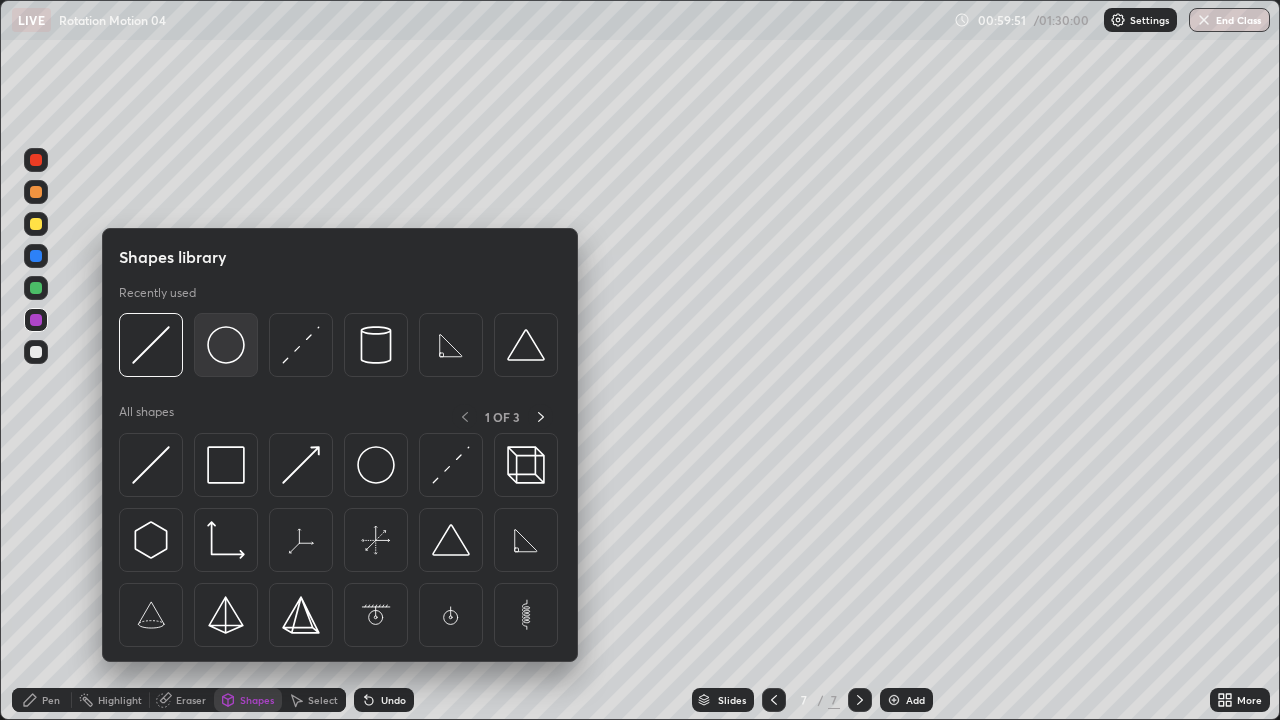 click at bounding box center [226, 345] 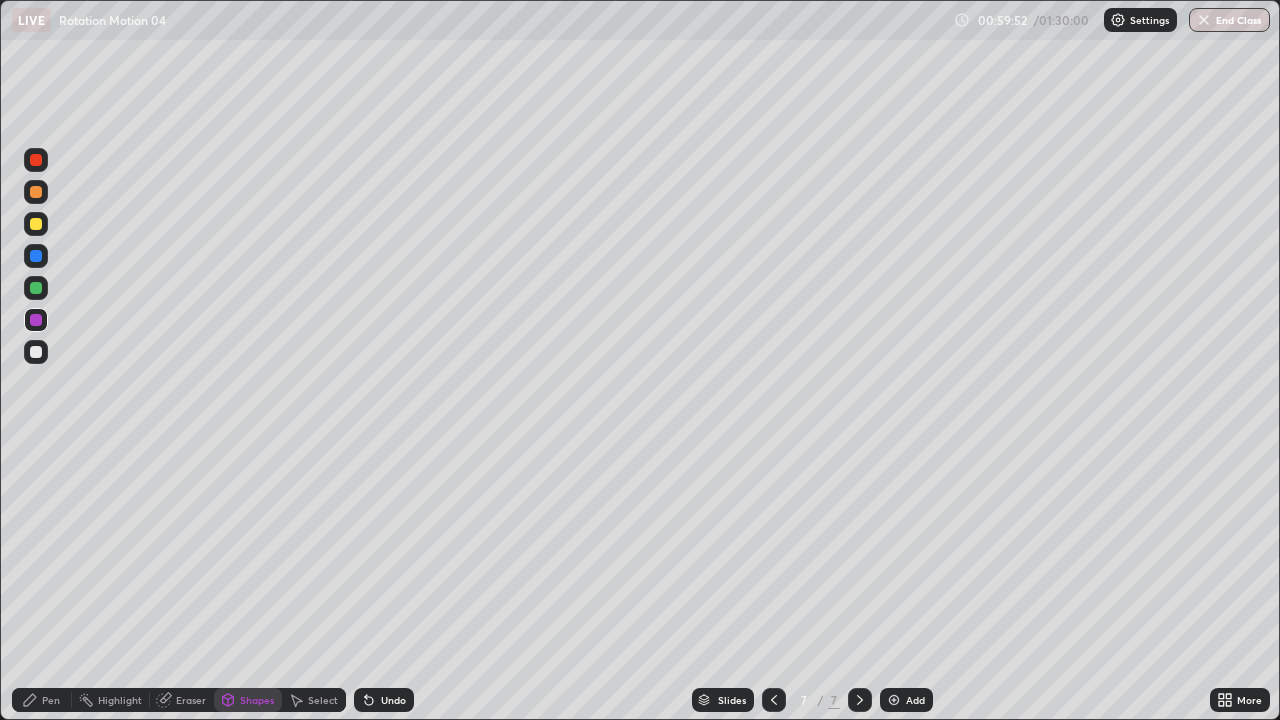 click at bounding box center (36, 224) 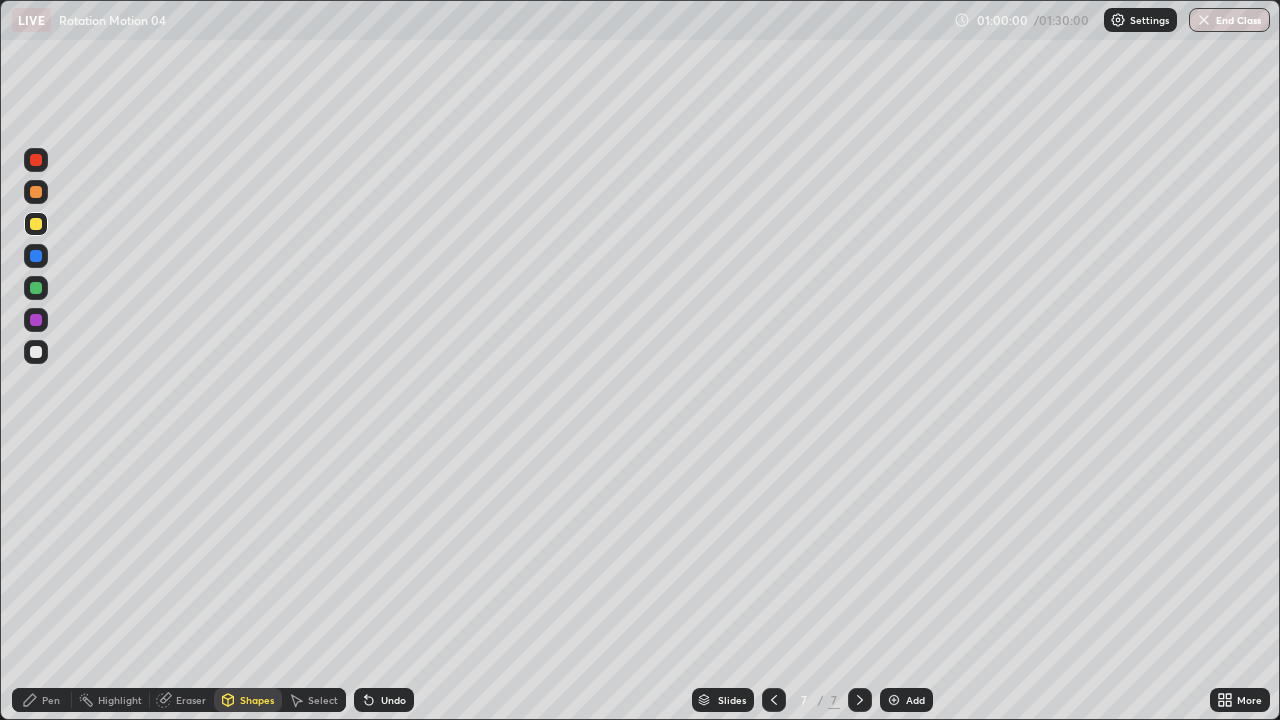 click on "Select" at bounding box center (314, 700) 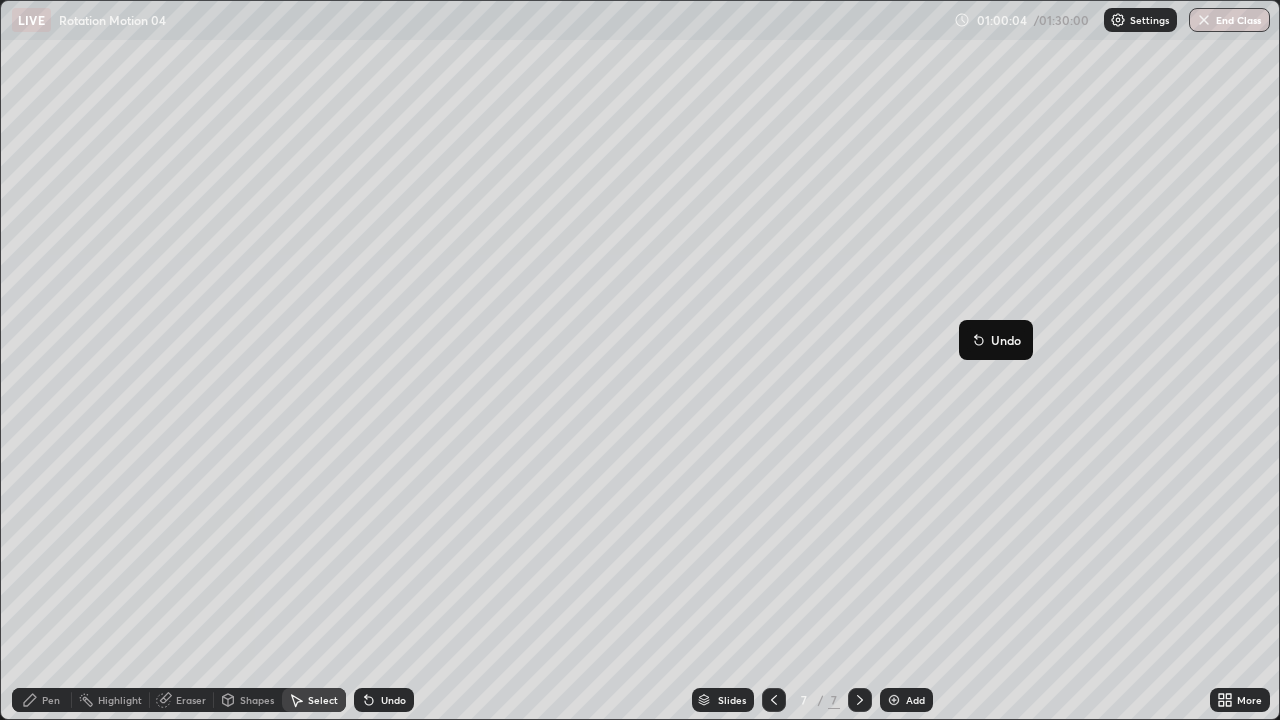 click on "0 ° Undo Copy Duplicate Duplicate to new slide Delete" at bounding box center [640, 360] 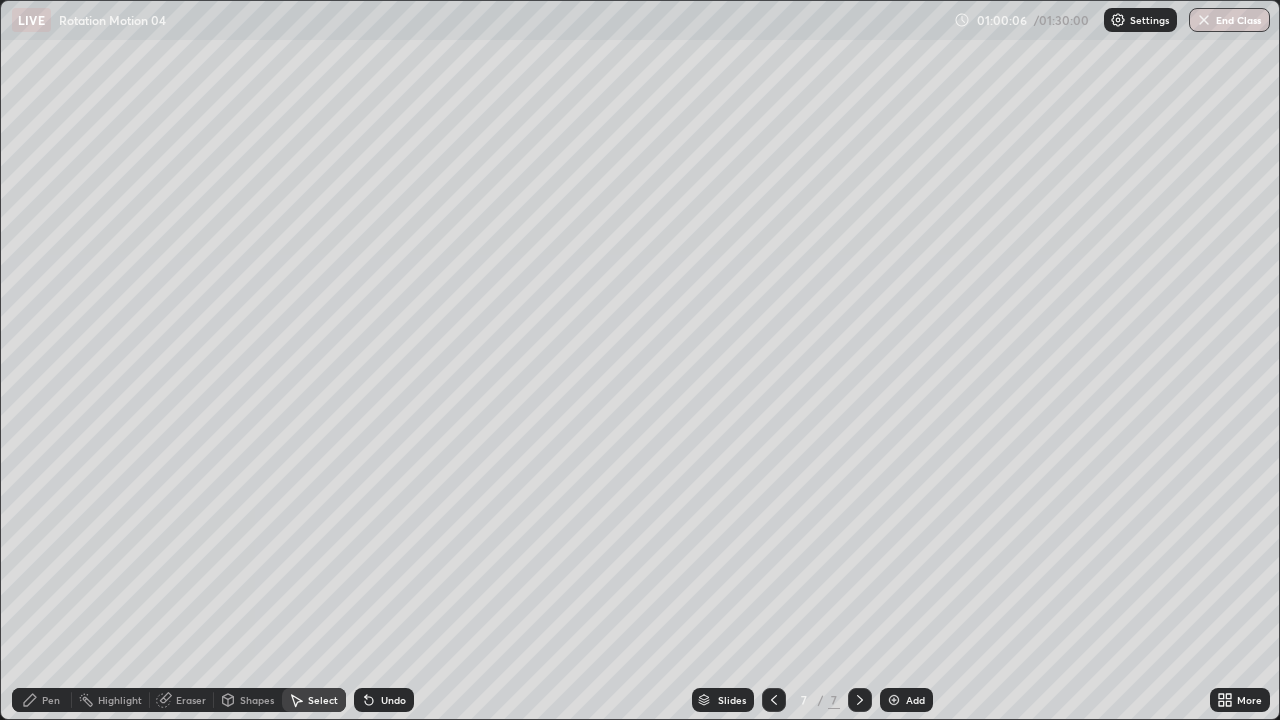 click on "Pen" at bounding box center (42, 700) 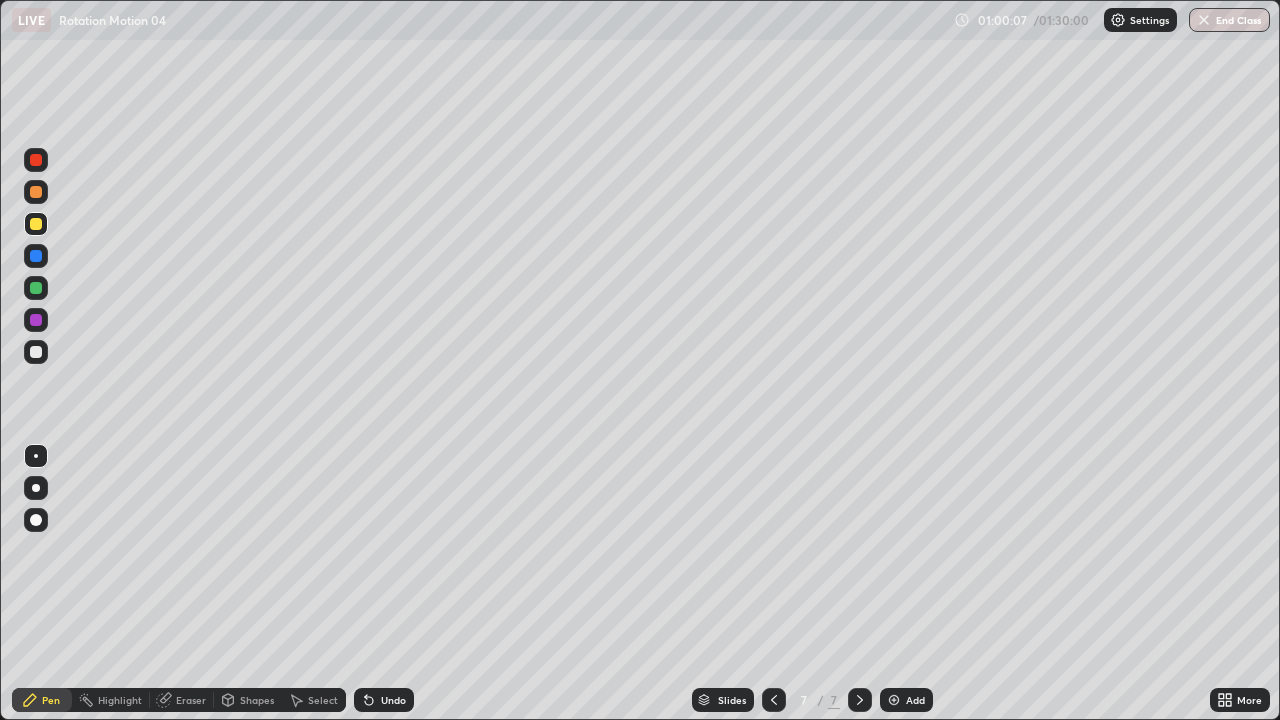 click at bounding box center (36, 352) 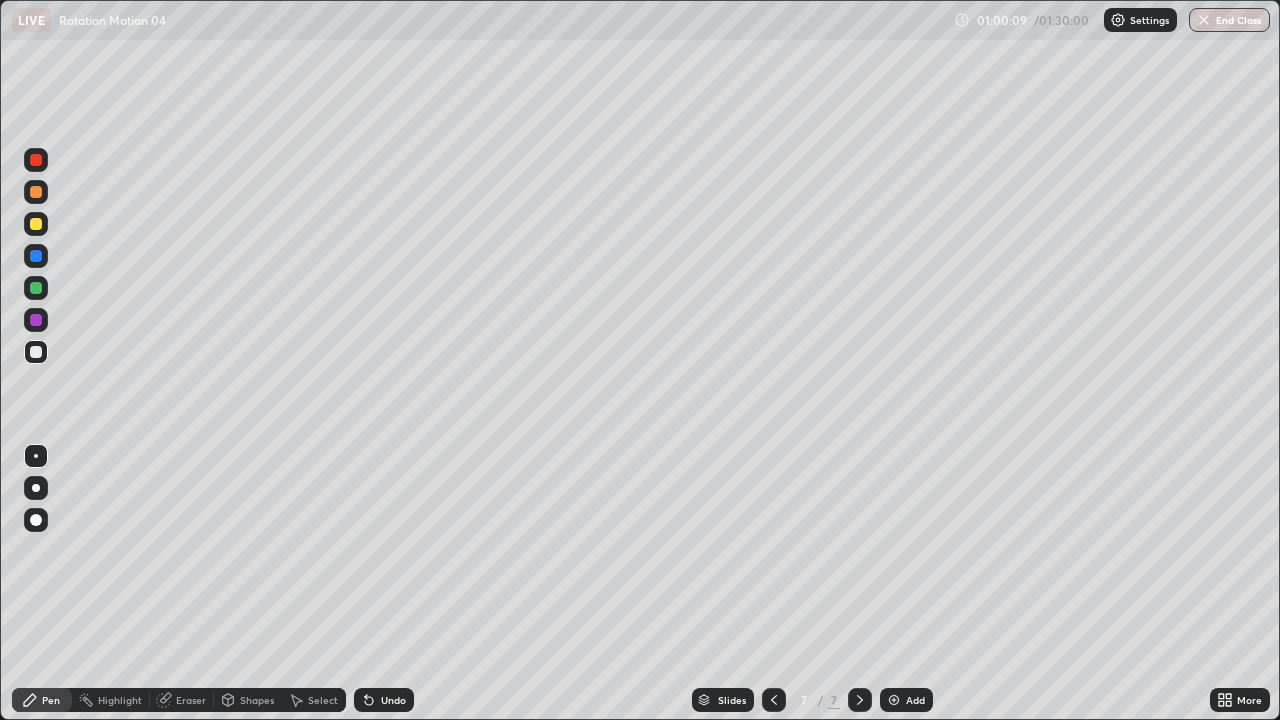 click at bounding box center (36, 224) 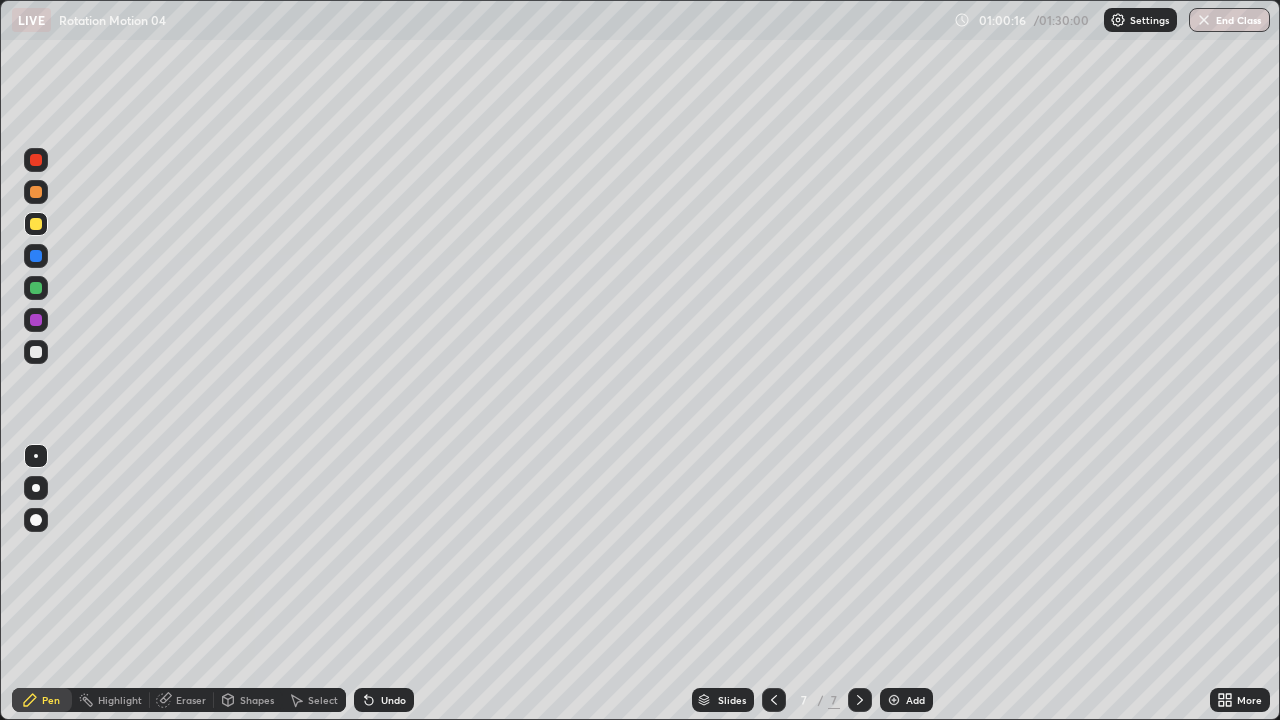 click on "Shapes" at bounding box center (257, 700) 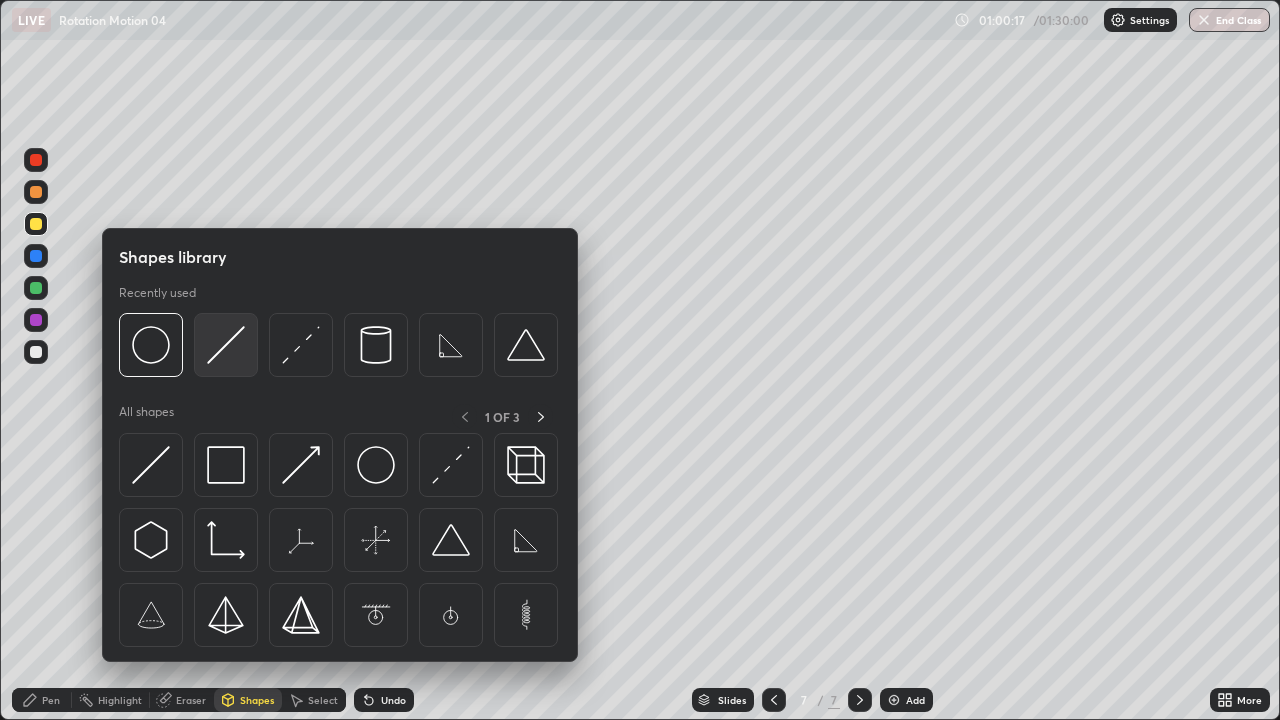 click at bounding box center [226, 345] 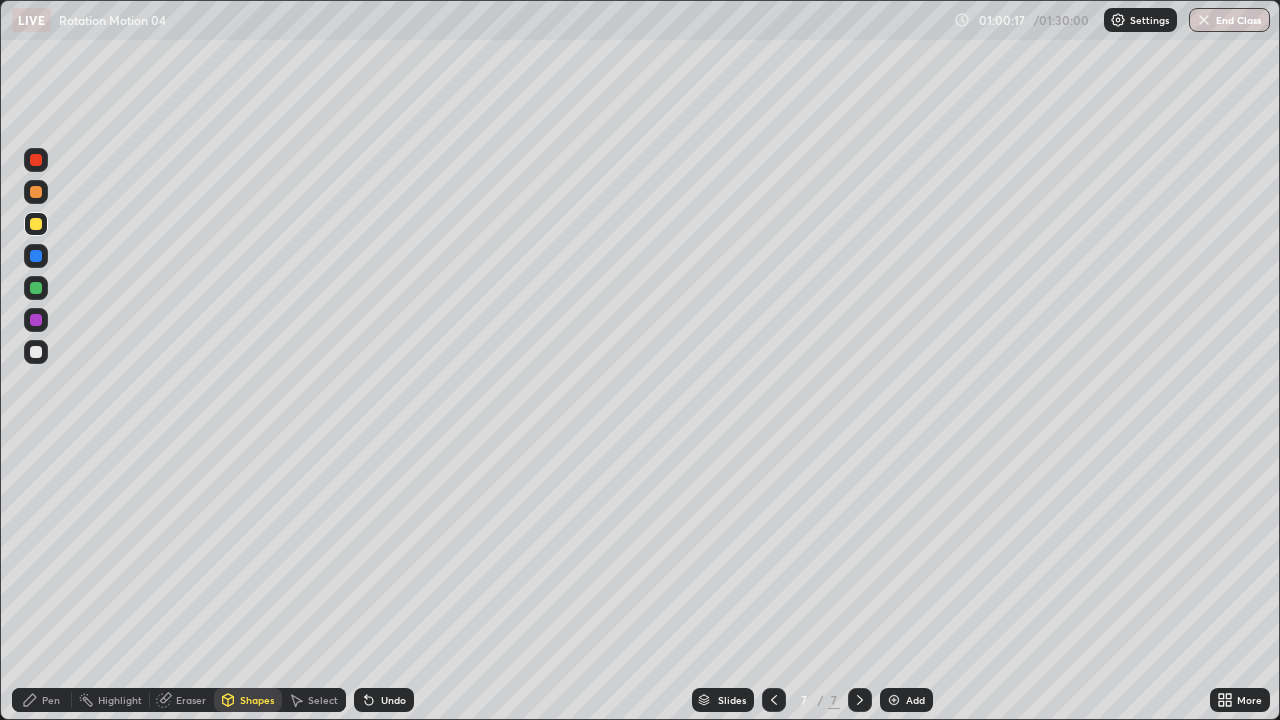 click at bounding box center [36, 352] 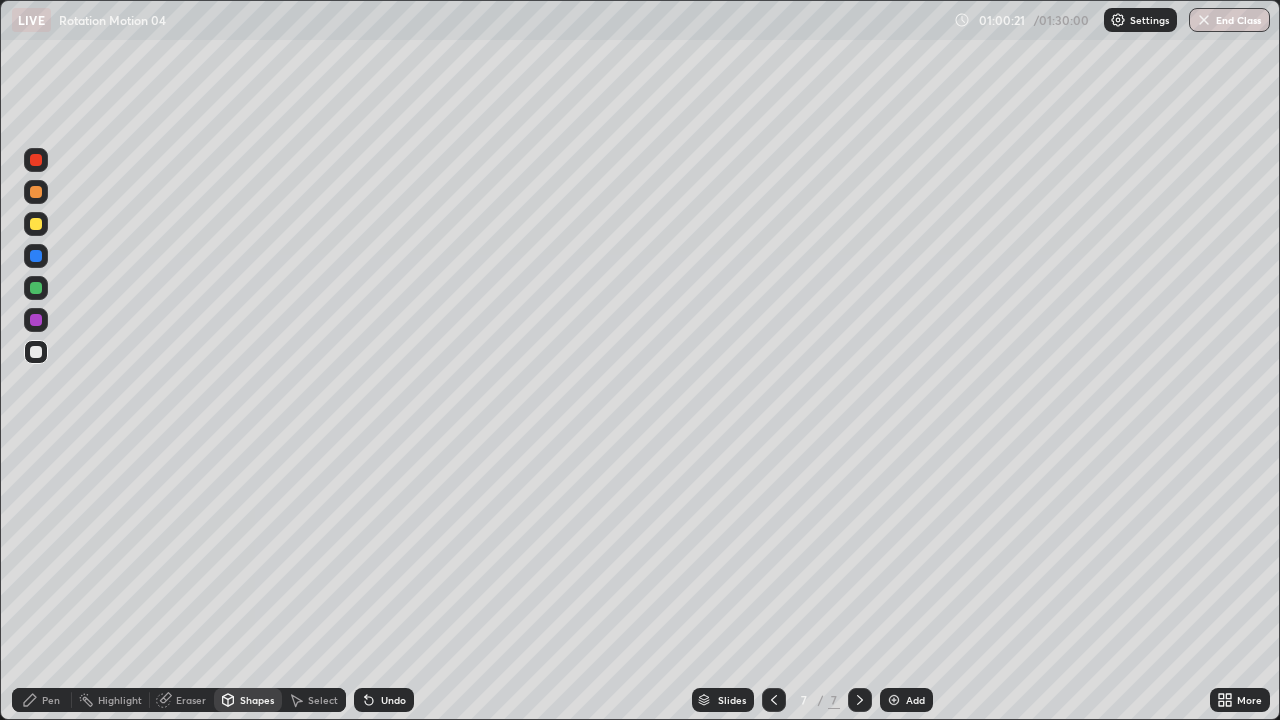click on "Pen" at bounding box center (51, 700) 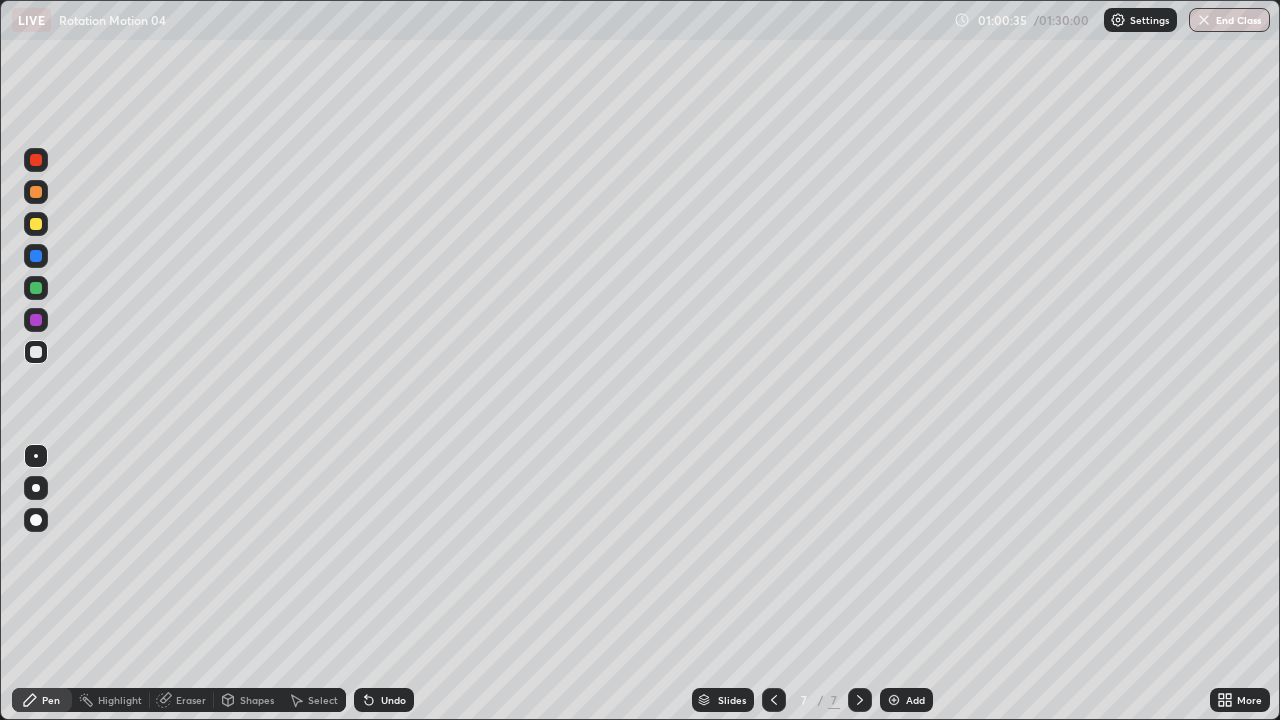click at bounding box center (36, 224) 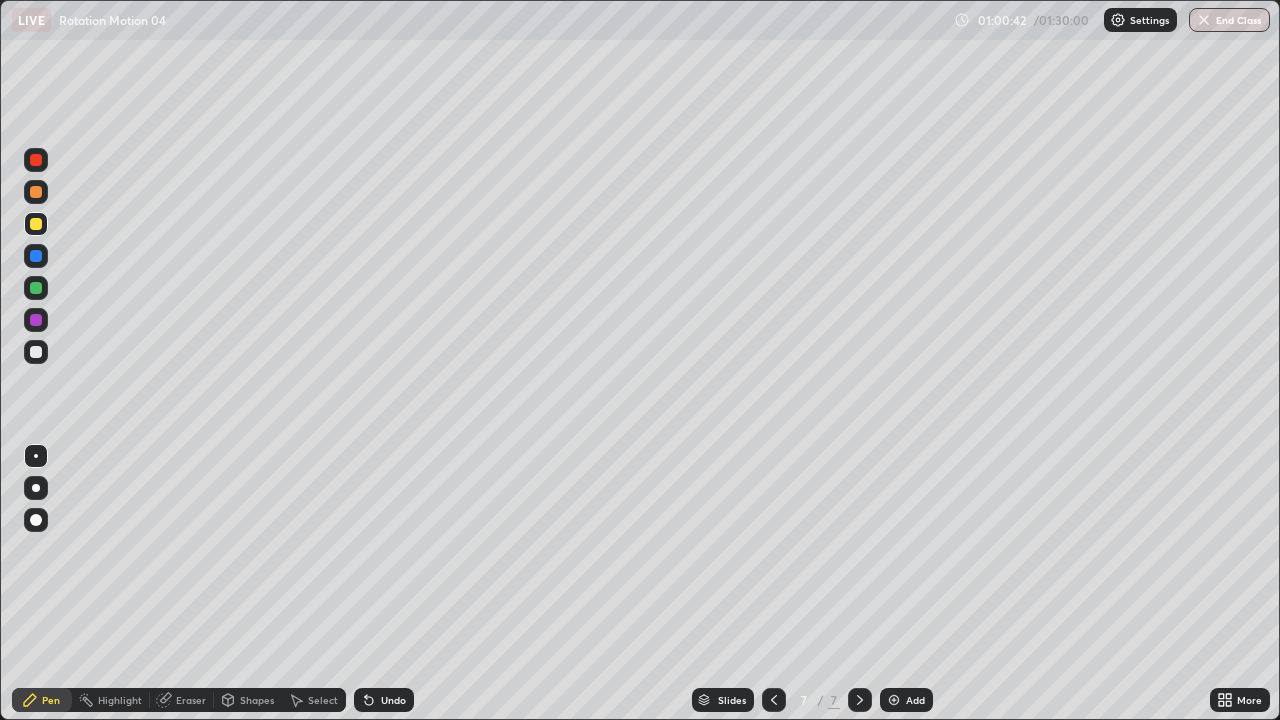 click at bounding box center [36, 352] 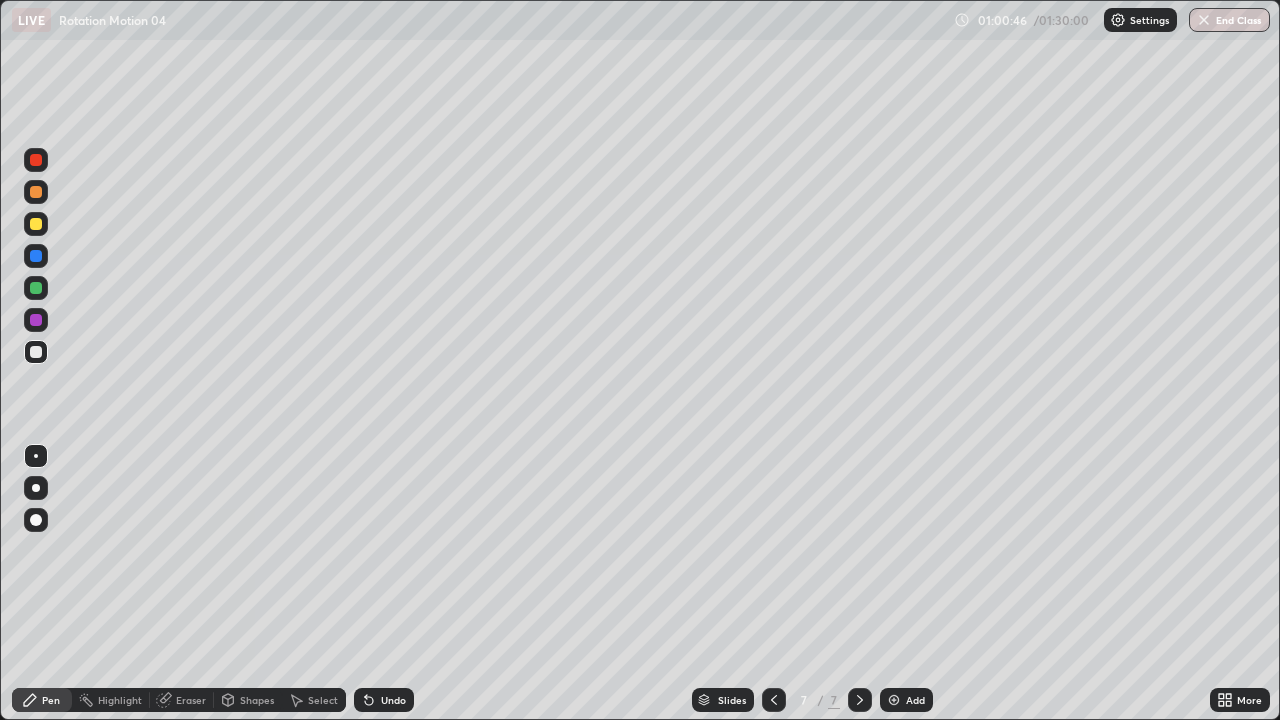 click at bounding box center [36, 288] 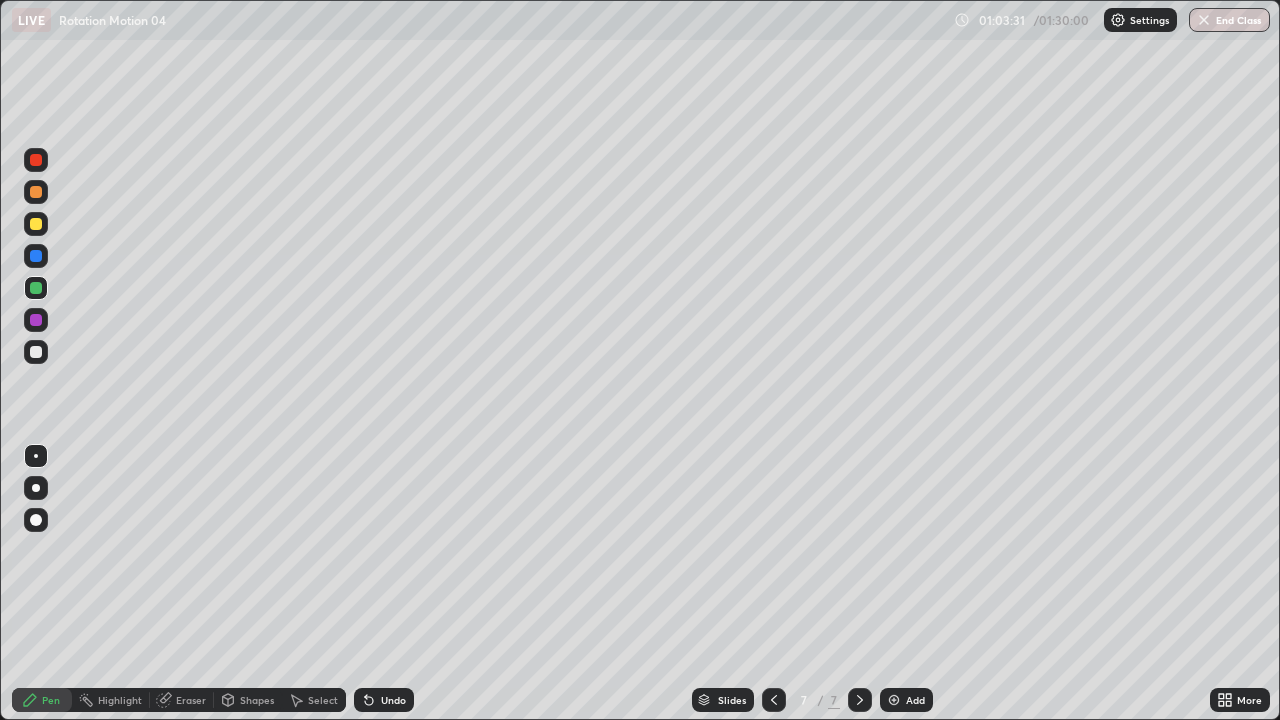 click at bounding box center (36, 224) 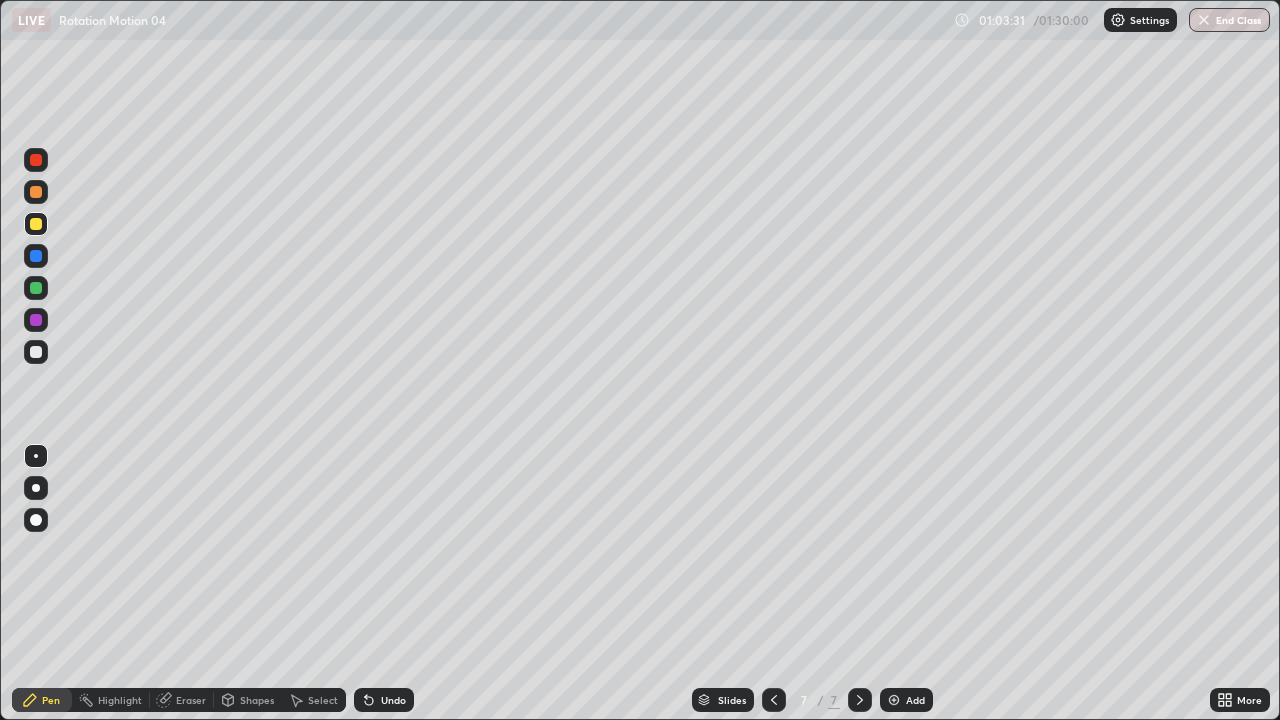 click at bounding box center [36, 352] 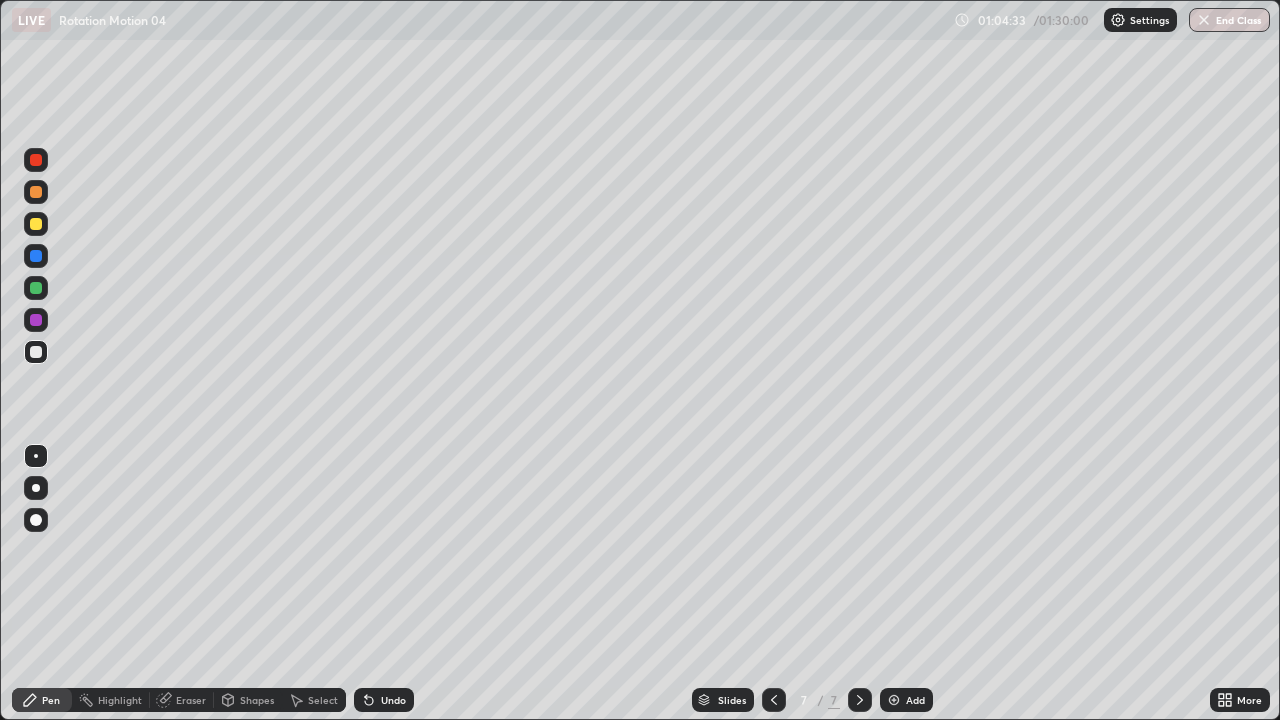 click on "Add" at bounding box center (906, 700) 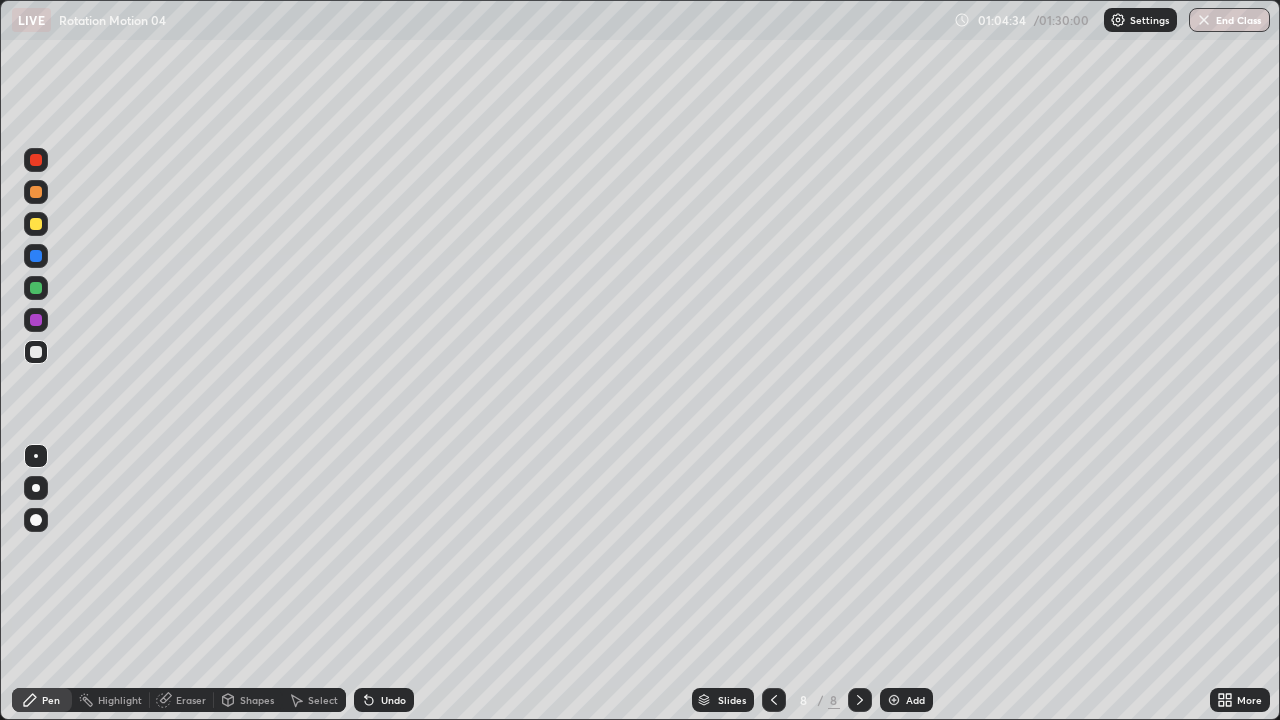 click on "Shapes" at bounding box center (257, 700) 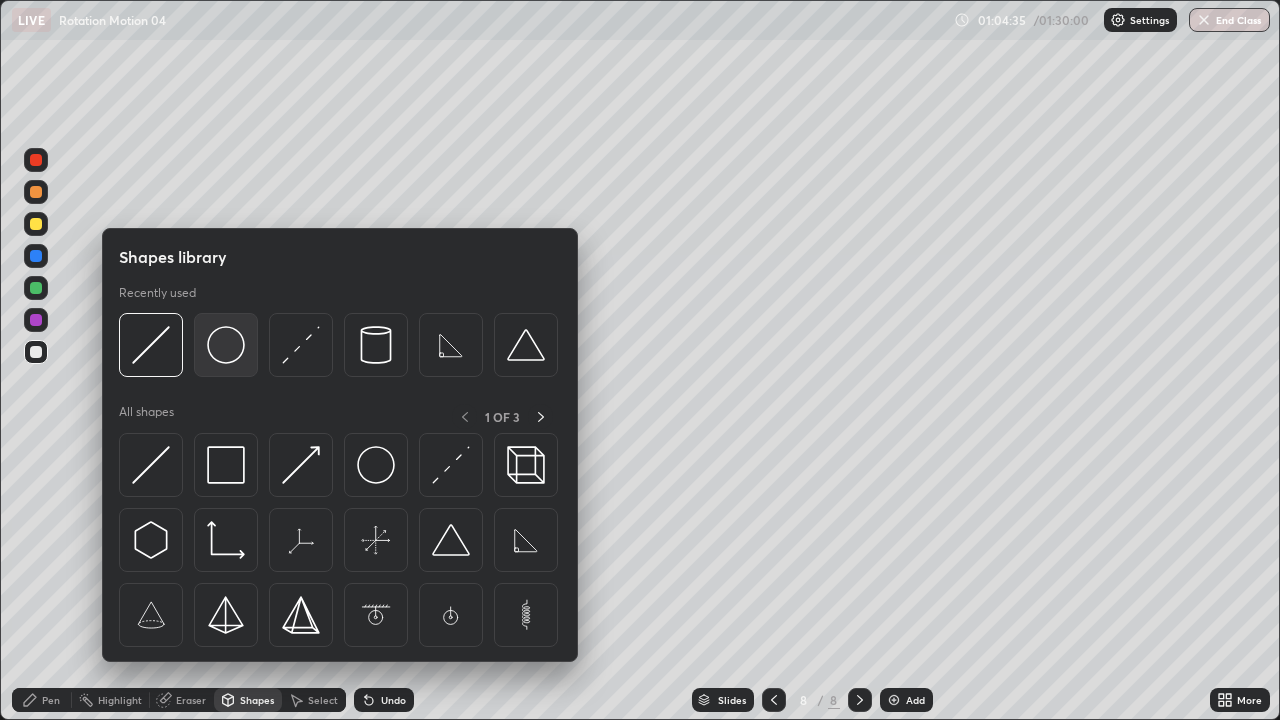 click at bounding box center [226, 345] 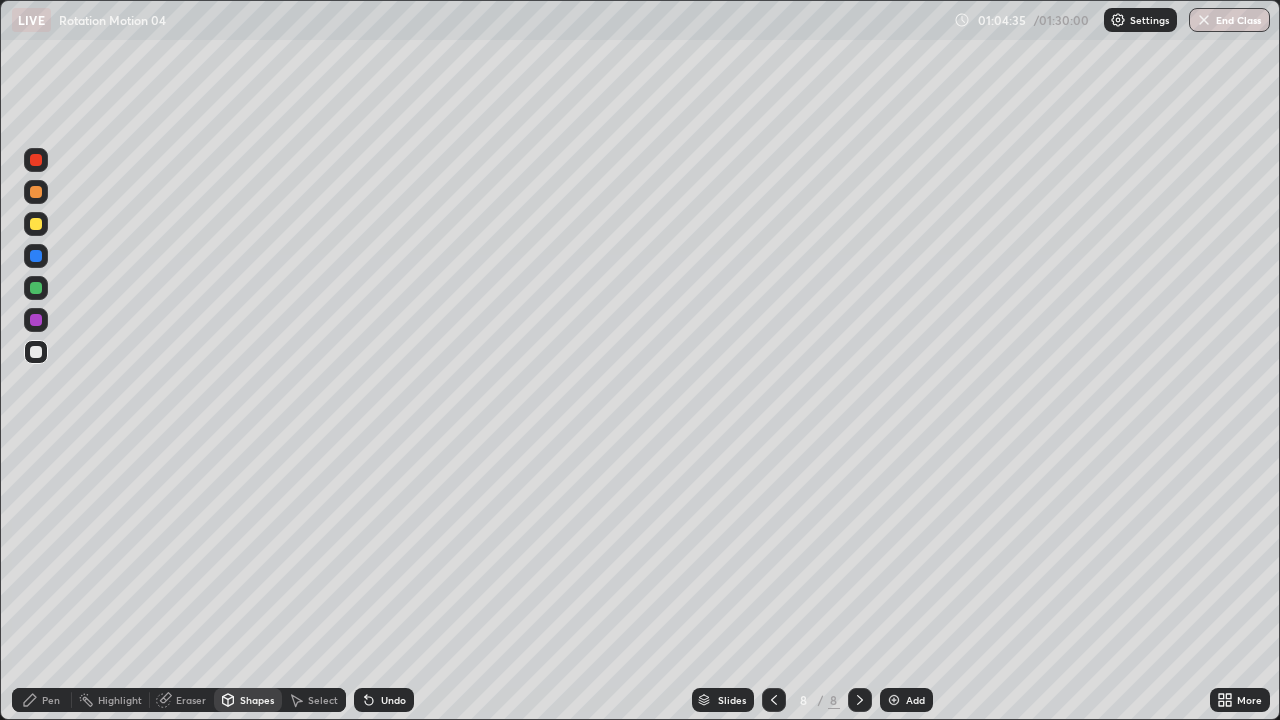 click at bounding box center (36, 224) 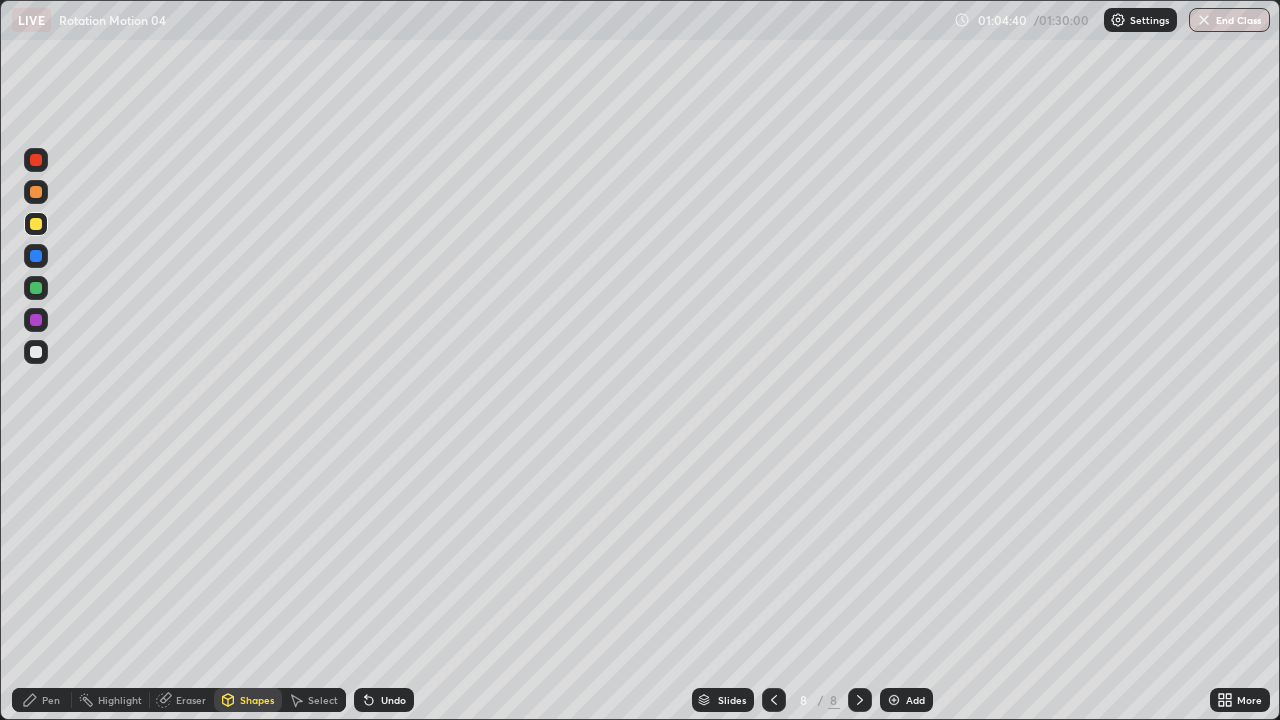 click on "Undo" at bounding box center (384, 700) 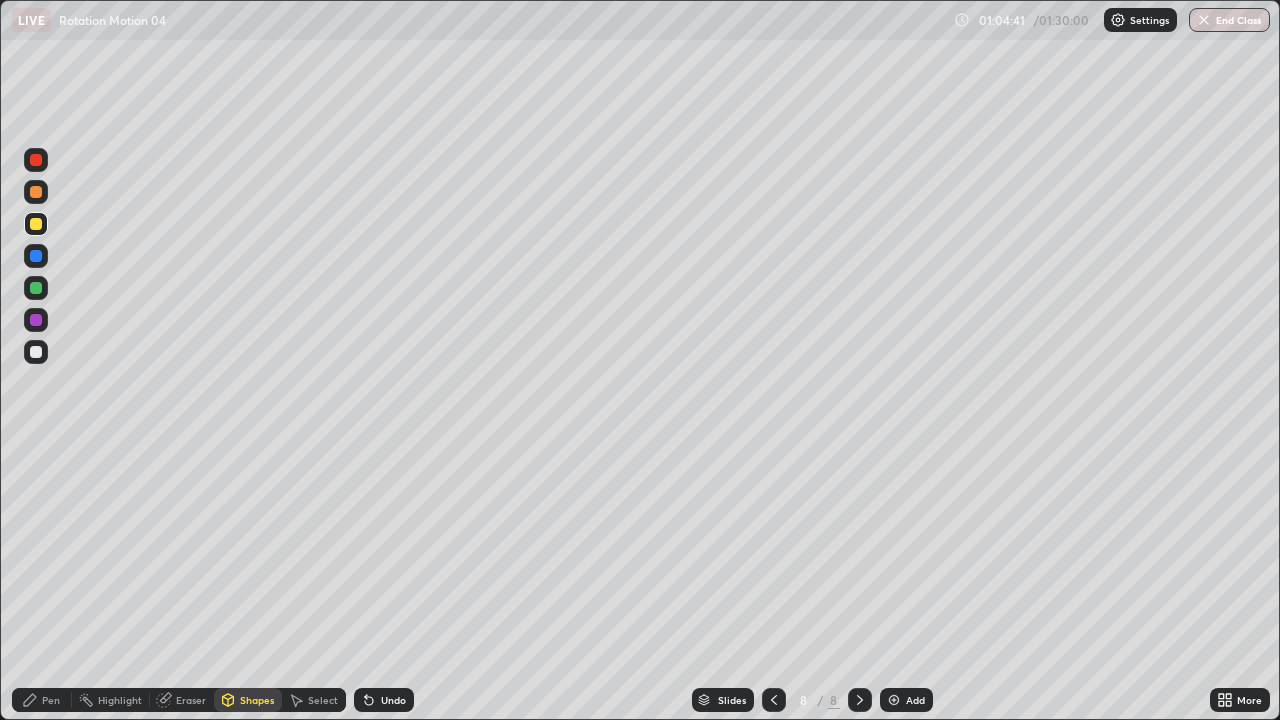 click at bounding box center [36, 352] 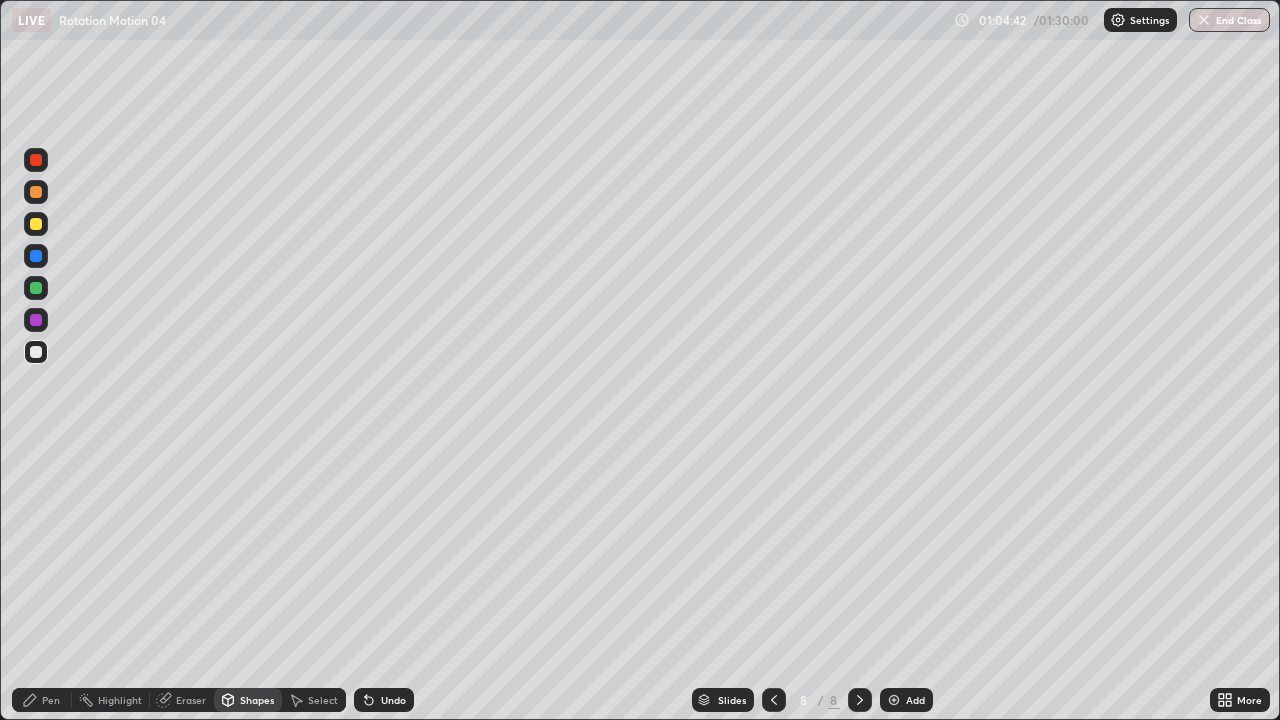 click 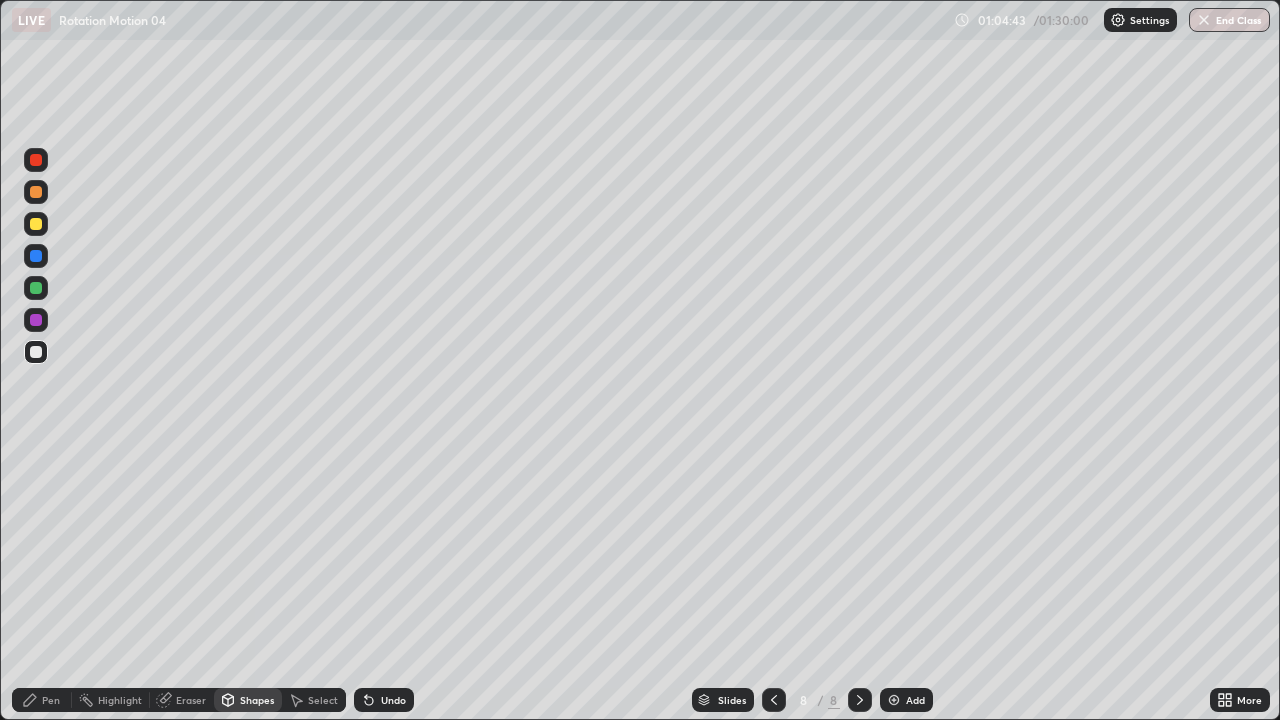 click on "Pen" at bounding box center (42, 700) 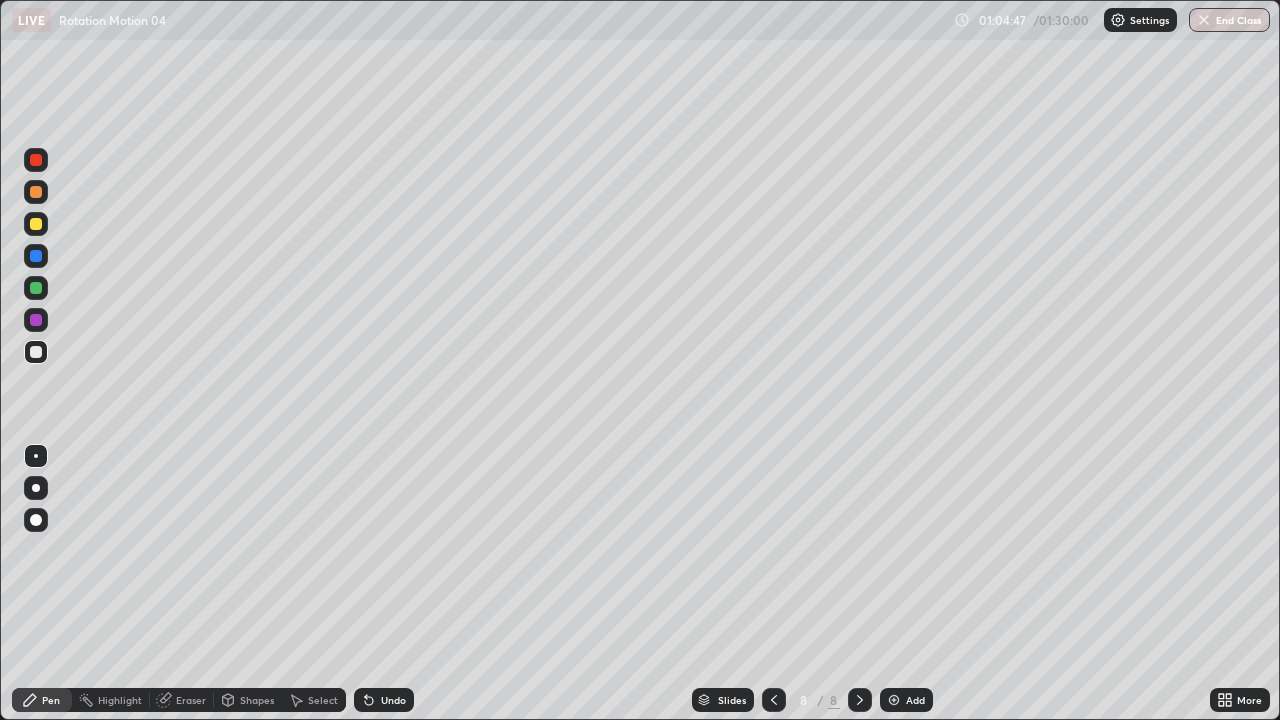 click at bounding box center (36, 288) 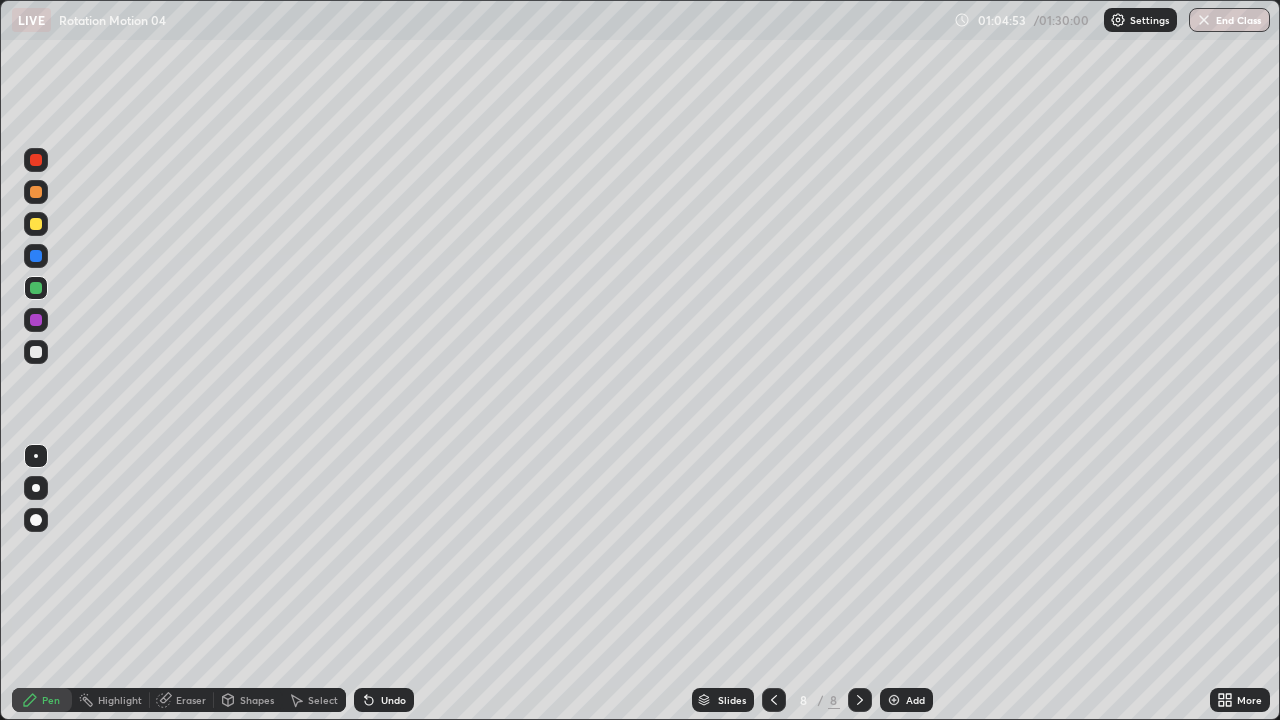 click on "Shapes" at bounding box center (257, 700) 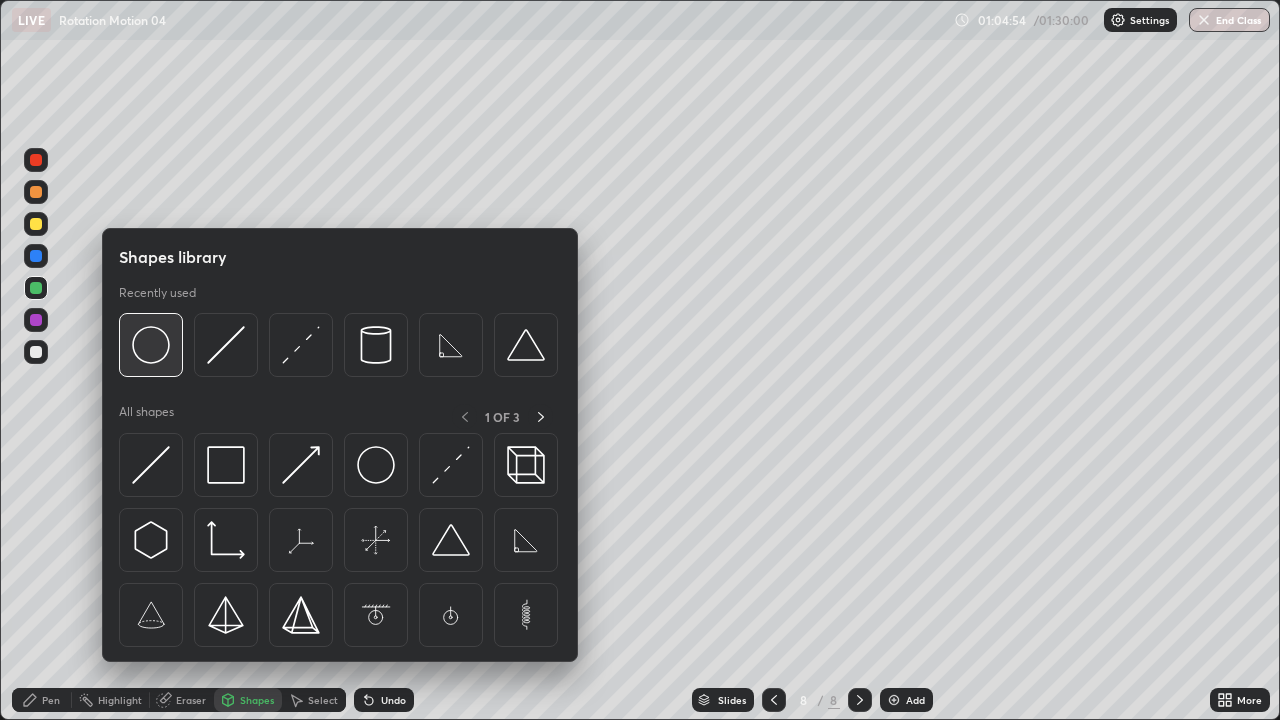click at bounding box center (151, 345) 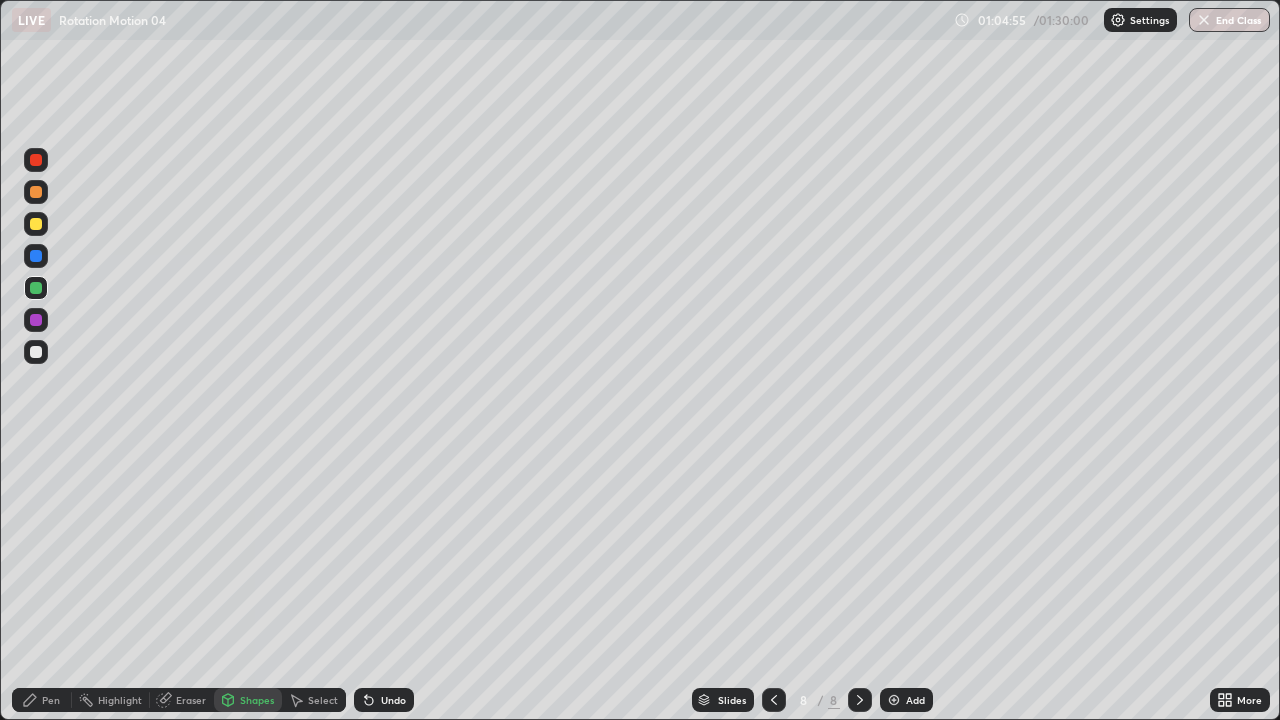 click at bounding box center (36, 224) 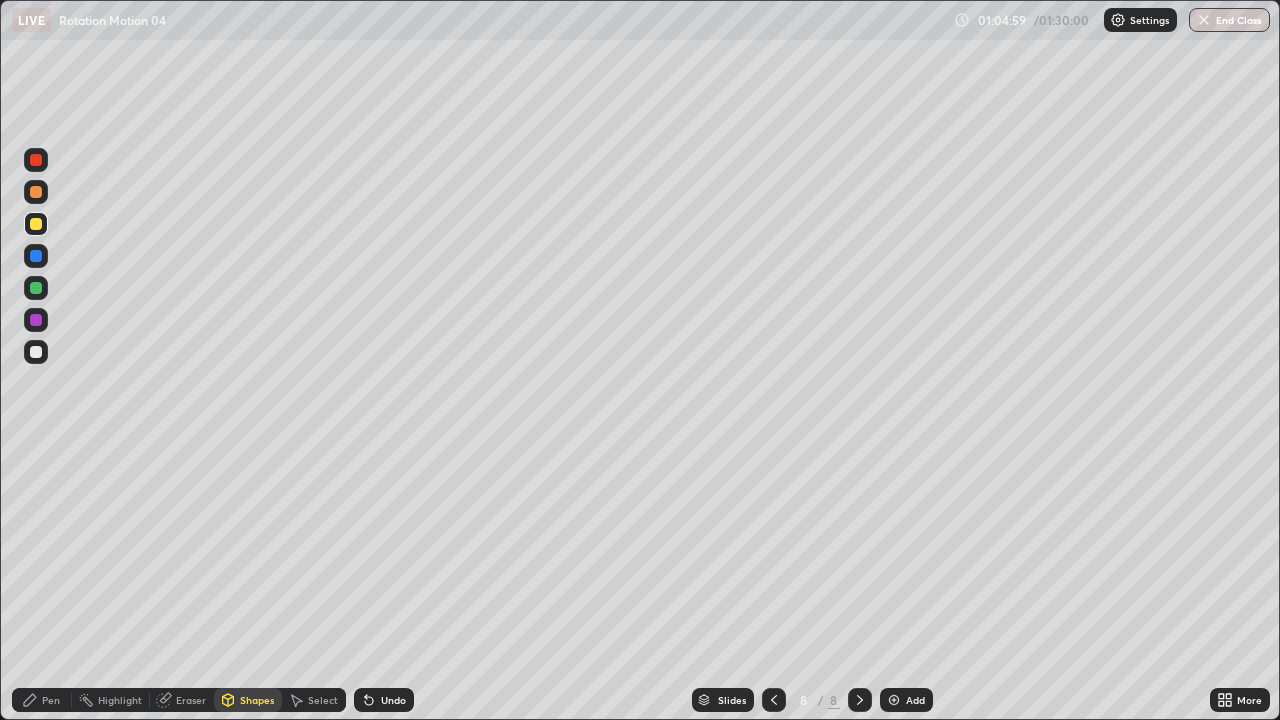 click on "Pen" at bounding box center (42, 700) 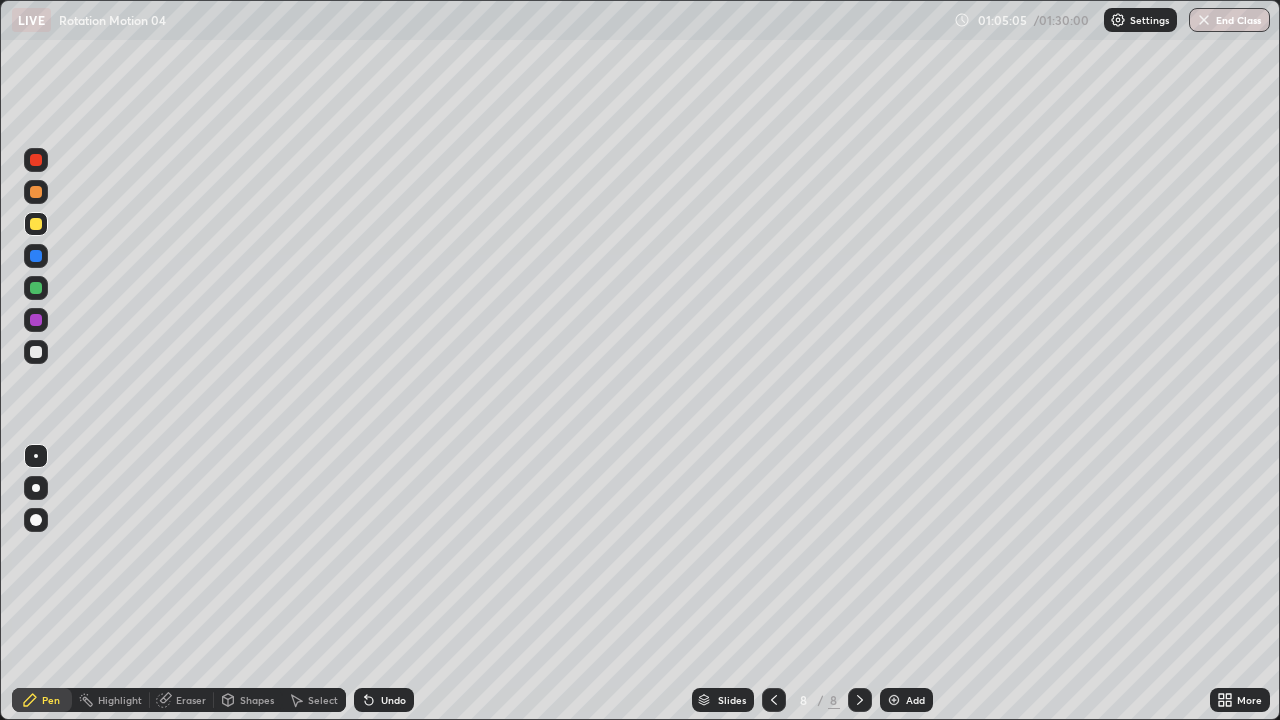 click 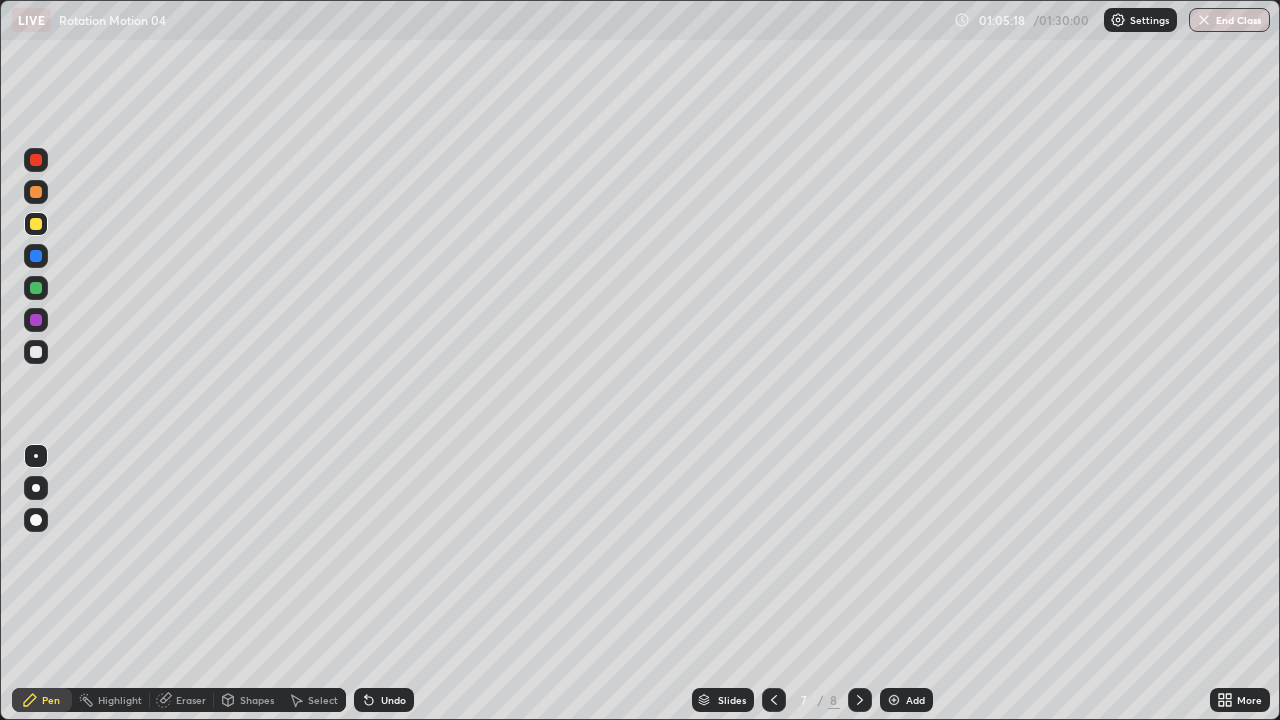 click 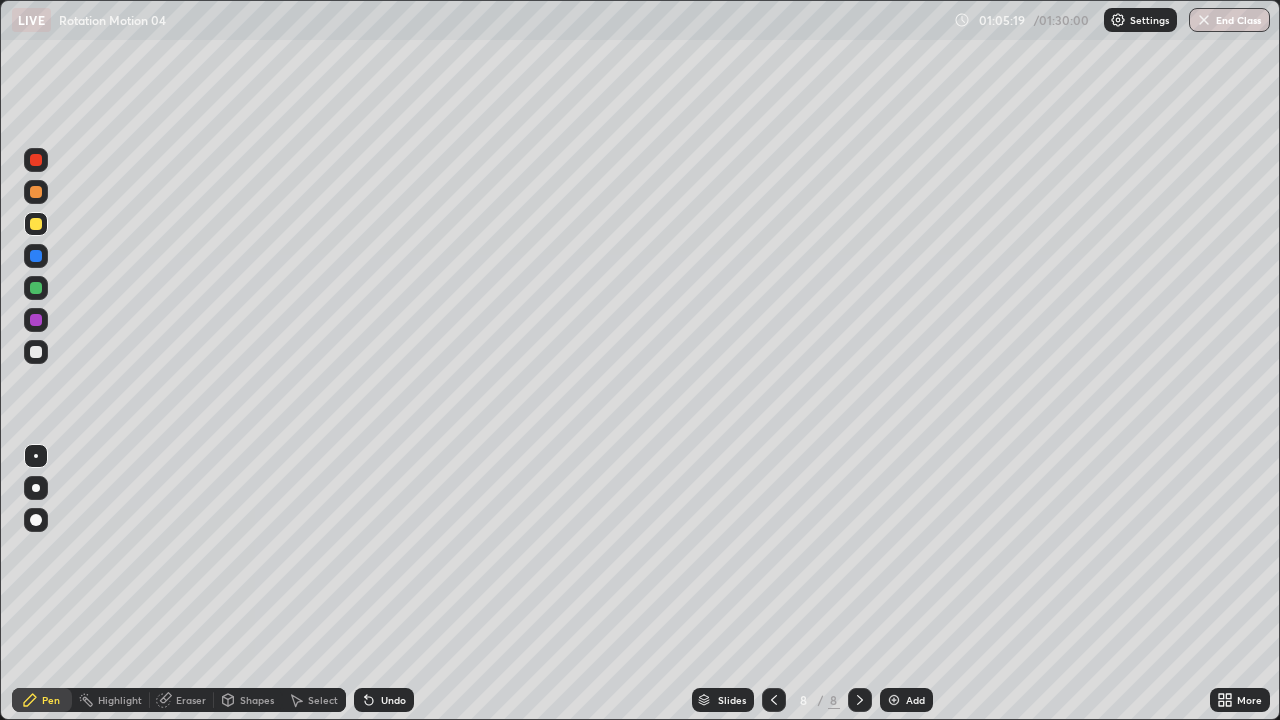 click at bounding box center (36, 288) 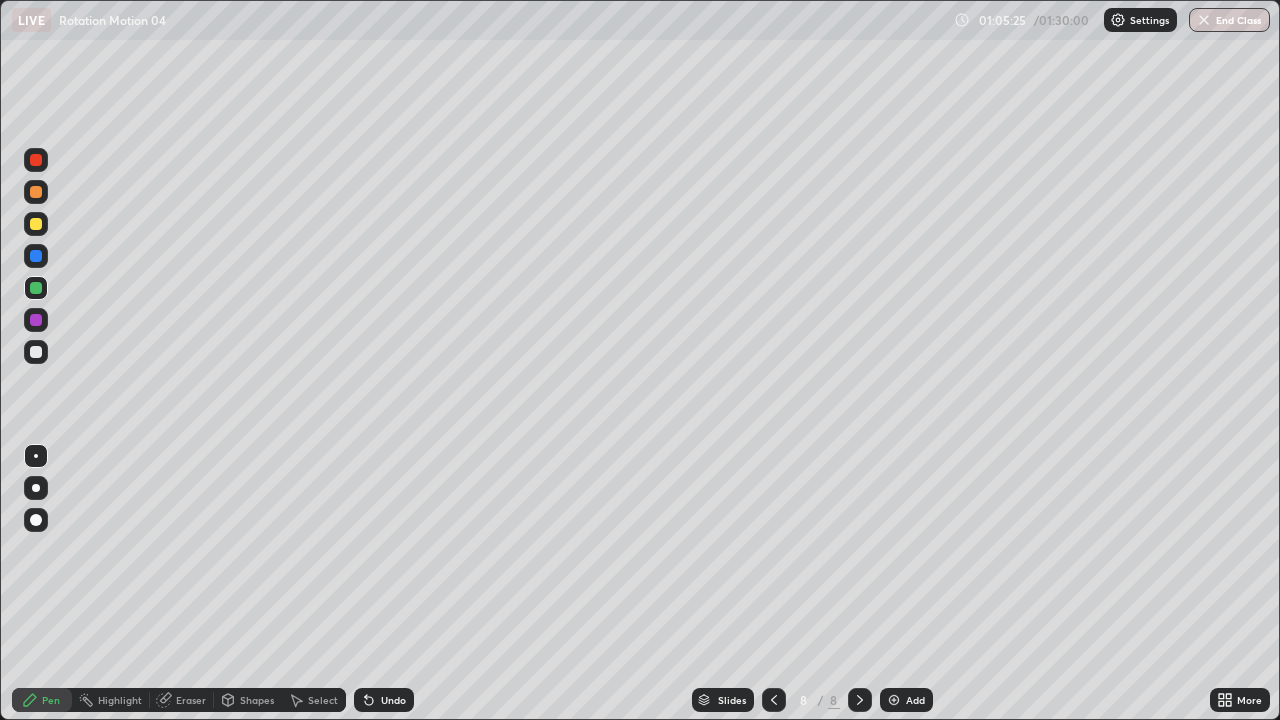 click on "Pen" at bounding box center [51, 700] 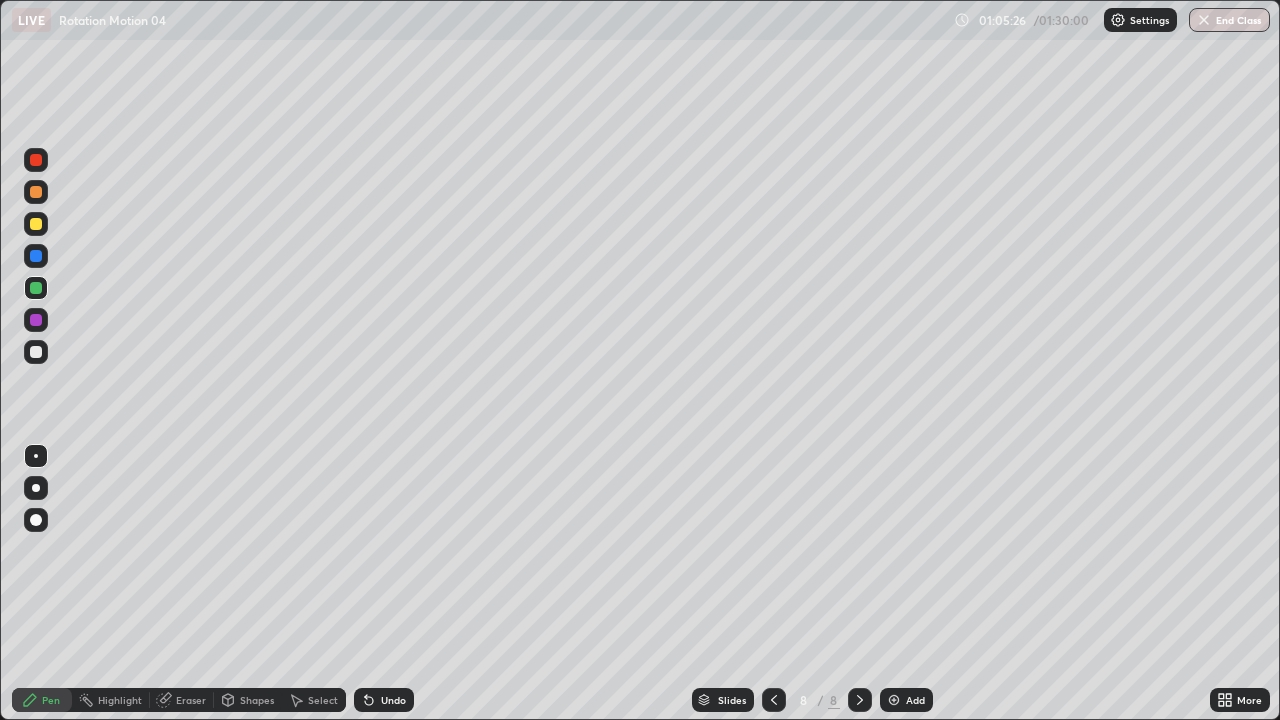 click at bounding box center [36, 352] 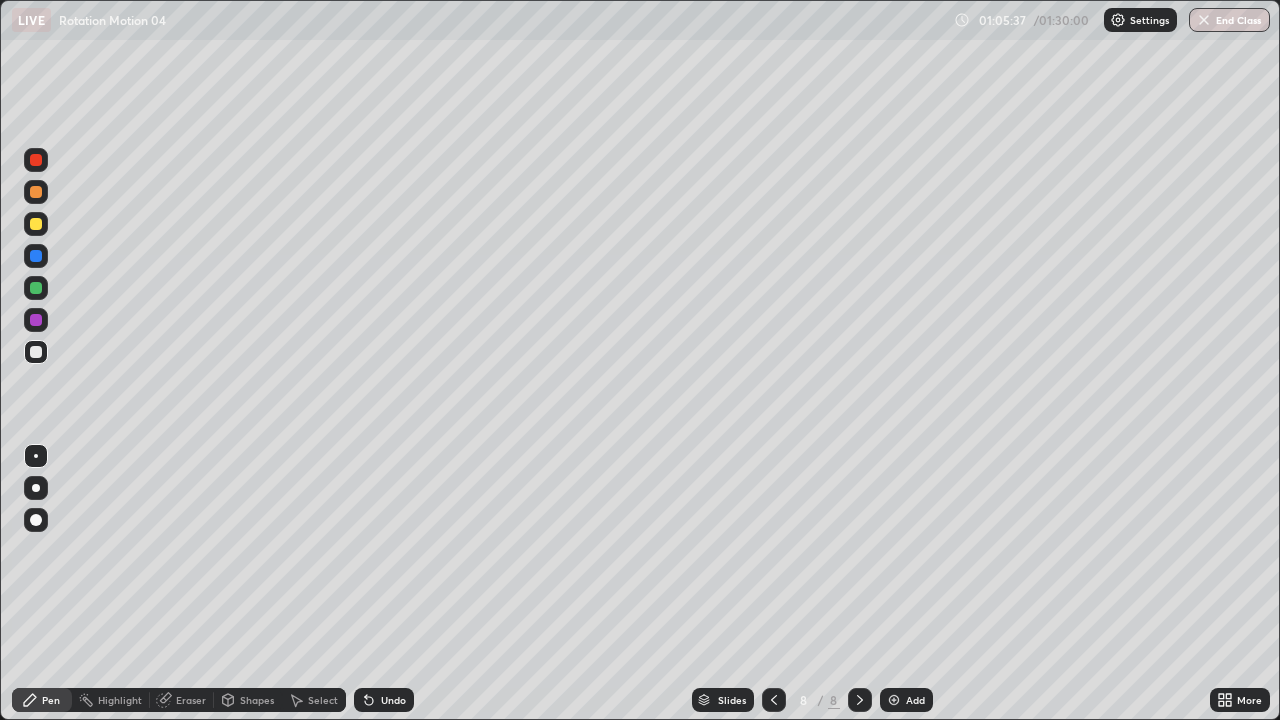 click on "Undo" at bounding box center (393, 700) 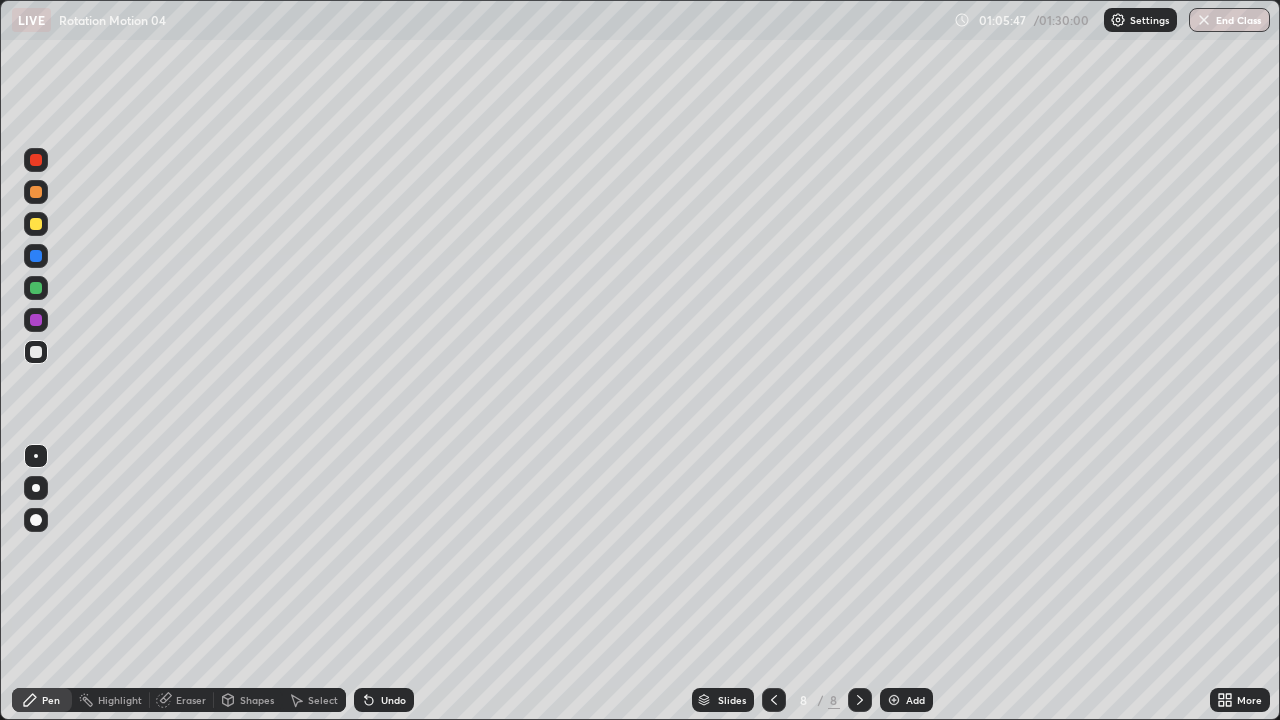click on "Undo" at bounding box center (384, 700) 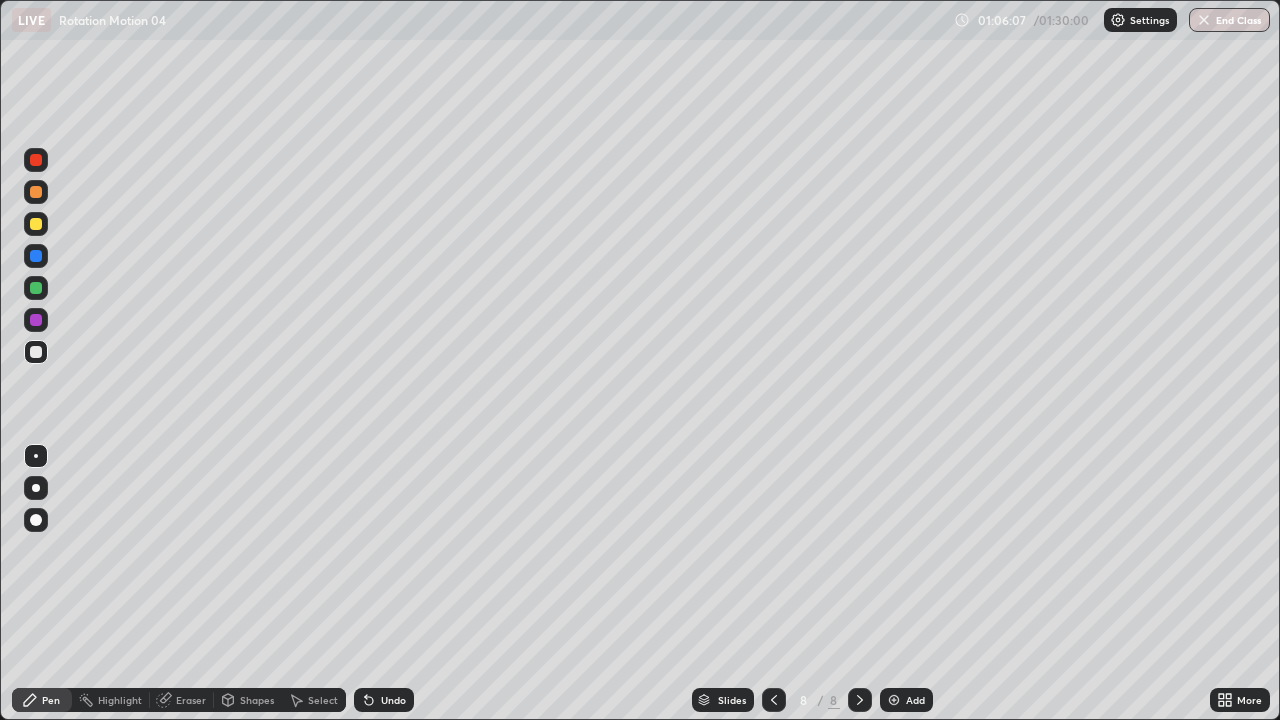 click 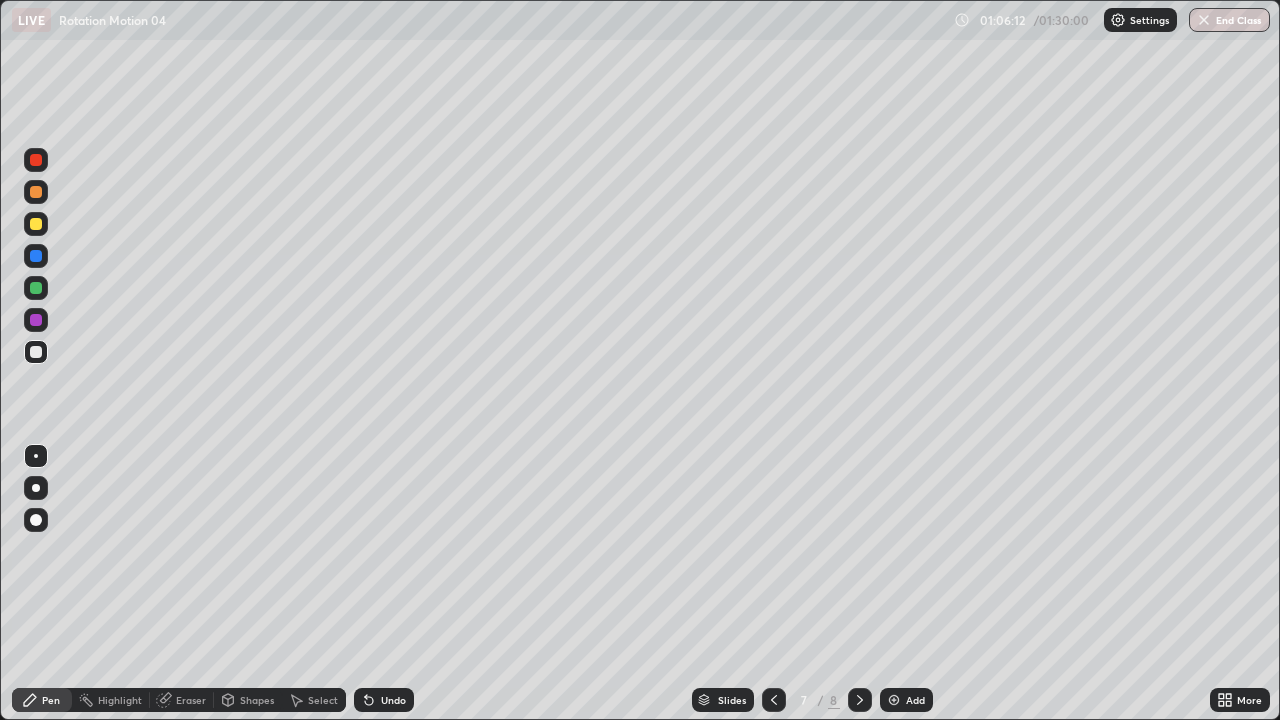 click at bounding box center [860, 700] 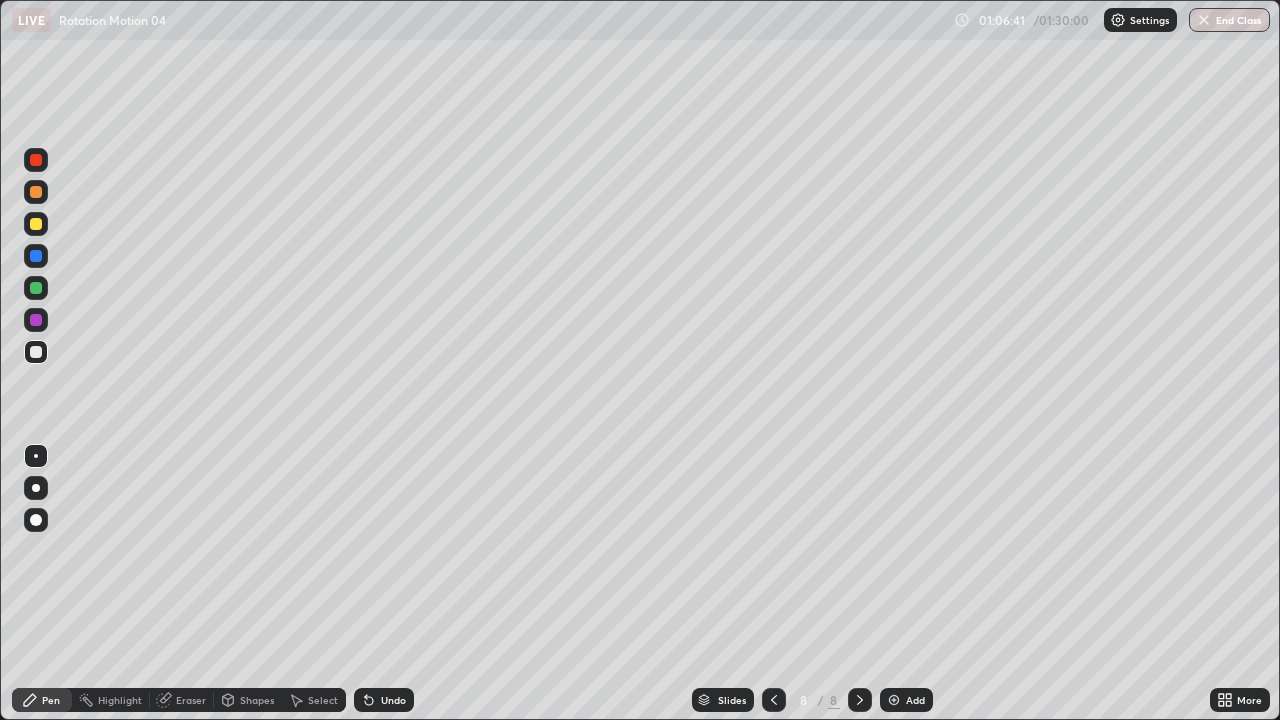 click 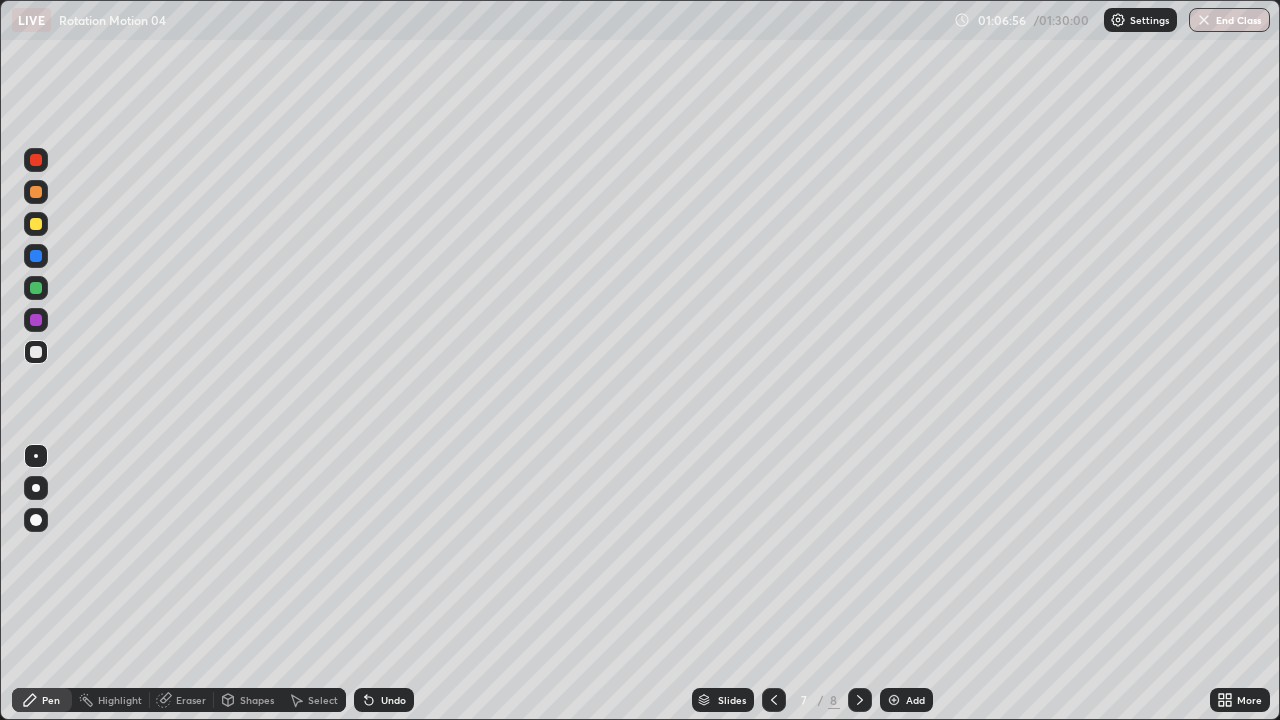 click at bounding box center (860, 700) 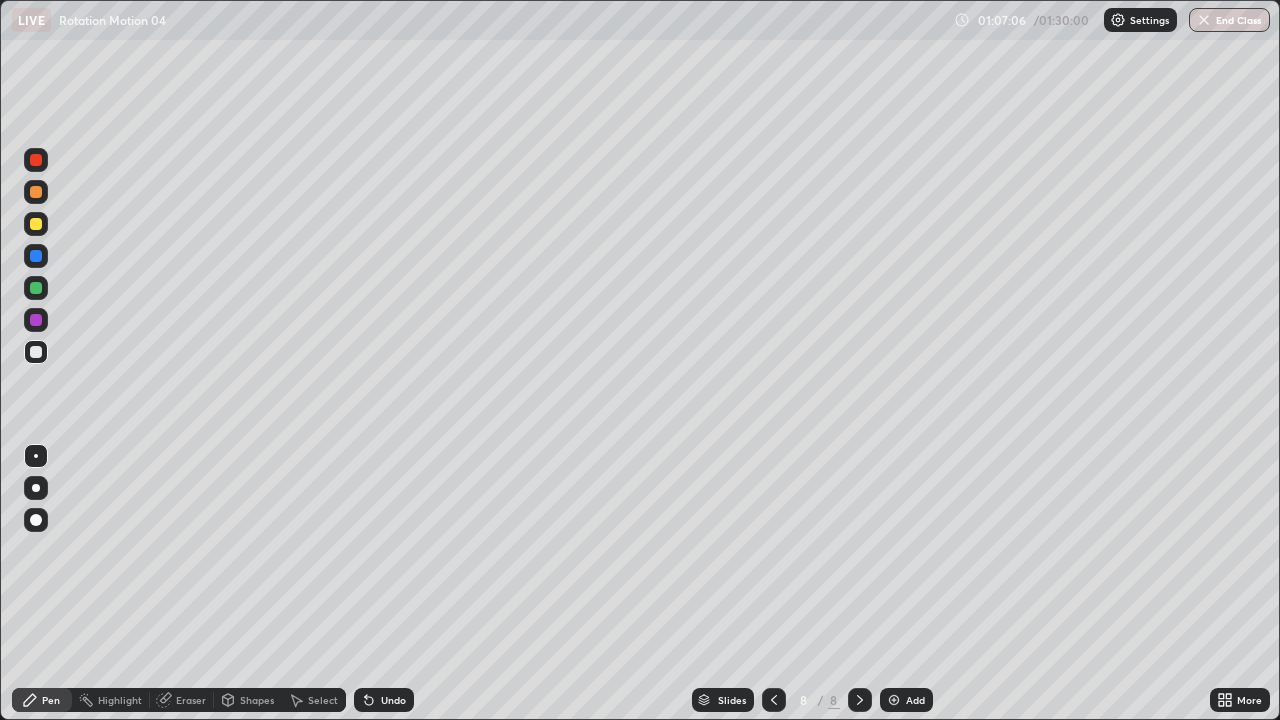 click at bounding box center [36, 352] 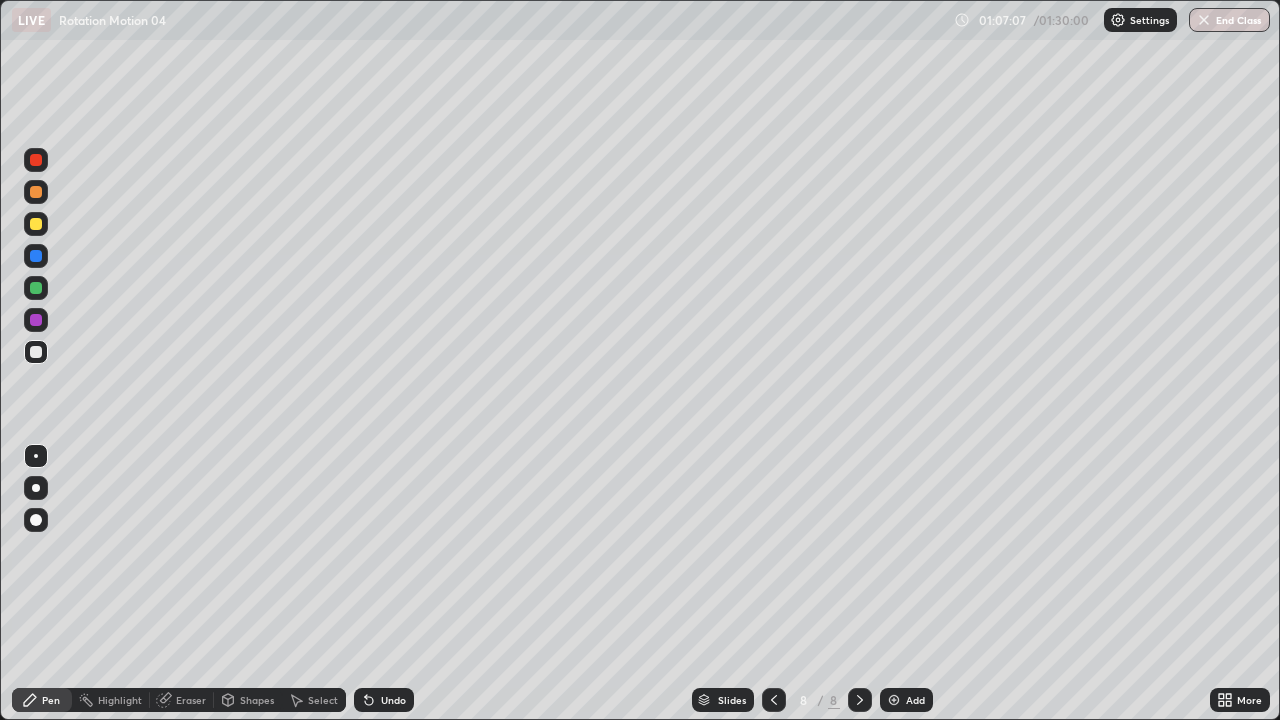 click at bounding box center [36, 288] 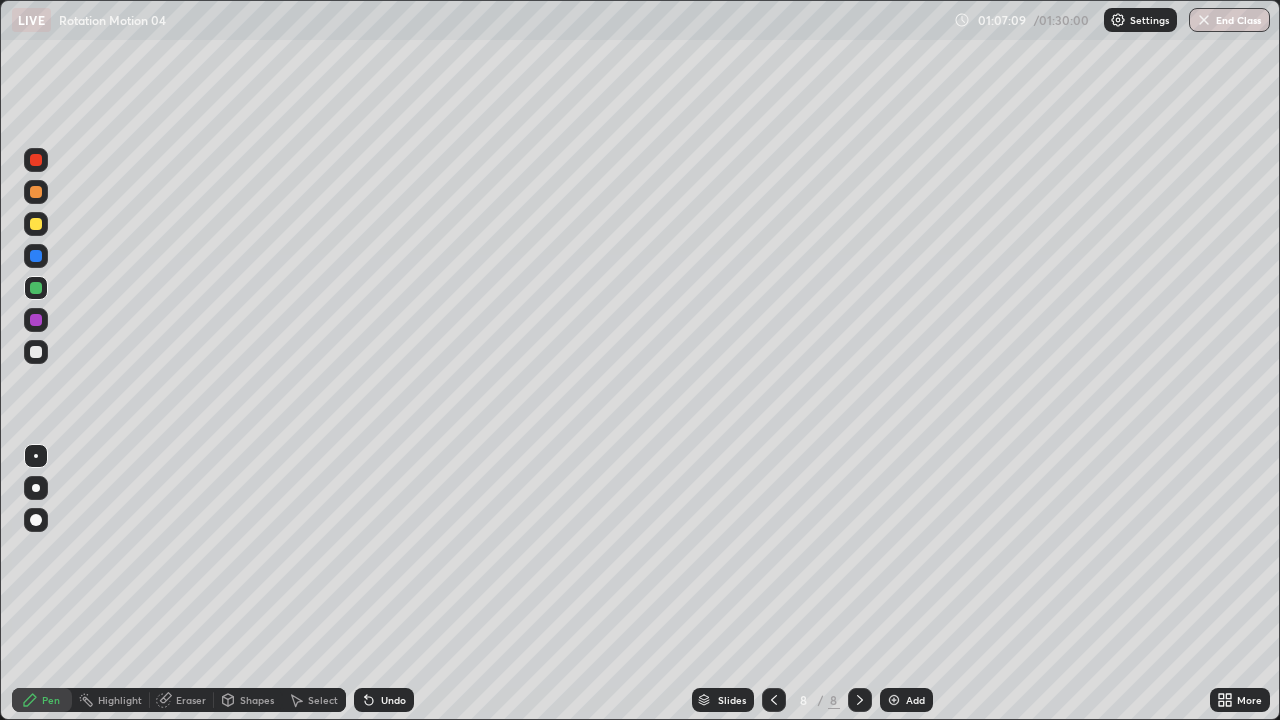 click on "Undo" at bounding box center [393, 700] 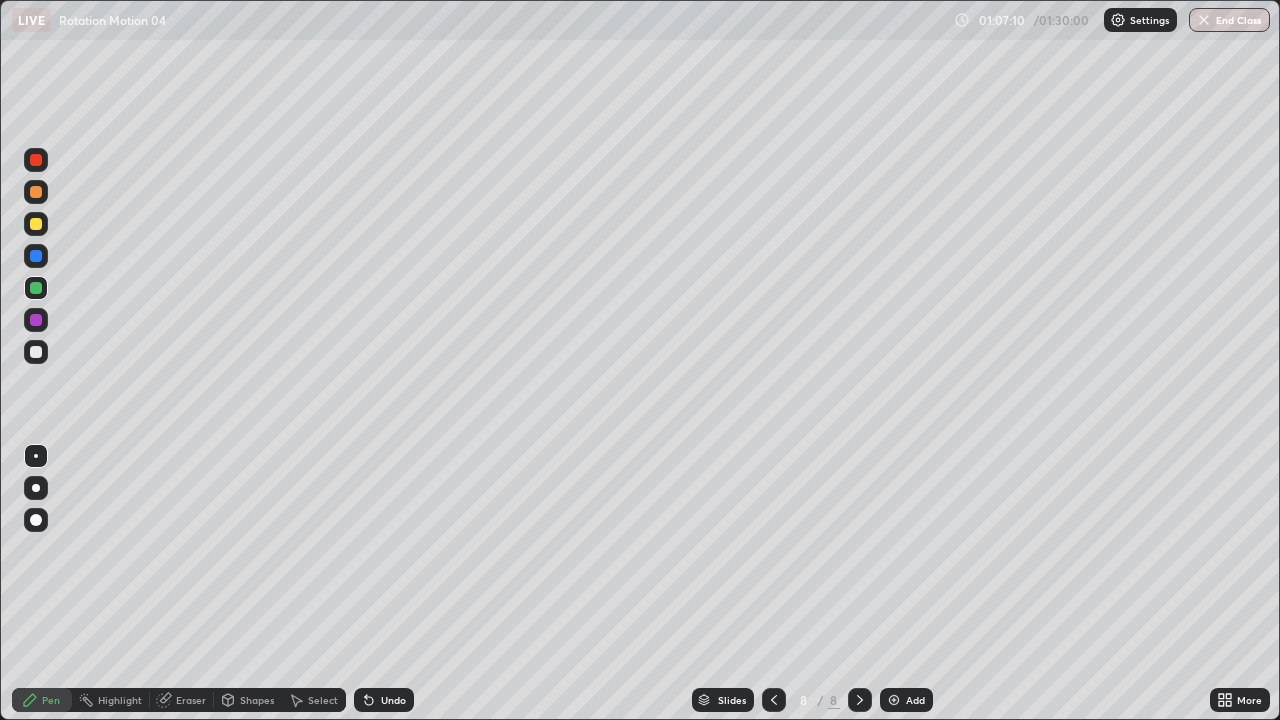 click at bounding box center (36, 352) 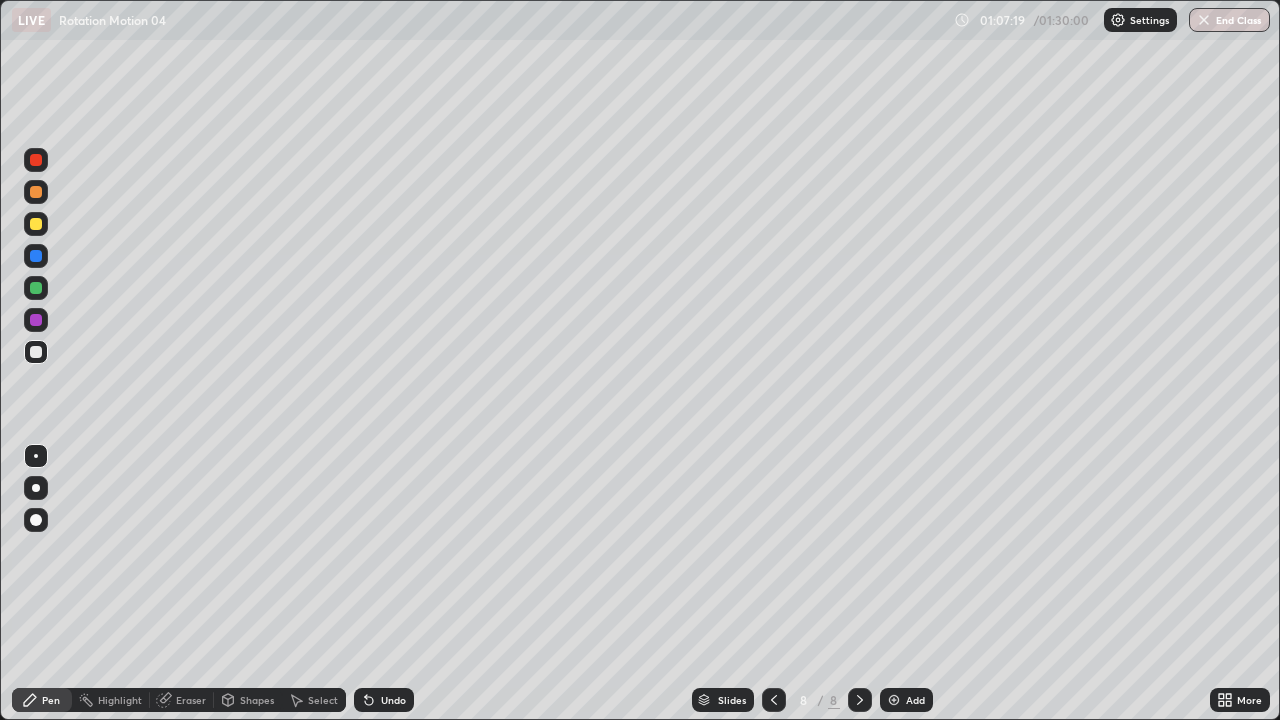 click on "Undo" at bounding box center [393, 700] 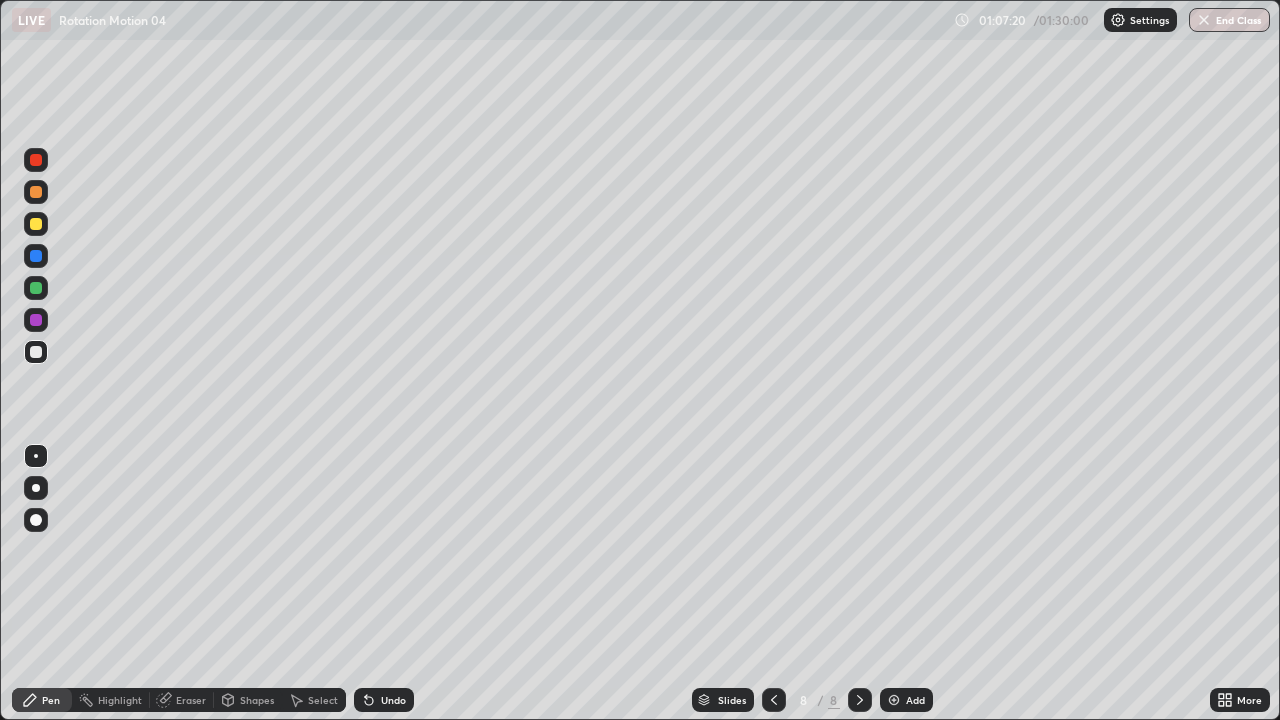 click on "Undo" at bounding box center (384, 700) 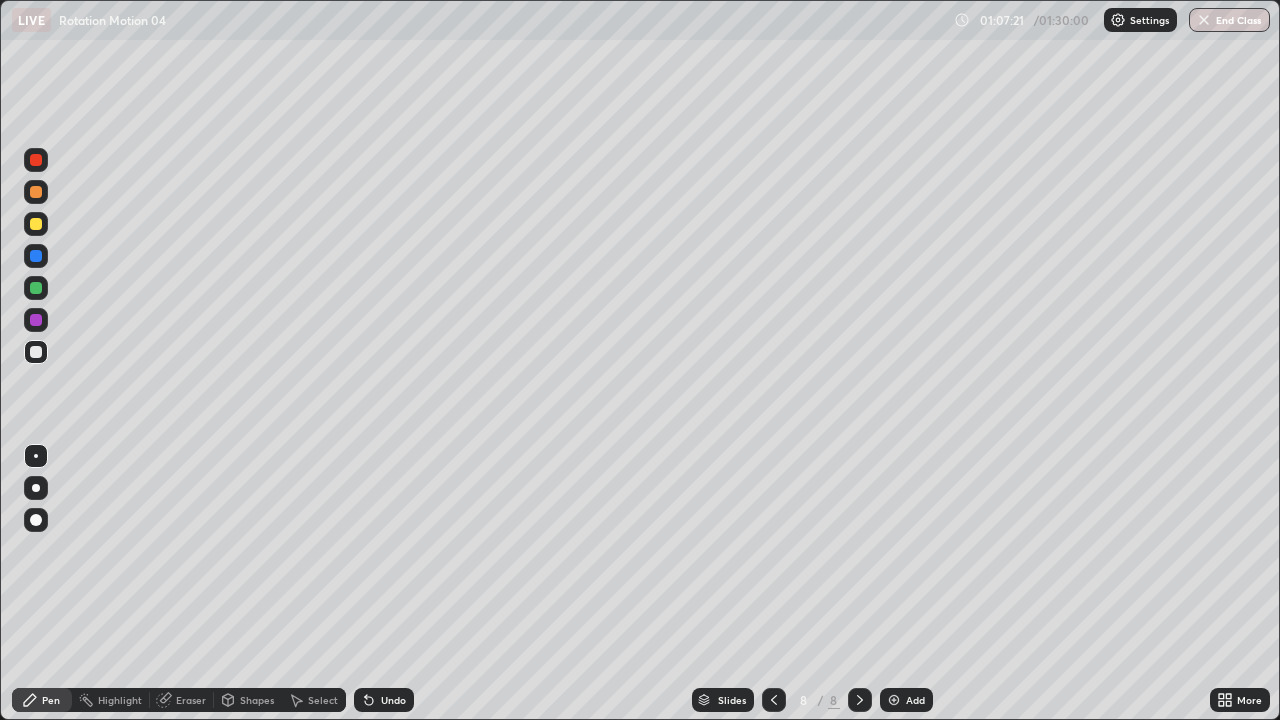 click on "Undo" at bounding box center [384, 700] 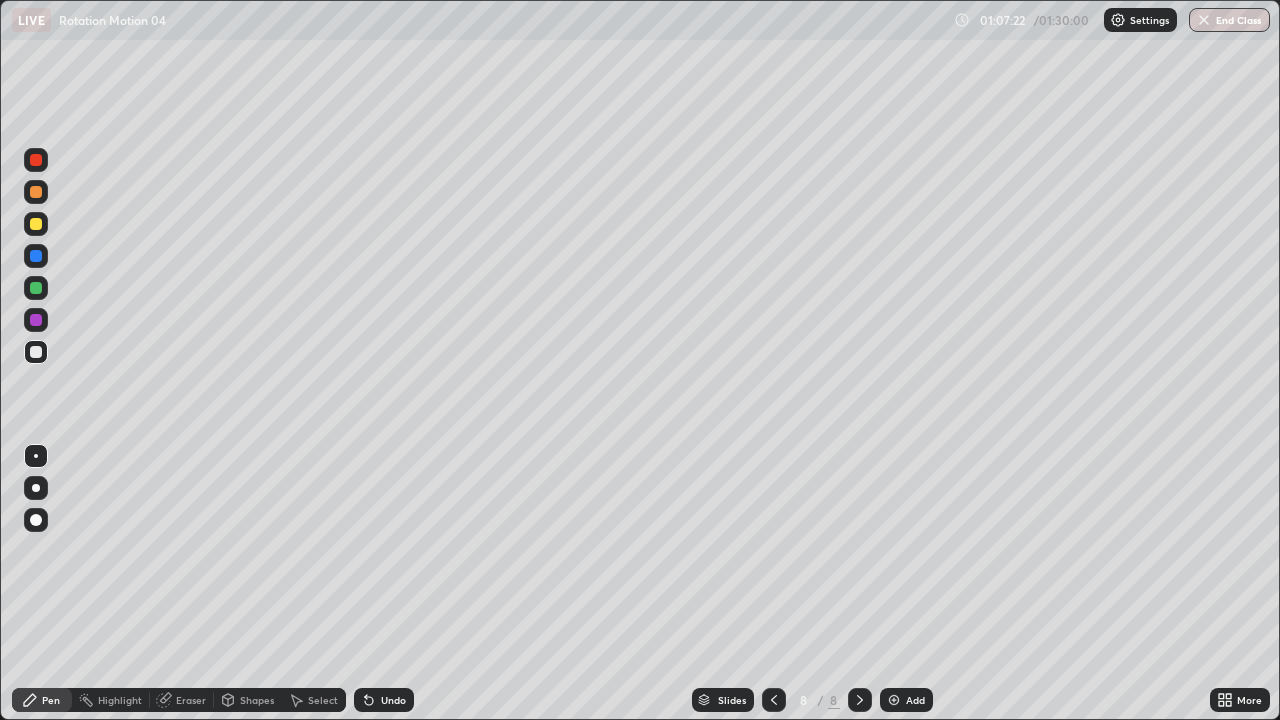 click on "Undo" at bounding box center [384, 700] 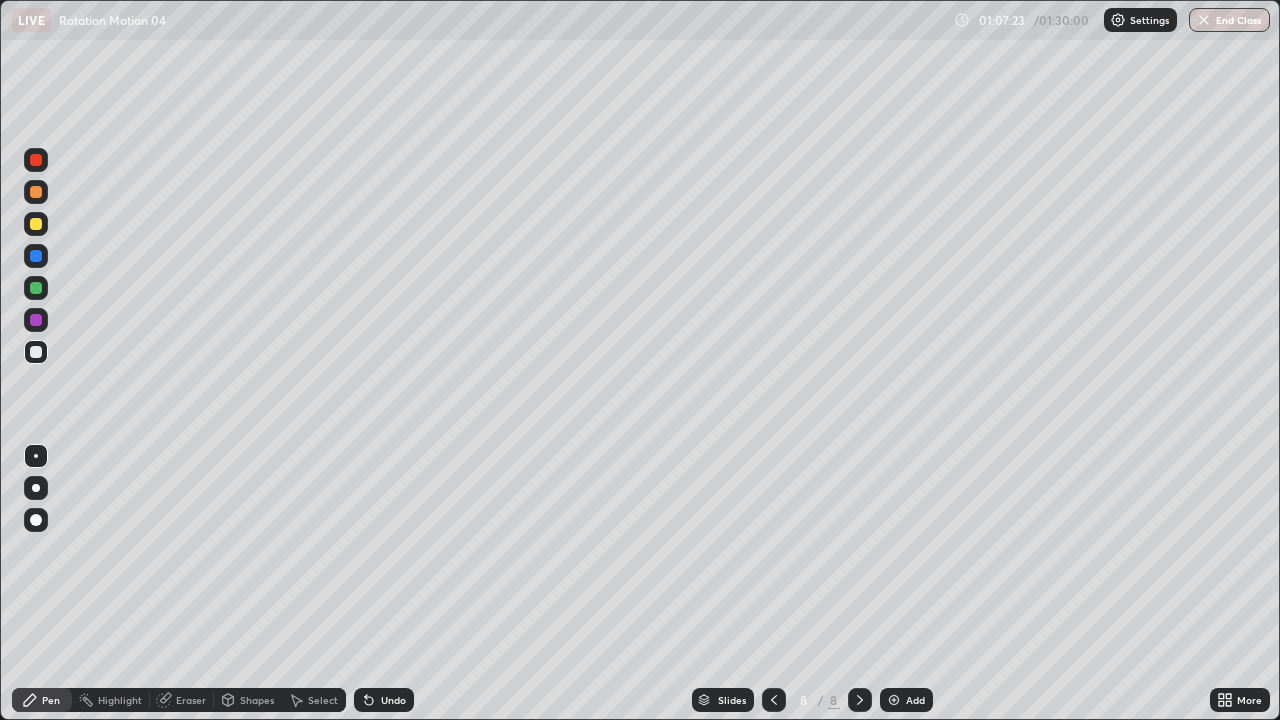 click on "Undo" at bounding box center (384, 700) 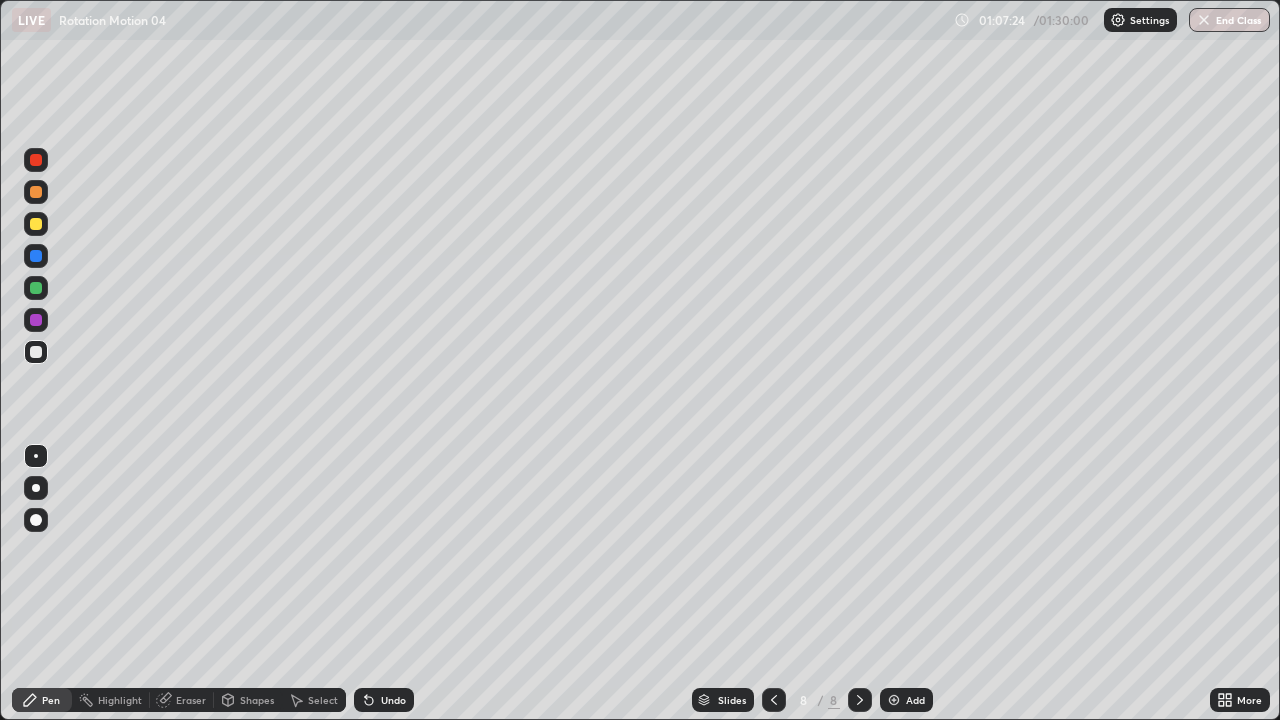 click on "Undo" at bounding box center (393, 700) 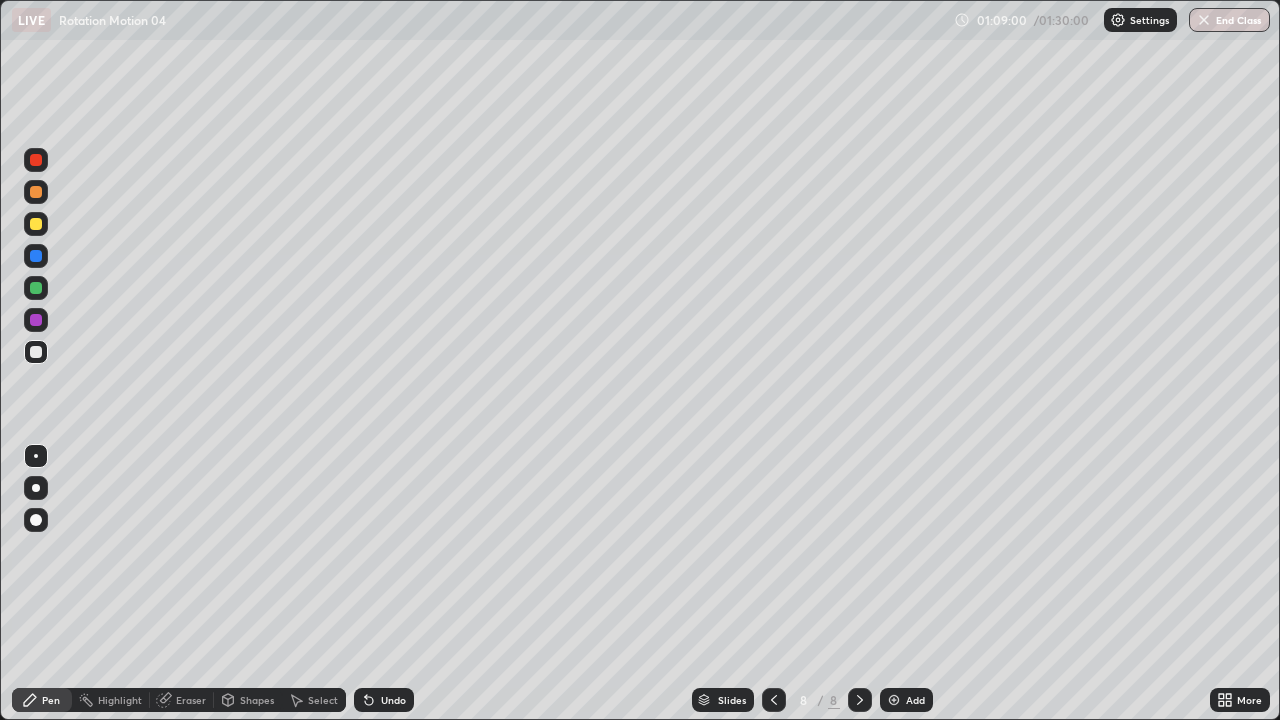 click 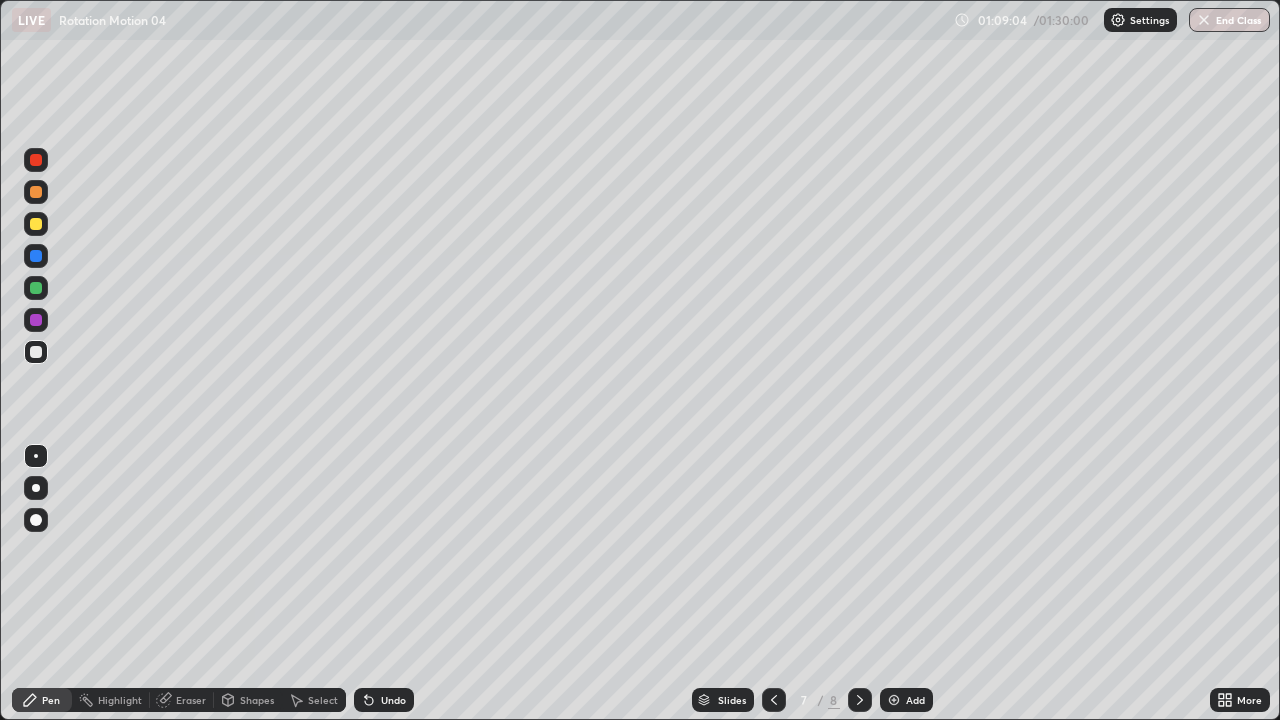 click 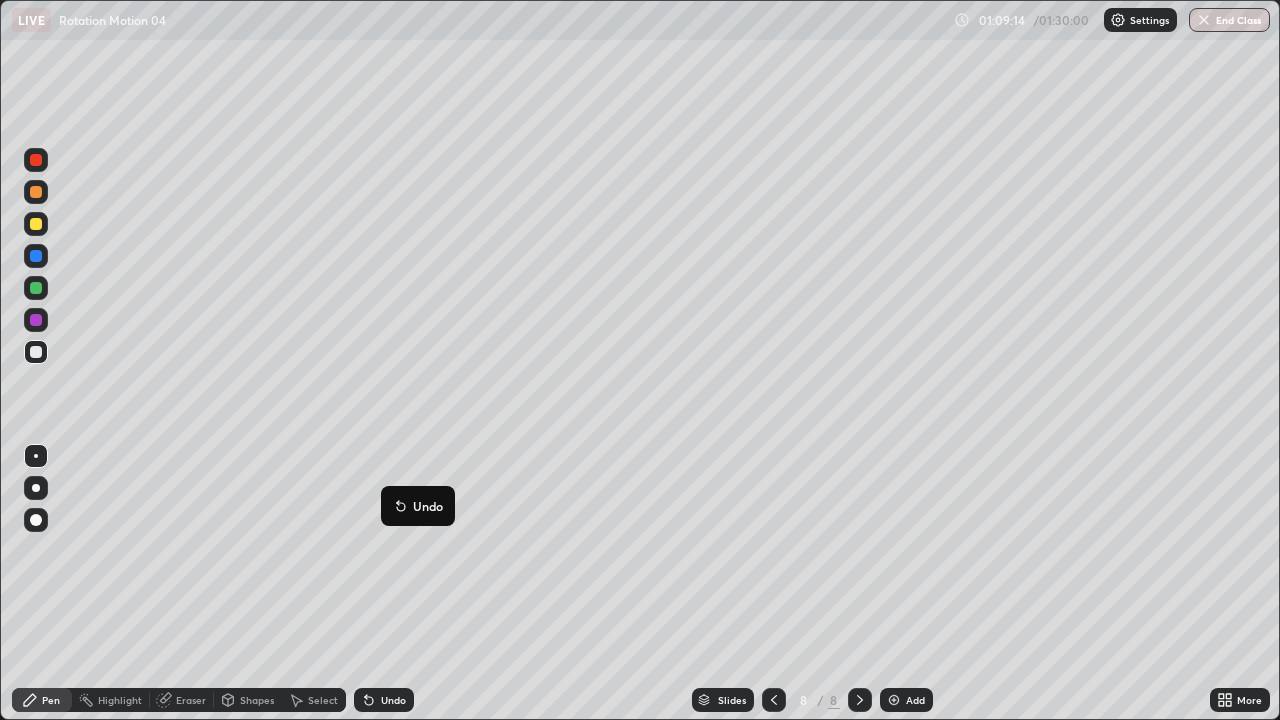 click on "Undo" at bounding box center [418, 506] 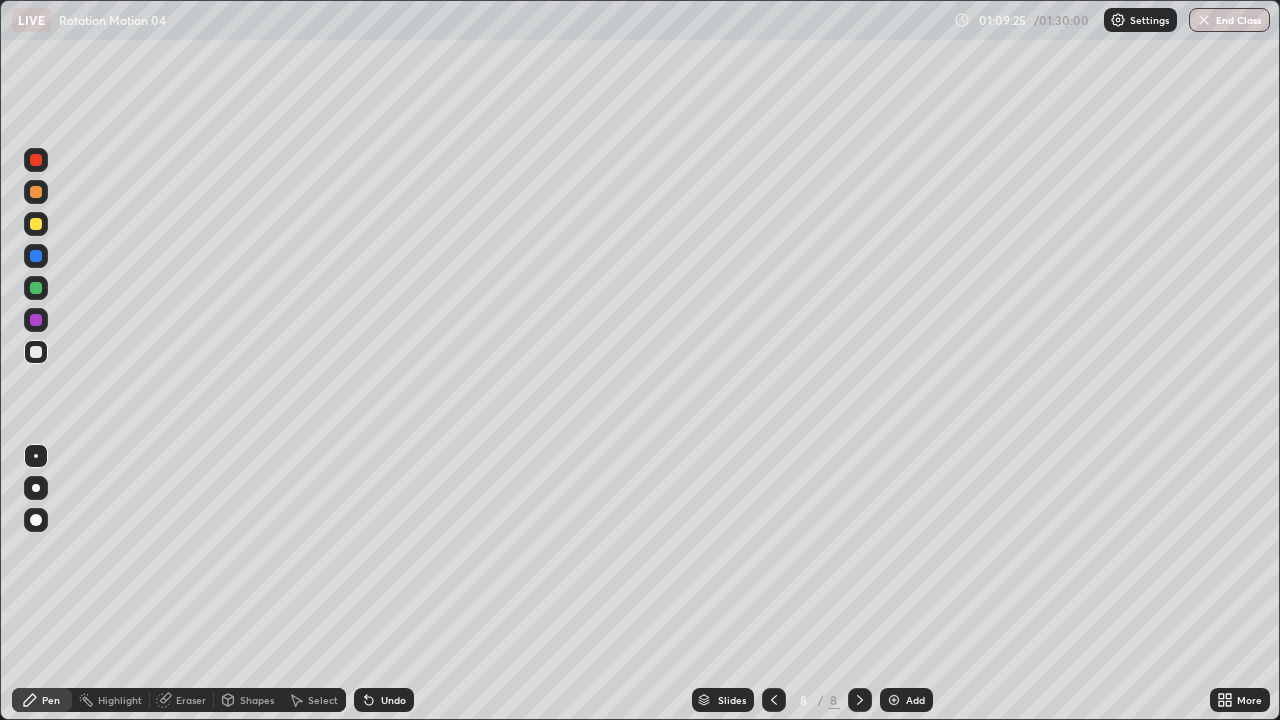 click on "Select" at bounding box center [323, 700] 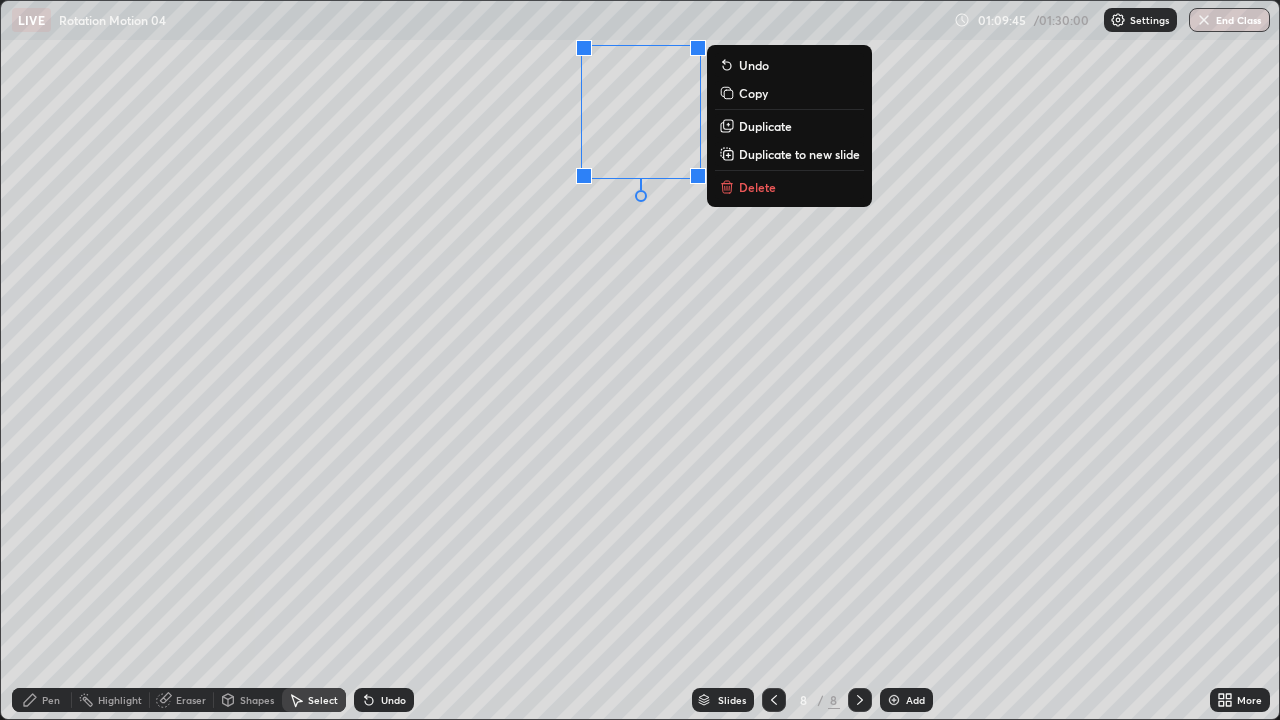 click on "Pen" at bounding box center [51, 700] 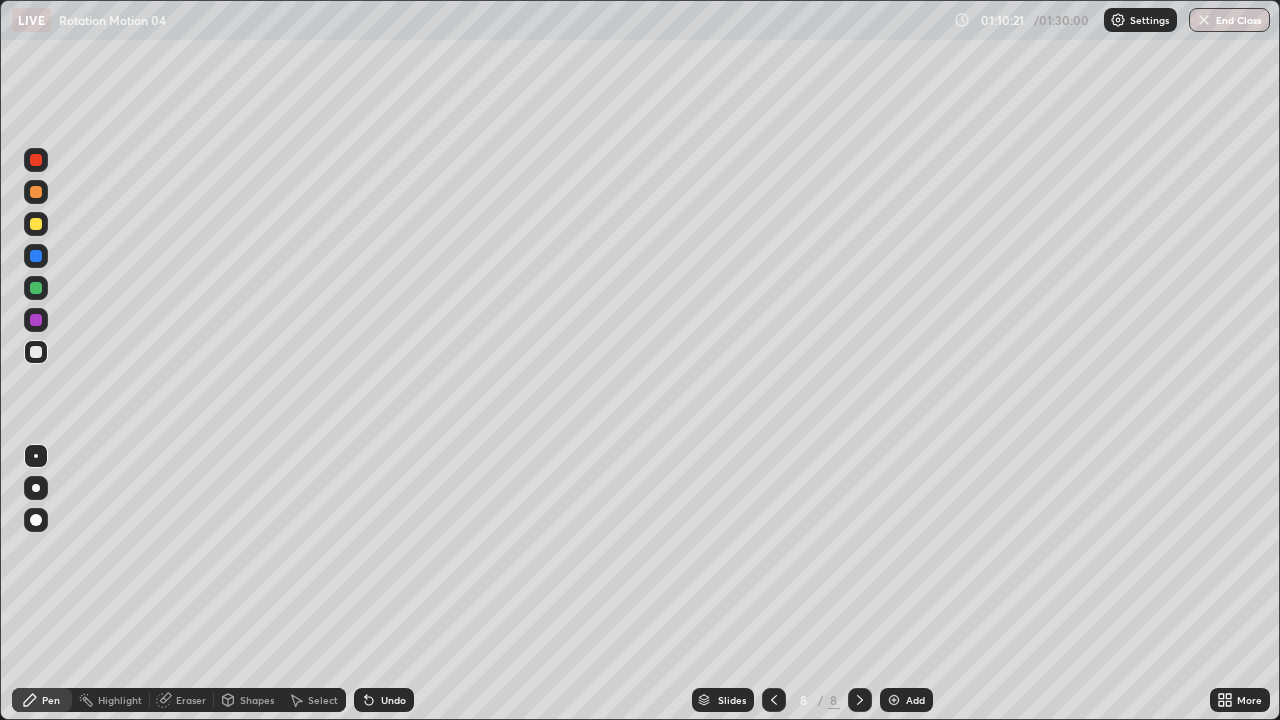 click on "Undo" at bounding box center [393, 700] 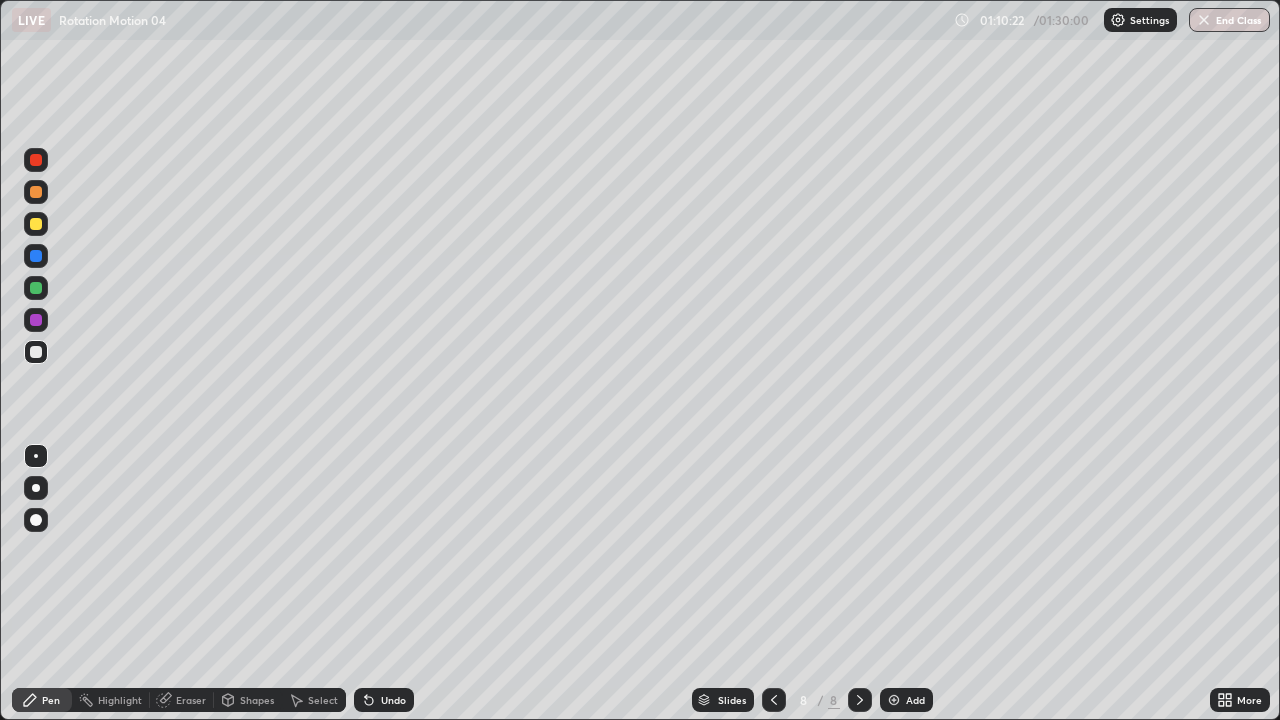 click on "Undo" at bounding box center (393, 700) 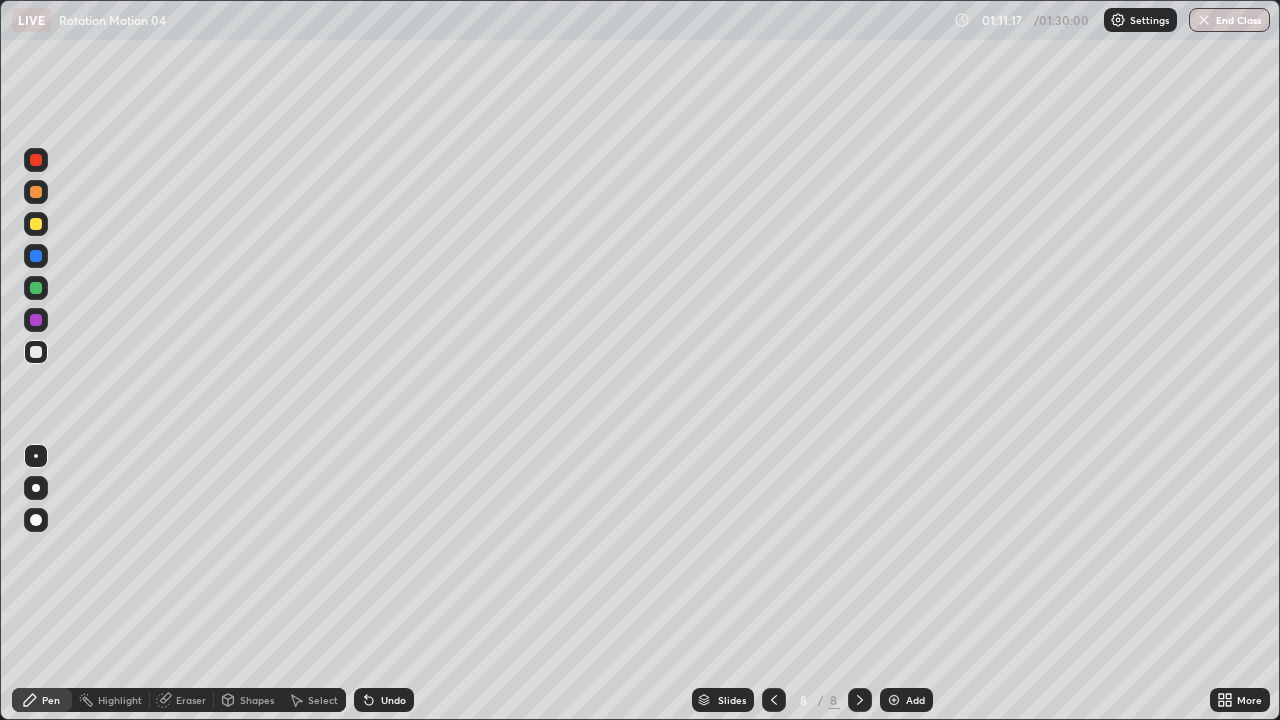 click 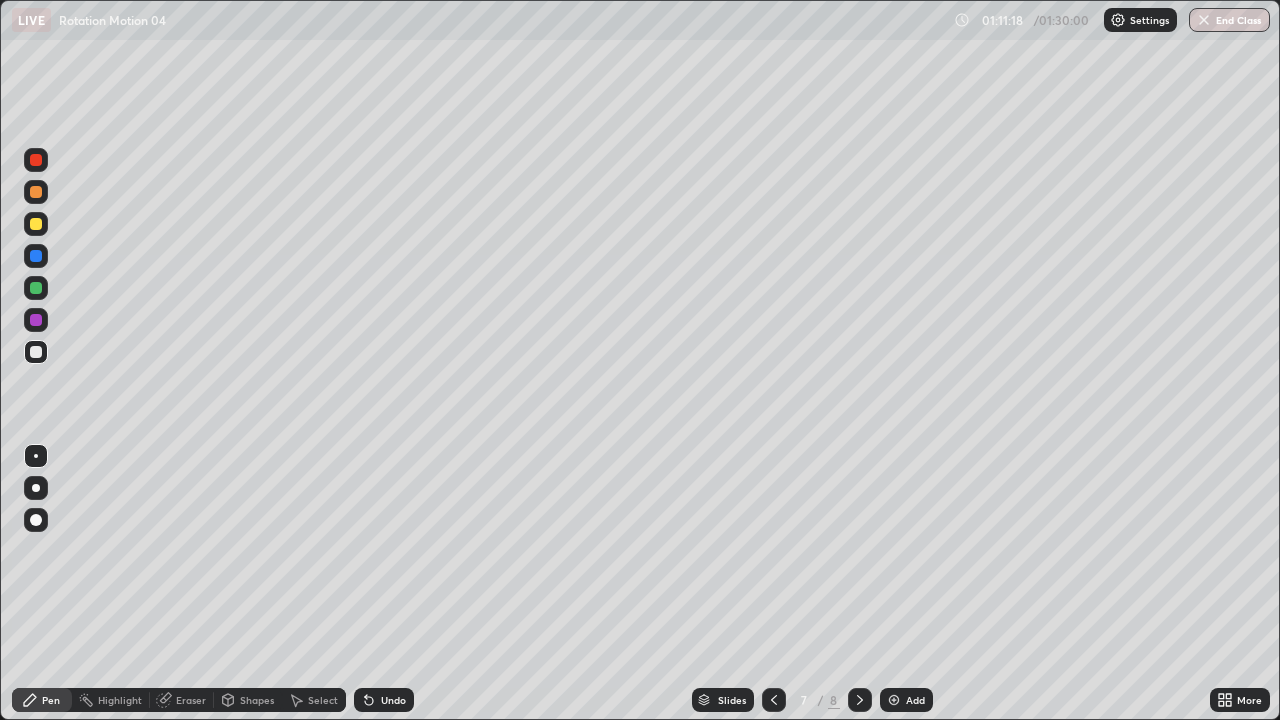 click at bounding box center (860, 700) 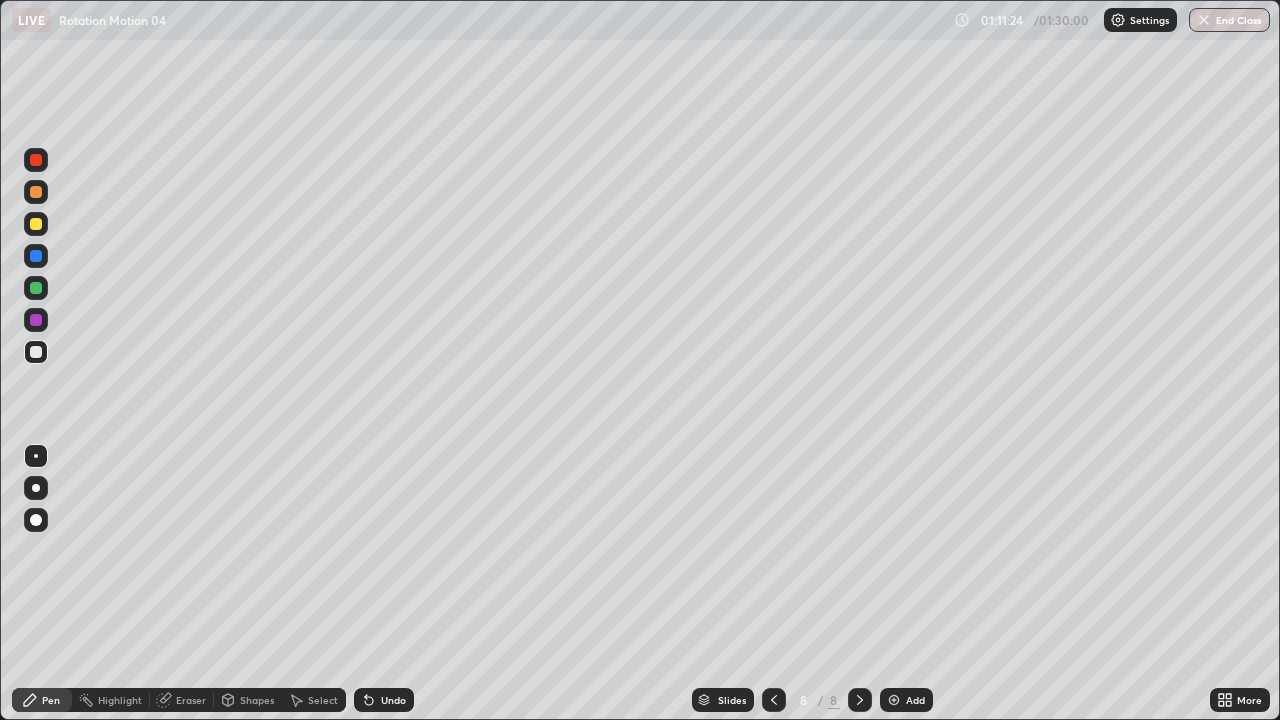 click 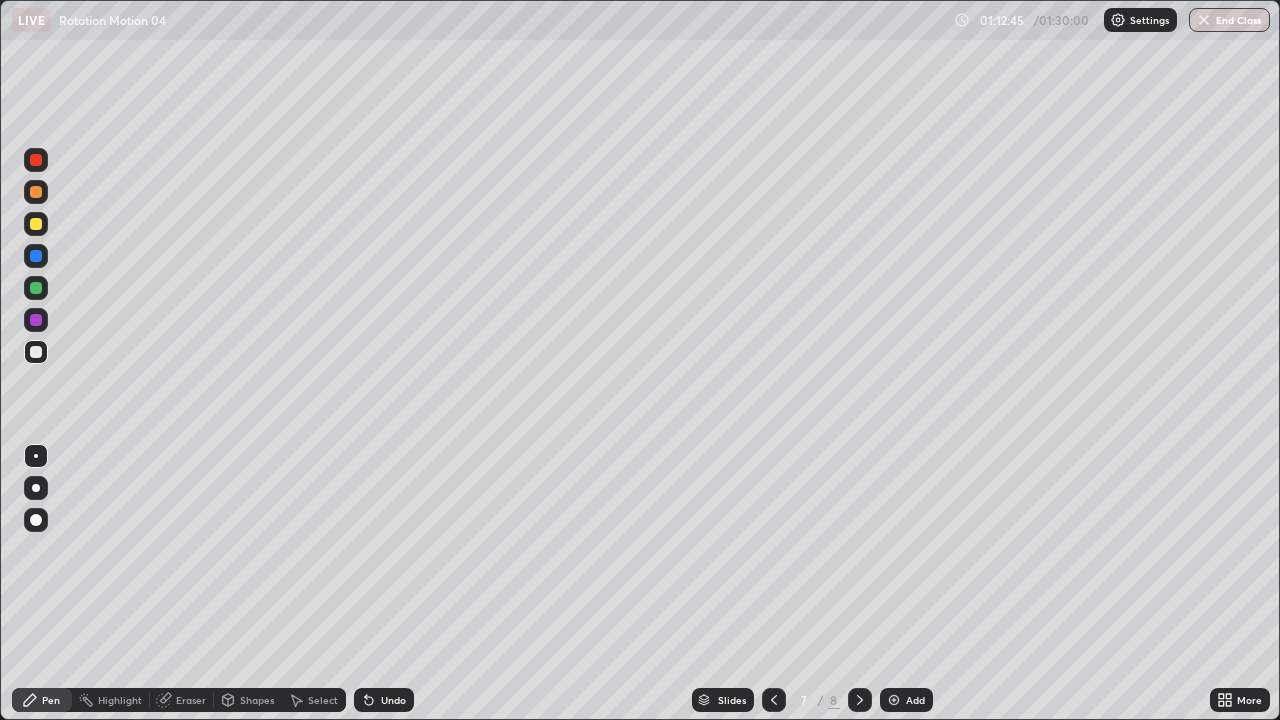 click at bounding box center [860, 700] 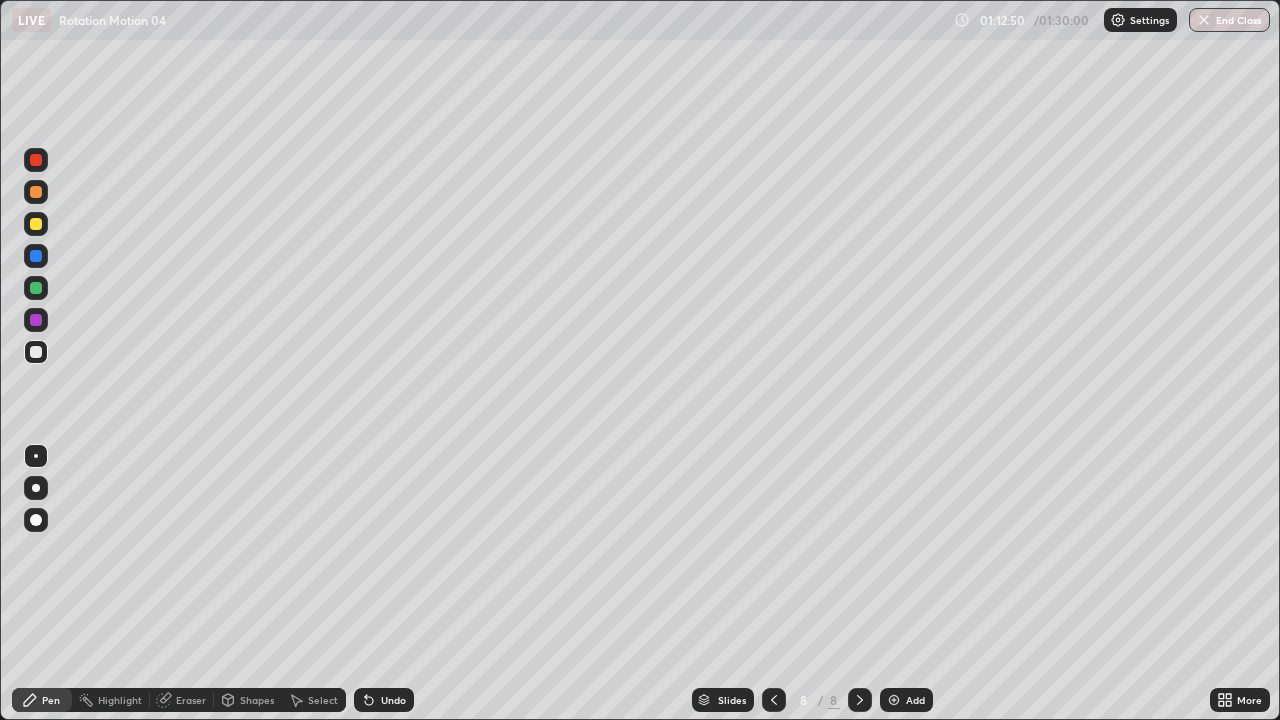 click 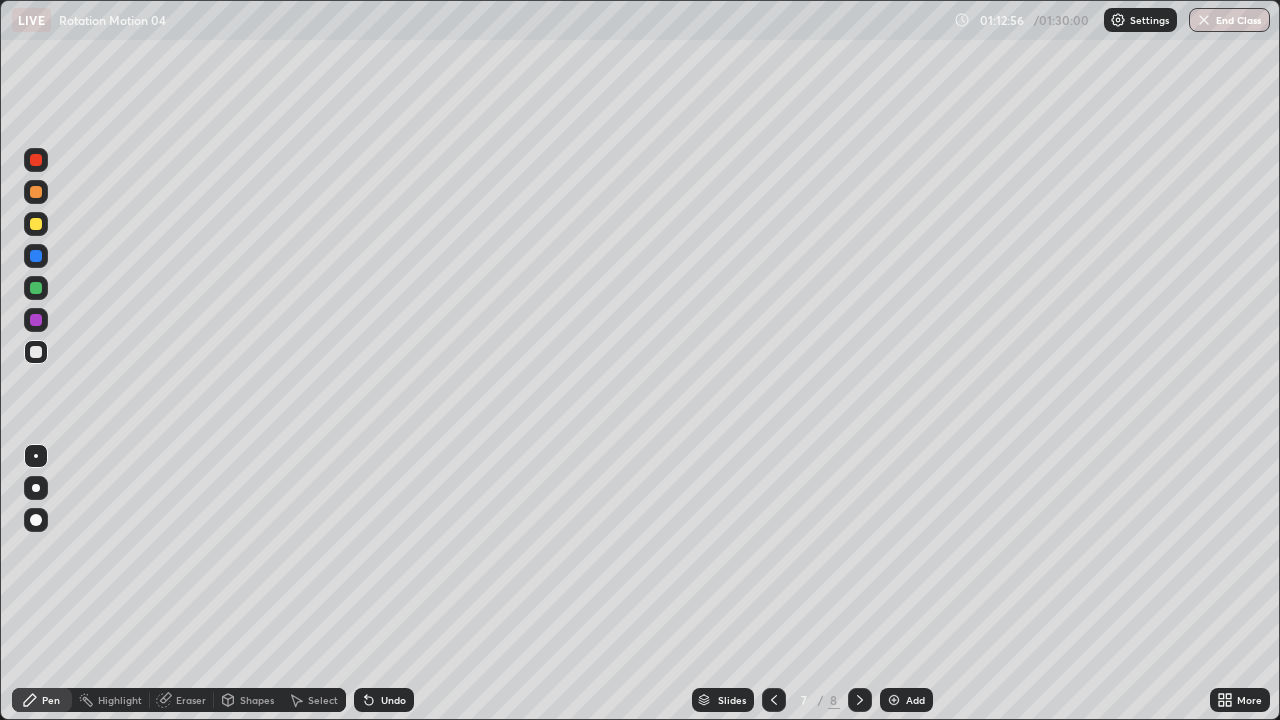click at bounding box center (860, 700) 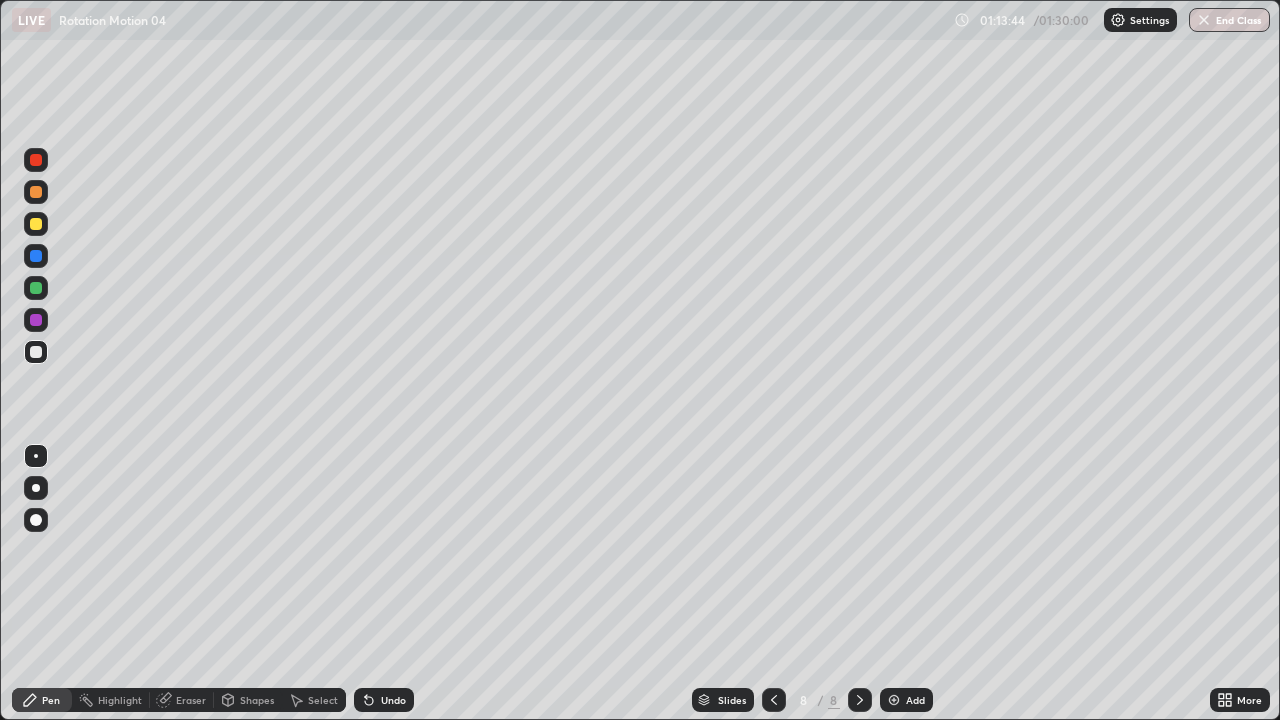 click 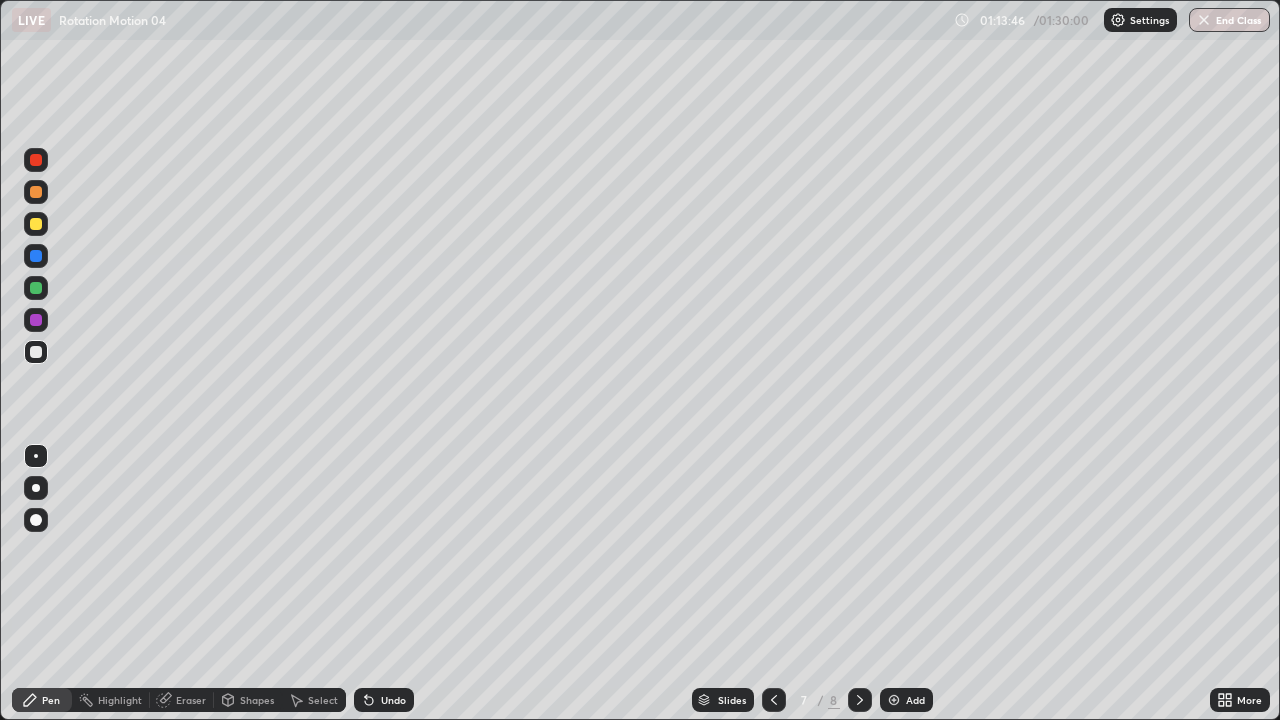 click 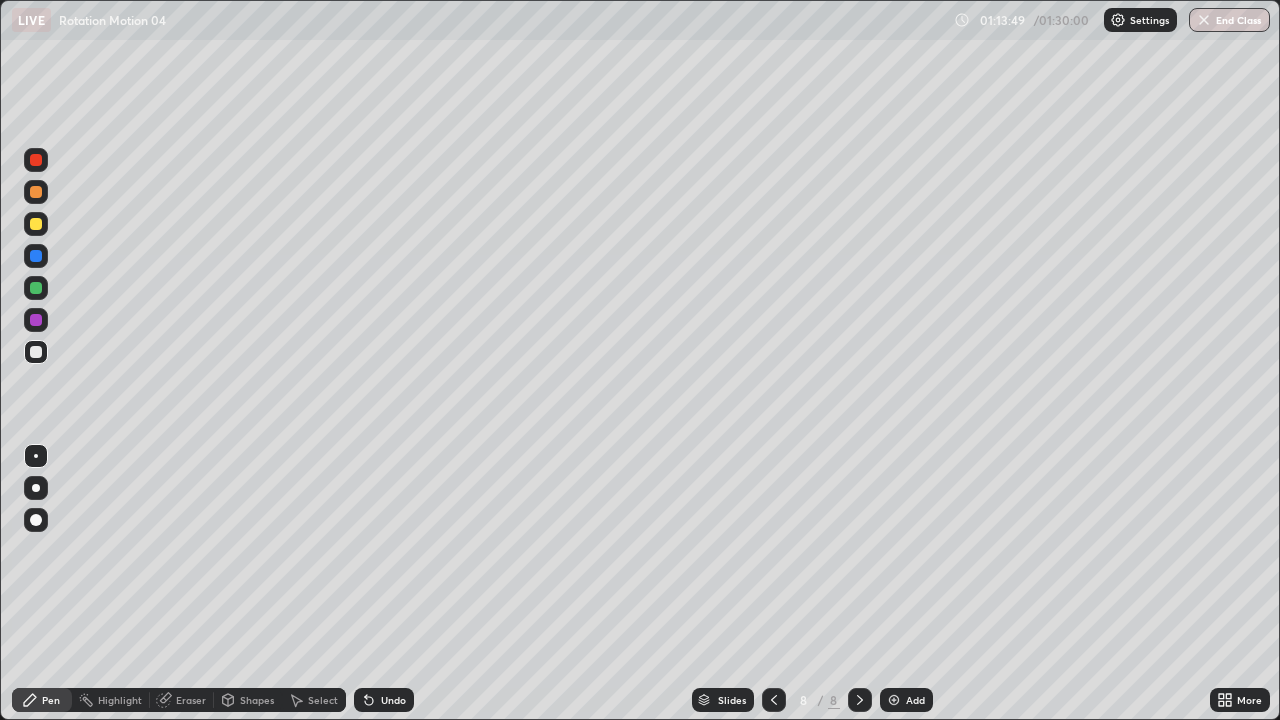 click on "Shapes" at bounding box center [257, 700] 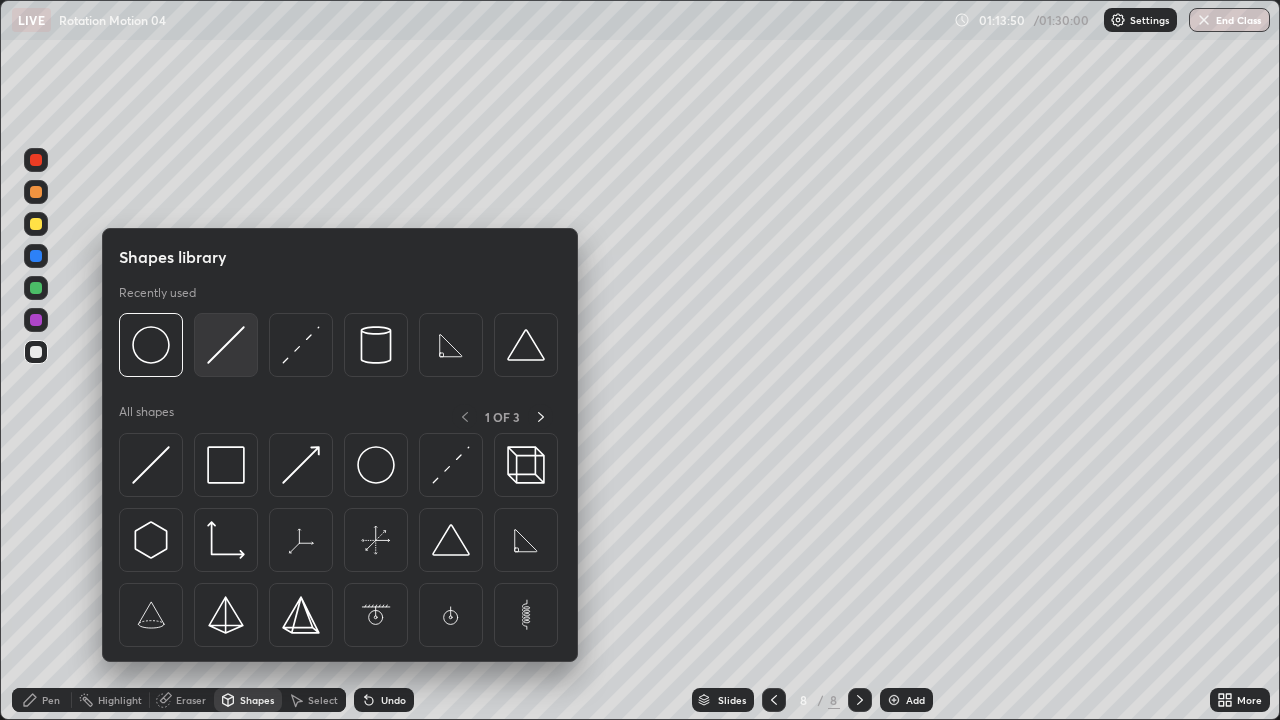 click at bounding box center (226, 345) 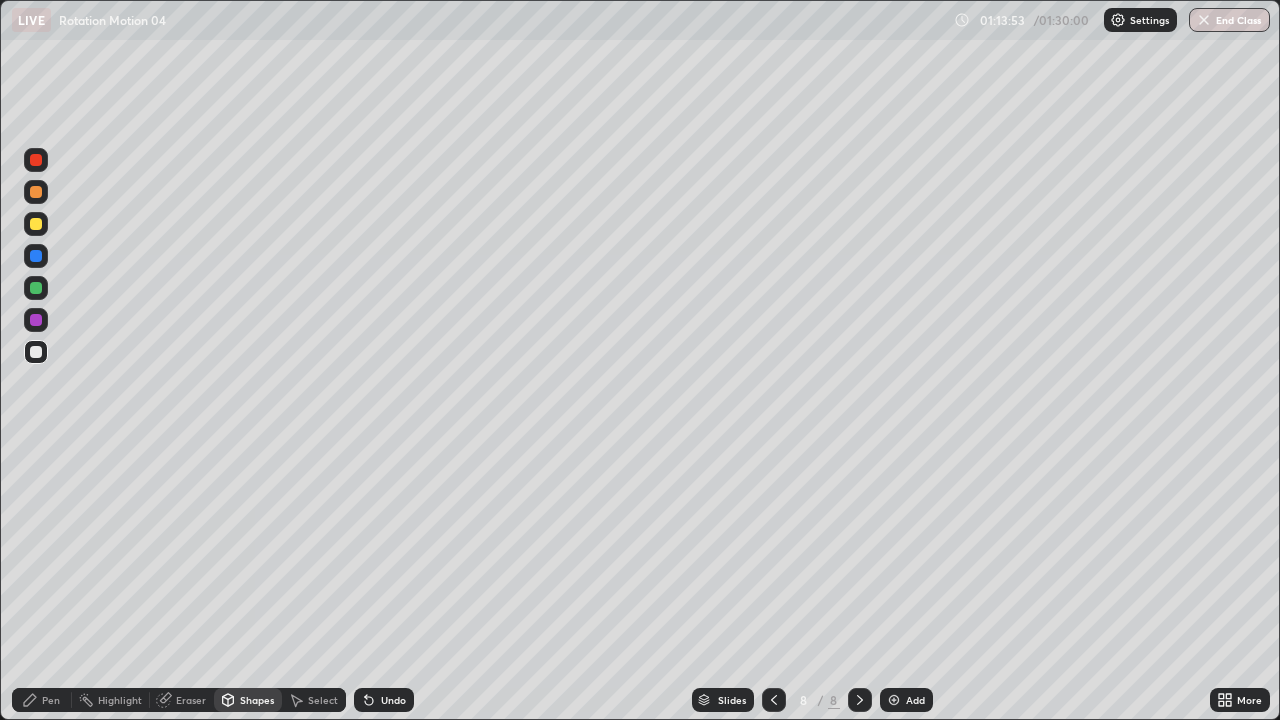 click on "Shapes" at bounding box center [257, 700] 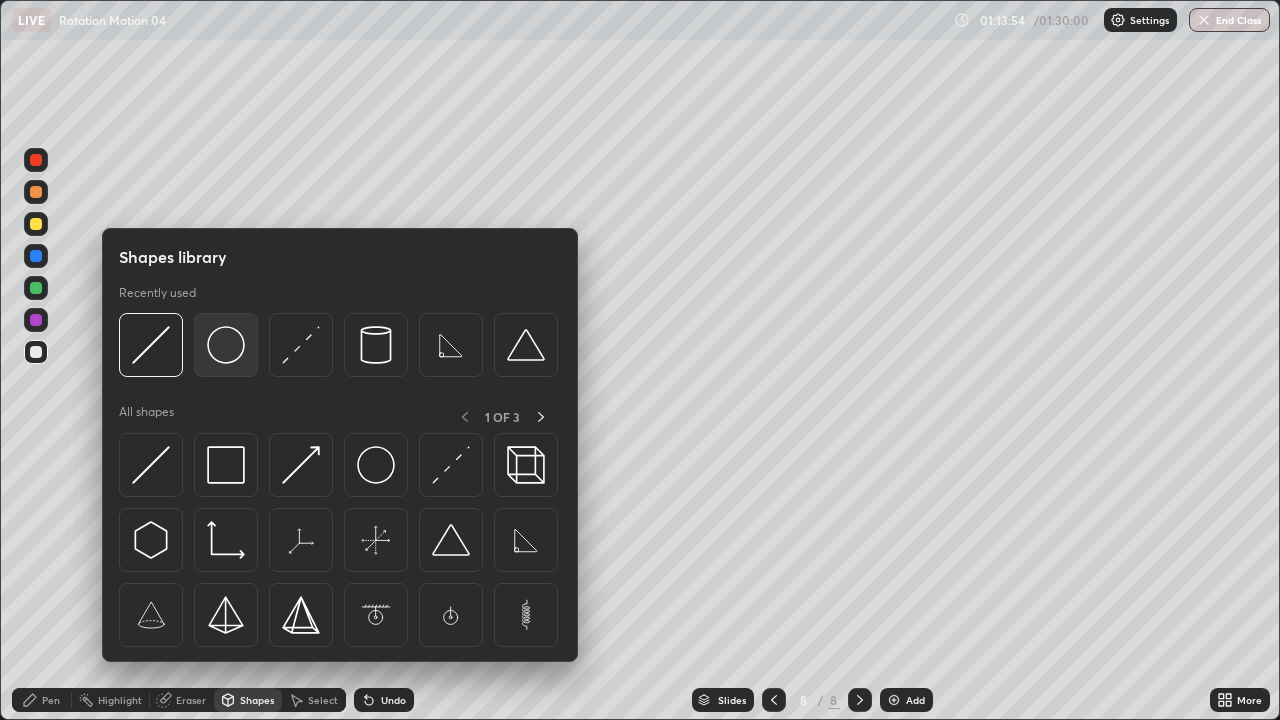 click at bounding box center [226, 345] 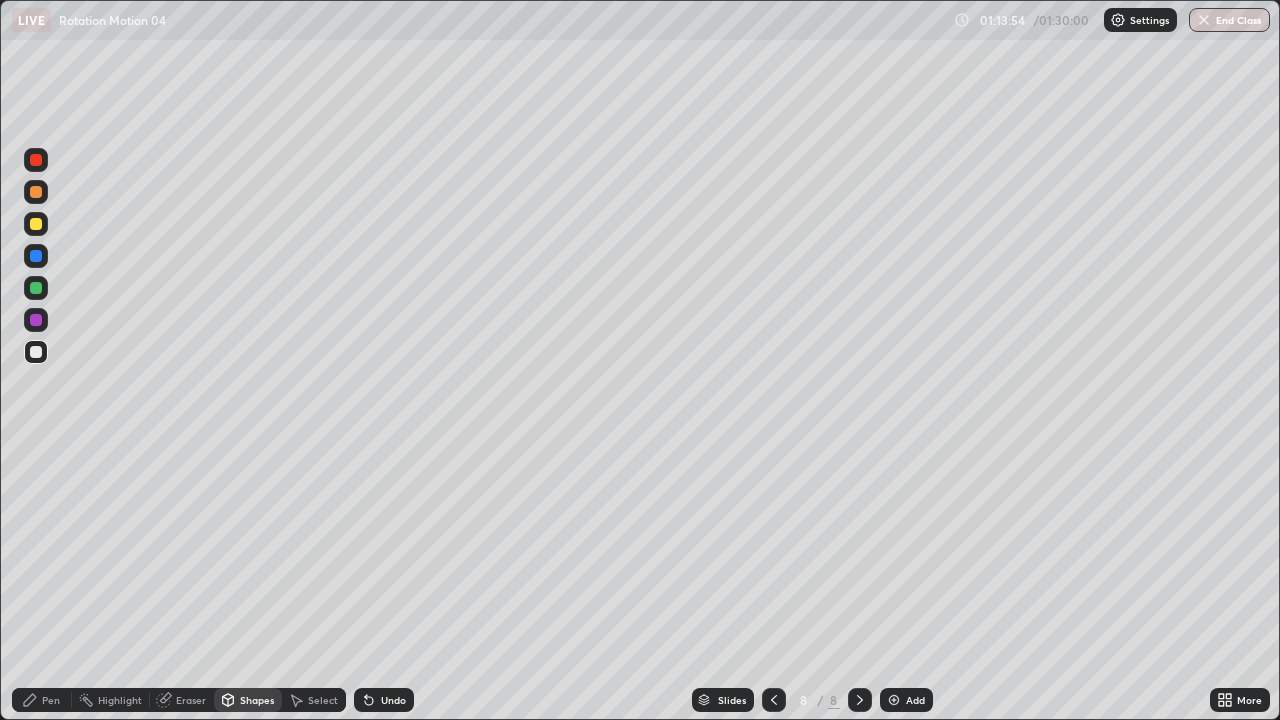 click at bounding box center [36, 224] 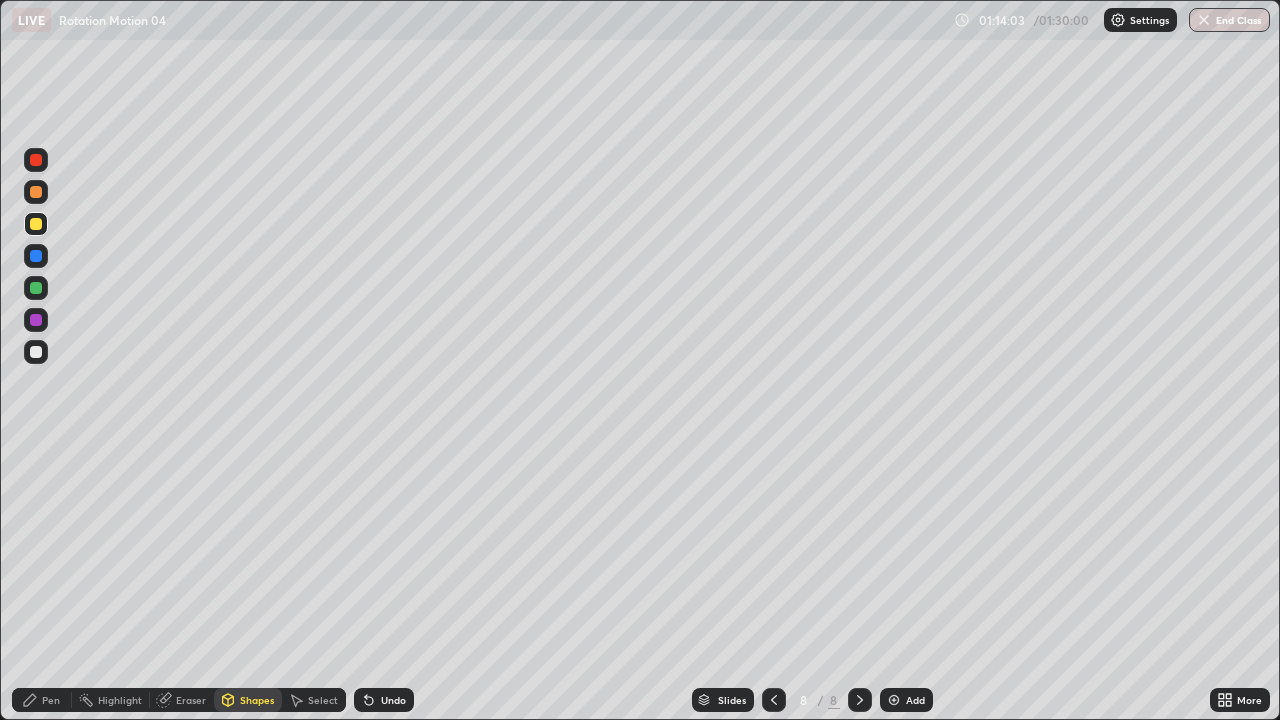 click on "Pen" at bounding box center (51, 700) 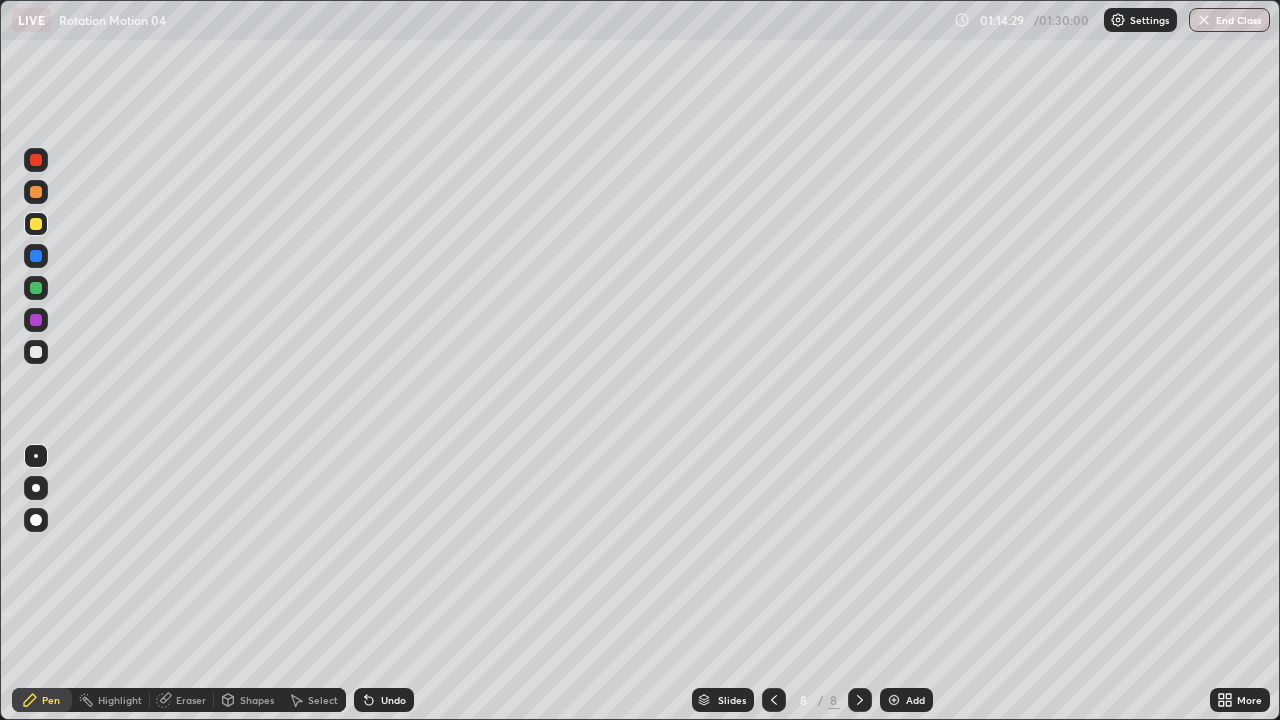 click at bounding box center (36, 288) 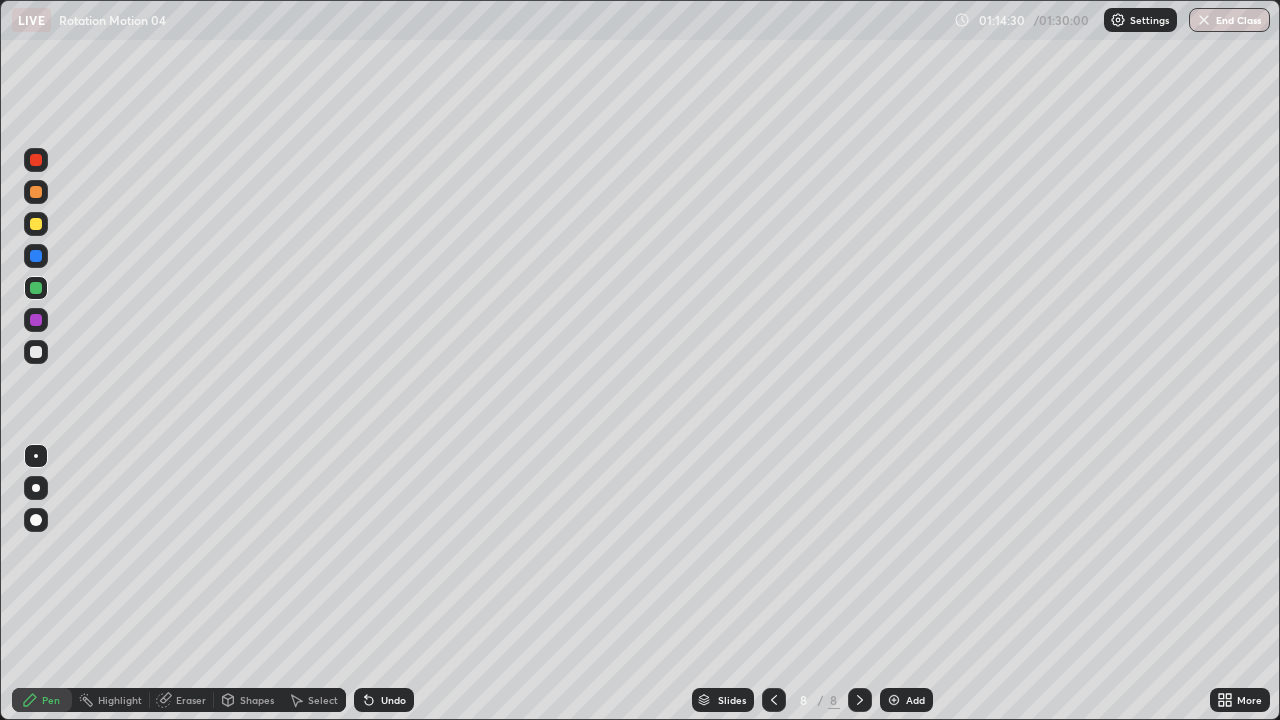 click at bounding box center [36, 256] 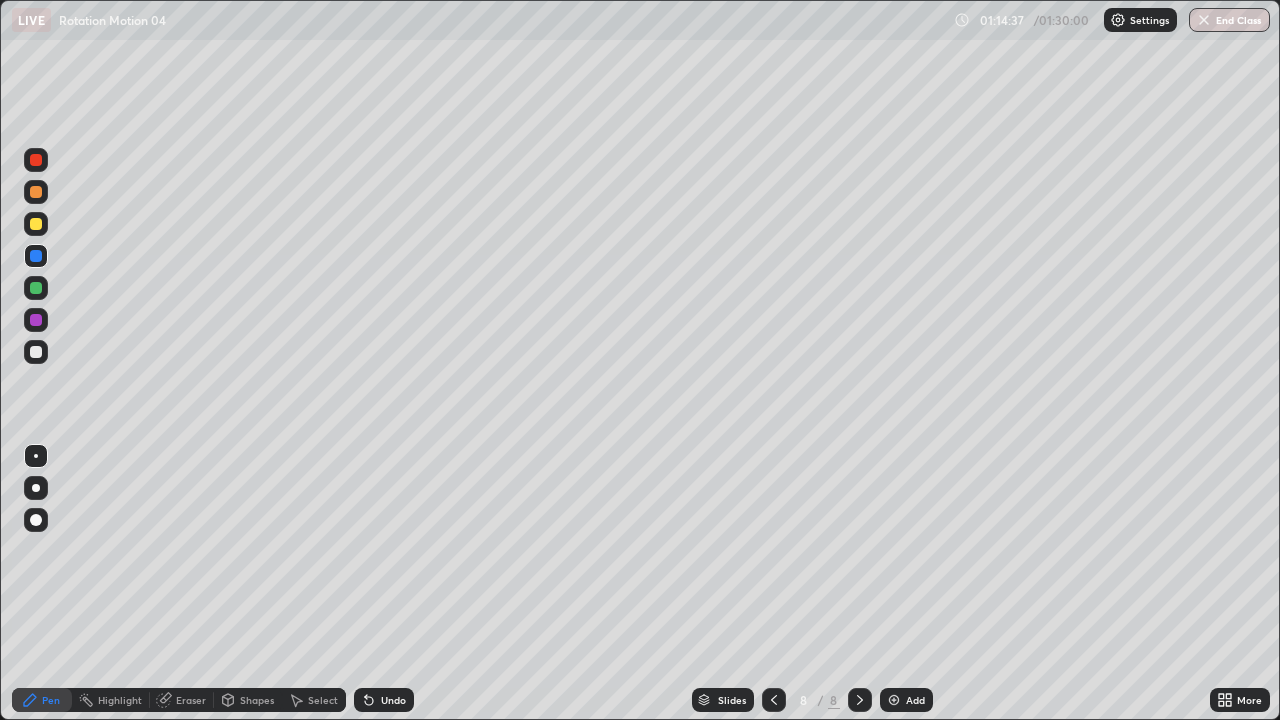 click at bounding box center [36, 352] 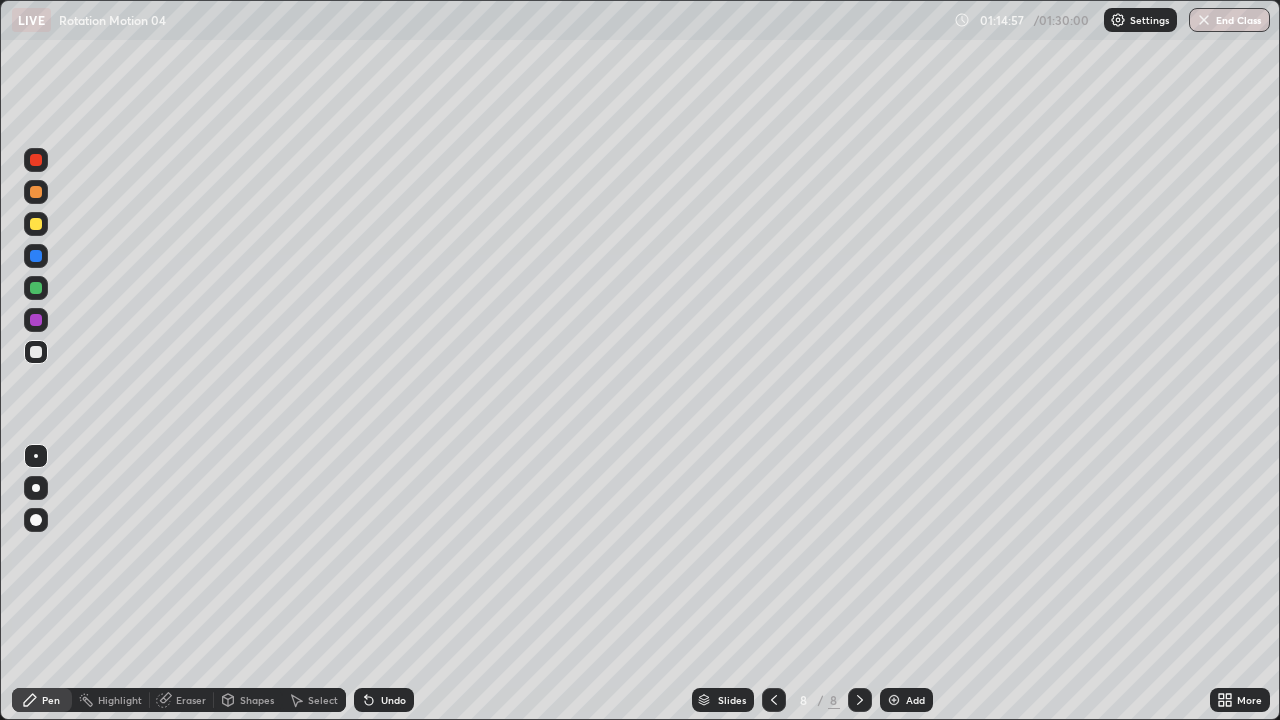 click at bounding box center [36, 224] 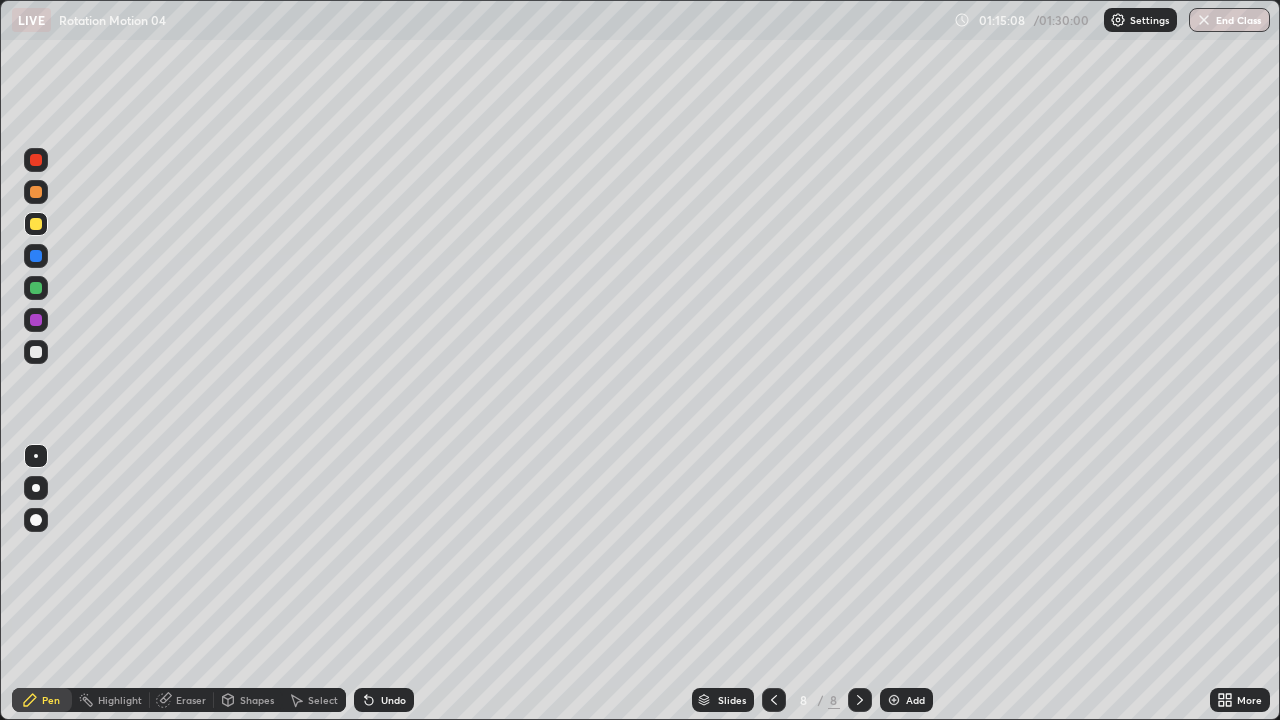 click at bounding box center [36, 256] 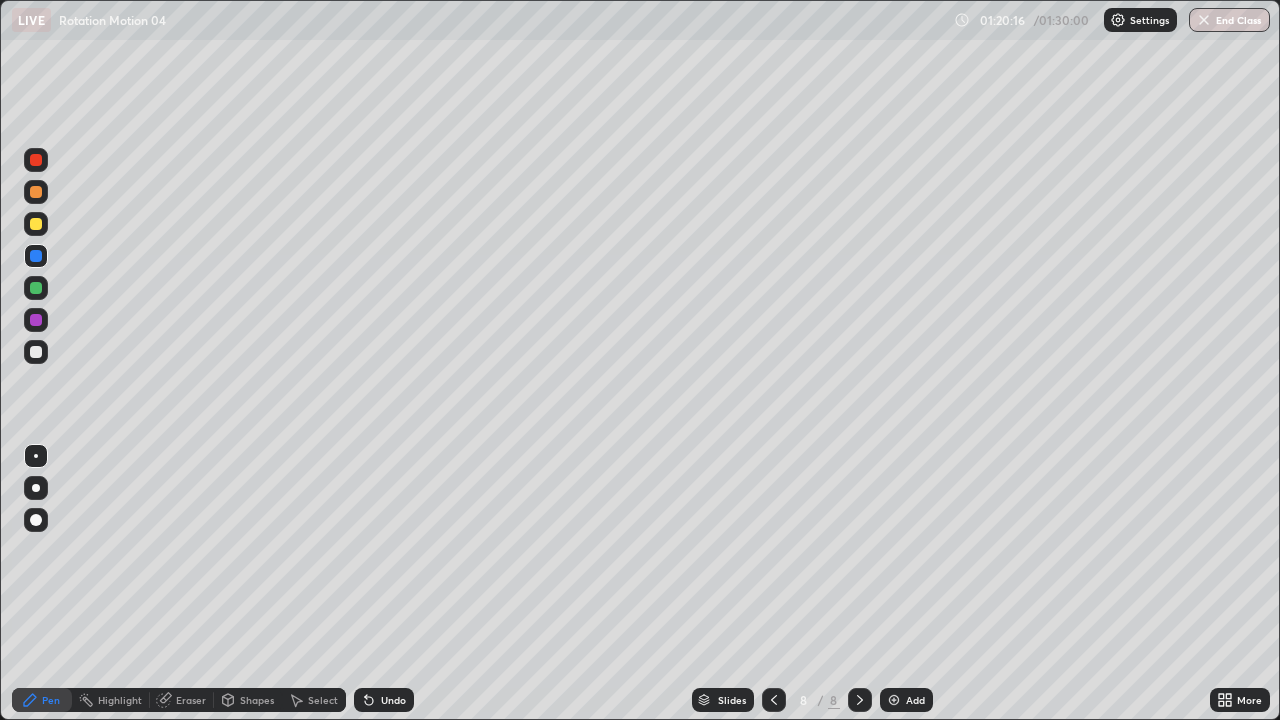 click on "End Class" at bounding box center (1229, 20) 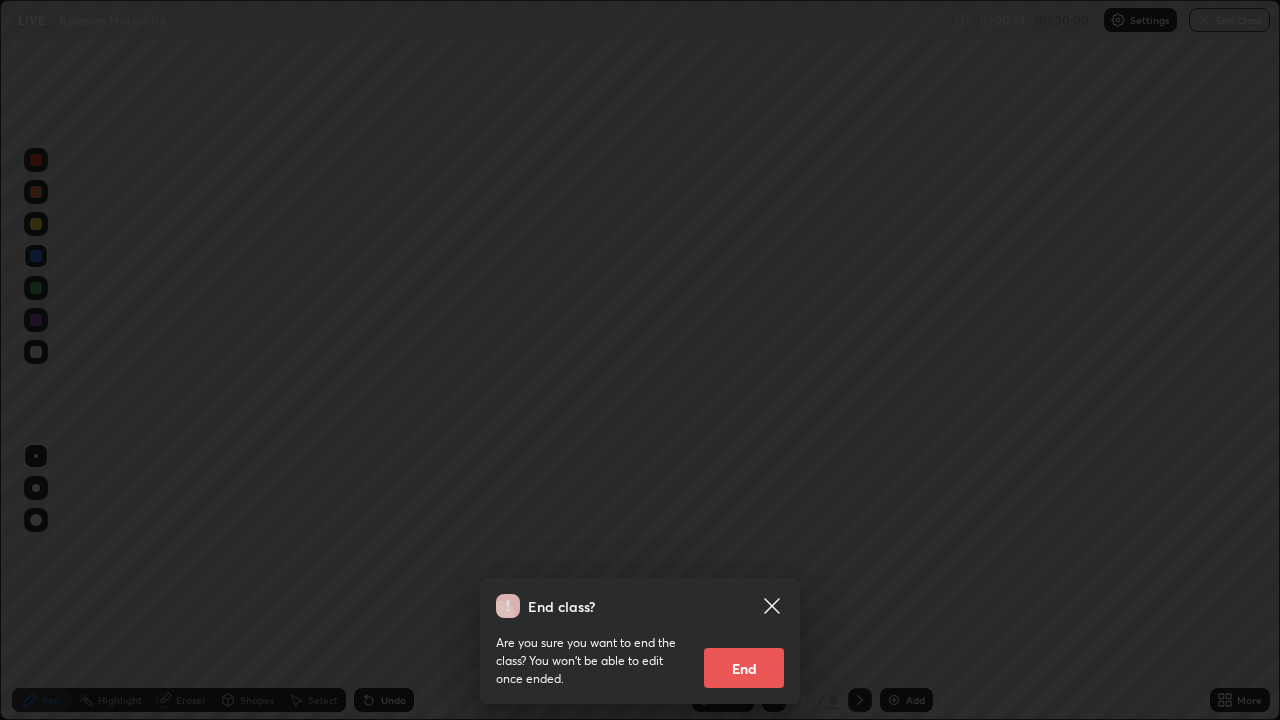 click on "End" at bounding box center (744, 668) 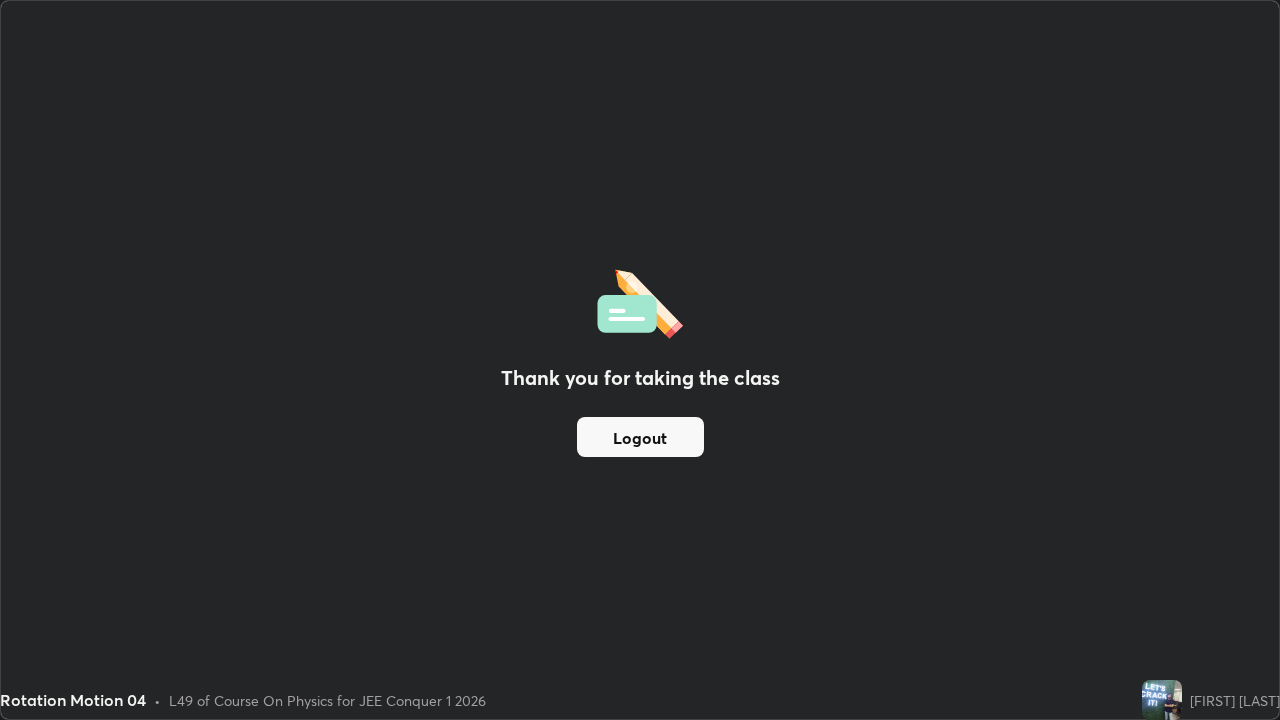 click on "Logout" at bounding box center [640, 437] 